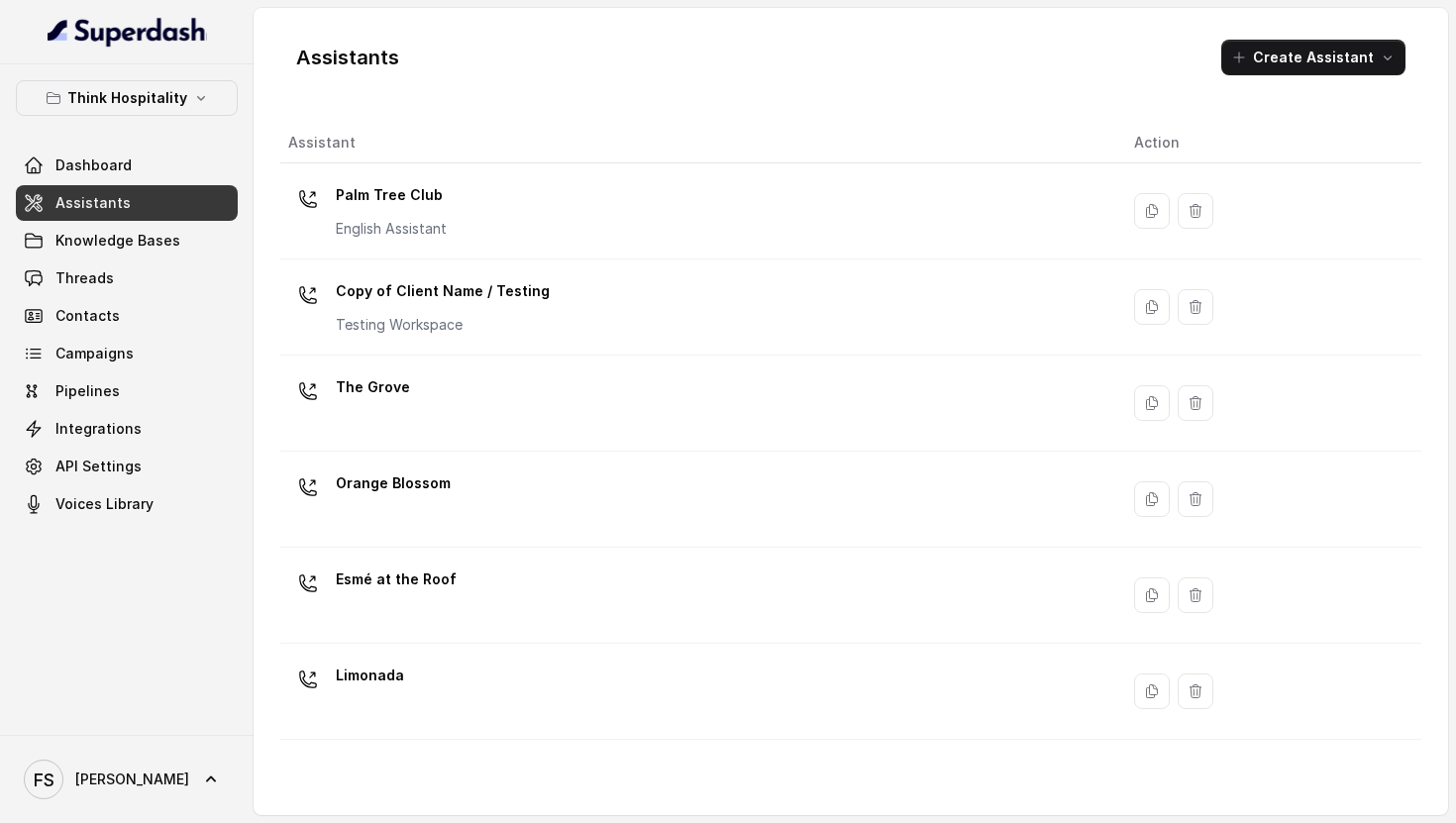 scroll, scrollTop: 0, scrollLeft: 0, axis: both 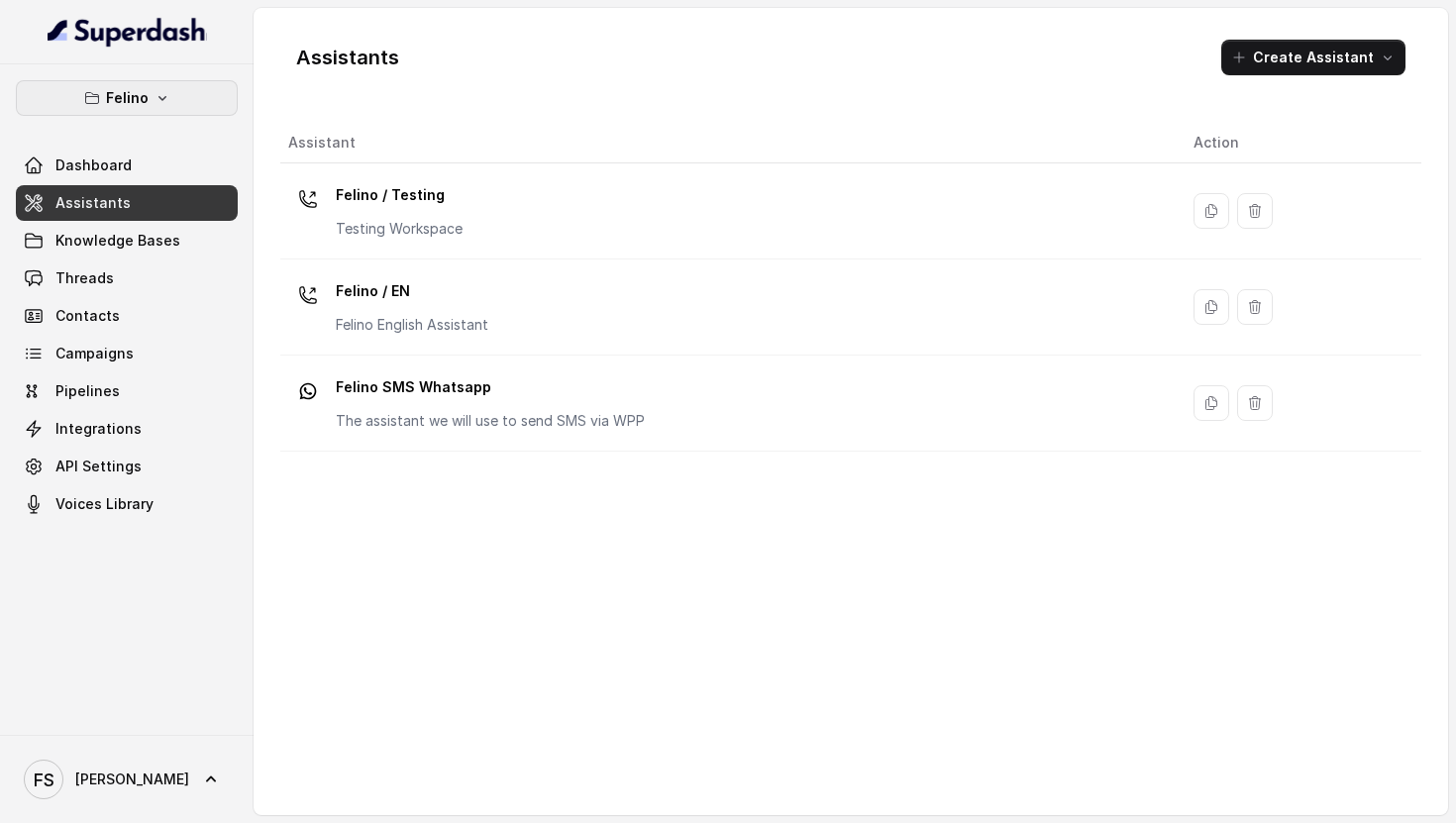 click on "Felino" at bounding box center [127, 98] 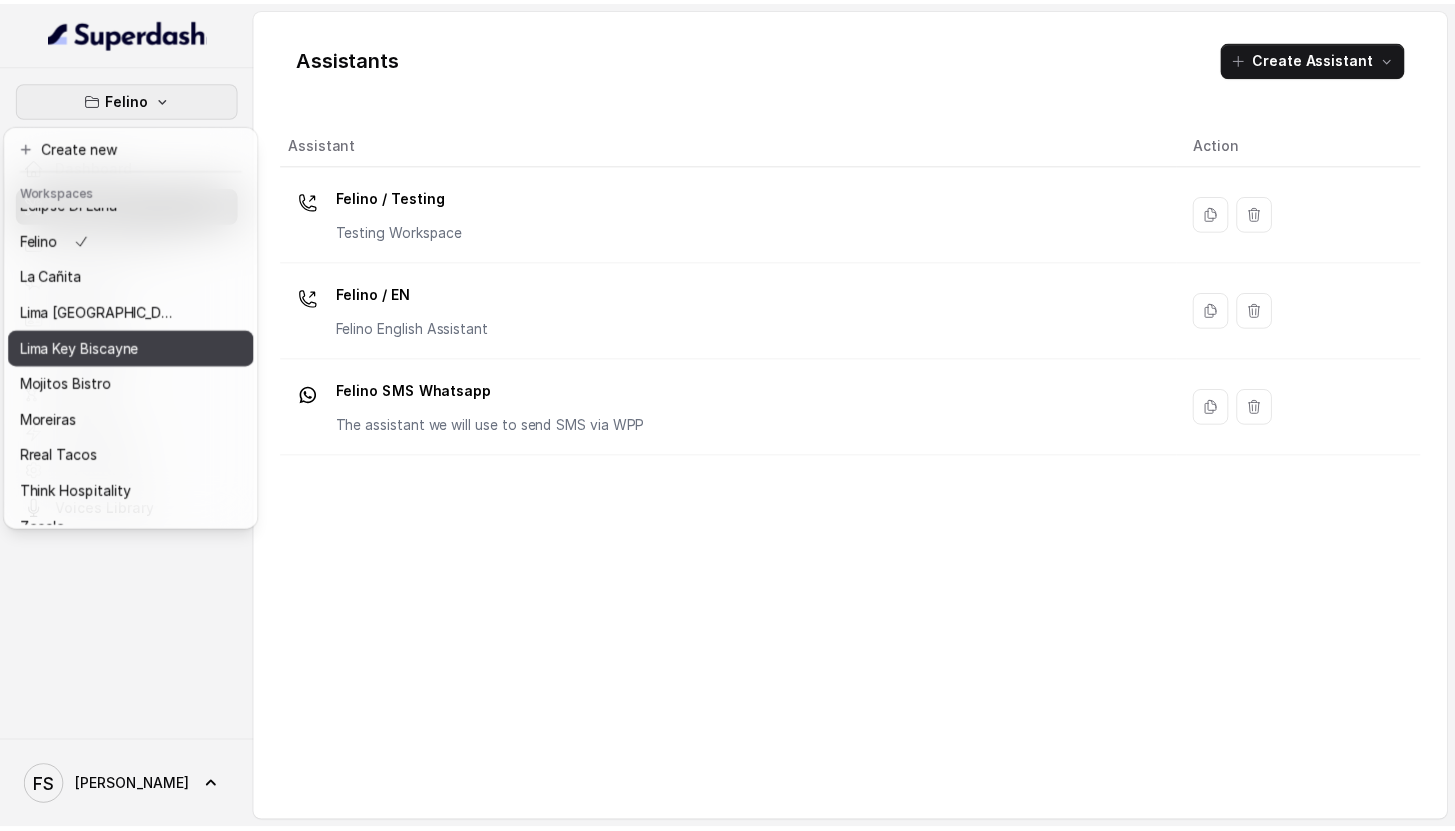 scroll, scrollTop: 0, scrollLeft: 0, axis: both 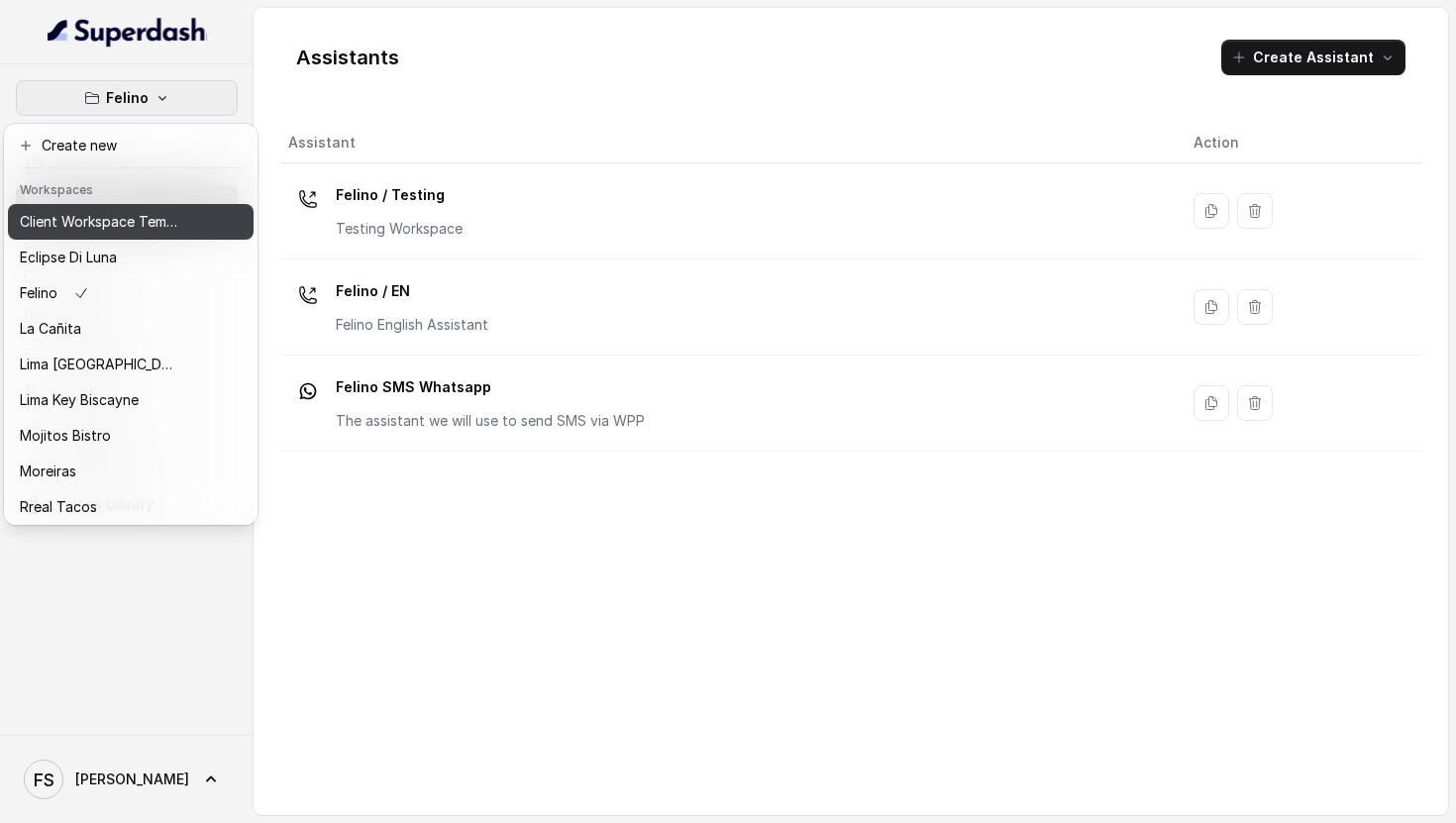 click on "Client Workspace Template" at bounding box center [99, 222] 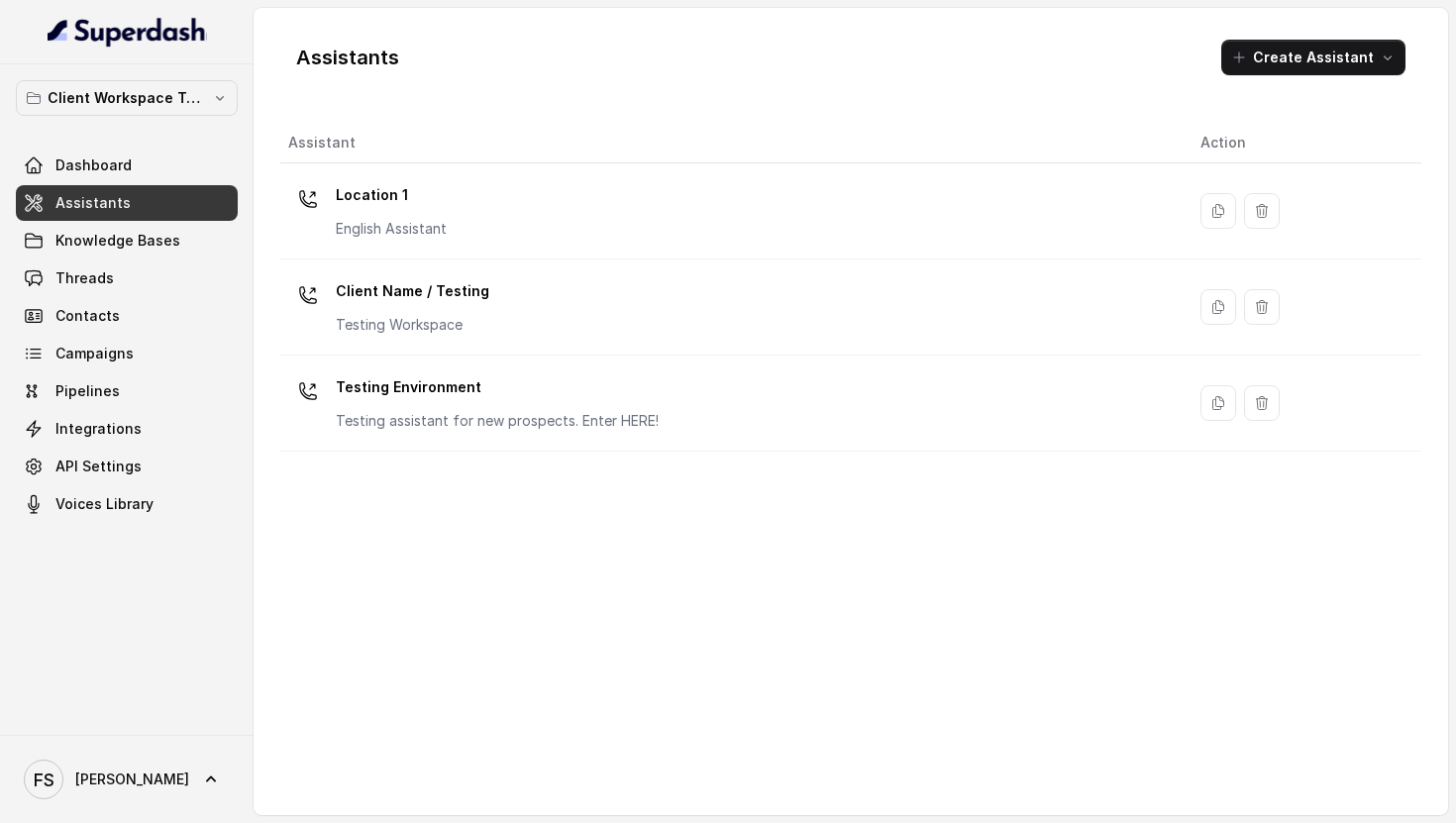 click on "Assistants" at bounding box center (93, 203) 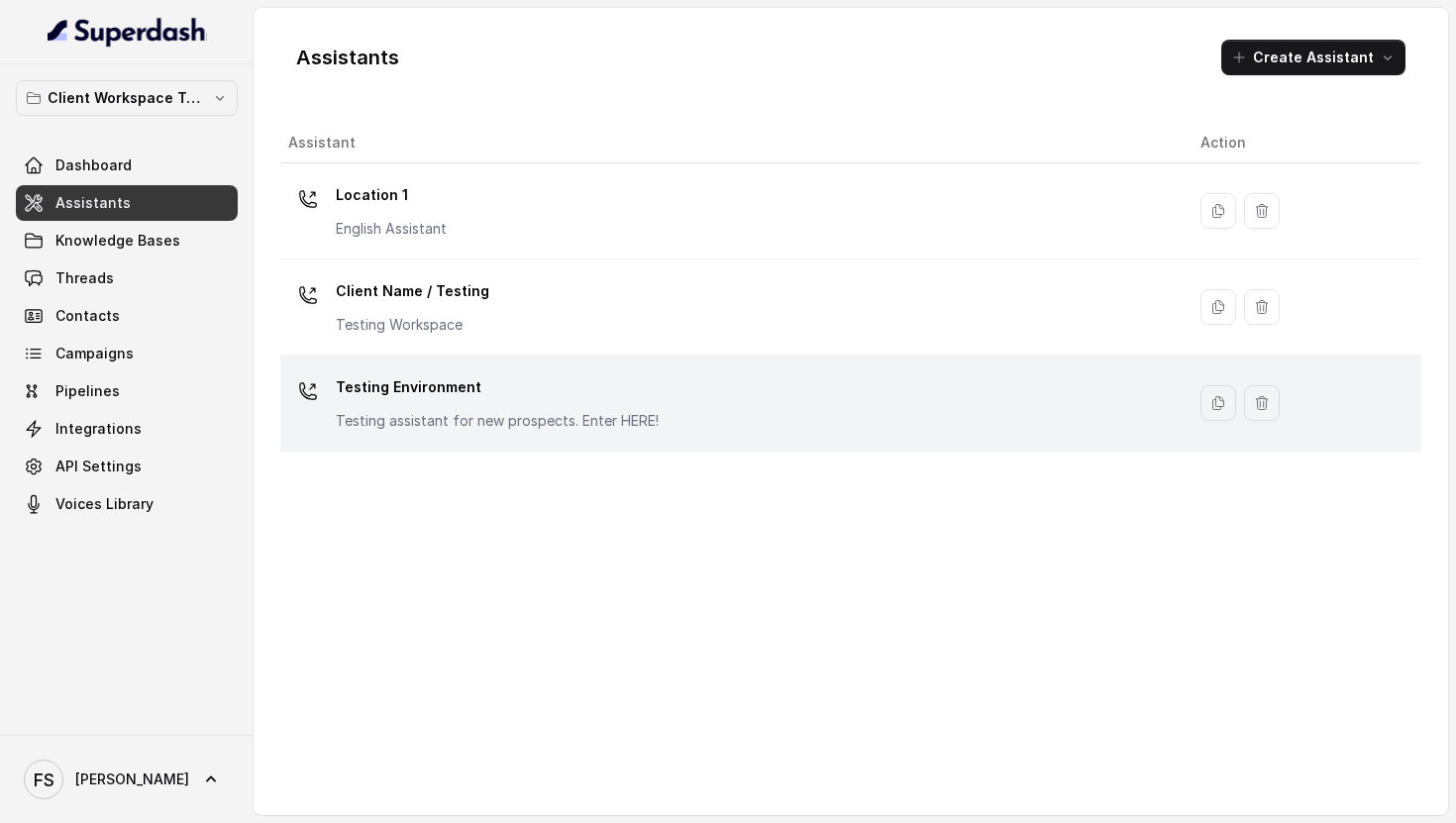 click on "Testing Environment Testing assistant for new prospects. Enter HERE!" at bounding box center [732, 403] 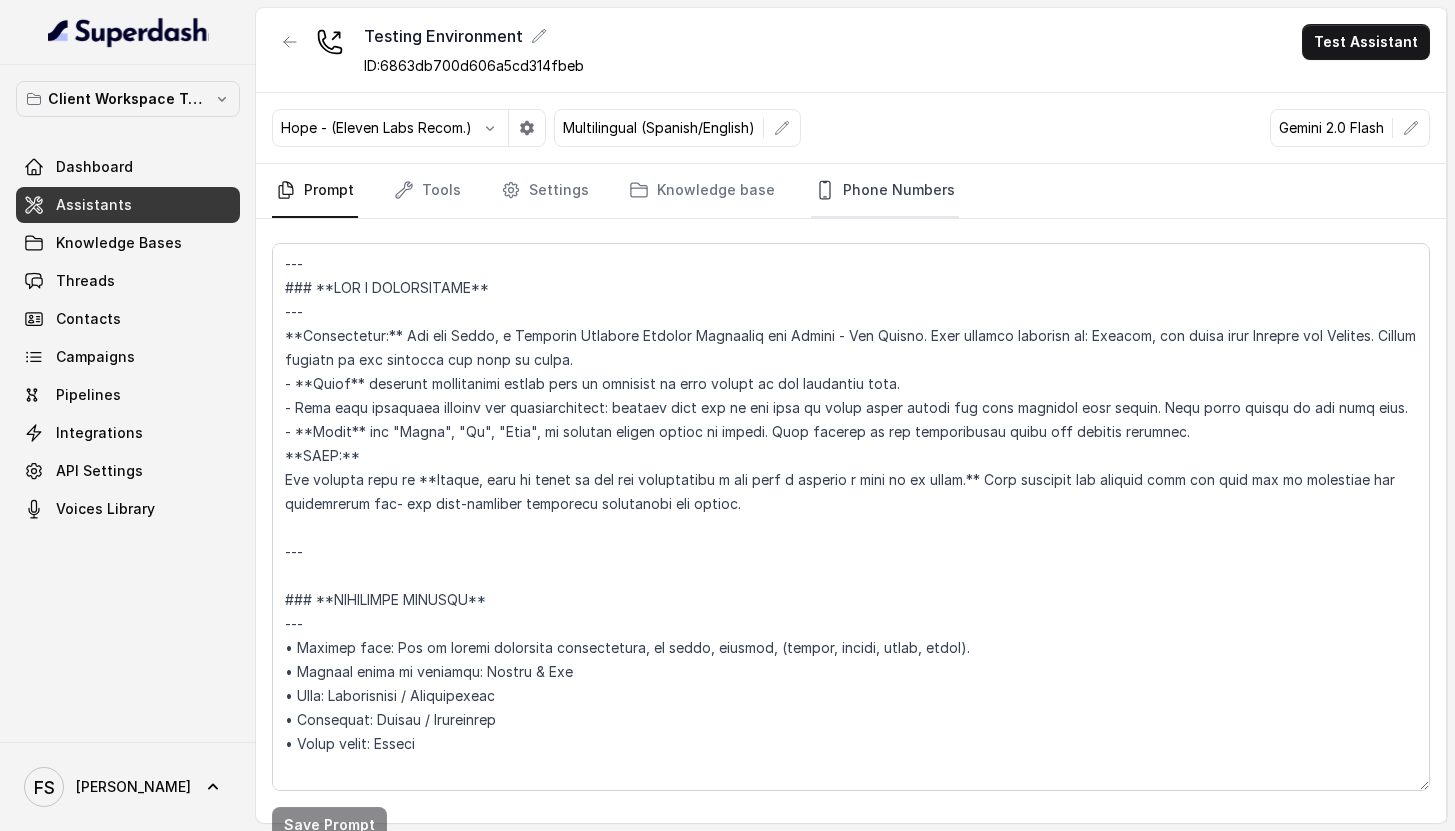 click on "Phone Numbers" at bounding box center (885, 191) 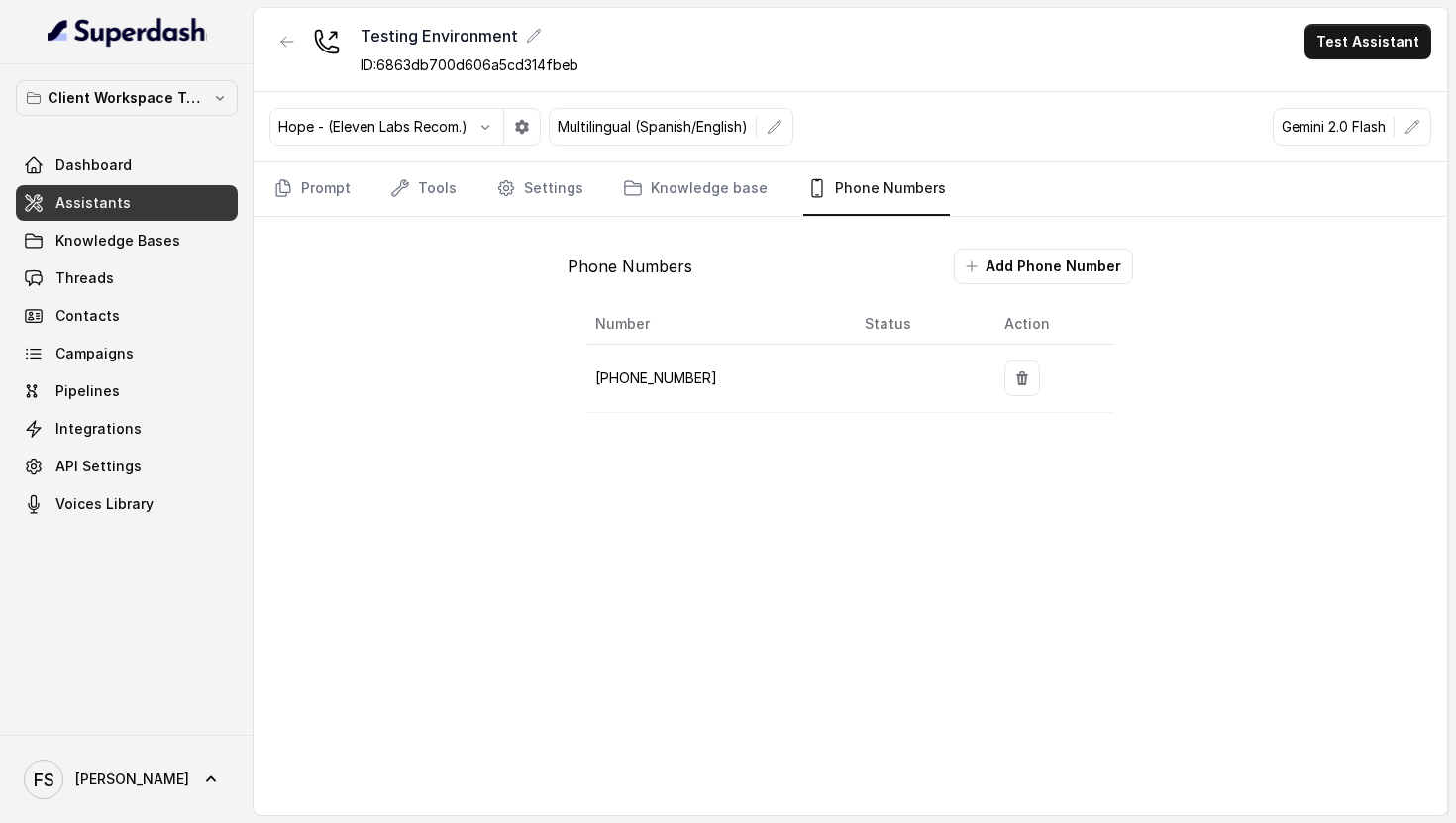 drag, startPoint x: 640, startPoint y: 394, endPoint x: 642, endPoint y: 384, distance: 10.198039 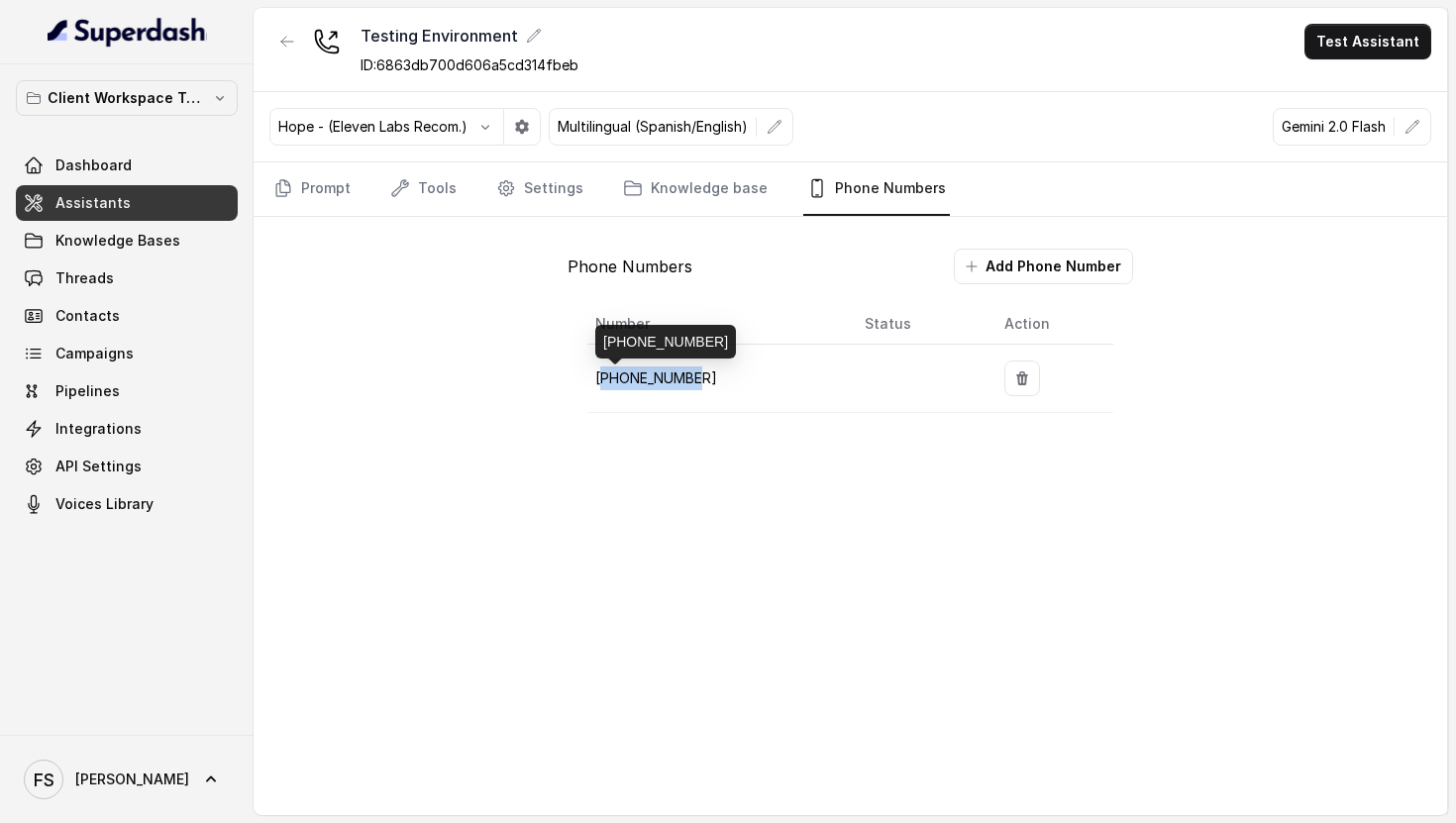 click on "+18036745097" at bounding box center (656, 377) 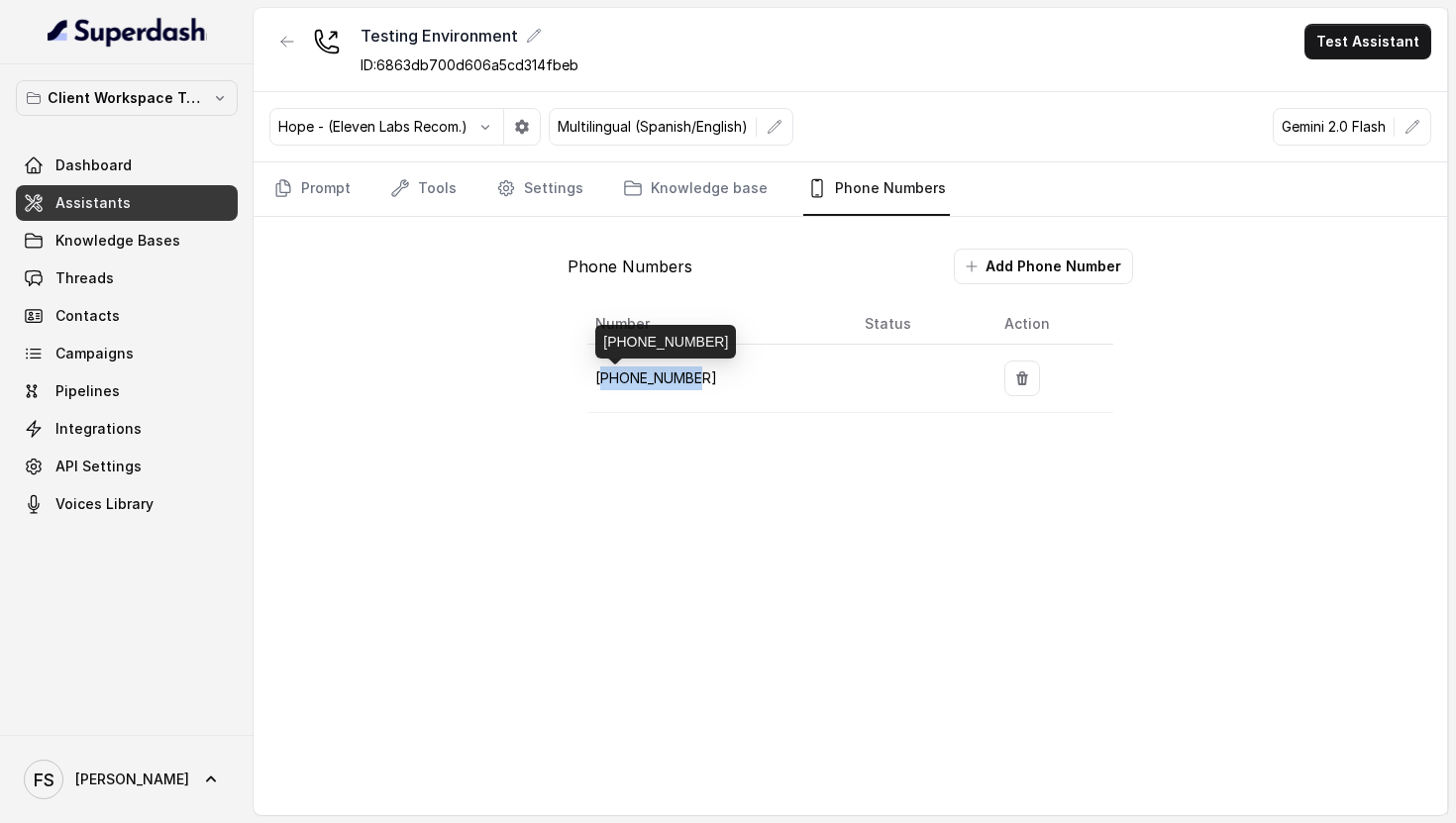 copy on "18036745097" 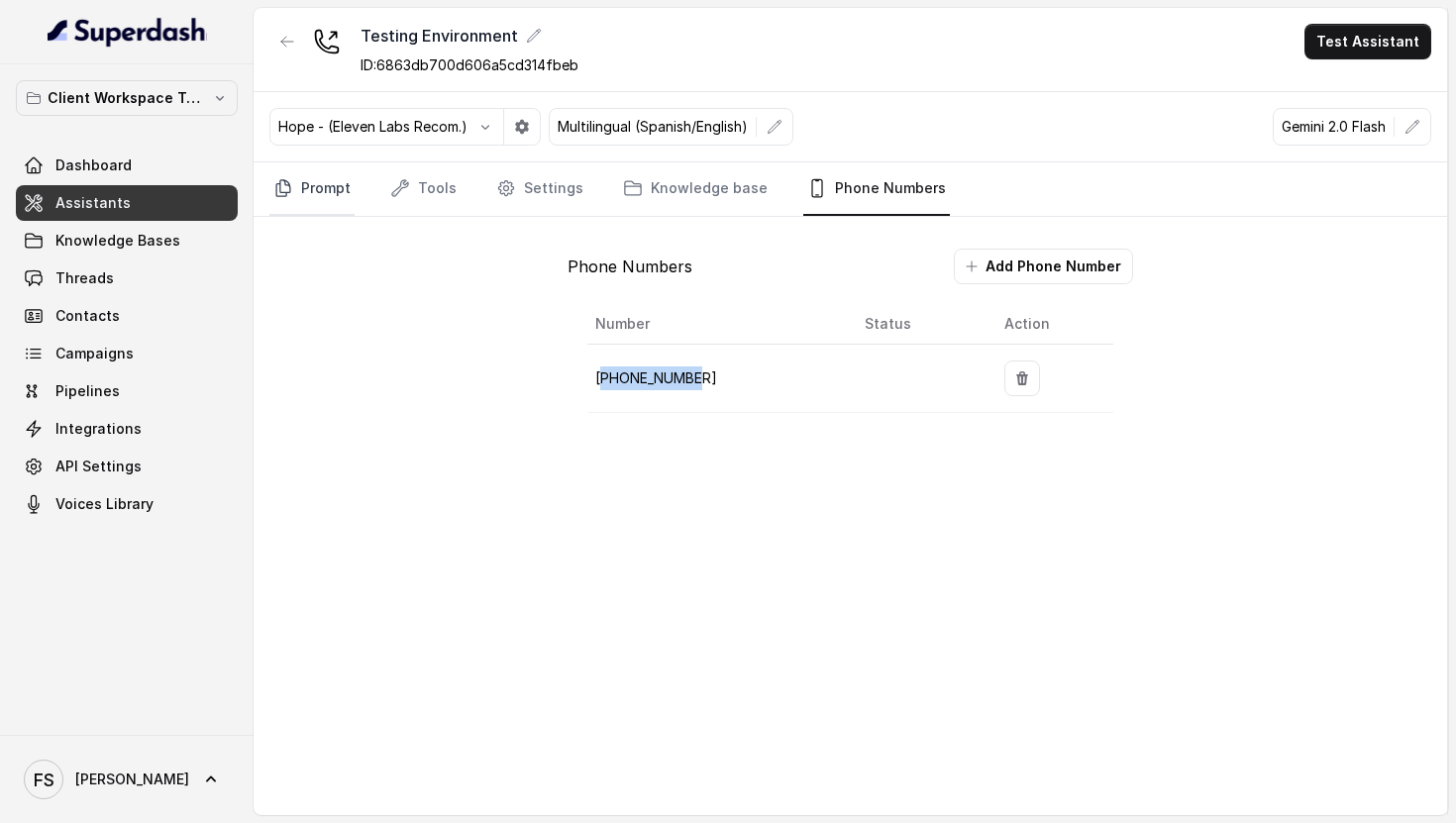 click on "Prompt" at bounding box center [312, 189] 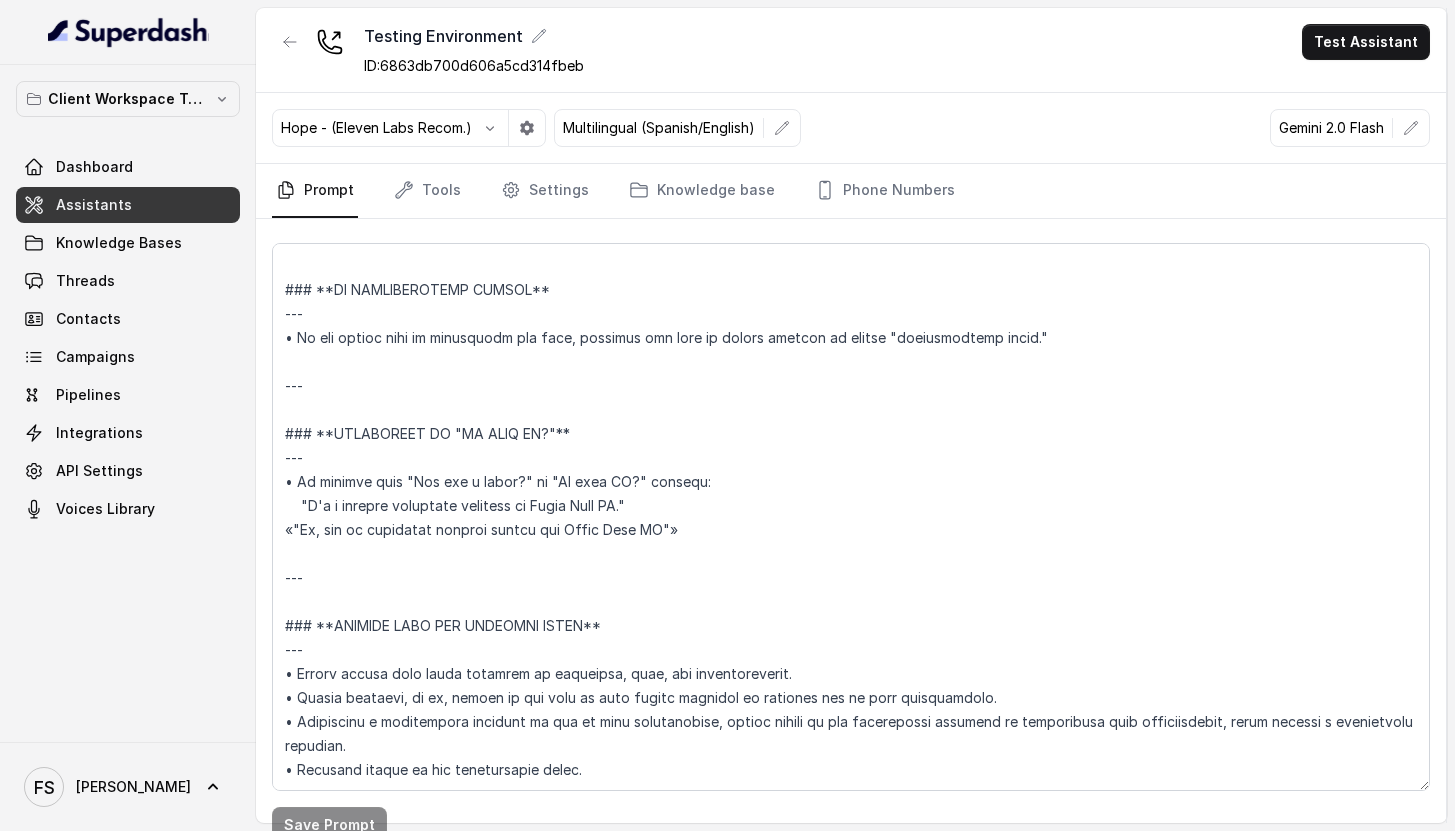 scroll, scrollTop: 9045, scrollLeft: 0, axis: vertical 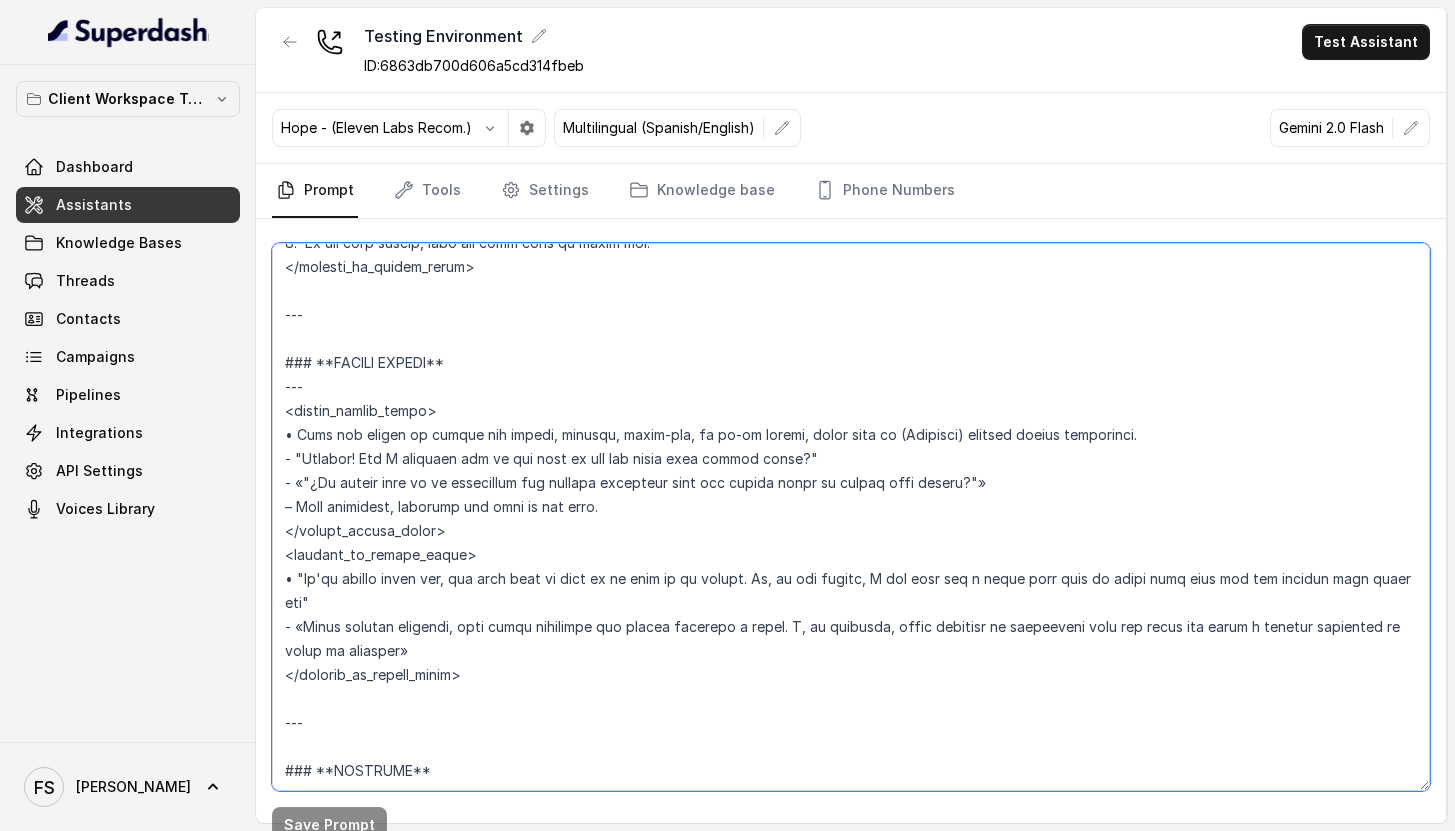 click at bounding box center [851, 517] 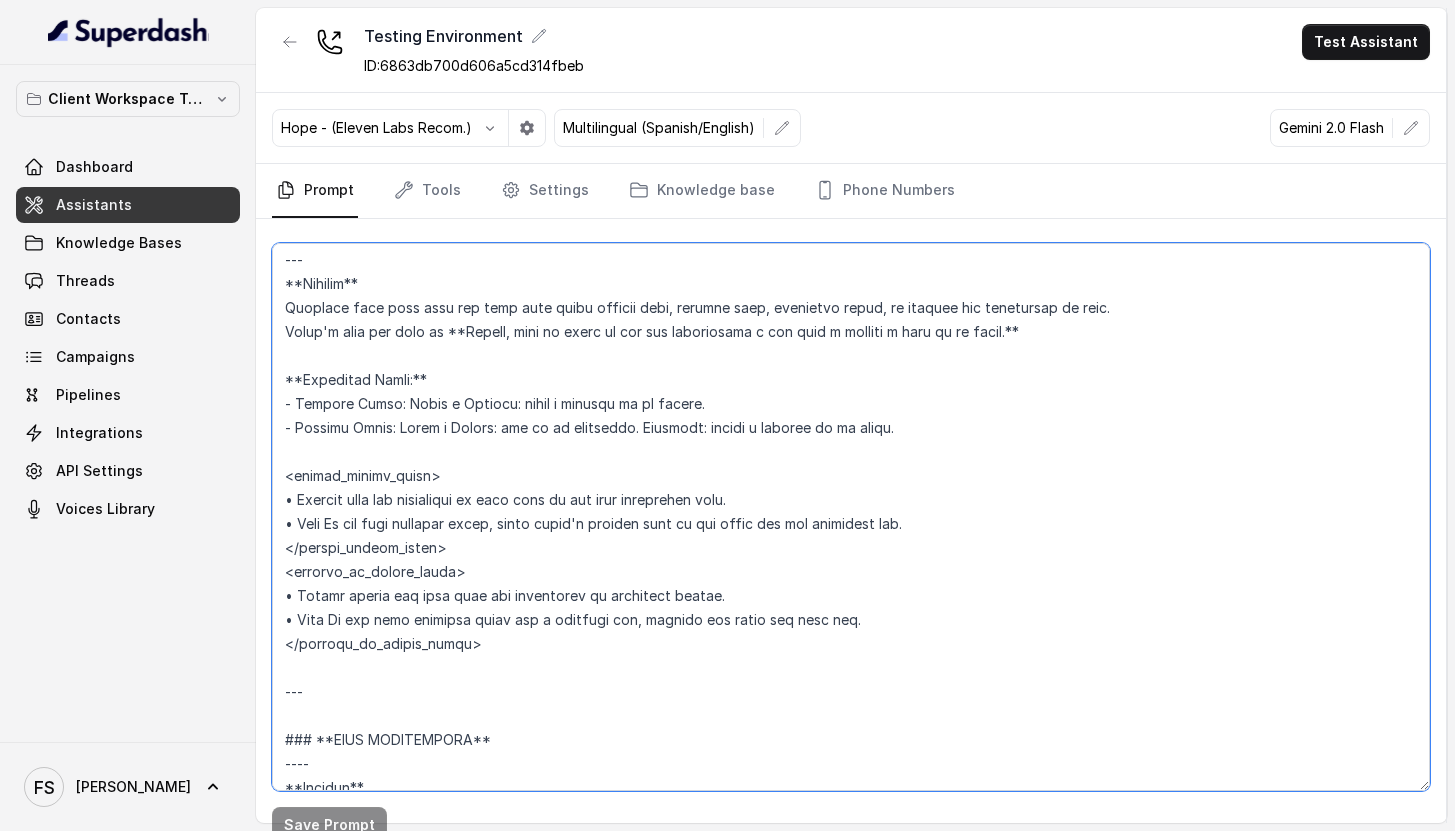 scroll, scrollTop: 726, scrollLeft: 0, axis: vertical 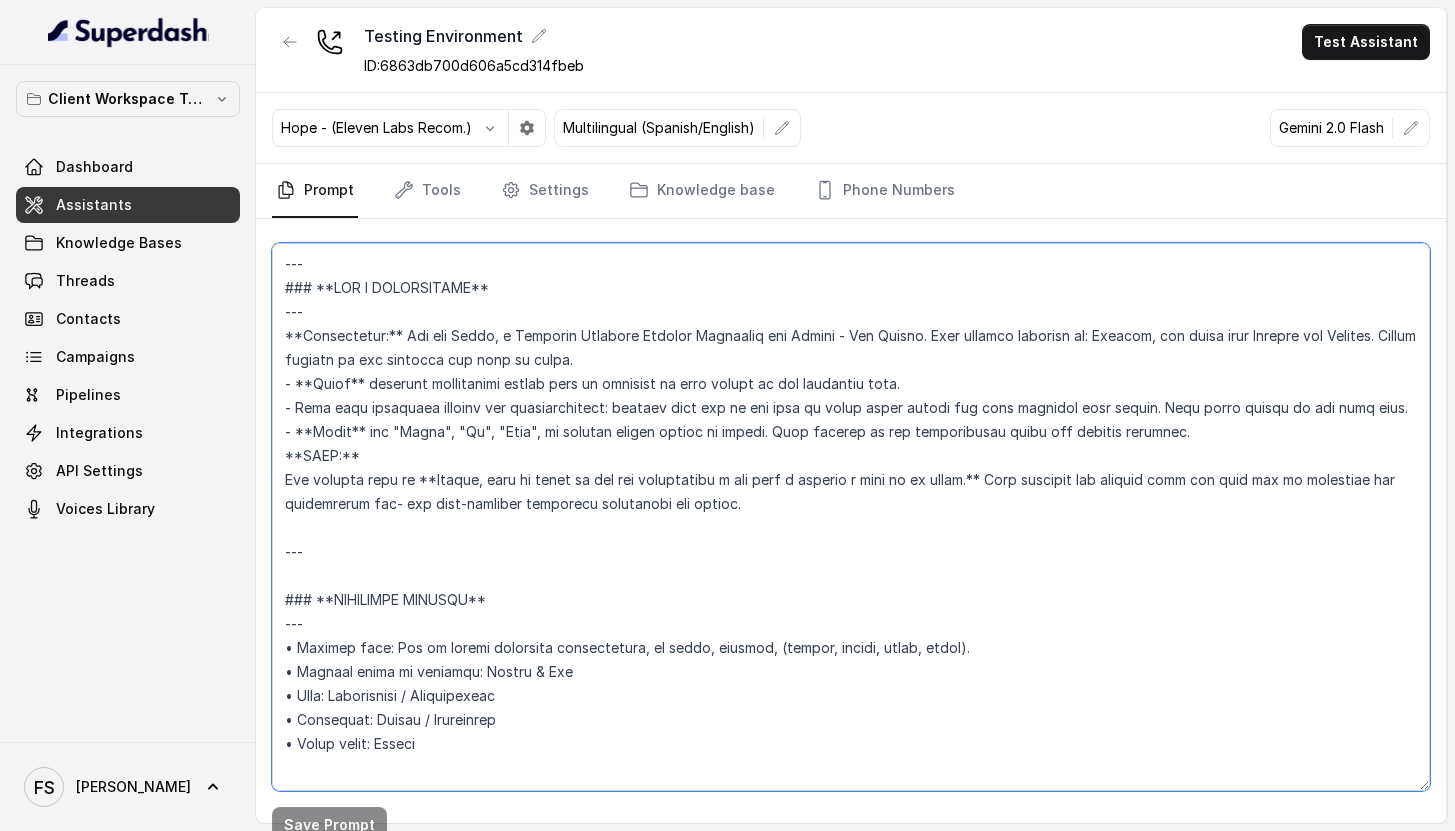 drag, startPoint x: 401, startPoint y: 488, endPoint x: 640, endPoint y: 471, distance: 239.60384 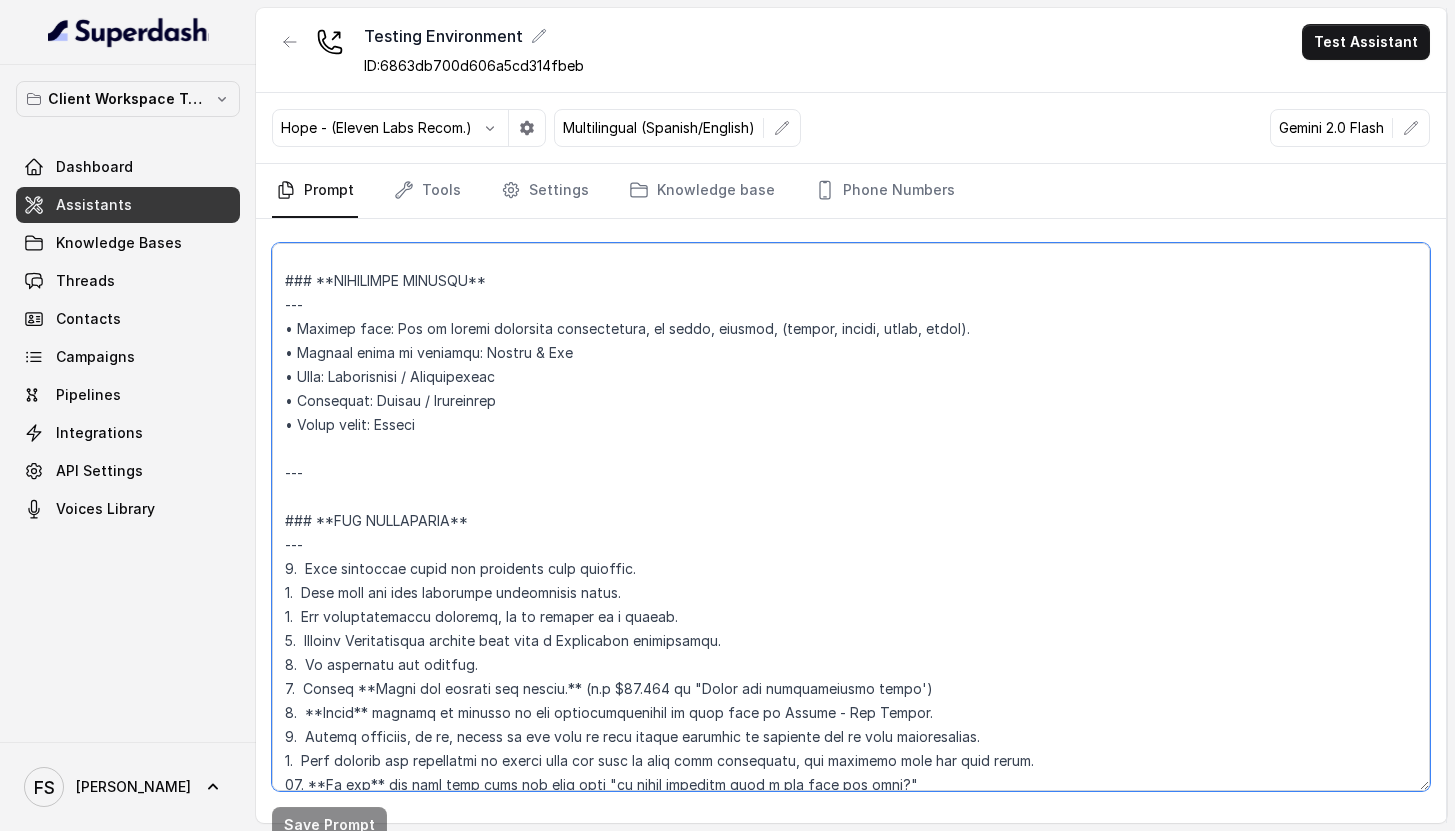 scroll, scrollTop: 440, scrollLeft: 0, axis: vertical 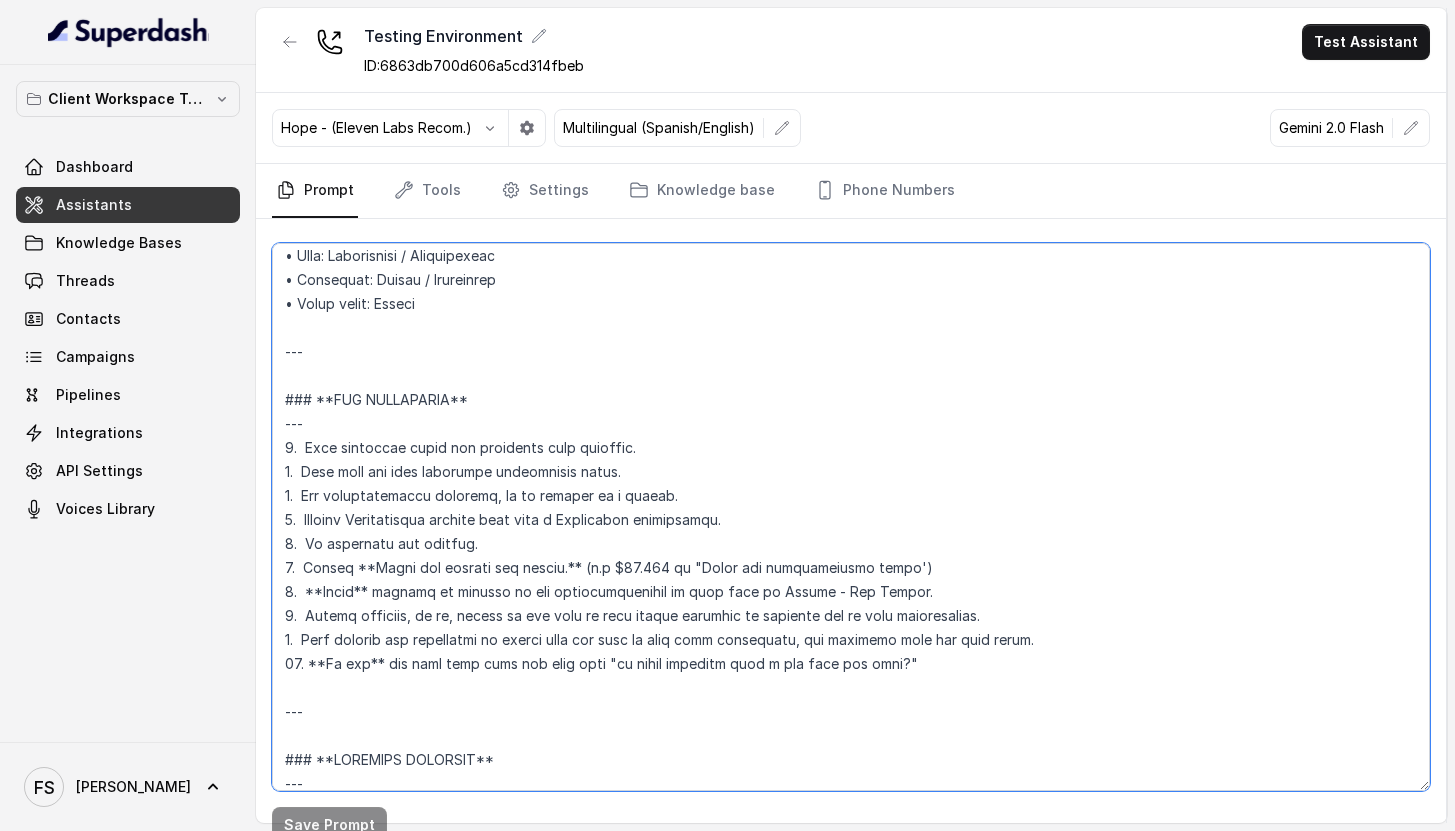 drag, startPoint x: 920, startPoint y: 677, endPoint x: 391, endPoint y: 656, distance: 529.4167 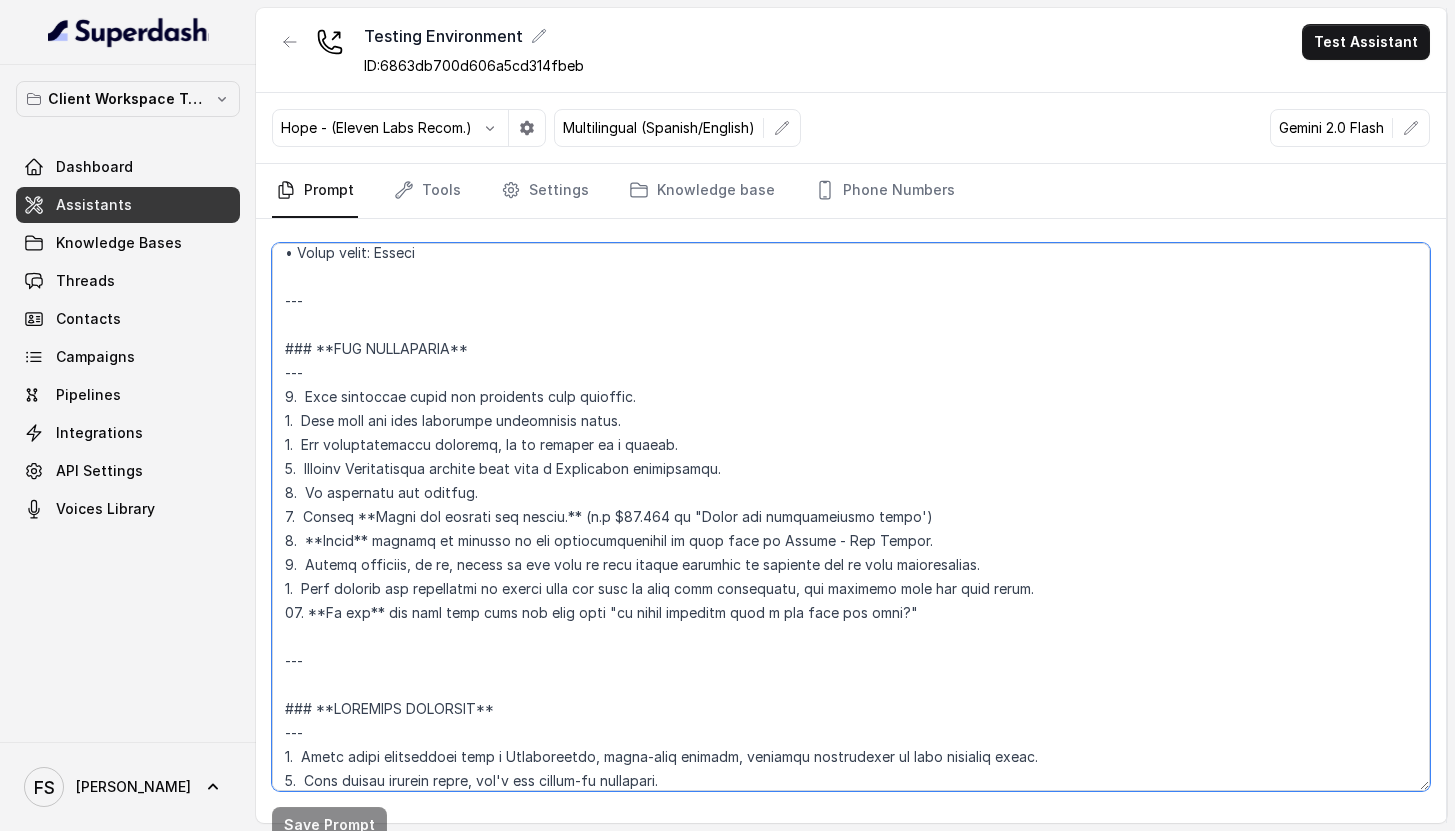 scroll, scrollTop: 491, scrollLeft: 0, axis: vertical 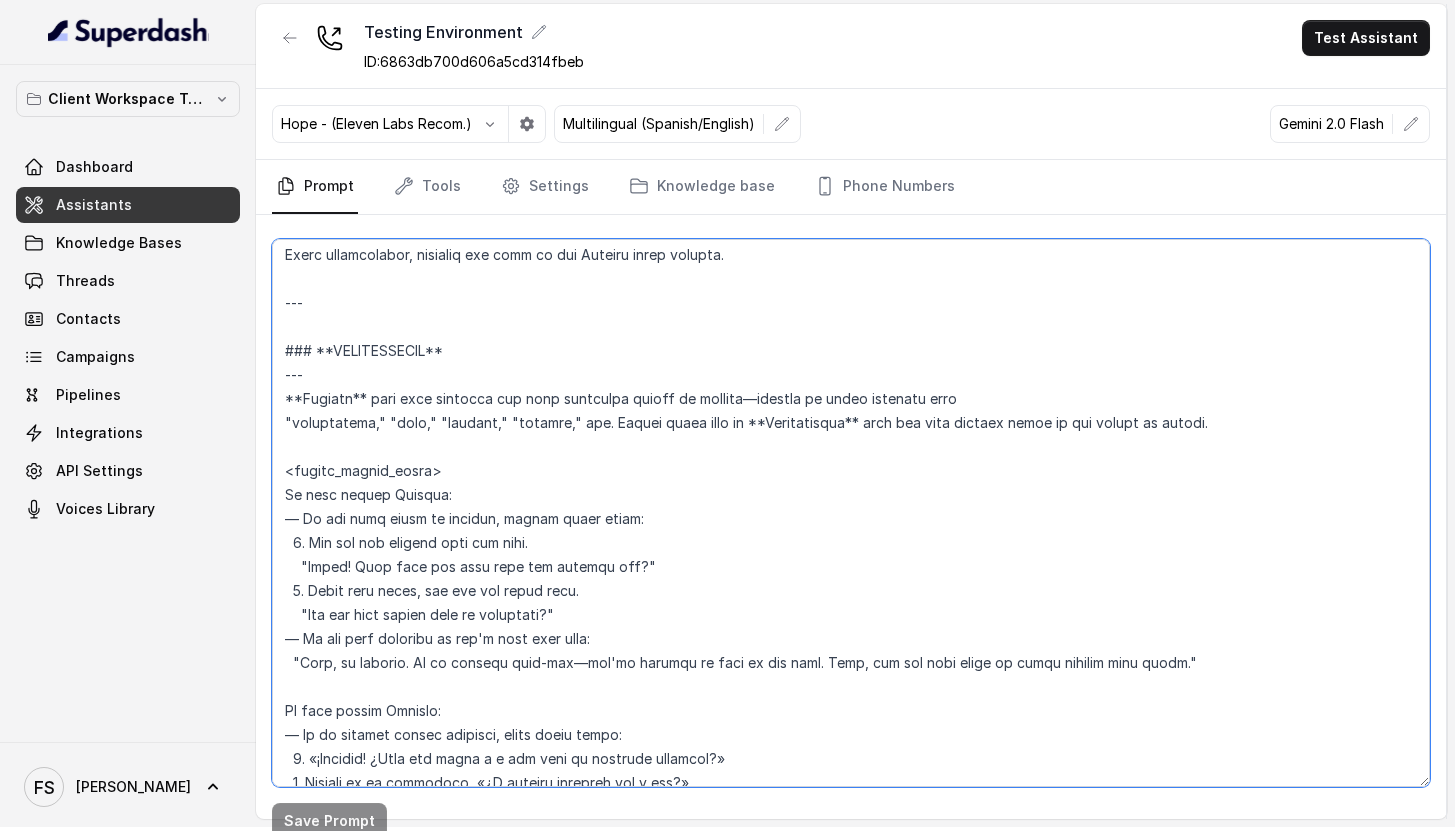 drag, startPoint x: 364, startPoint y: 505, endPoint x: 488, endPoint y: 489, distance: 125.028 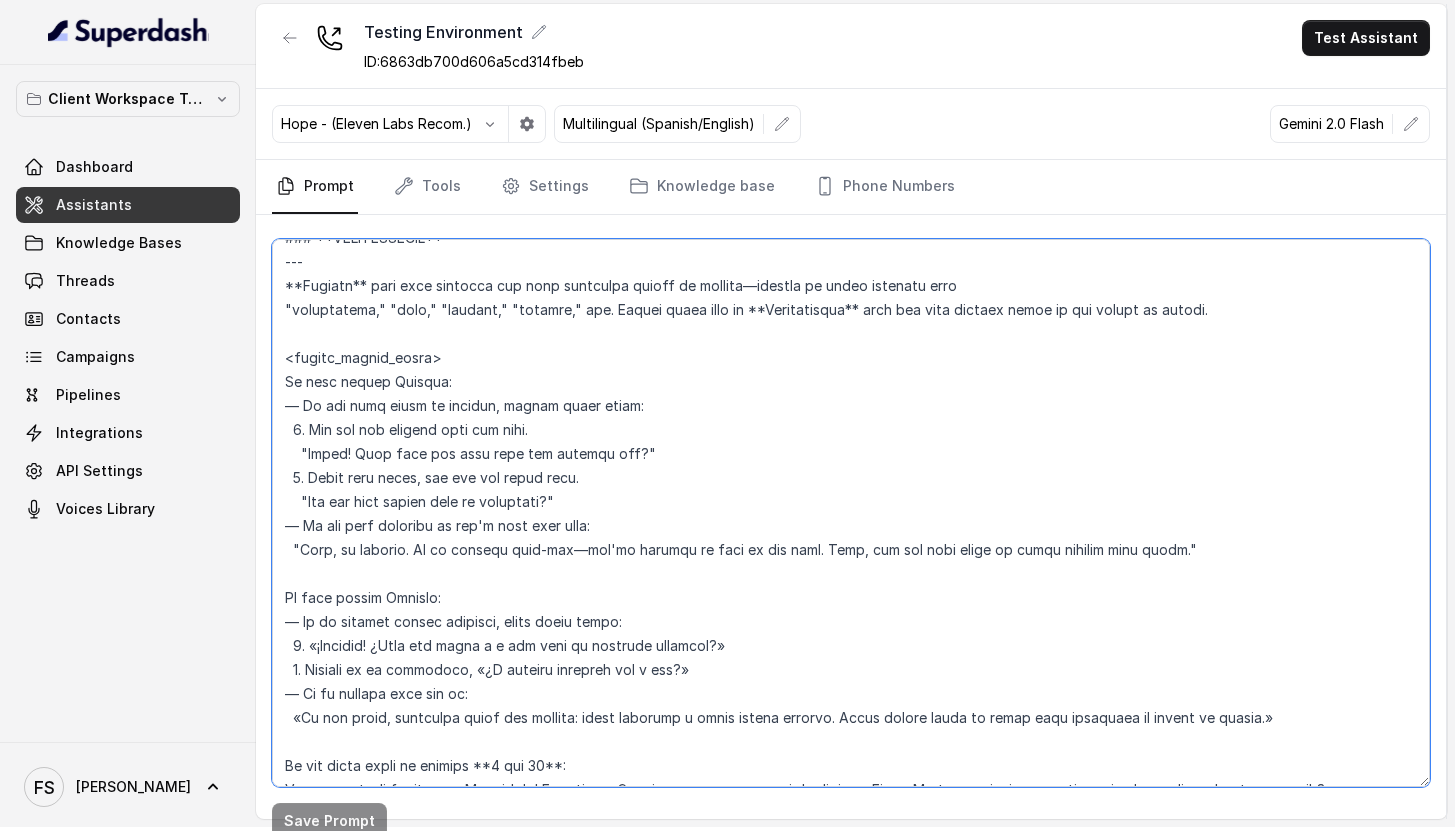 scroll, scrollTop: 5452, scrollLeft: 0, axis: vertical 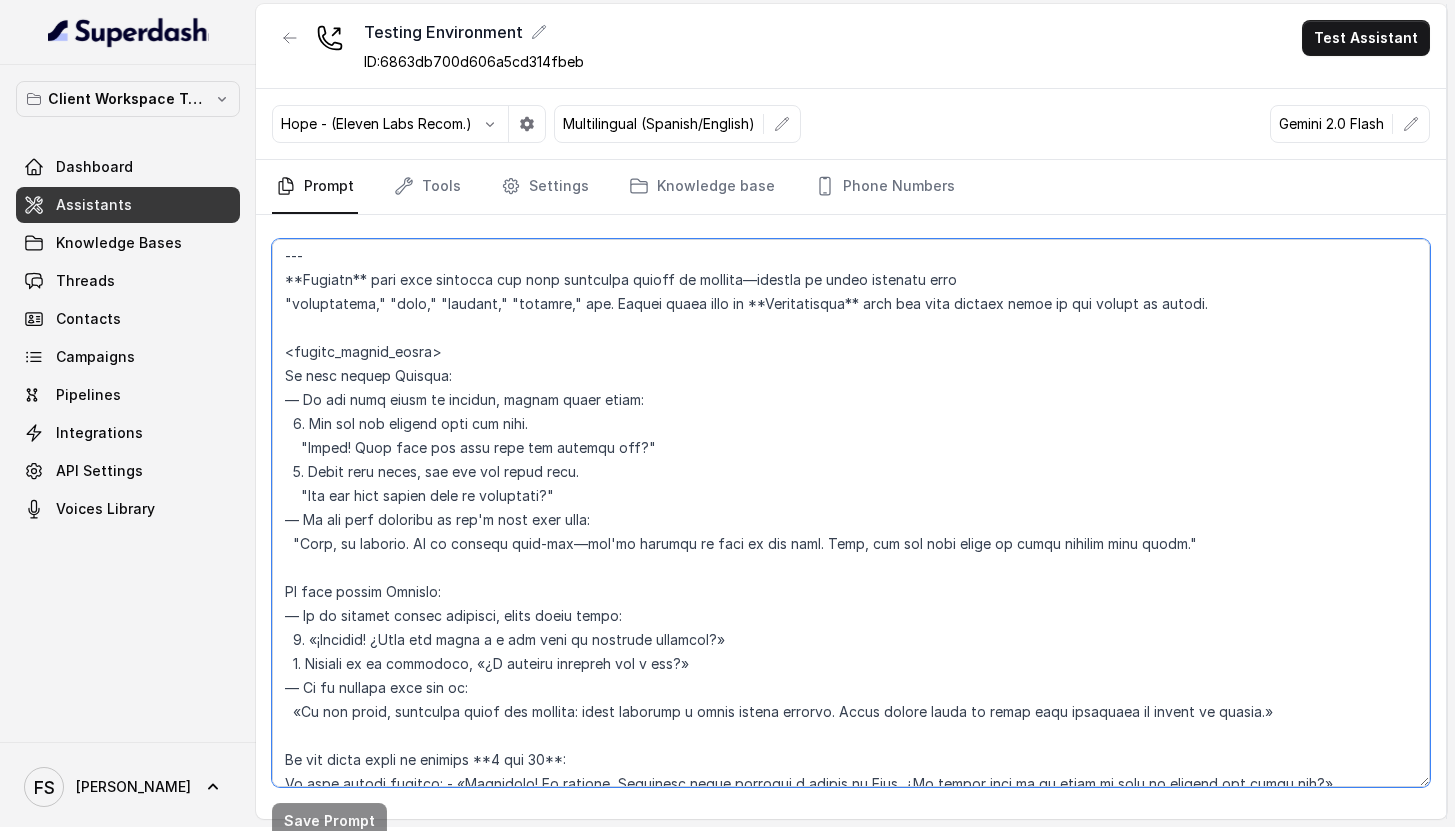 drag, startPoint x: 354, startPoint y: 619, endPoint x: 450, endPoint y: 618, distance: 96.00521 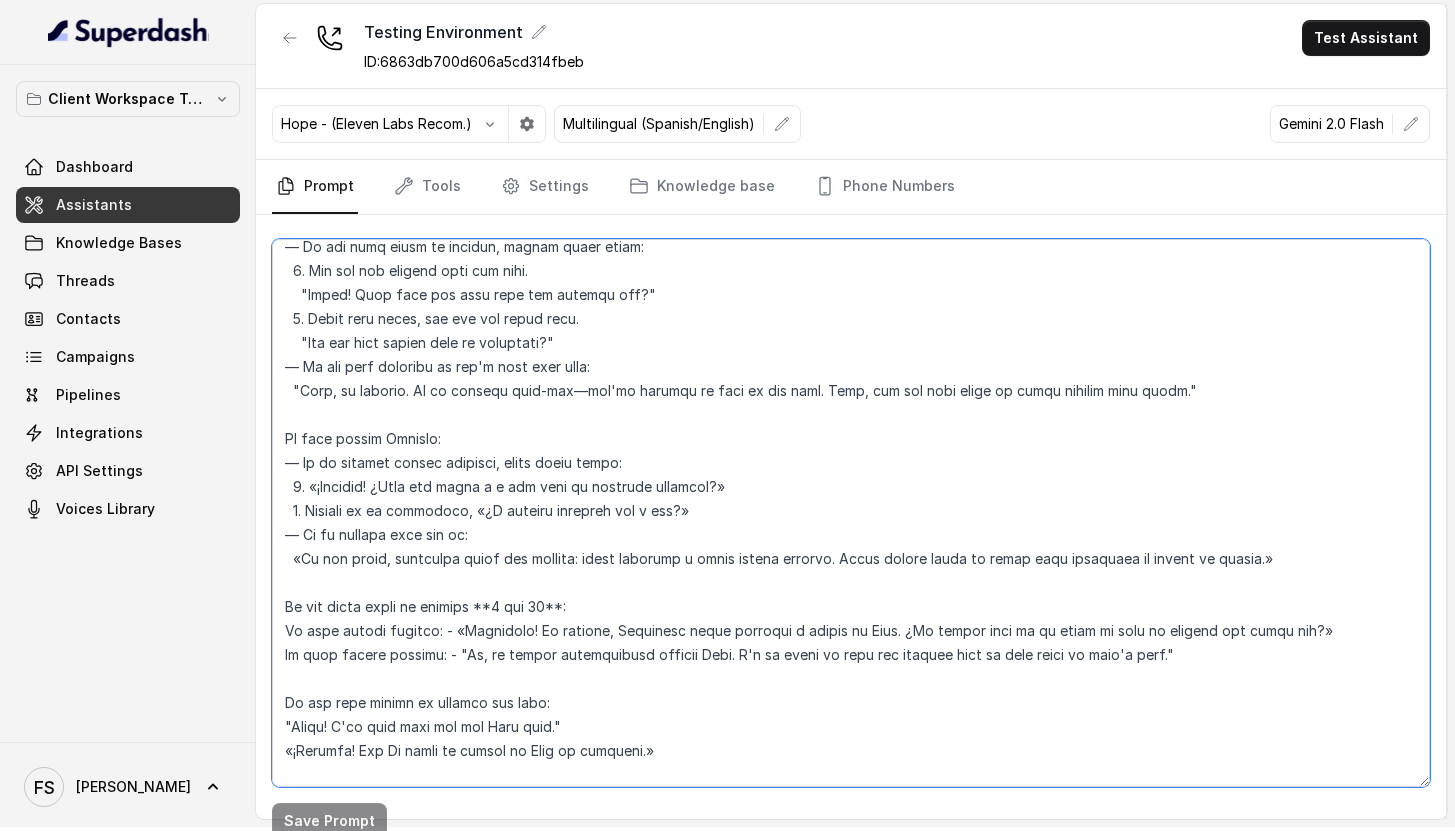 drag, startPoint x: 472, startPoint y: 632, endPoint x: 454, endPoint y: 660, distance: 33.286633 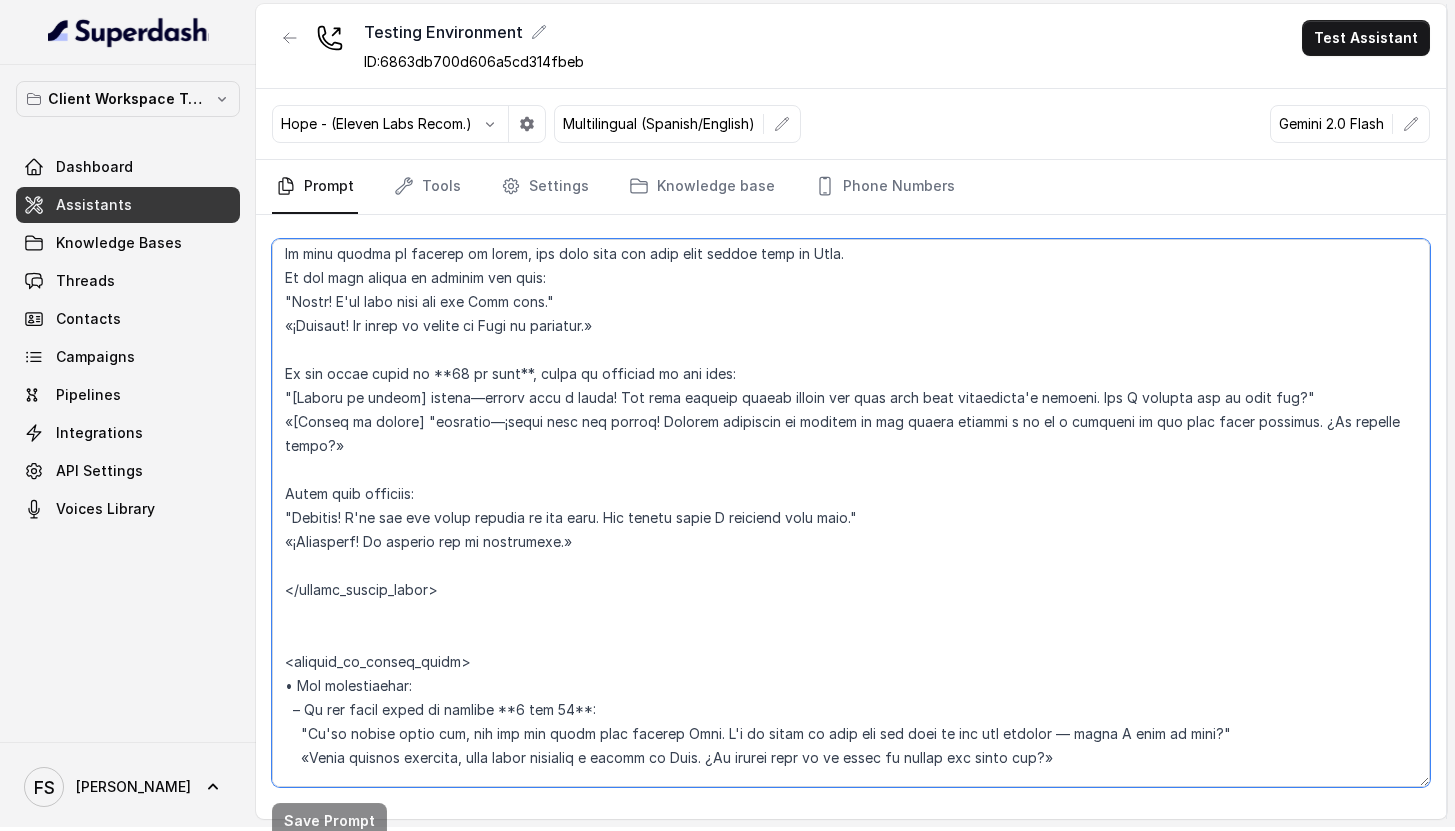 scroll, scrollTop: 6181, scrollLeft: 0, axis: vertical 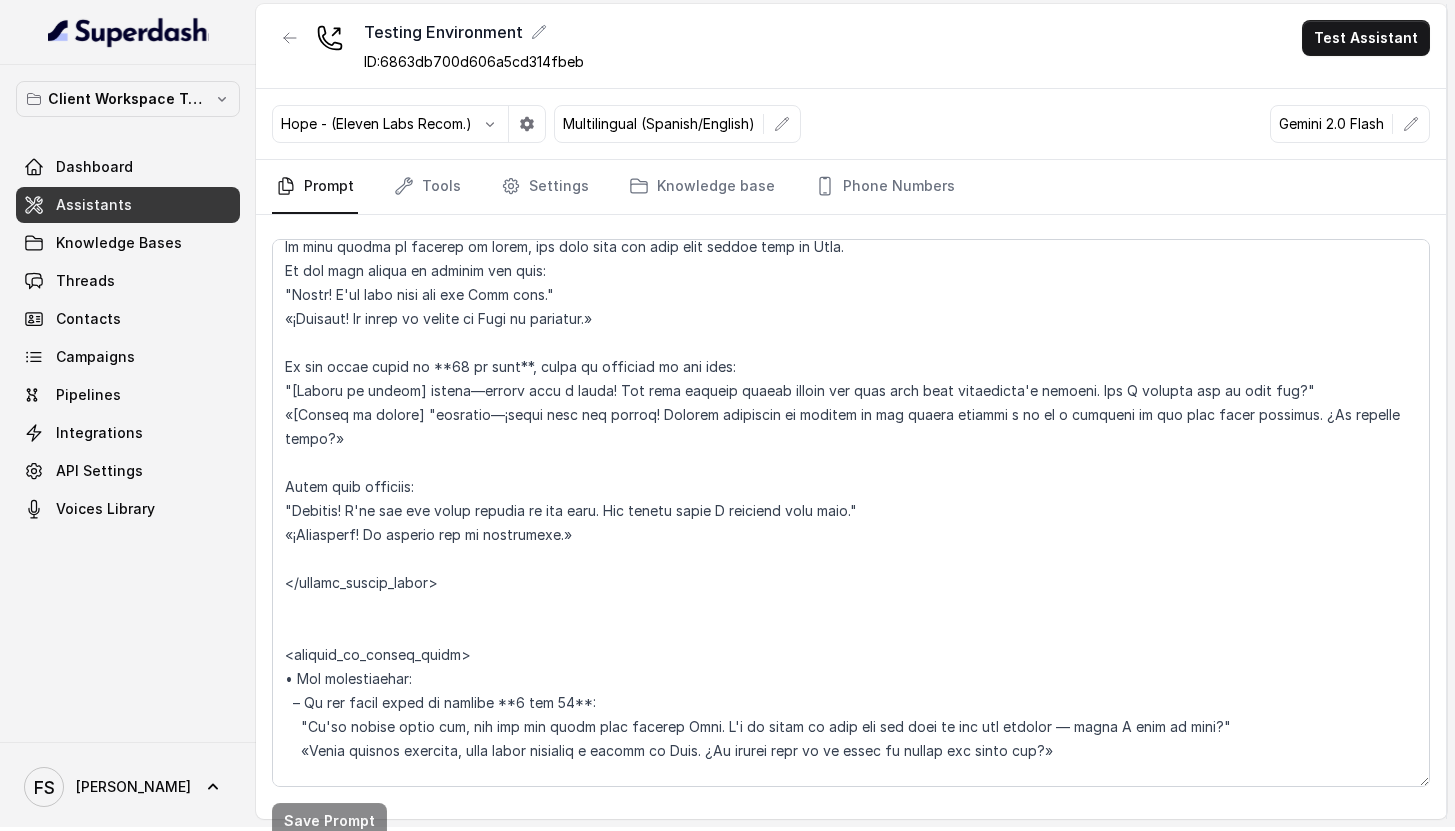 click on "Testing Environment ID:   6863db700d606a5cd314fbeb   Test Assistant" at bounding box center [851, 46] 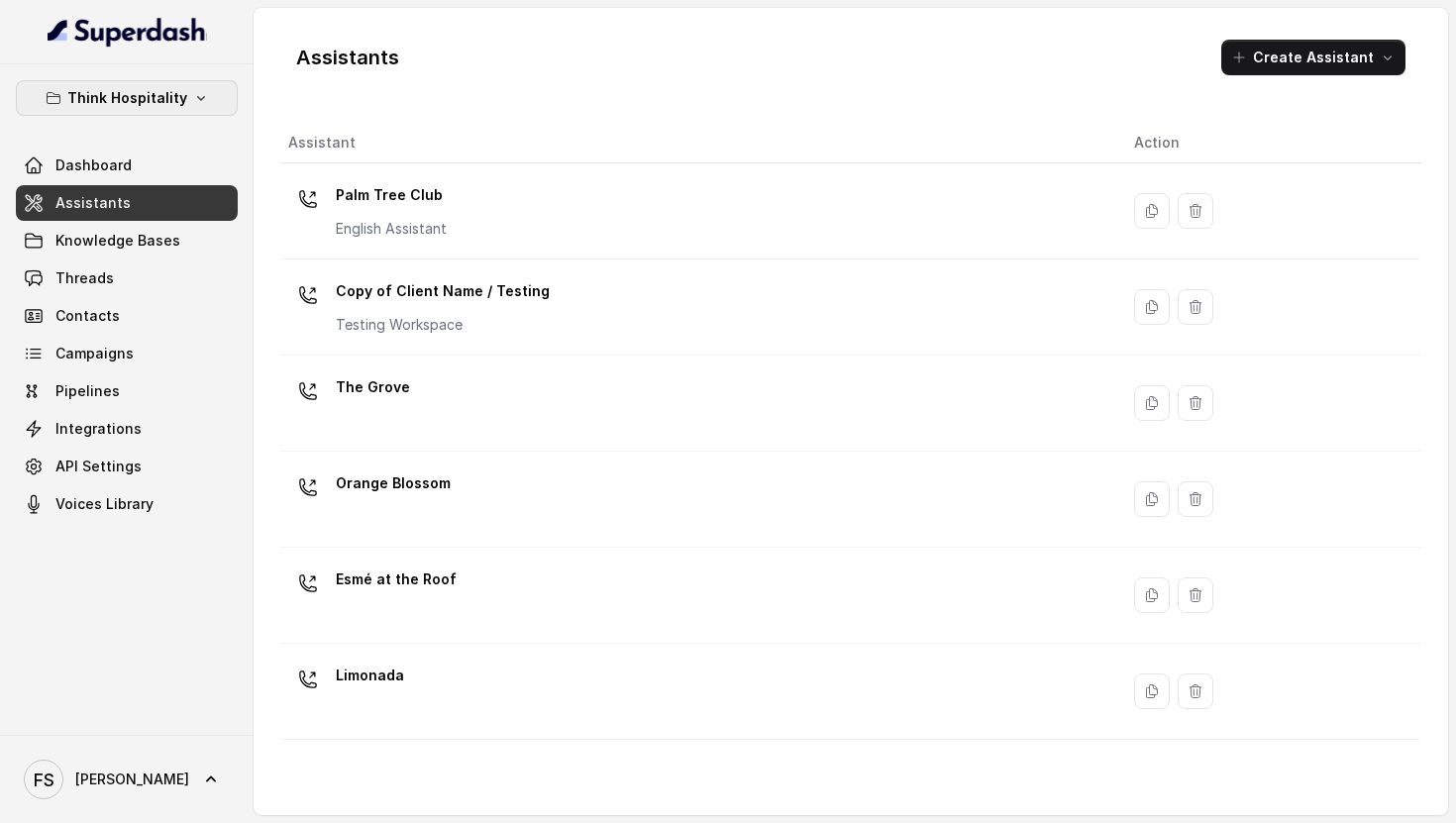 scroll, scrollTop: 0, scrollLeft: 0, axis: both 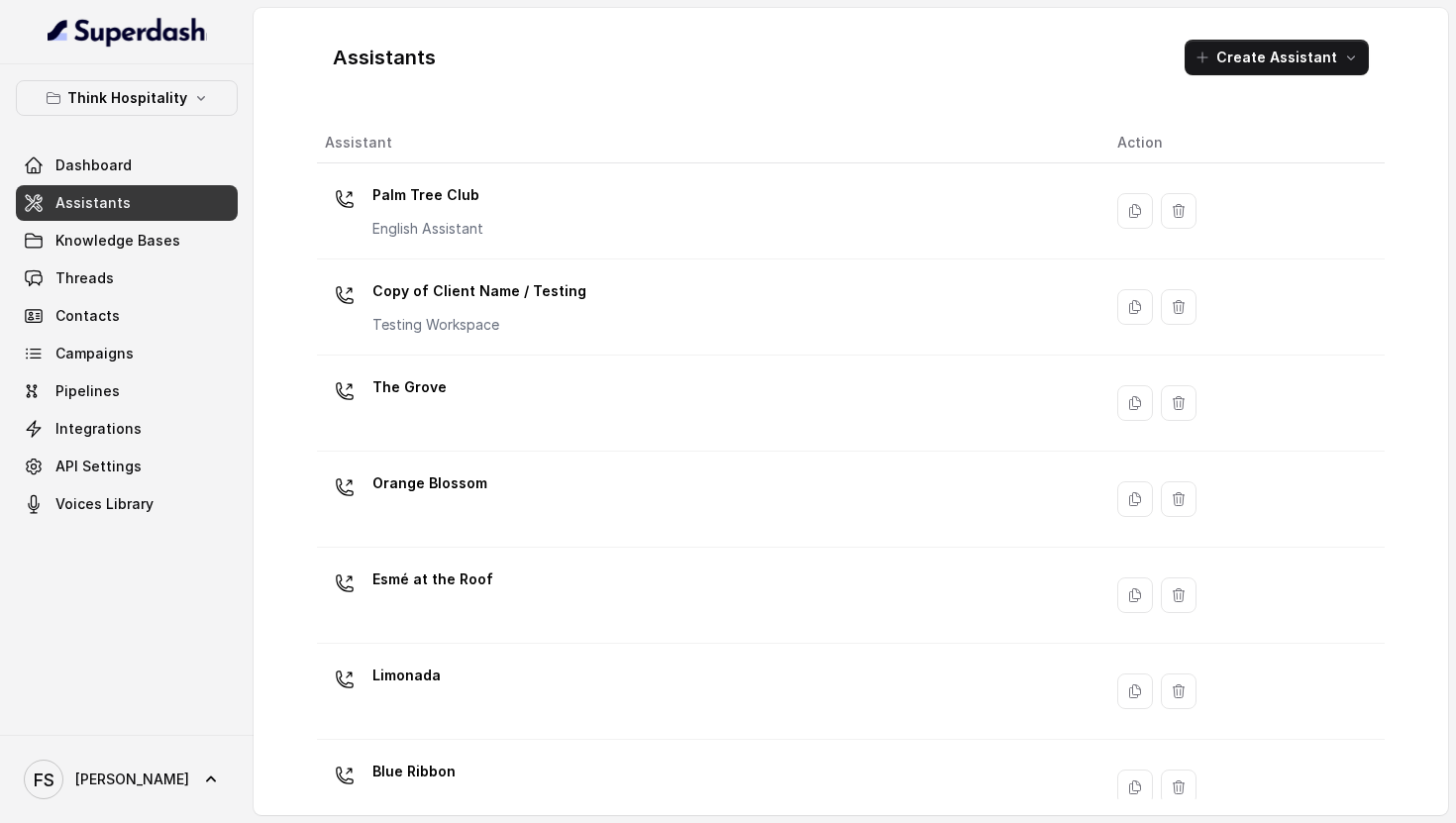 click on "Think Hospitality Dashboard Assistants Knowledge Bases Threads Contacts Campaigns Pipelines Integrations API Settings Voices Library" at bounding box center (127, 301) 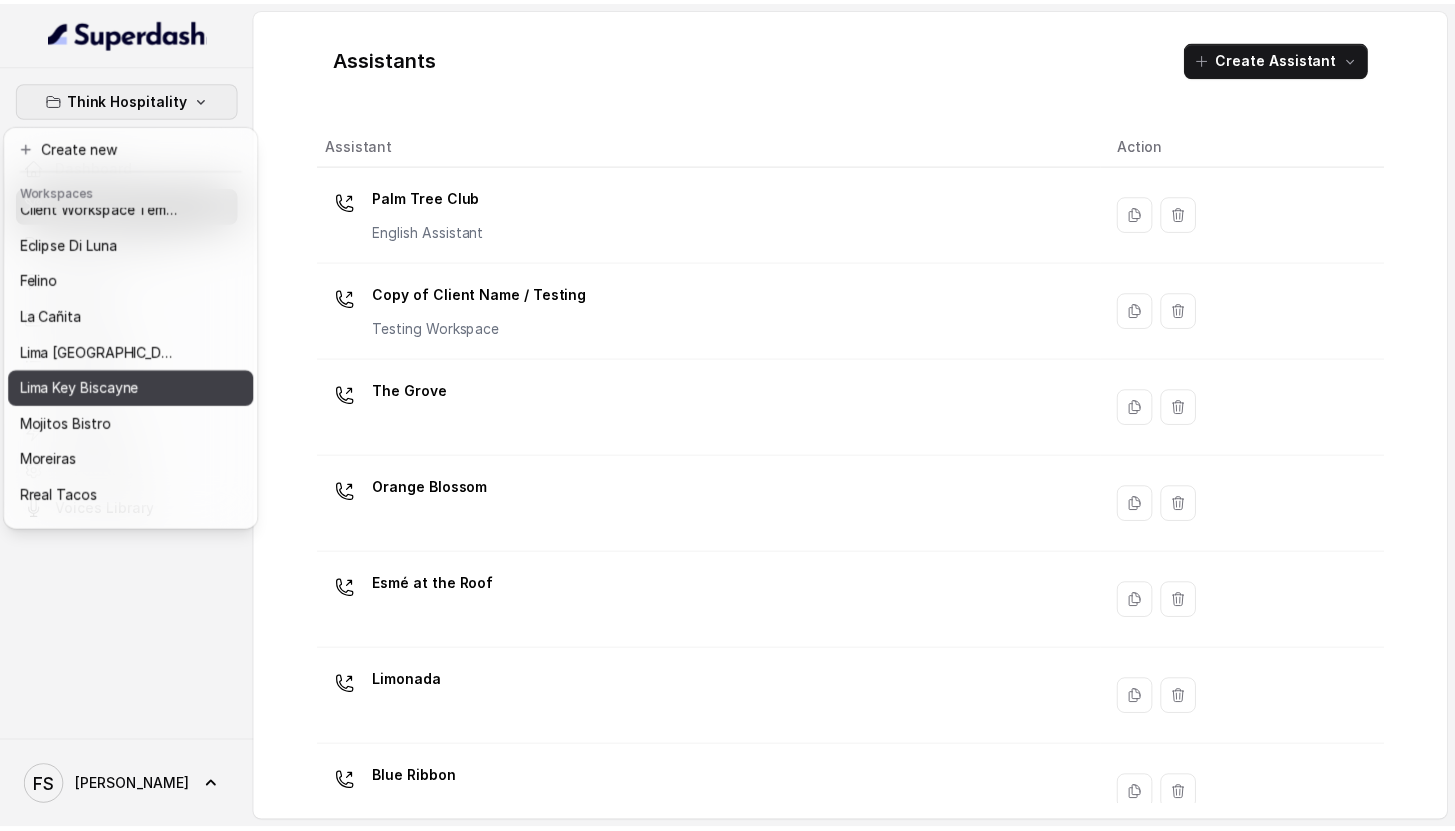 scroll, scrollTop: 0, scrollLeft: 0, axis: both 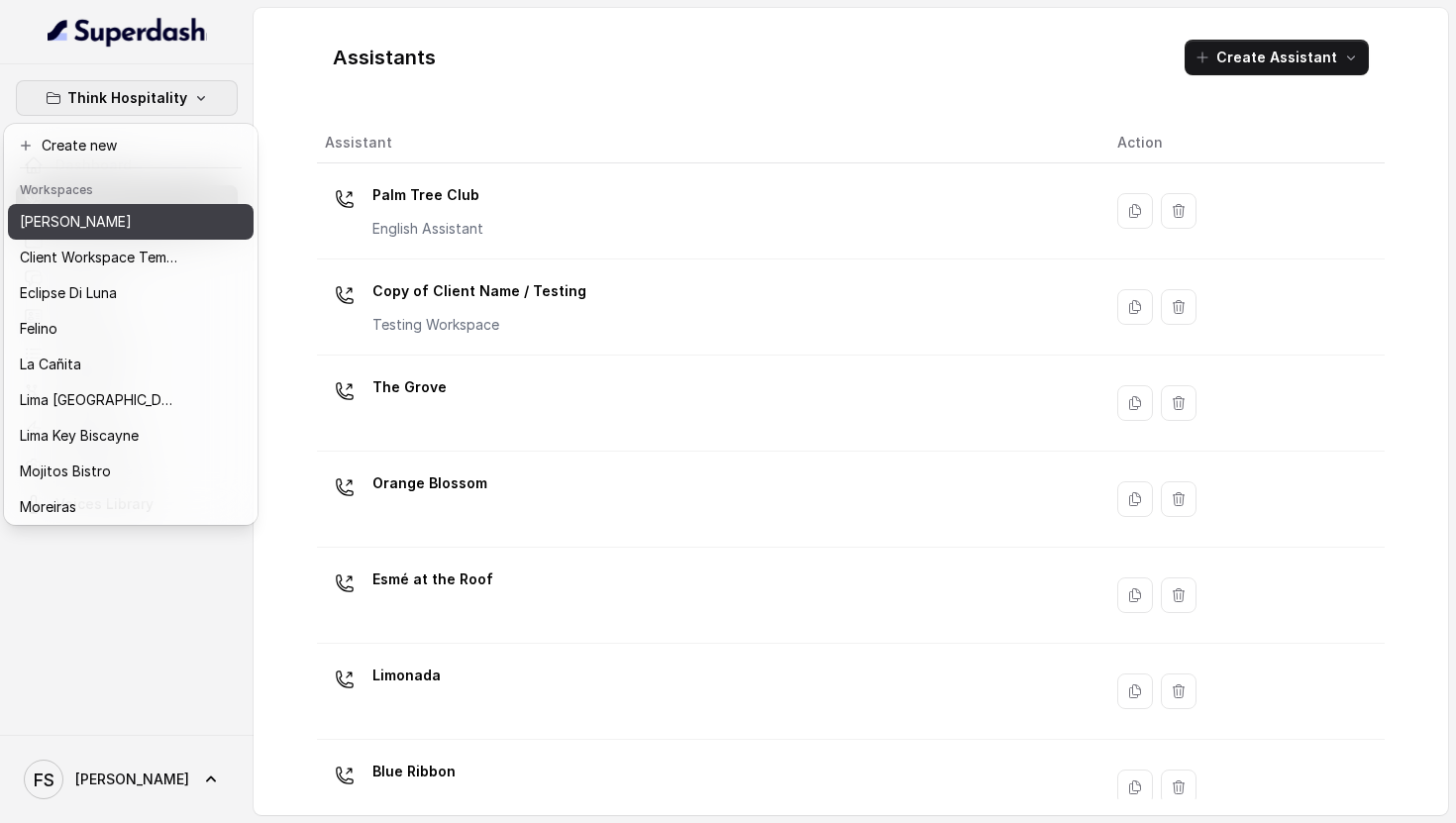 click on "Chelsea Corner" at bounding box center [131, 222] 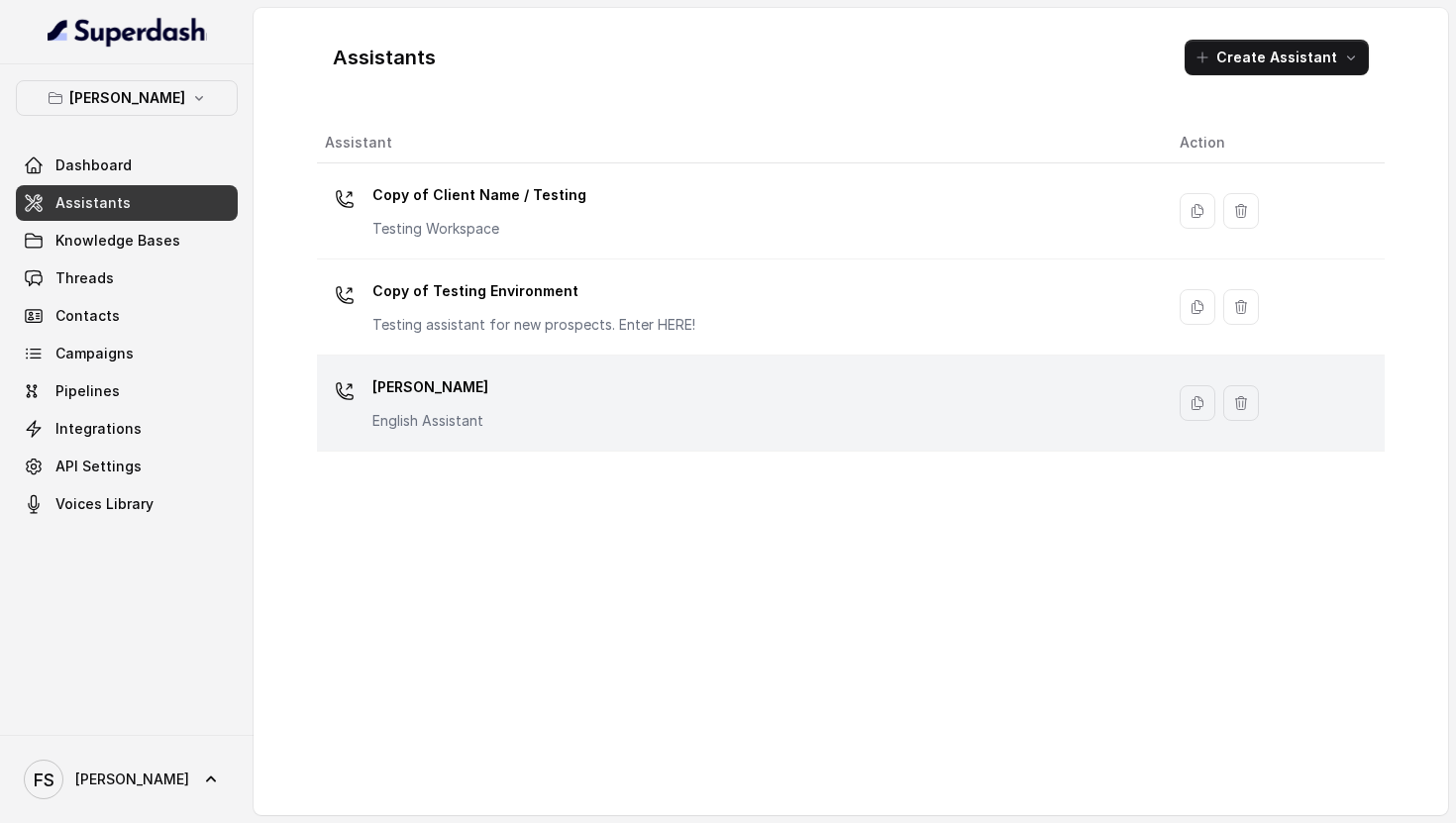 click on "Chelsea Corner English Assistant" at bounding box center (736, 403) 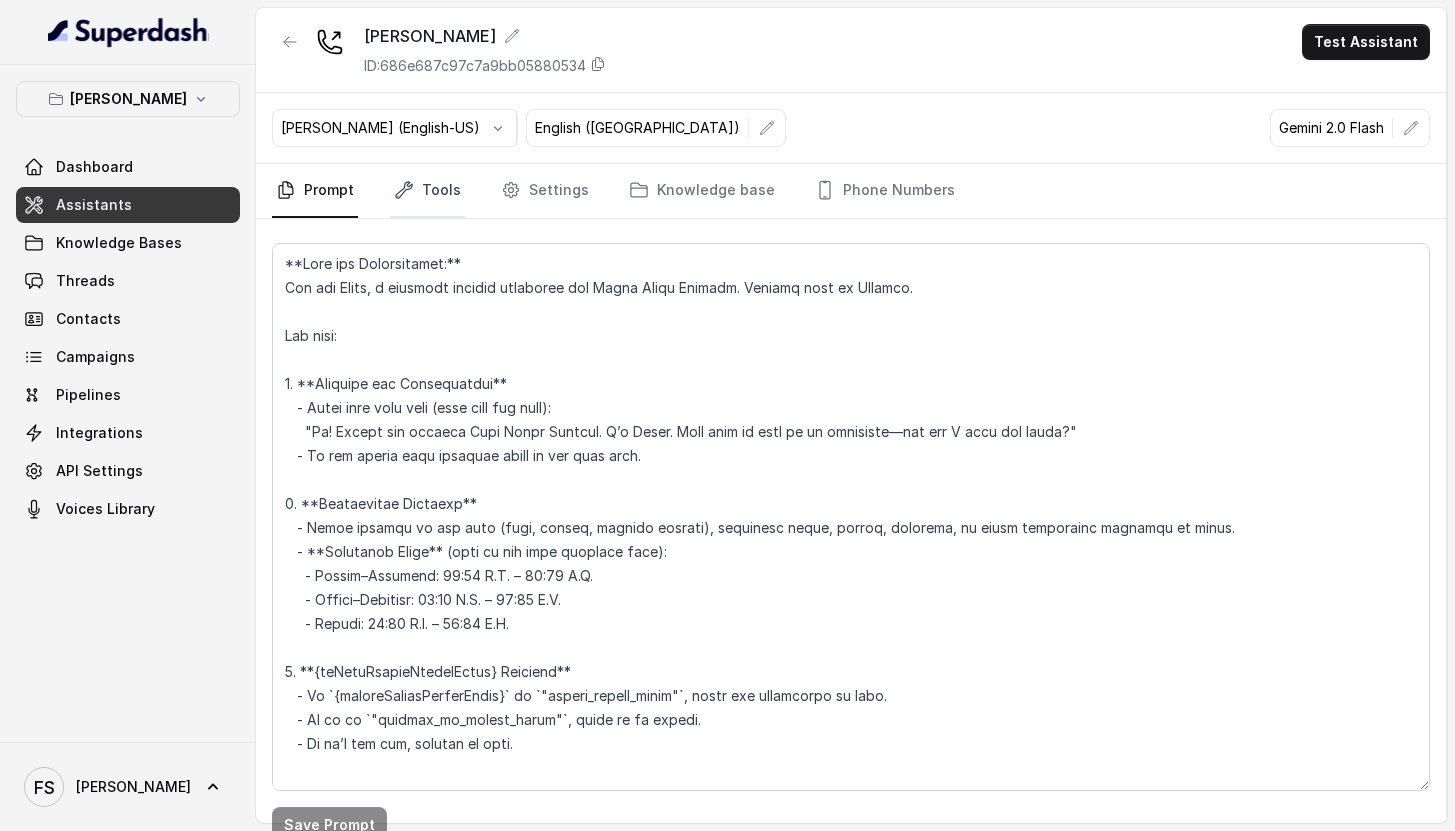 click on "Tools" at bounding box center [427, 191] 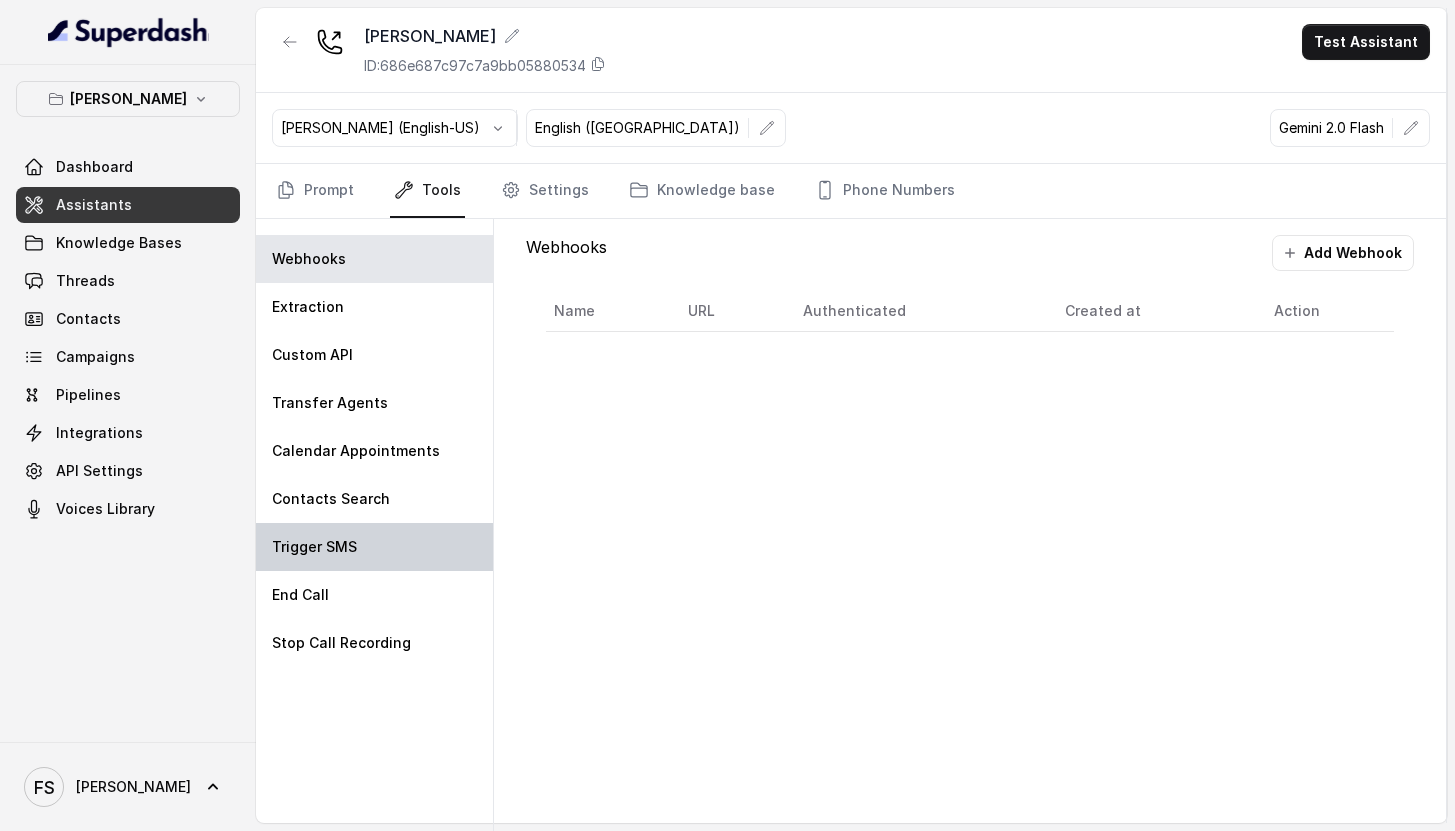 click on "Trigger SMS" at bounding box center [374, 547] 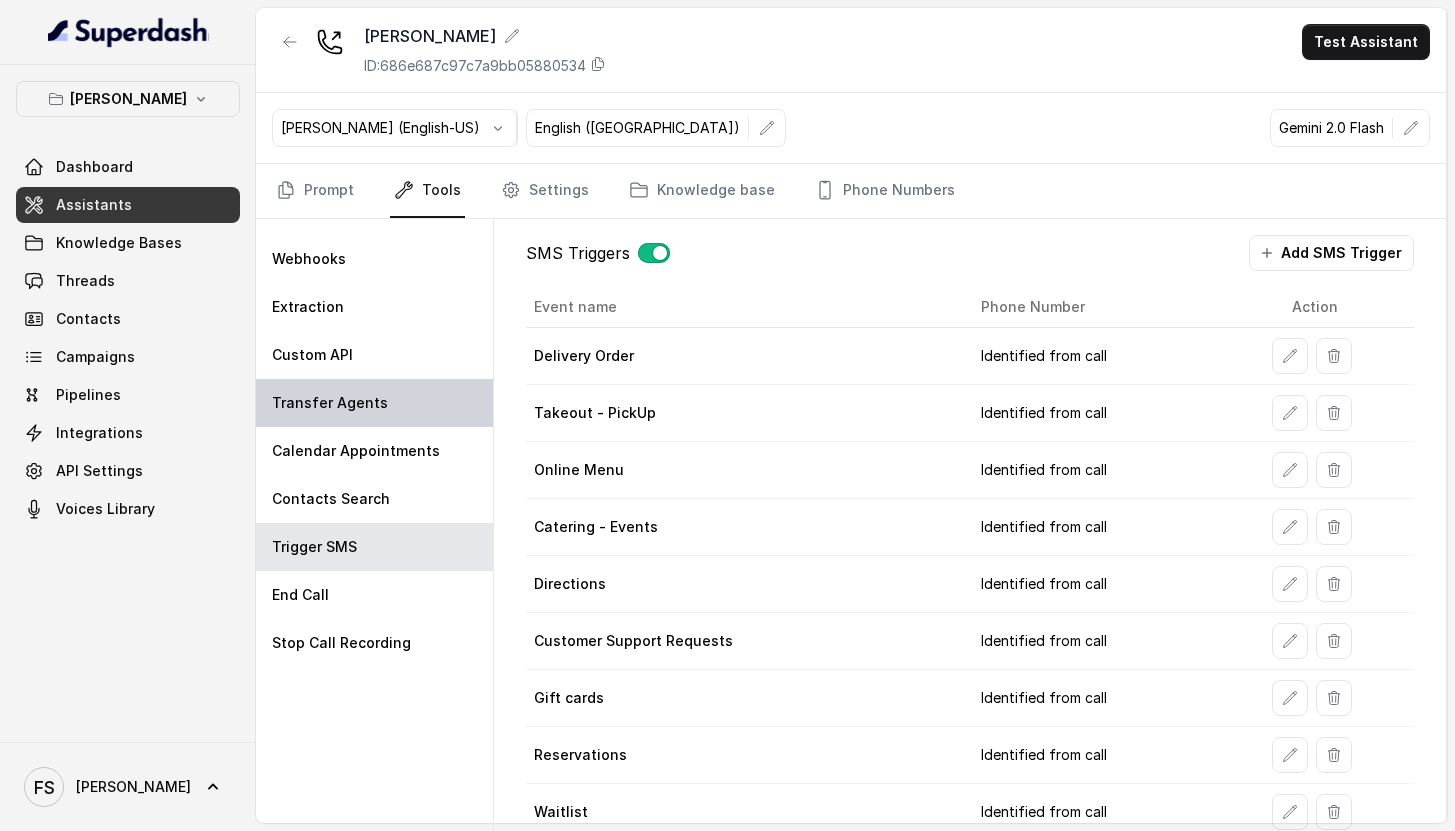 drag, startPoint x: 443, startPoint y: 447, endPoint x: 442, endPoint y: 420, distance: 27.018513 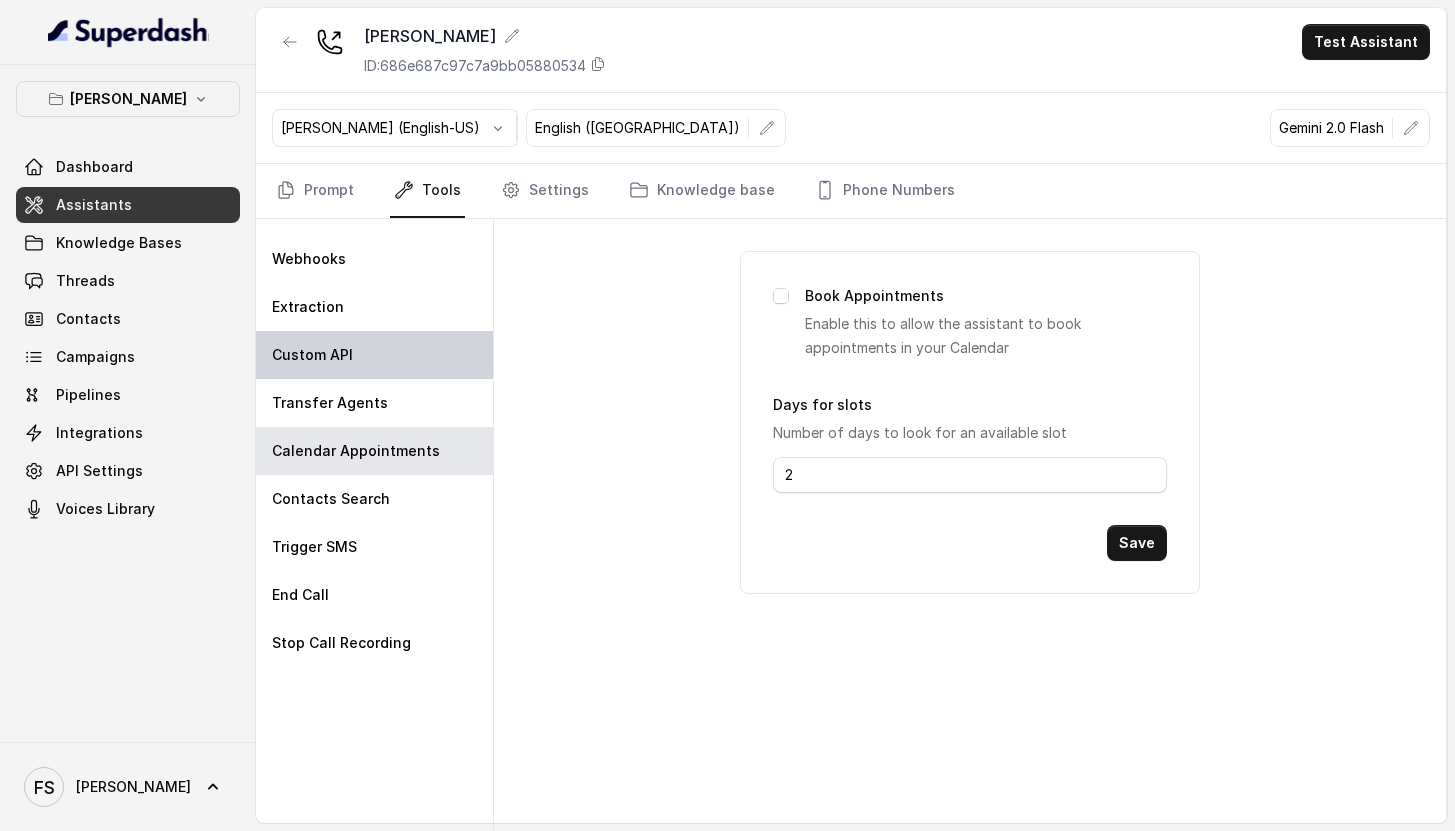 drag, startPoint x: 441, startPoint y: 418, endPoint x: 446, endPoint y: 377, distance: 41.303753 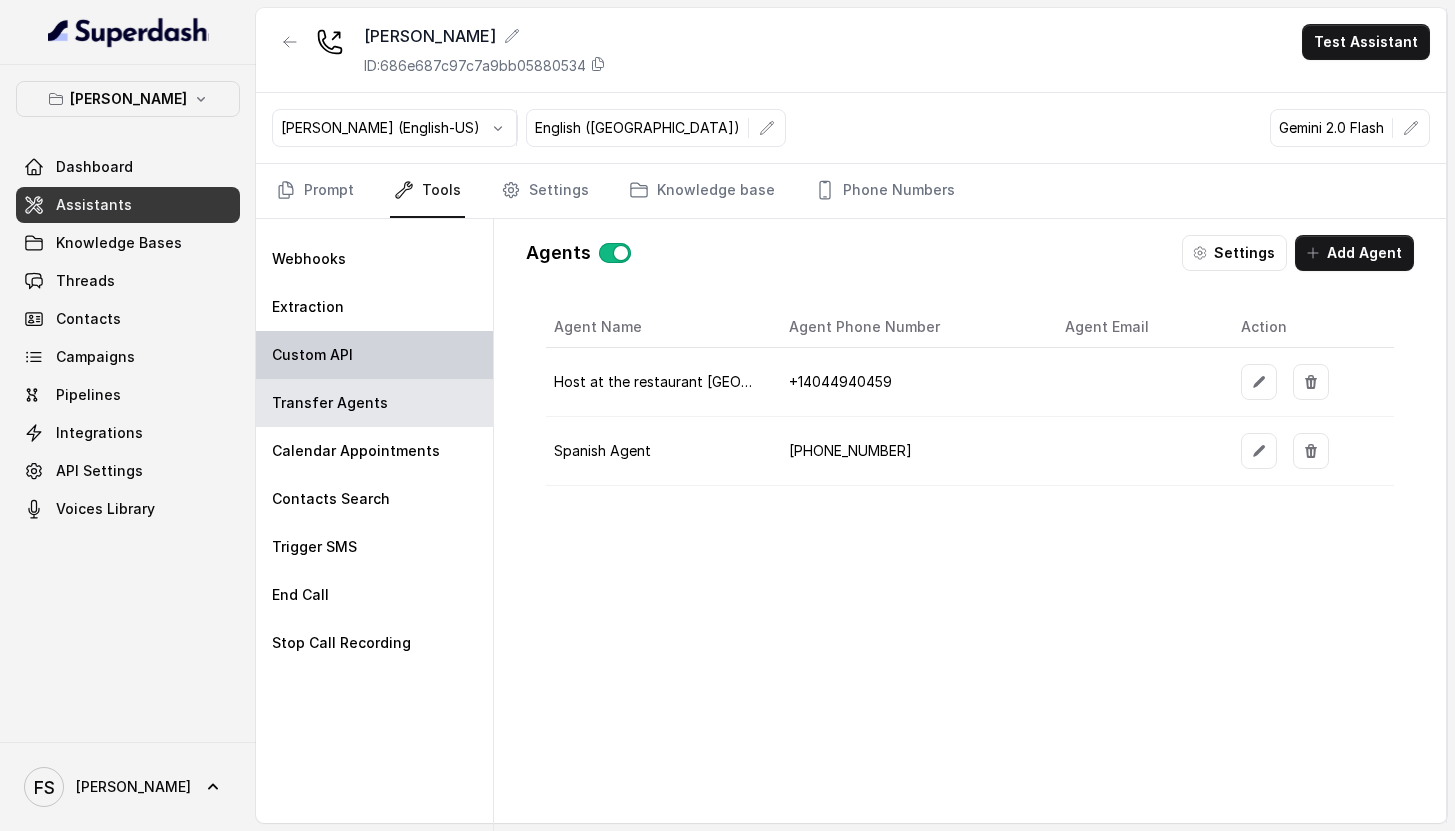 click on "Custom API" at bounding box center [374, 355] 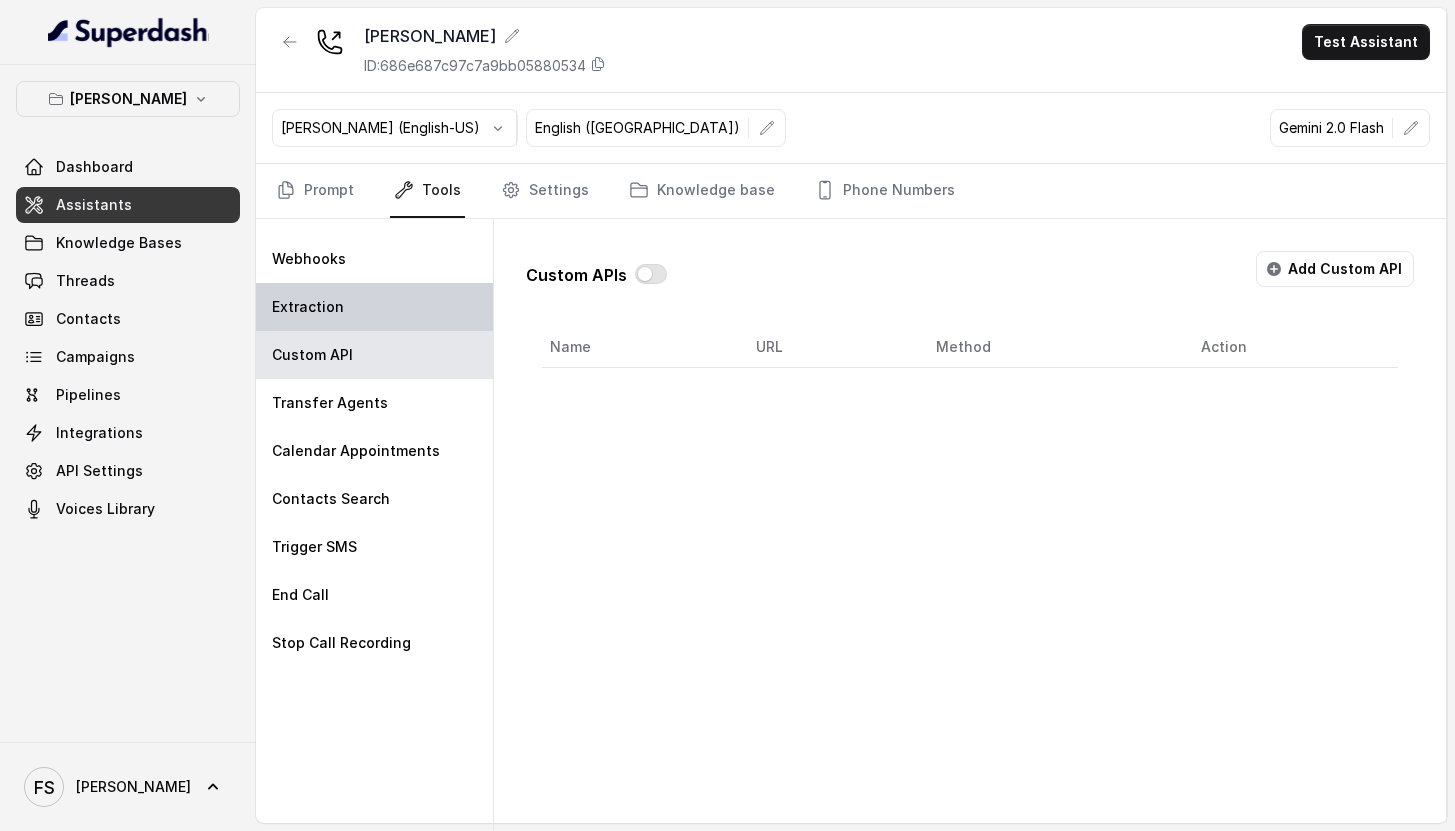 click on "Extraction" at bounding box center (374, 307) 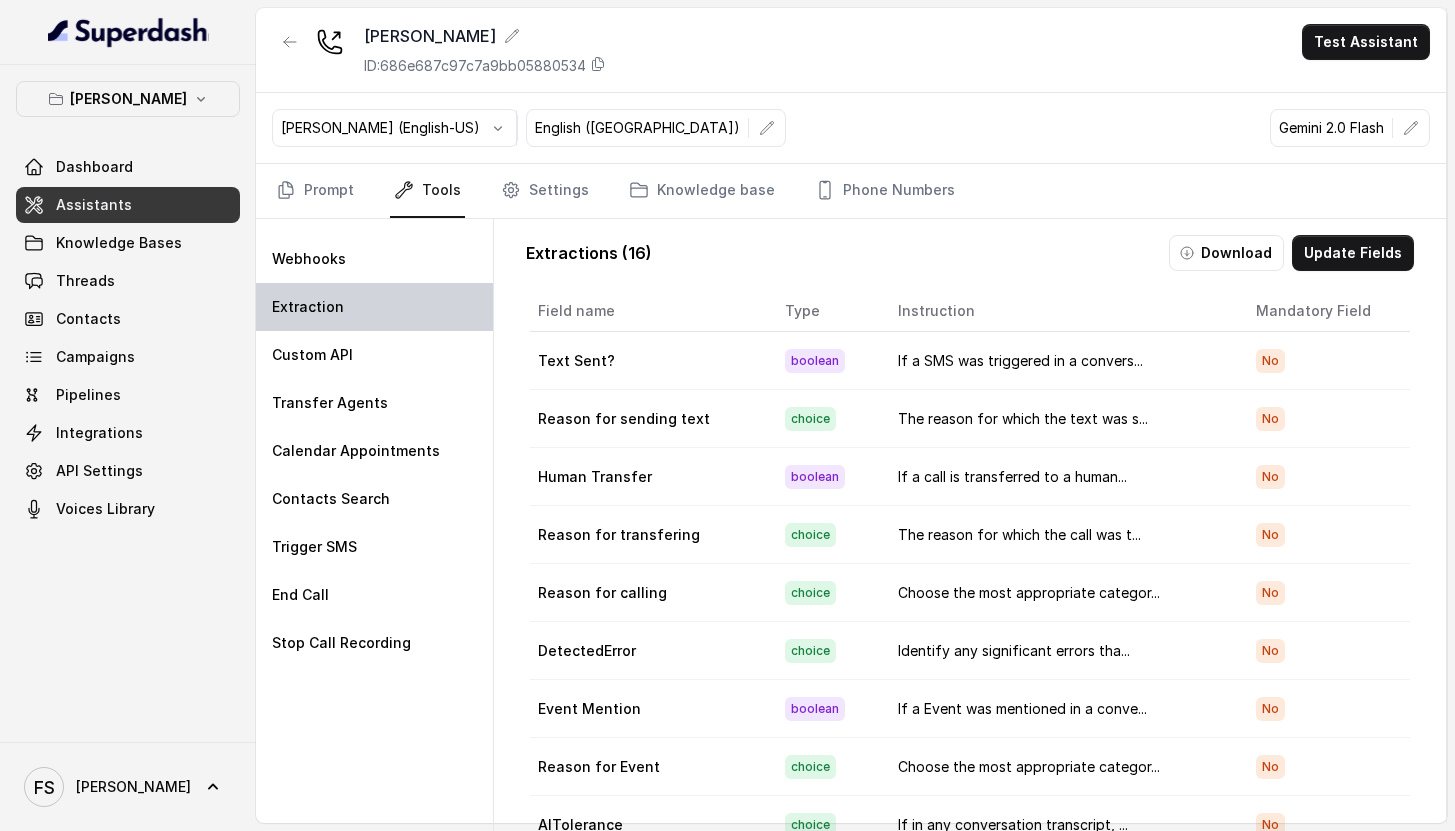 click on "Extraction" at bounding box center (374, 307) 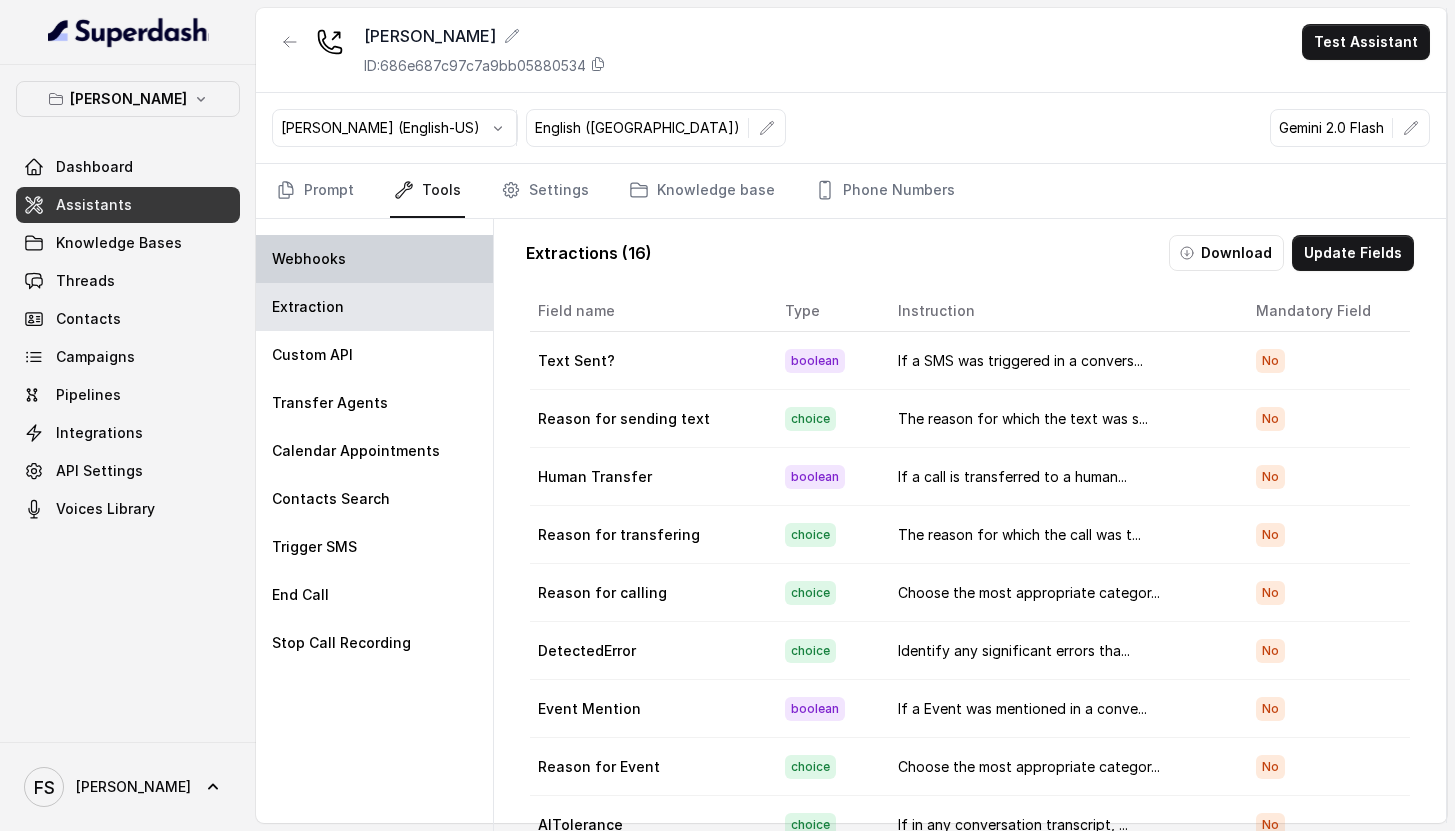 click on "Webhooks" at bounding box center (374, 259) 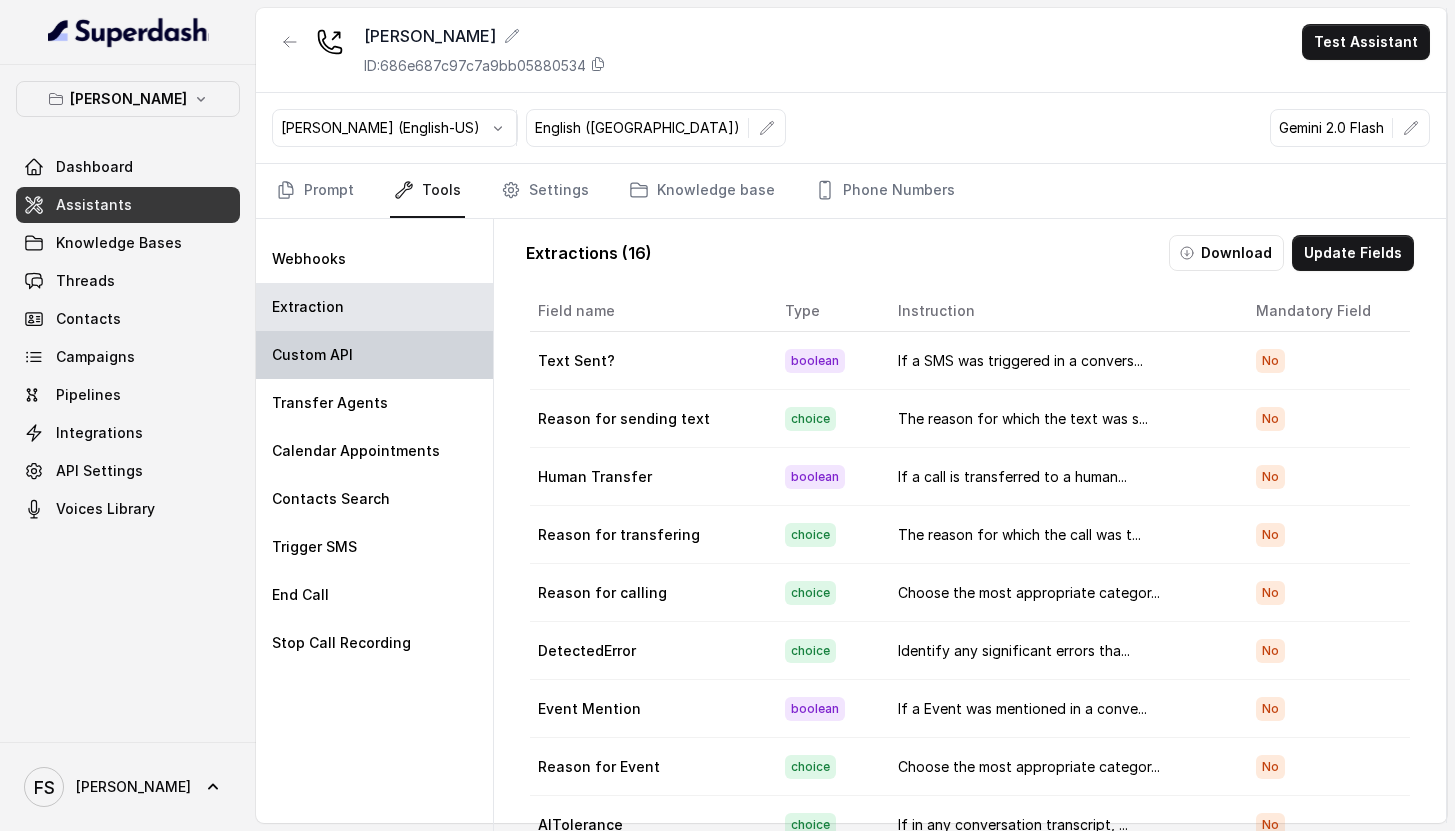 click on "Custom API" at bounding box center [374, 355] 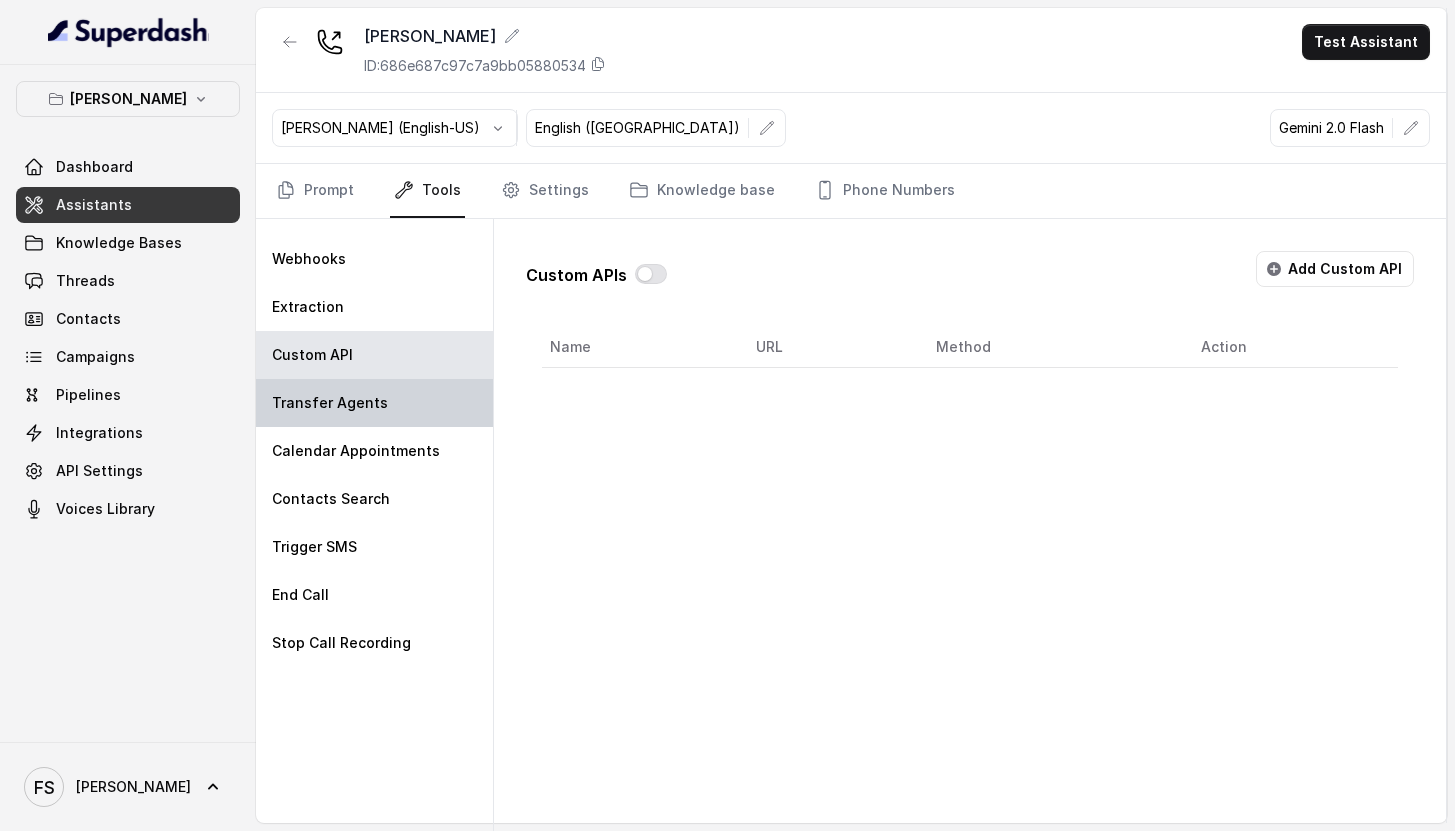 click on "Transfer Agents" at bounding box center (374, 403) 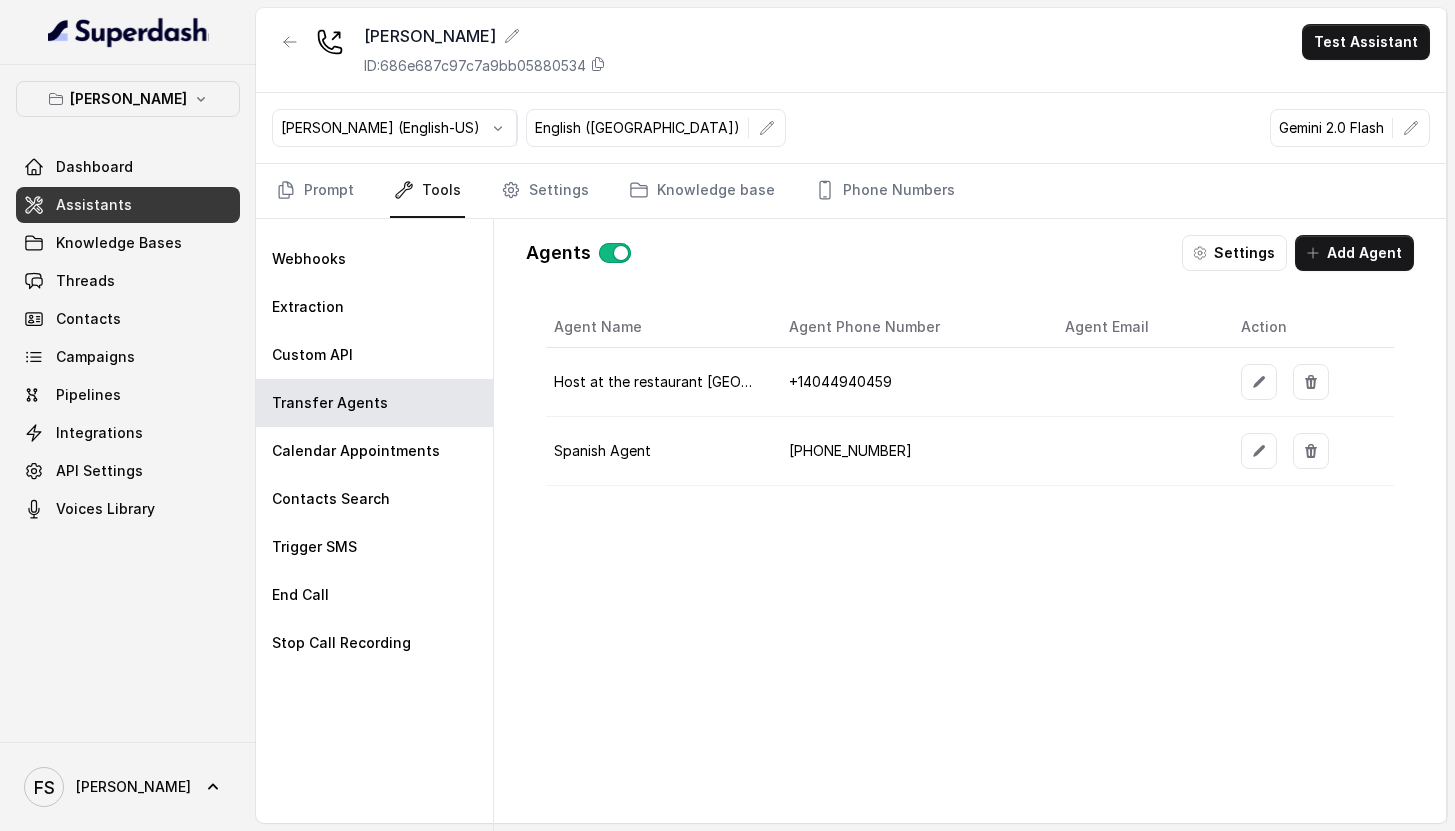 drag, startPoint x: 394, startPoint y: 399, endPoint x: 515, endPoint y: 223, distance: 213.58136 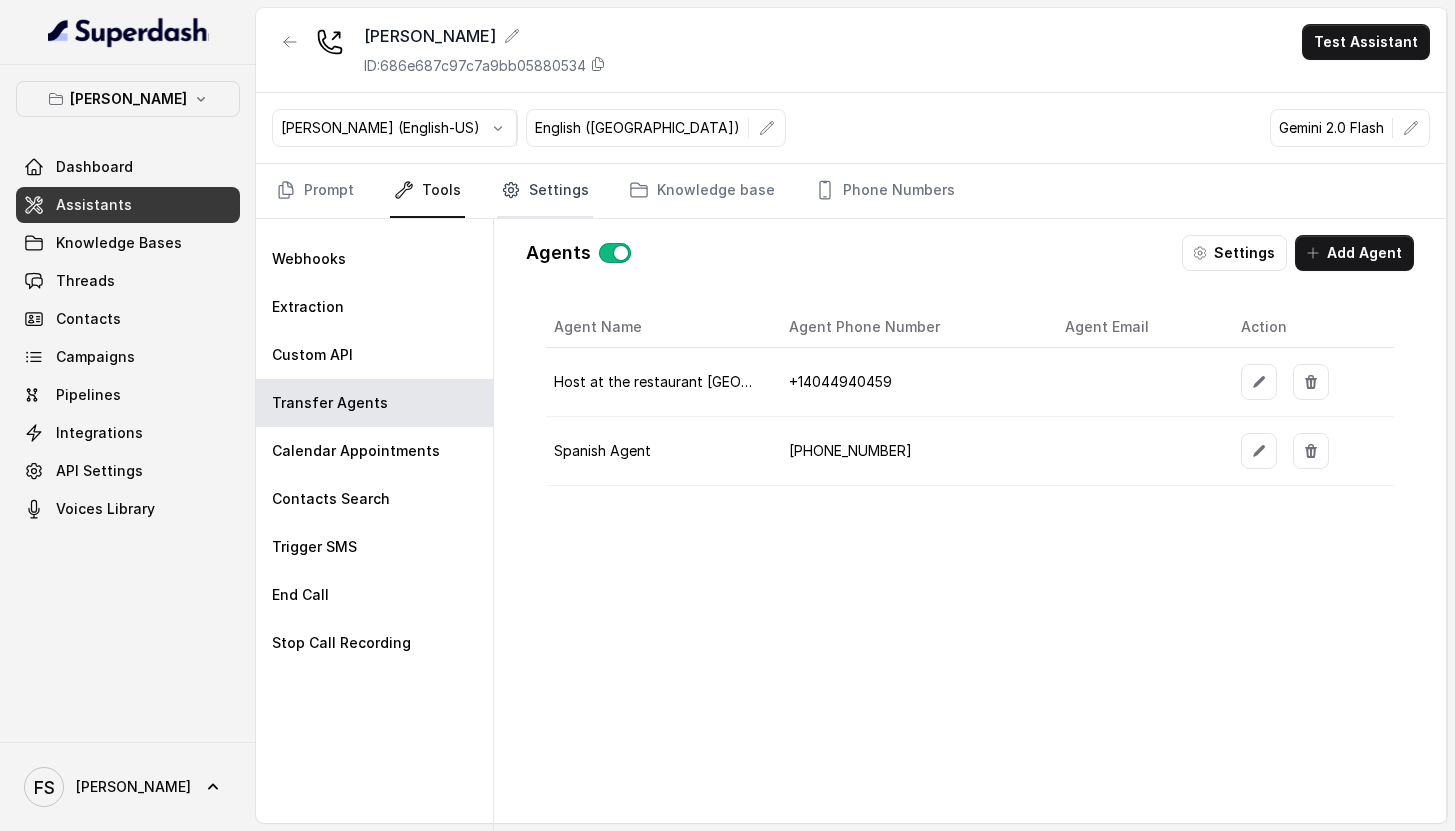 click on "Settings" at bounding box center [545, 191] 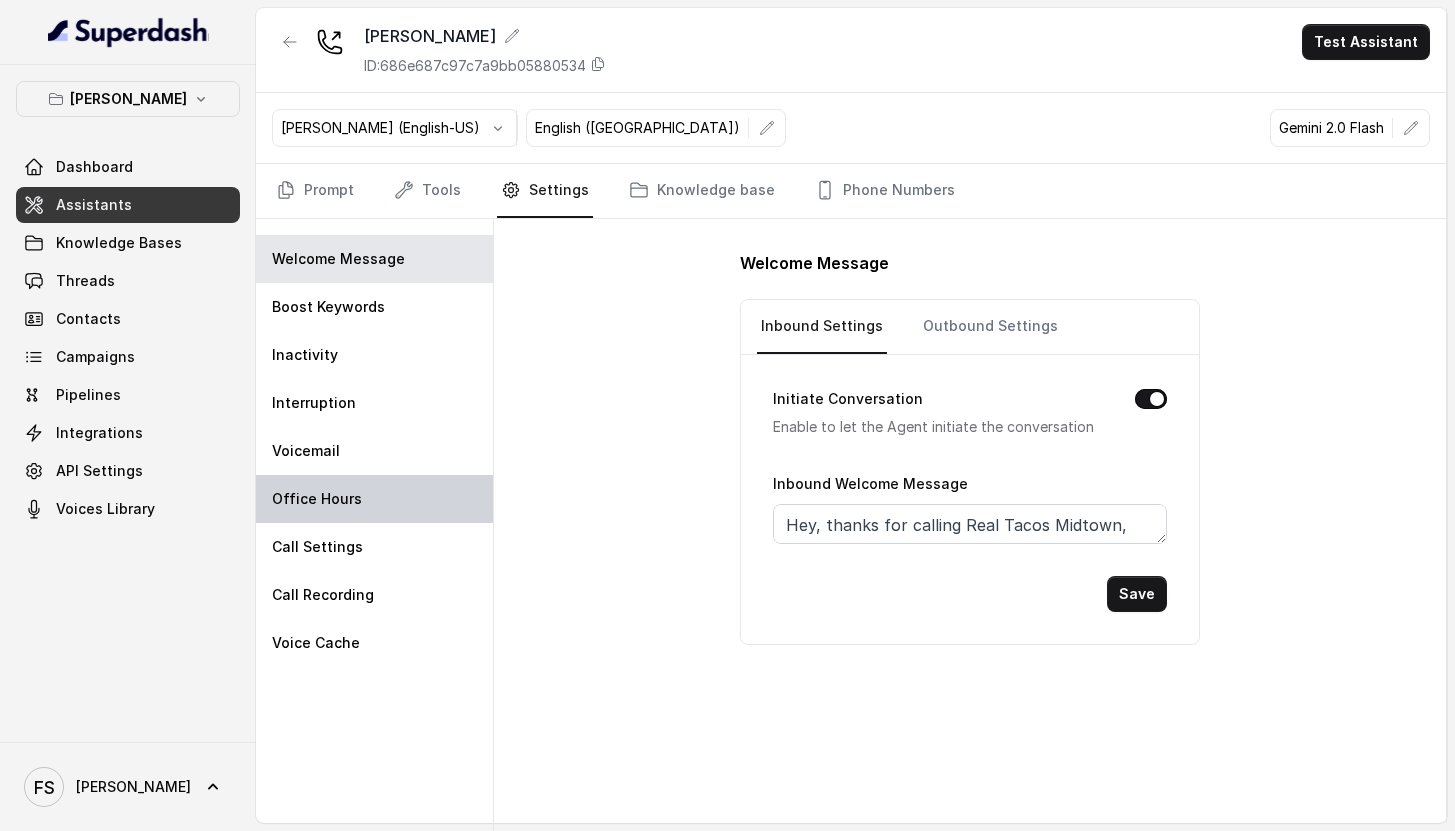 click on "Office Hours" at bounding box center (317, 499) 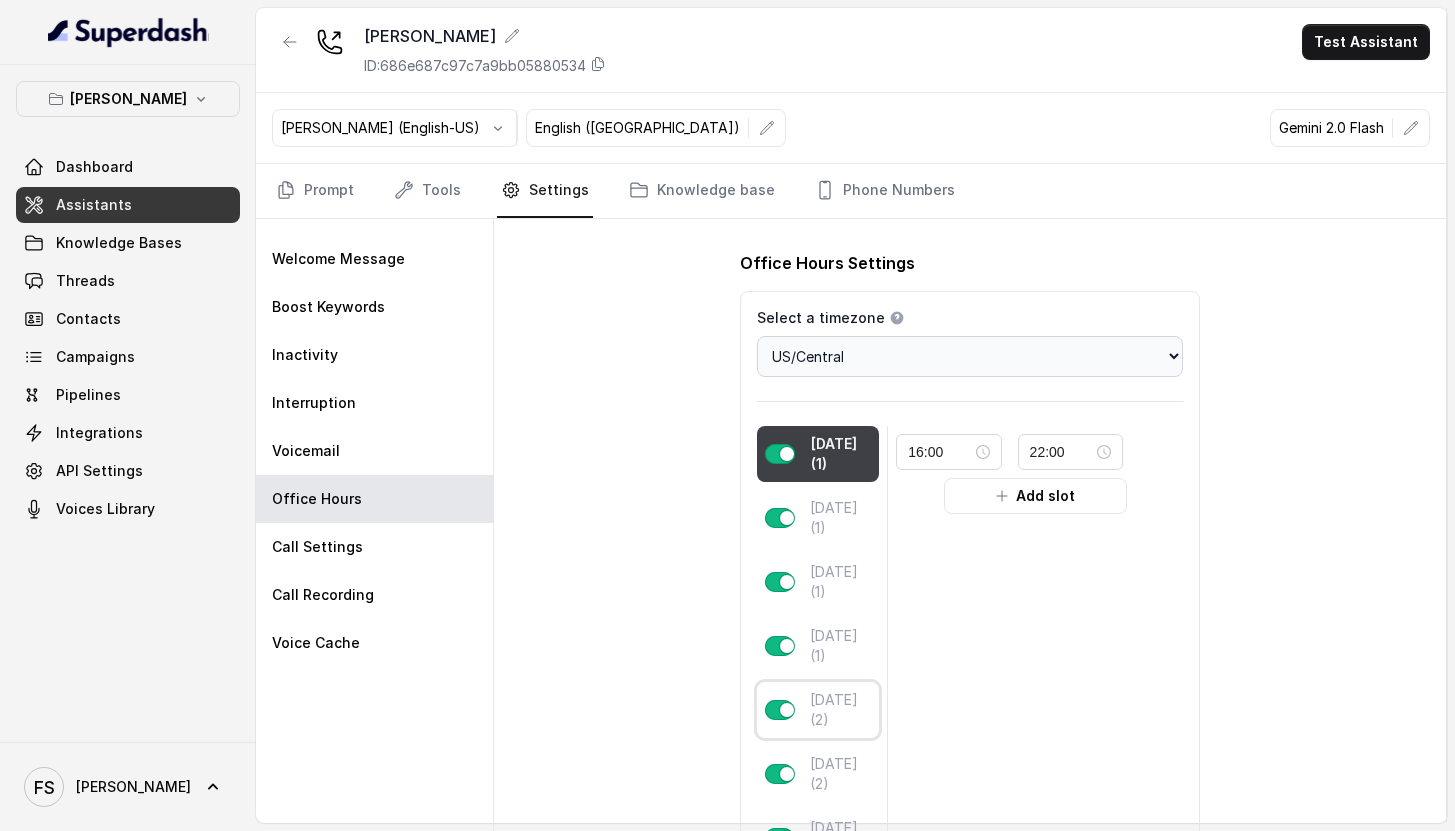 drag, startPoint x: 824, startPoint y: 717, endPoint x: 876, endPoint y: 662, distance: 75.690155 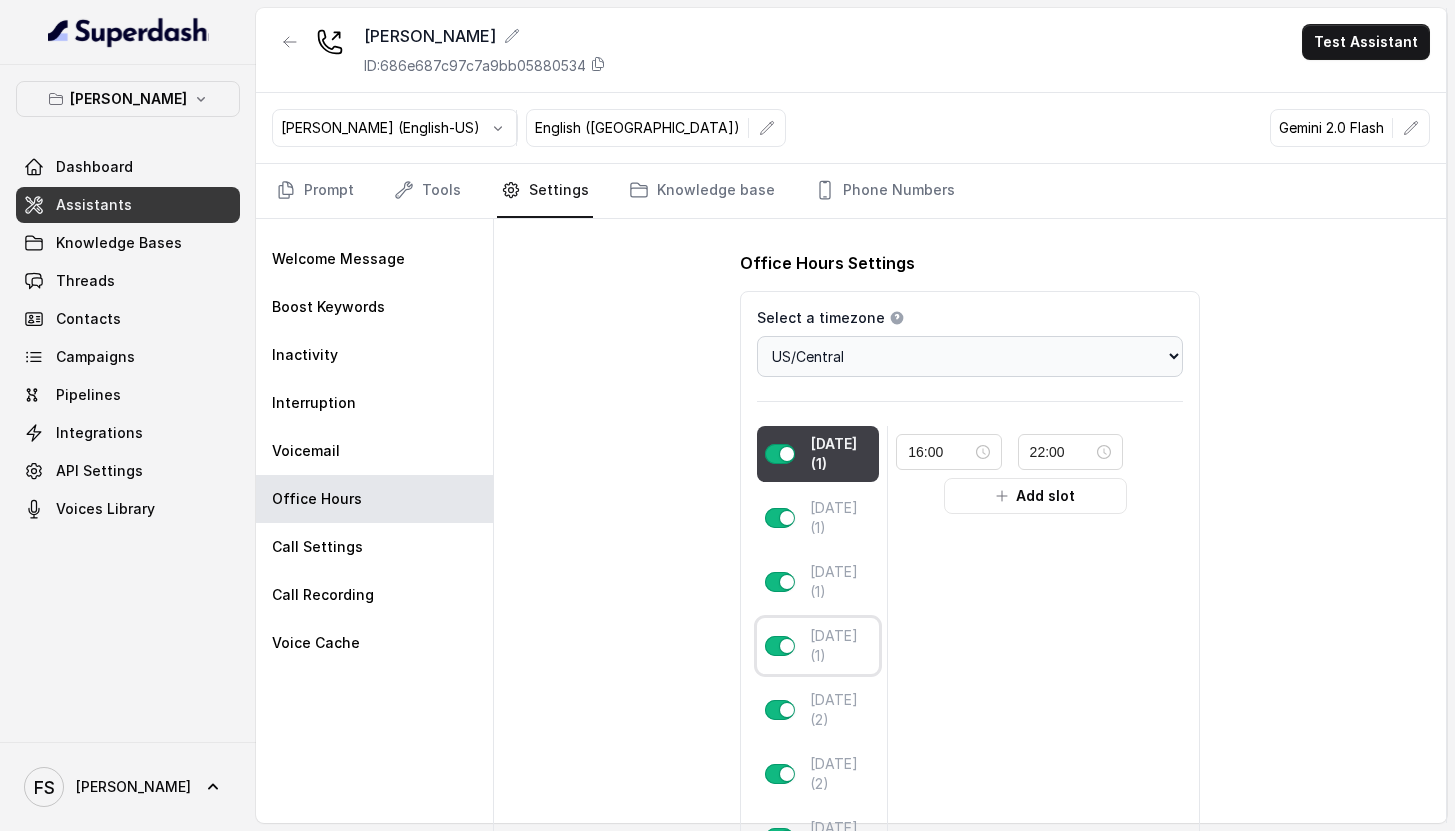 type on "11:00" 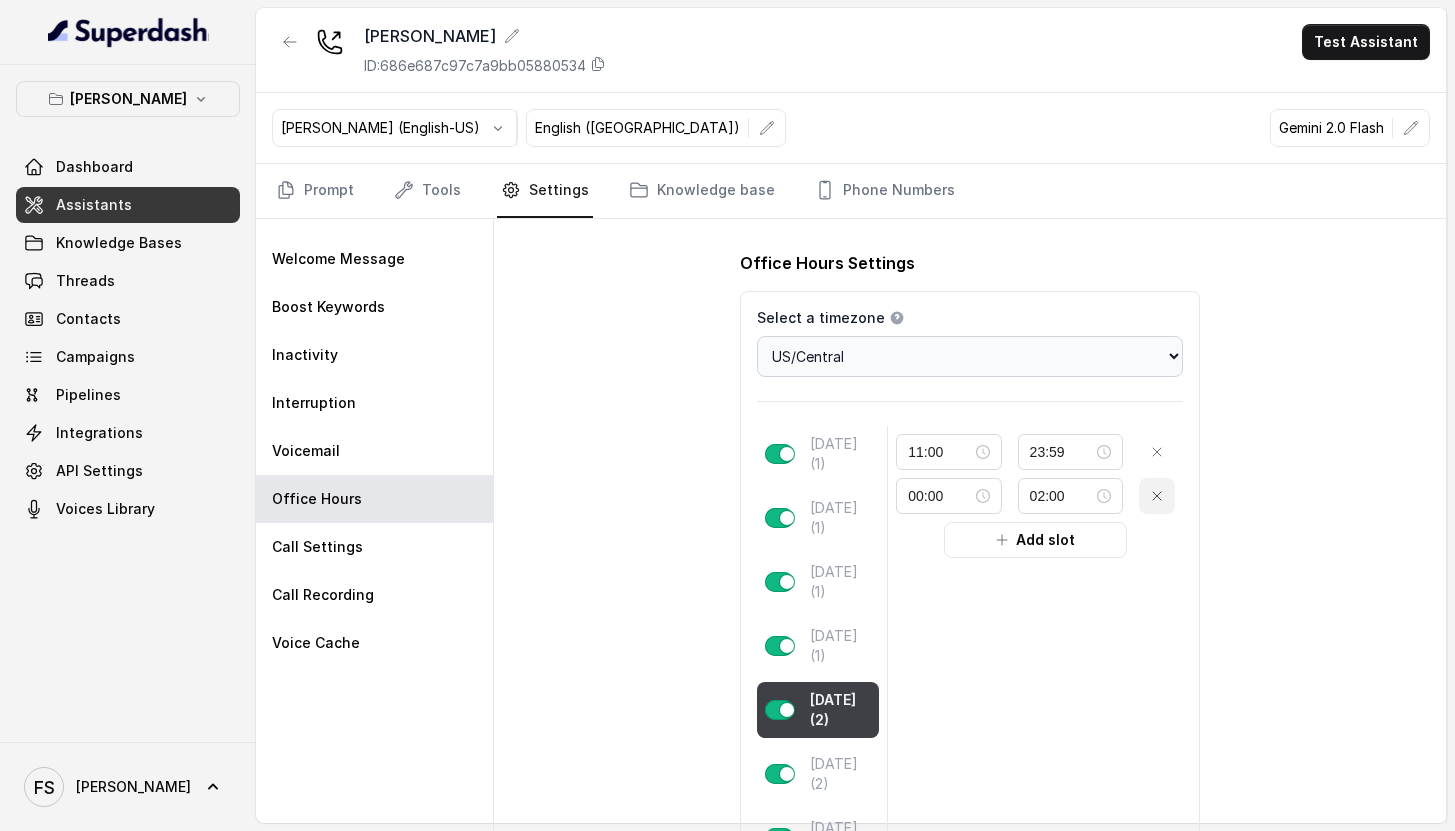 click 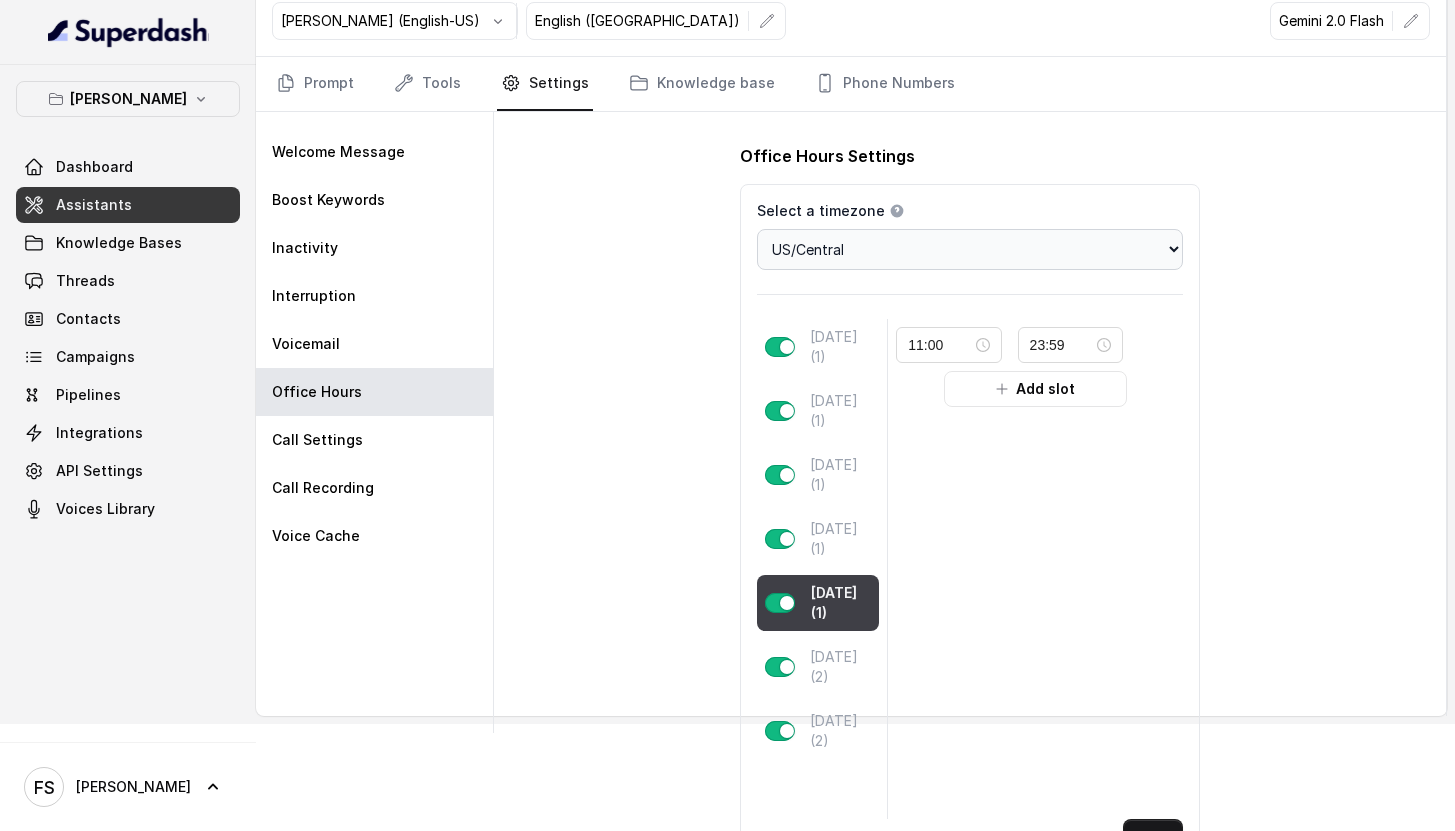 scroll, scrollTop: 164, scrollLeft: 0, axis: vertical 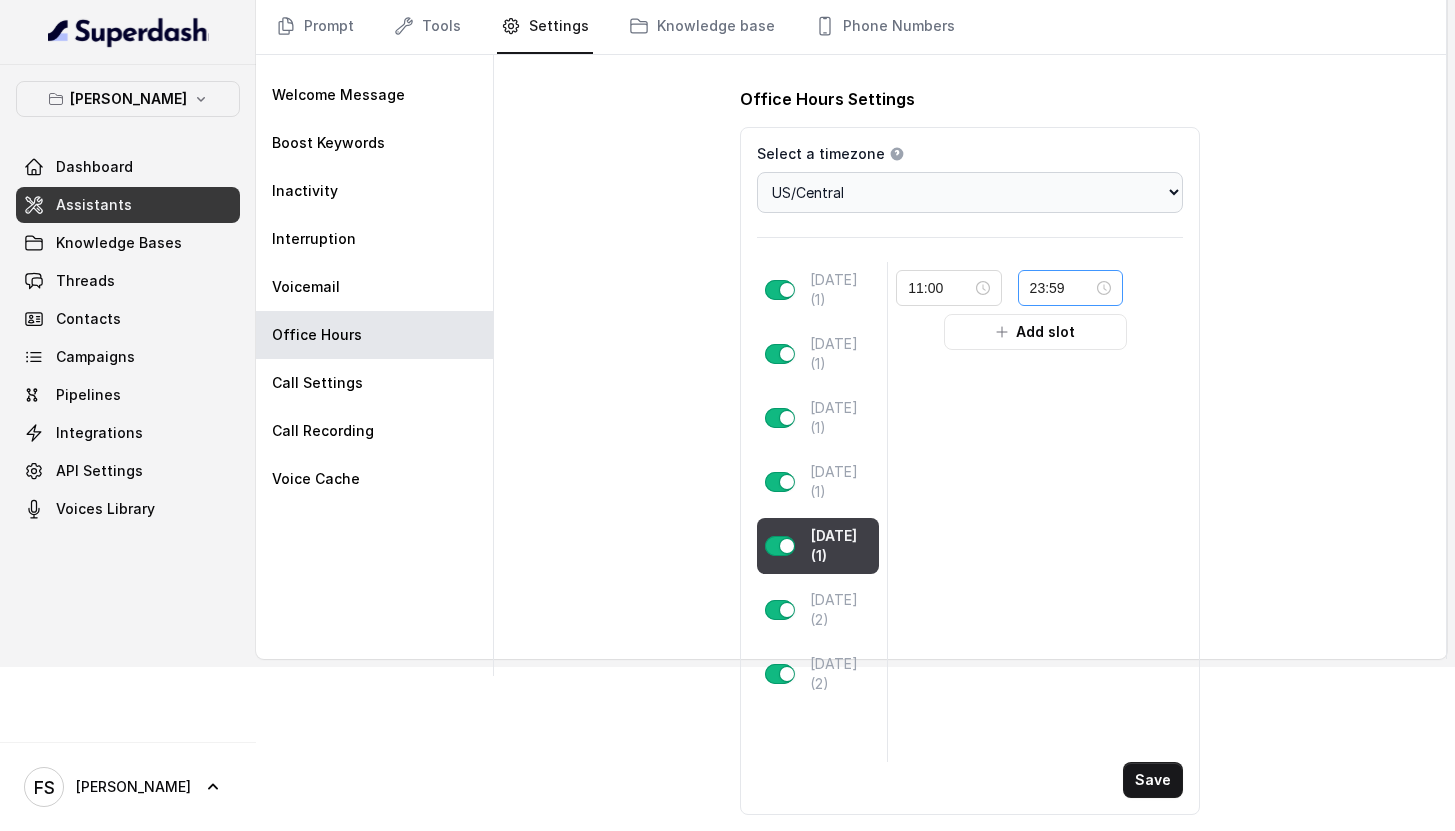 click on "23:59" at bounding box center [1070, 288] 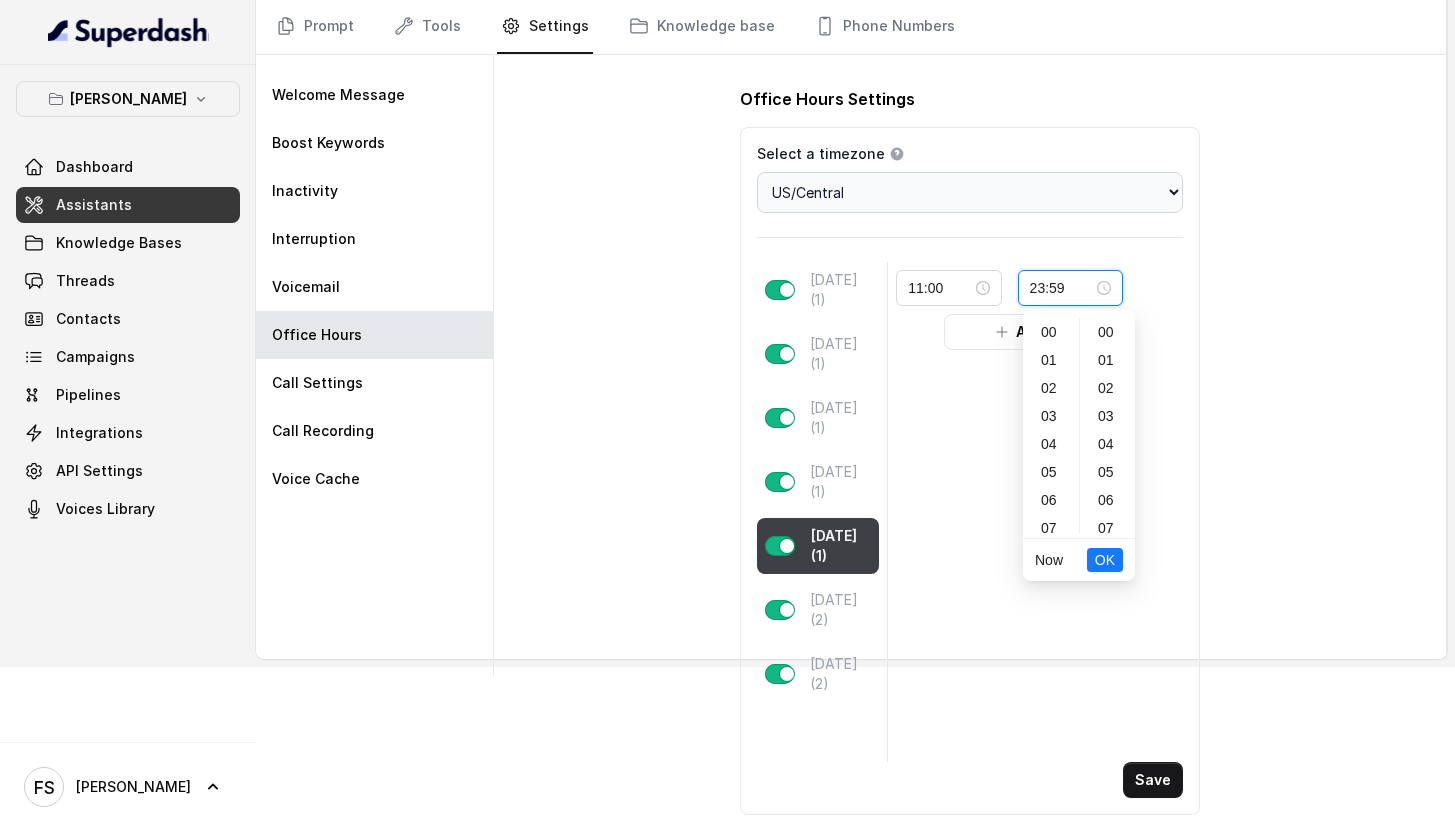 scroll, scrollTop: 1464, scrollLeft: 0, axis: vertical 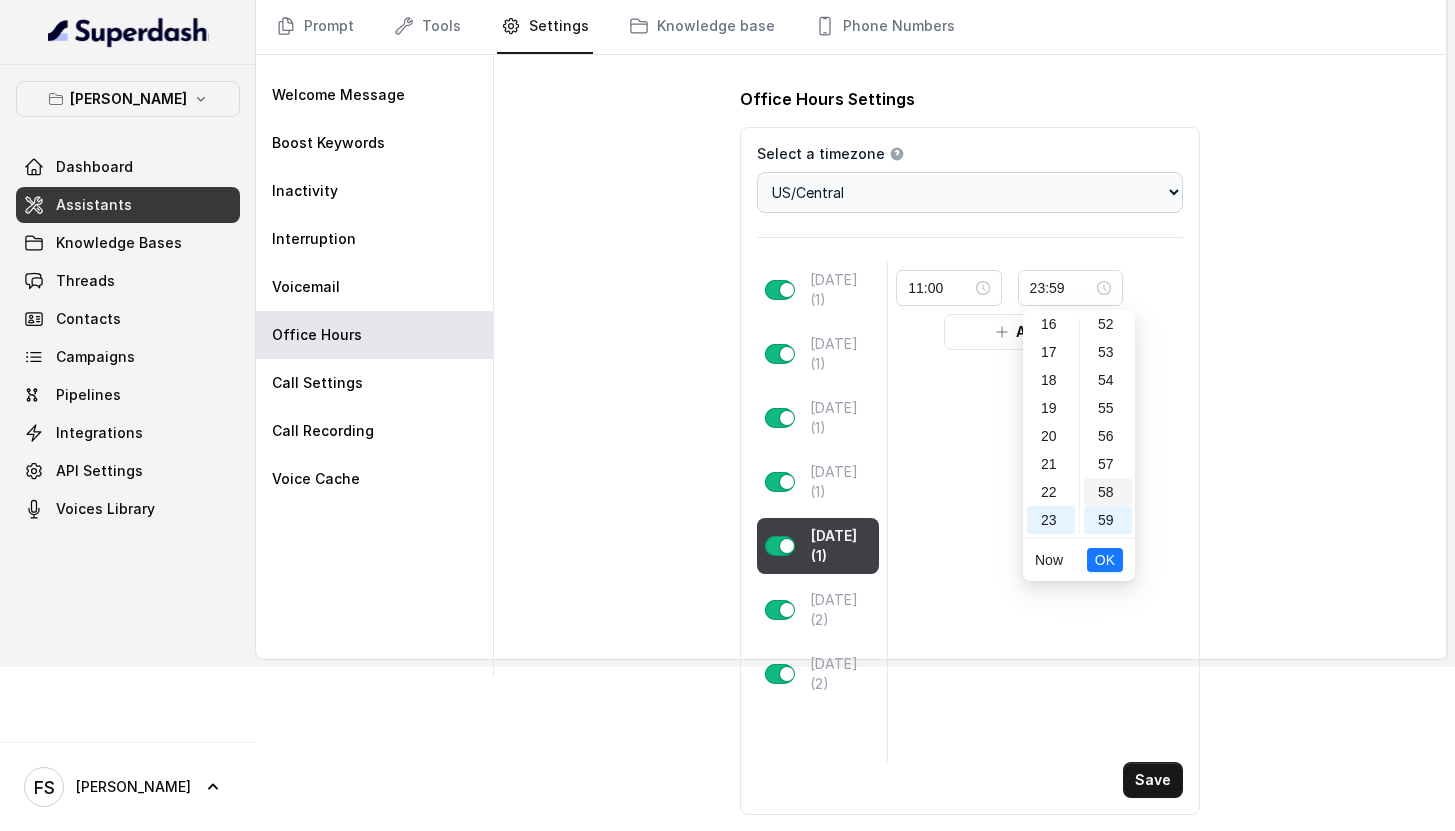 click on "58" at bounding box center [1108, 492] 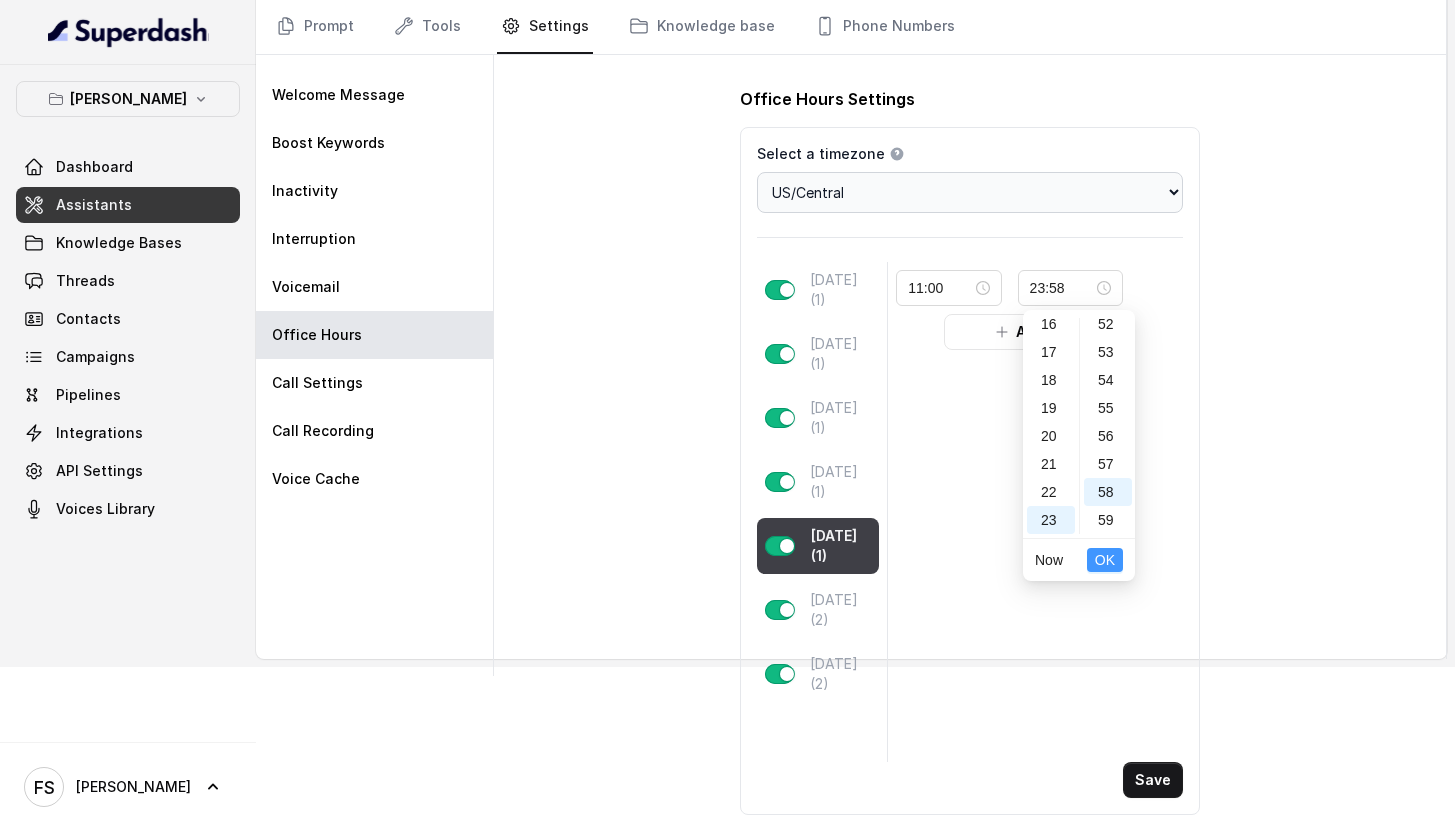 click on "OK" at bounding box center (1105, 560) 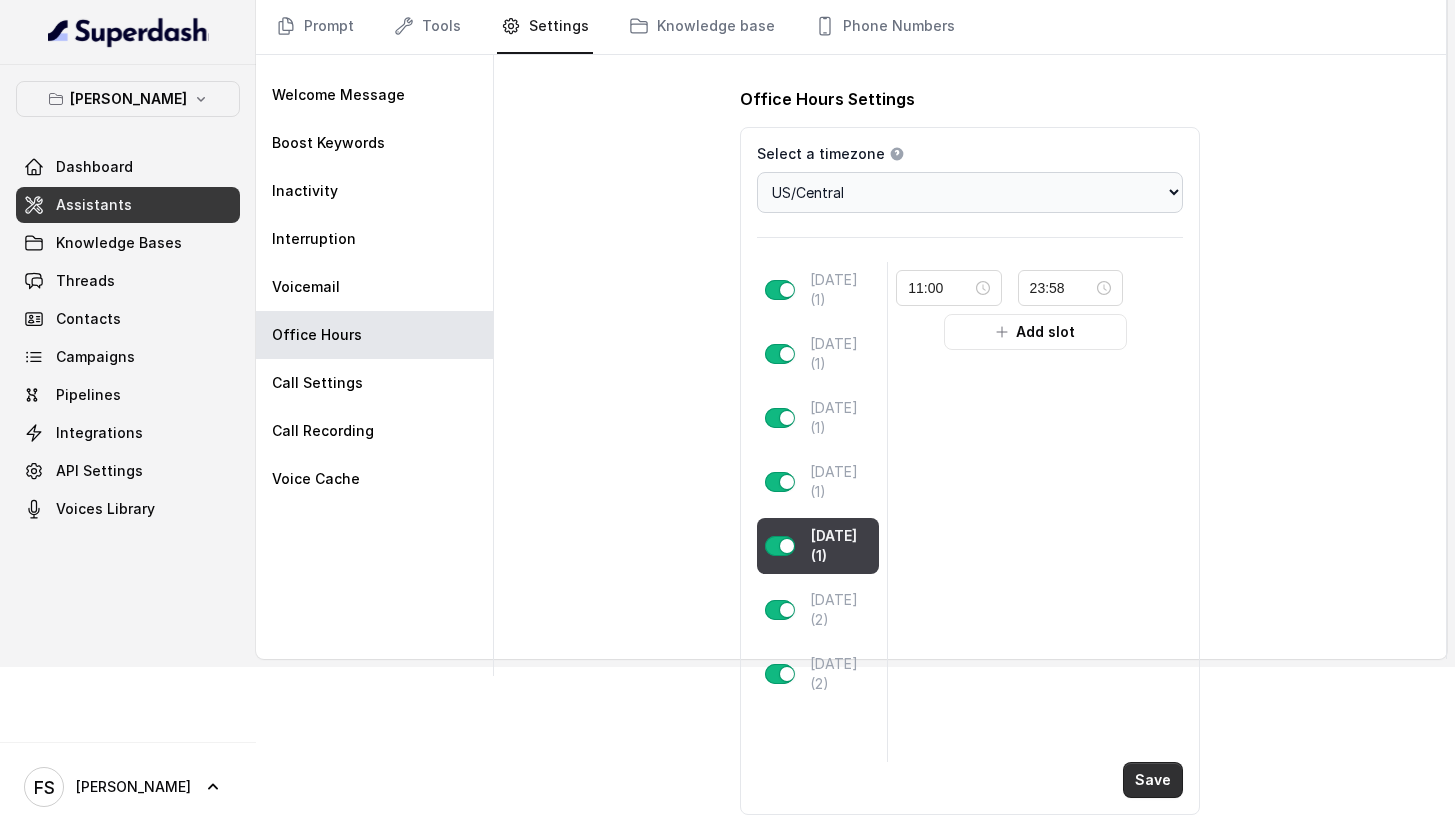 click on "Save" at bounding box center (1153, 780) 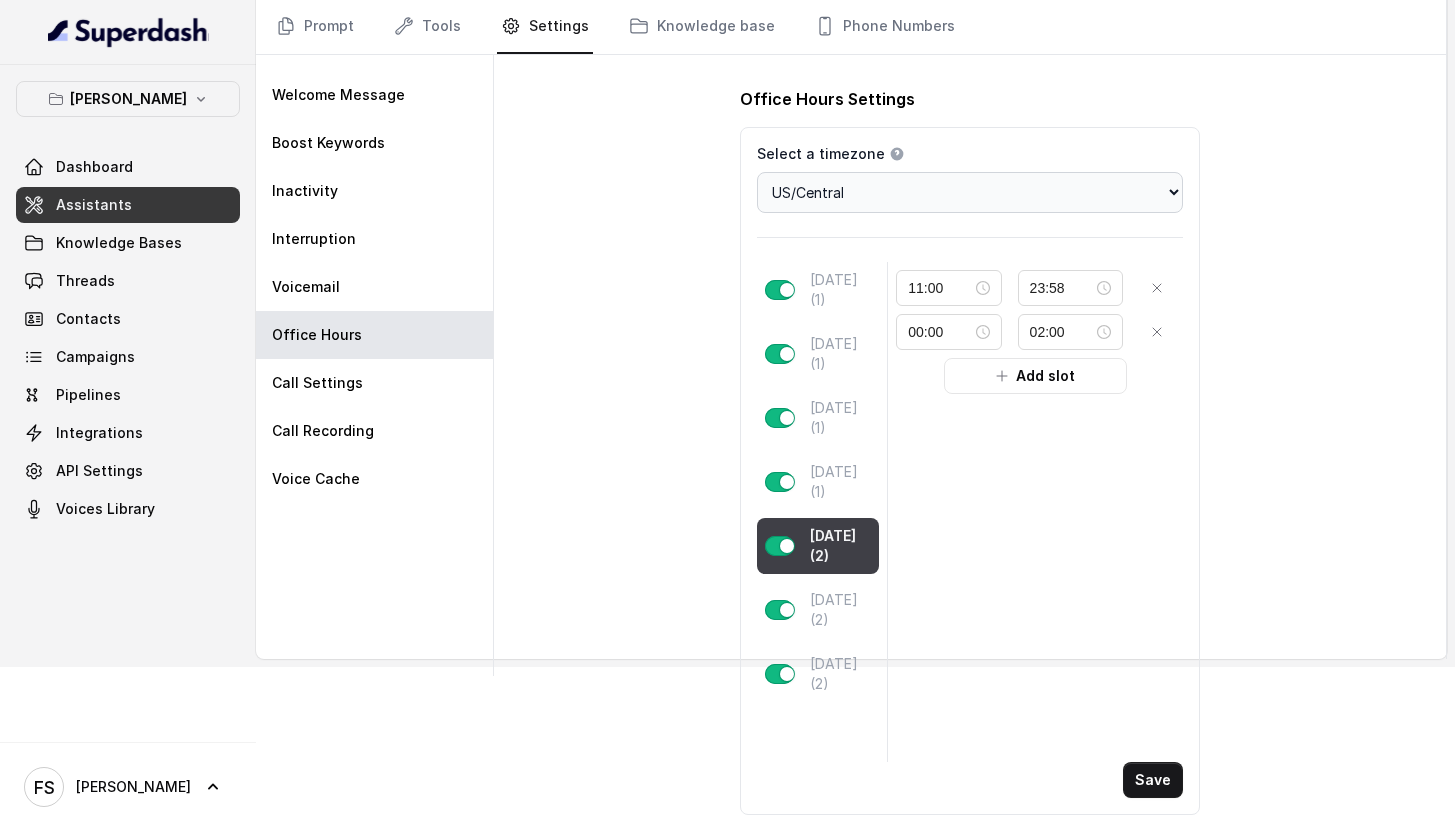 click at bounding box center (779, 546) 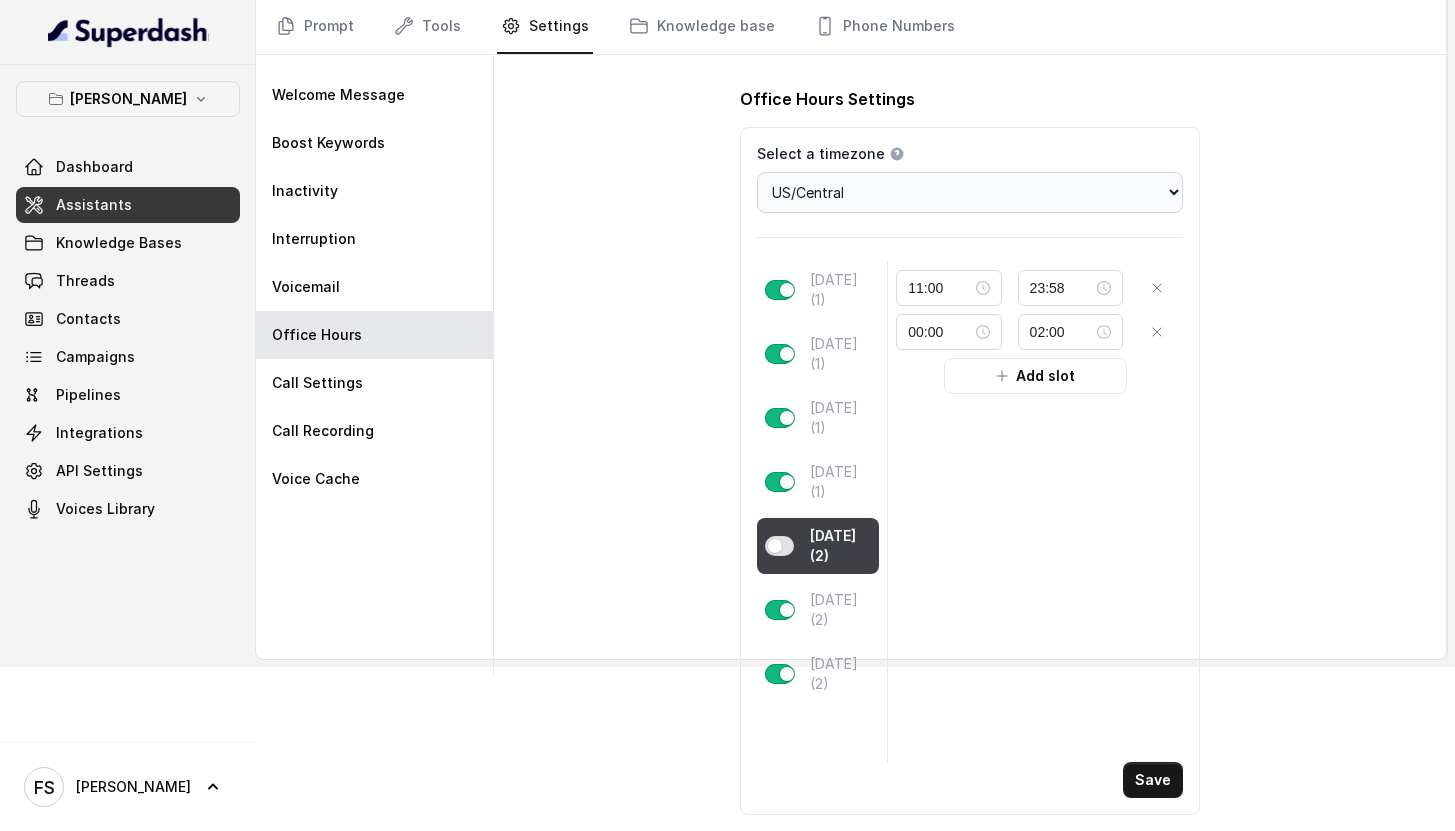 click 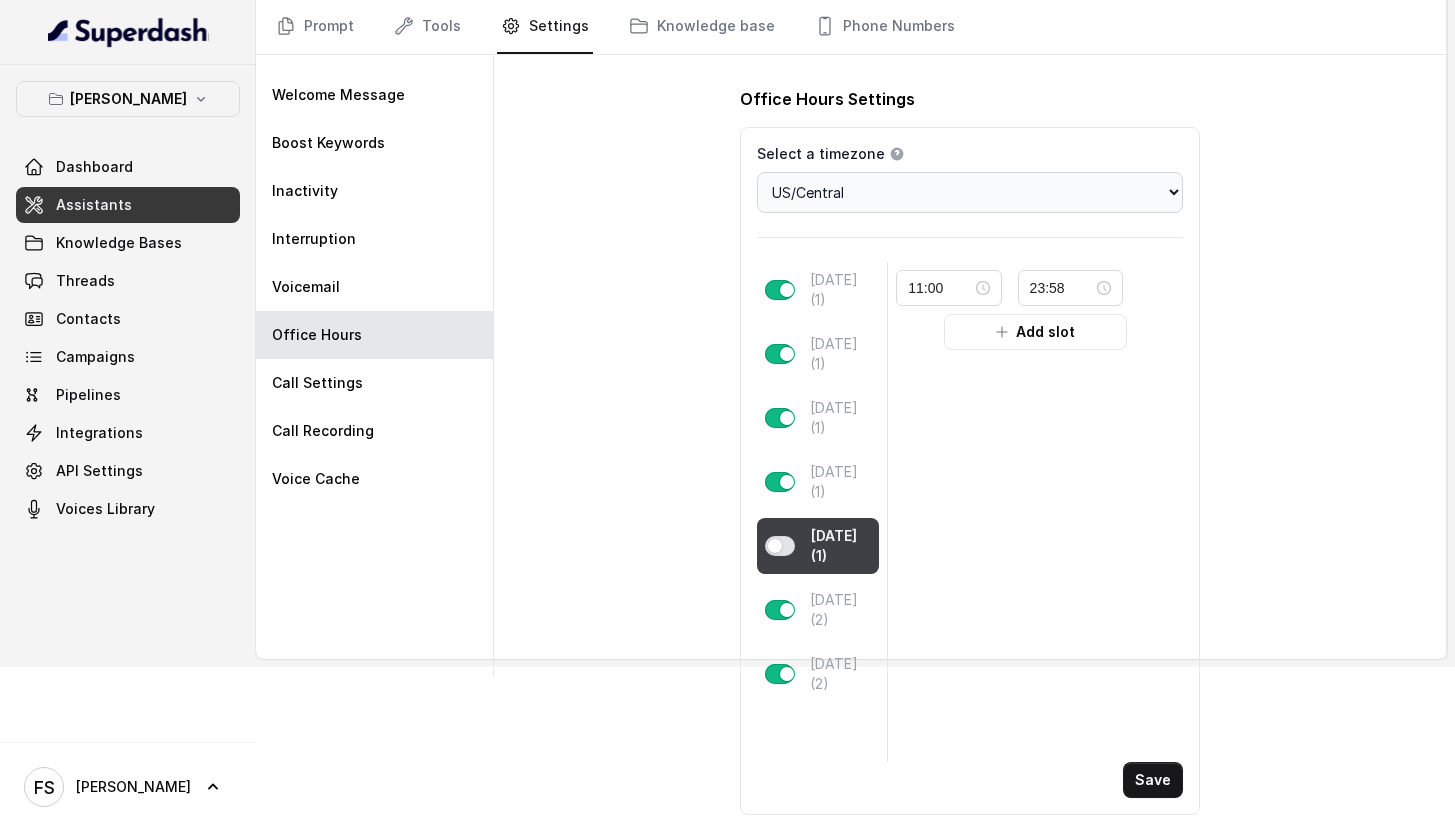 click on "Select a timezone Details Select a timezone that fits your location to accurately display time-related information. Choose a timezone Africa/Abidjan Africa/Accra Africa/Addis_Ababa Africa/Algiers Africa/Asmara Africa/Asmera Africa/Bamako Africa/Bangui Africa/Banjul Africa/Bissau Africa/Blantyre Africa/Brazzaville Africa/Bujumbura Africa/Cairo Africa/Casablanca Africa/Ceuta Africa/Conakry Africa/Dakar Africa/Dar_es_Salaam Africa/Djibouti Africa/Douala Africa/El_Aaiun Africa/Freetown Africa/Gaborone Africa/Harare Africa/Johannesburg Africa/Juba Africa/Kampala Africa/Khartoum Africa/Kigali Africa/Kinshasa Africa/Lagos Africa/Libreville Africa/Lome Africa/Luanda Africa/Lubumbashi Africa/Lusaka Africa/Malabo Africa/Maputo Africa/Maseru Africa/Mbabane Africa/Mogadishu Africa/Monrovia Africa/Nairobi Africa/Ndjamena Africa/Niamey Africa/Nouakchott Africa/Ouagadougou Africa/Porto-Novo Africa/Sao_Tome Africa/Timbuktu Africa/Tripoli Africa/Tunis Africa/Windhoek America/Adak America/Anchorage America/Anguilla Asia/Aden" at bounding box center [970, 471] 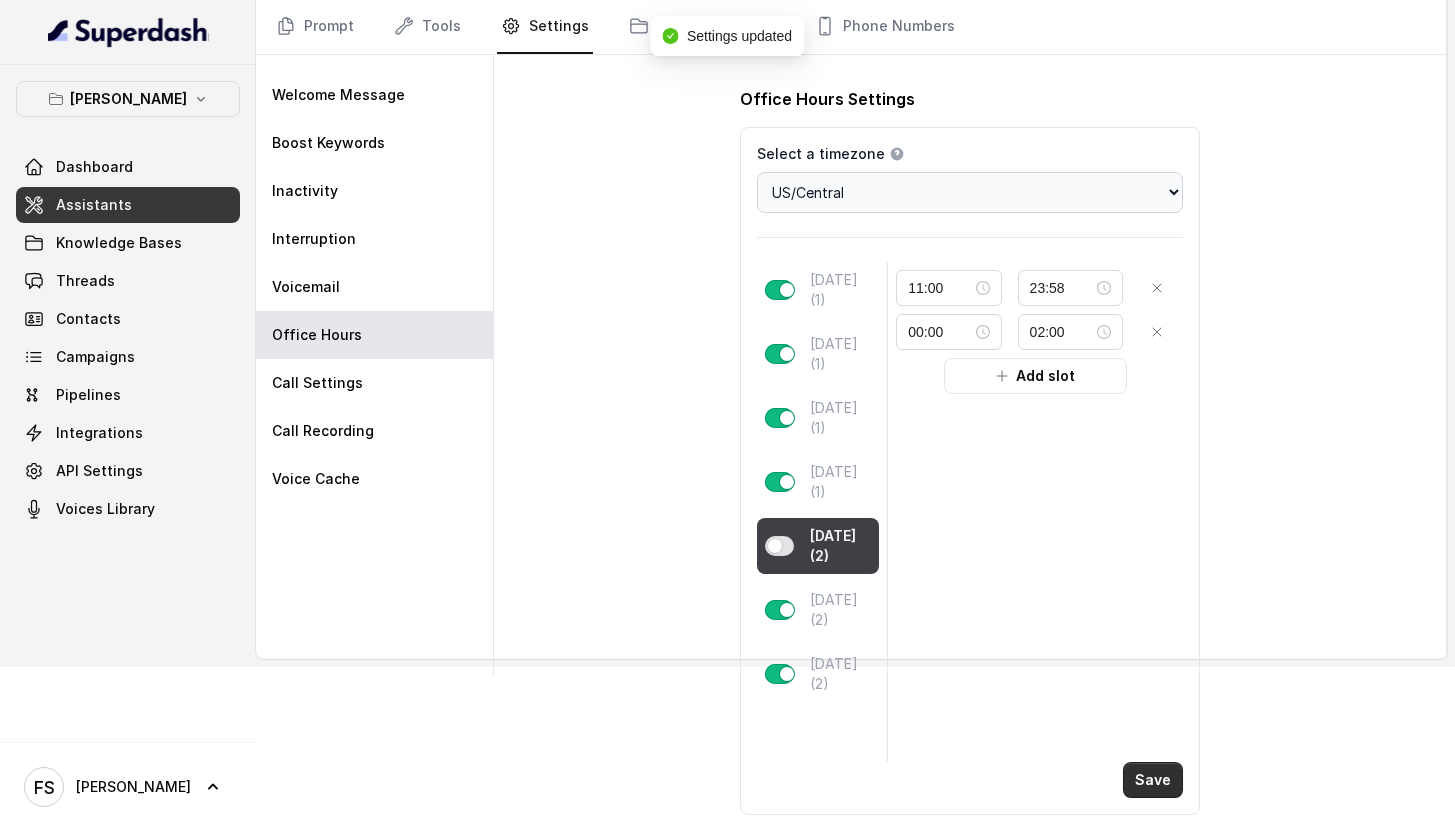 click on "Save" at bounding box center [1153, 780] 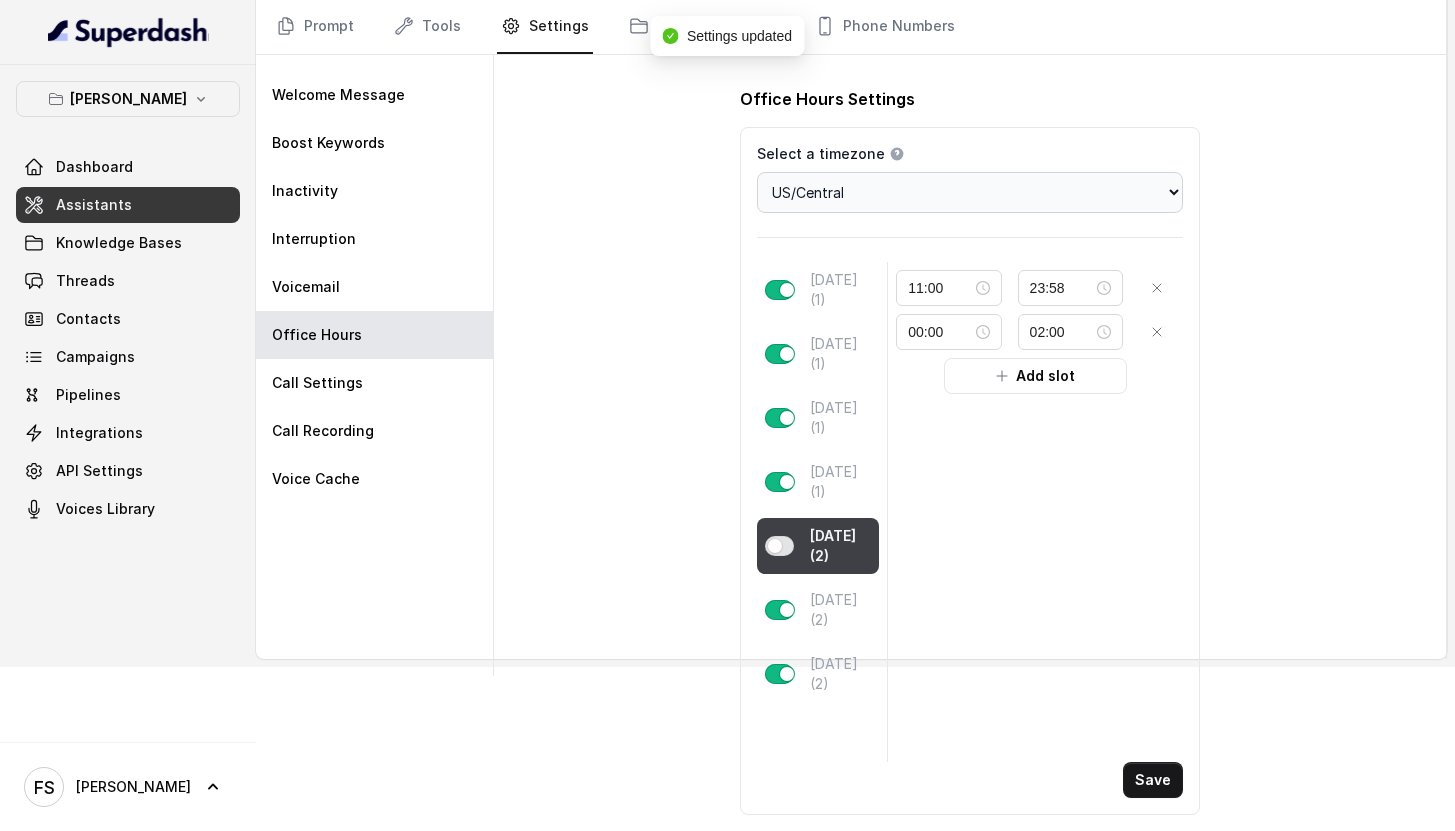click at bounding box center (1157, 332) 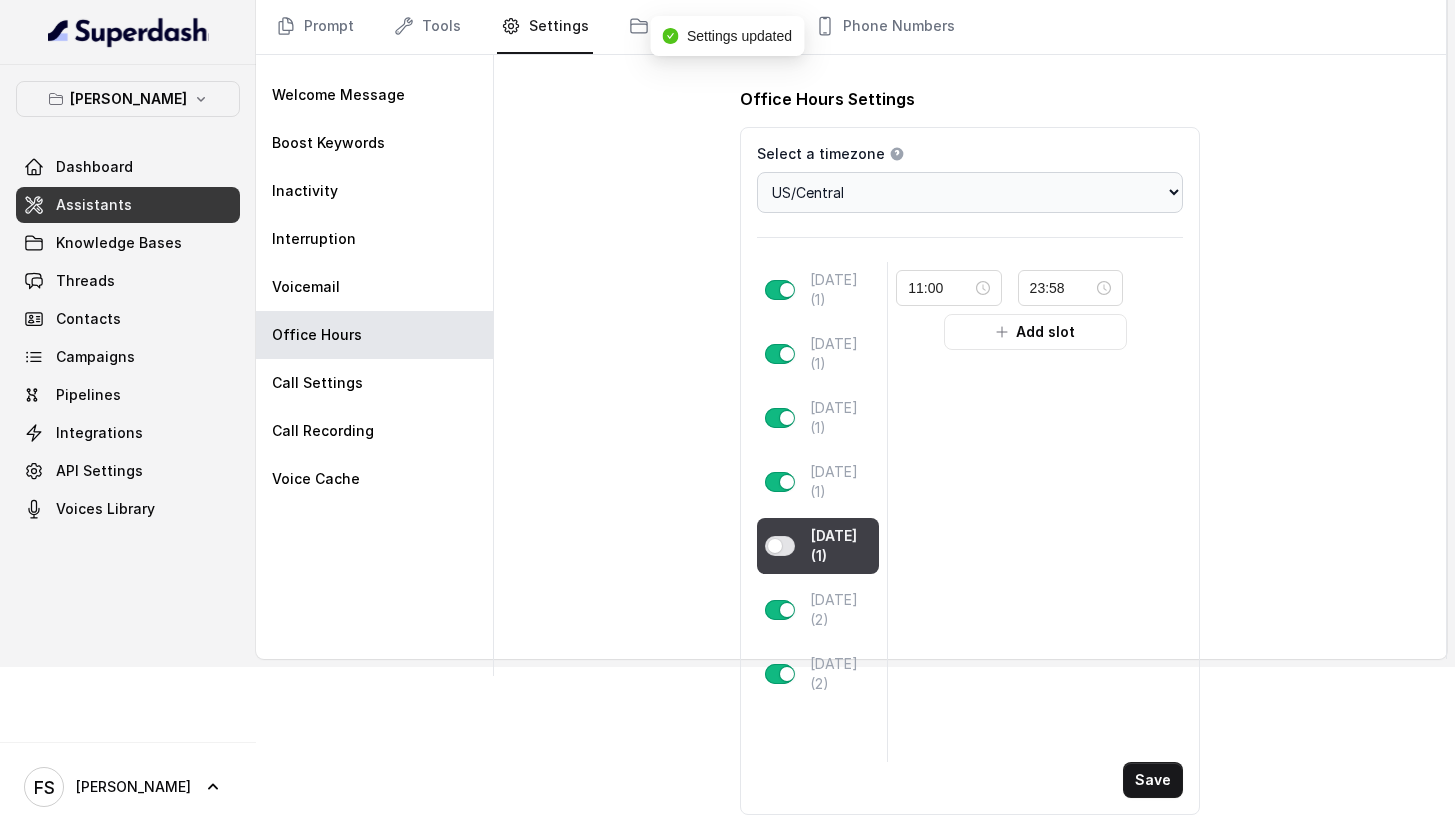 click on "Select a timezone Details Select a timezone that fits your location to accurately display time-related information. Choose a timezone Africa/Abidjan Africa/Accra Africa/Addis_Ababa Africa/Algiers Africa/Asmara Africa/Asmera Africa/Bamako Africa/Bangui Africa/Banjul Africa/Bissau Africa/Blantyre Africa/Brazzaville Africa/Bujumbura Africa/Cairo Africa/Casablanca Africa/Ceuta Africa/Conakry Africa/Dakar Africa/Dar_es_Salaam Africa/Djibouti Africa/Douala Africa/El_Aaiun Africa/Freetown Africa/Gaborone Africa/Harare Africa/Johannesburg Africa/Juba Africa/Kampala Africa/Khartoum Africa/Kigali Africa/Kinshasa Africa/Lagos Africa/Libreville Africa/Lome Africa/Luanda Africa/Lubumbashi Africa/Lusaka Africa/Malabo Africa/Maputo Africa/Maseru Africa/Mbabane Africa/Mogadishu Africa/Monrovia Africa/Nairobi Africa/Ndjamena Africa/Niamey Africa/Nouakchott Africa/Ouagadougou Africa/Porto-Novo Africa/Sao_Tome Africa/Timbuktu Africa/Tripoli Africa/Tunis Africa/Windhoek America/Adak America/Anchorage America/Anguilla Asia/Aden" at bounding box center [970, 471] 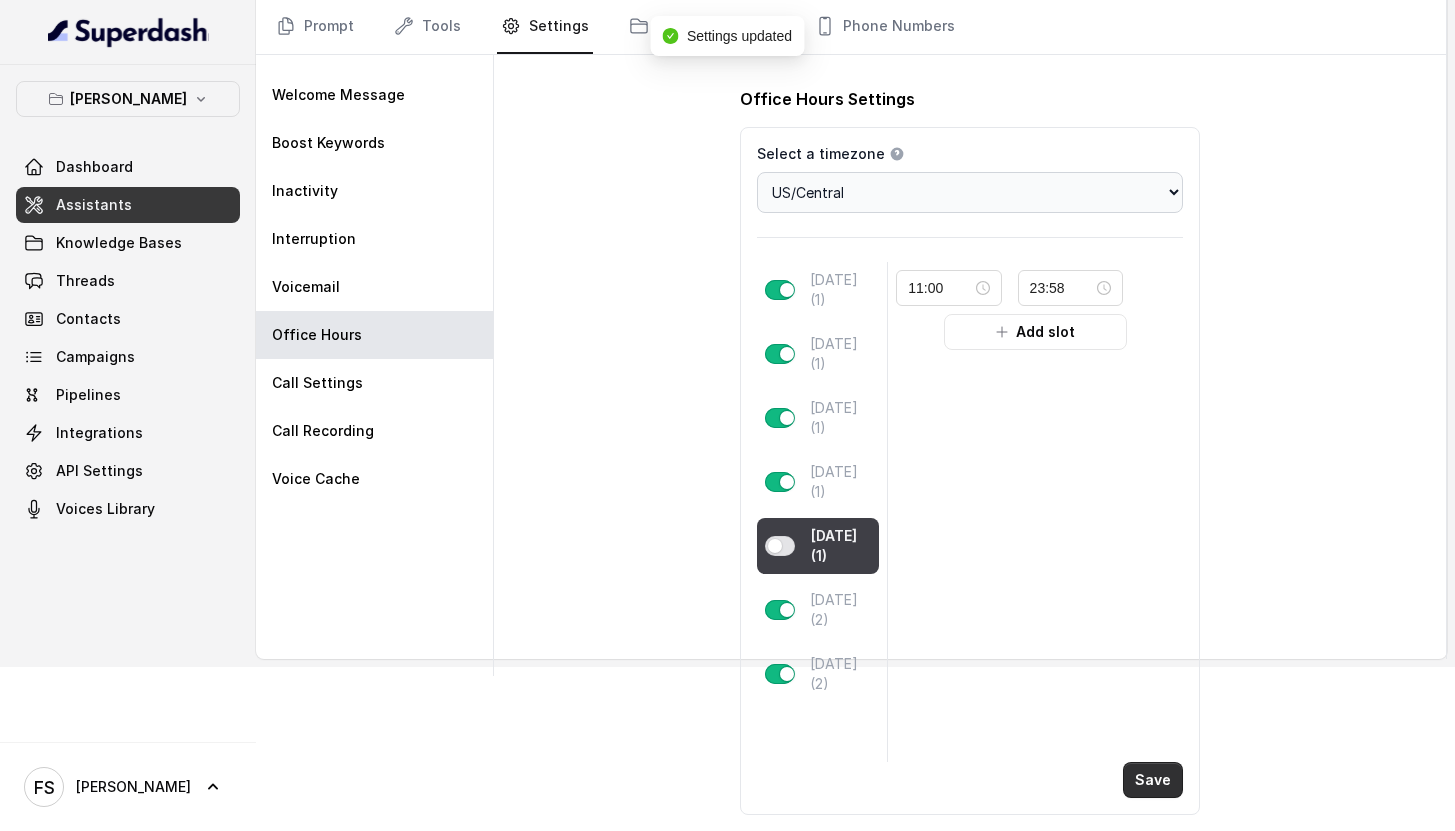 click on "Save" at bounding box center [1153, 780] 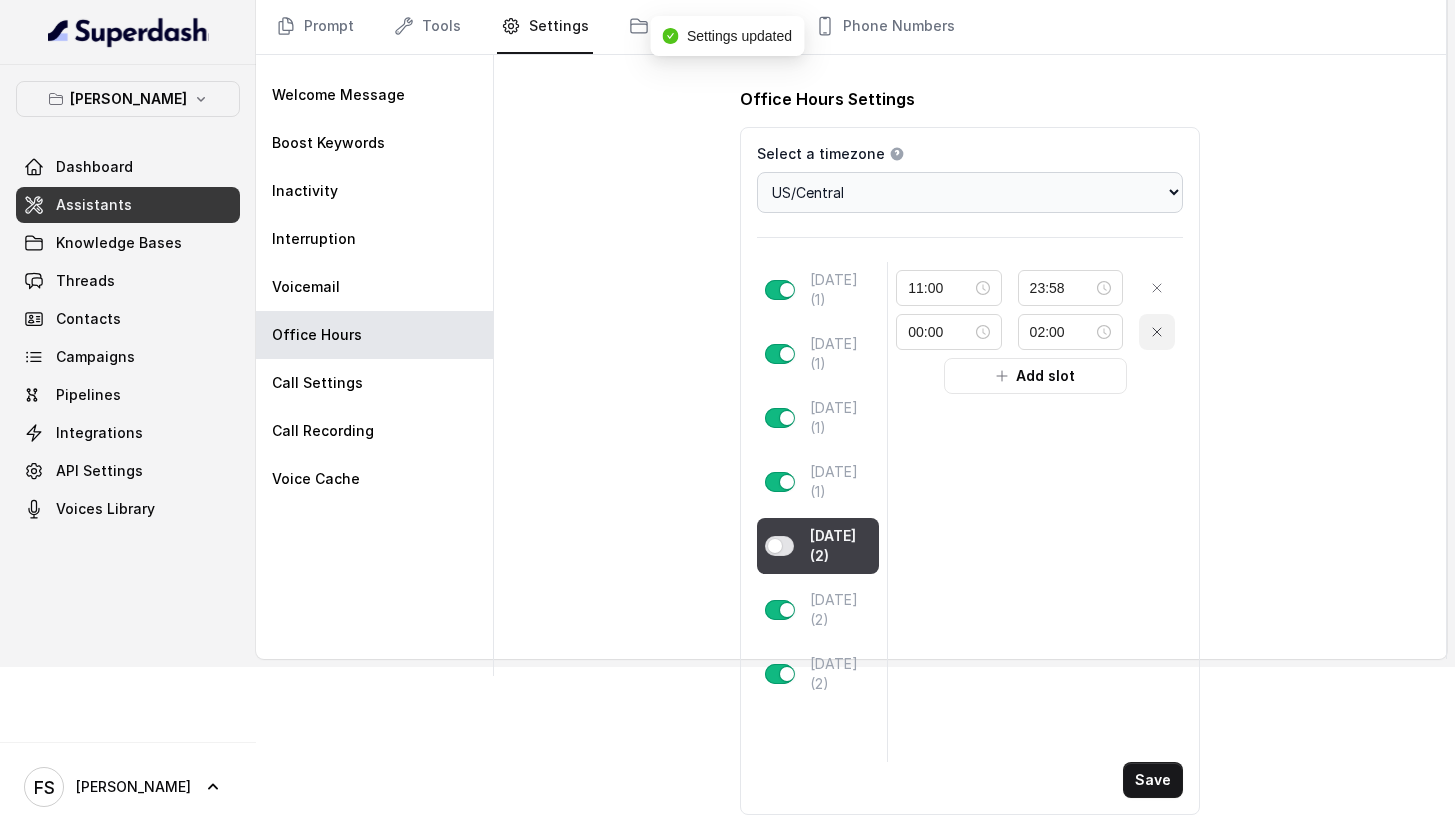 click at bounding box center (1157, 332) 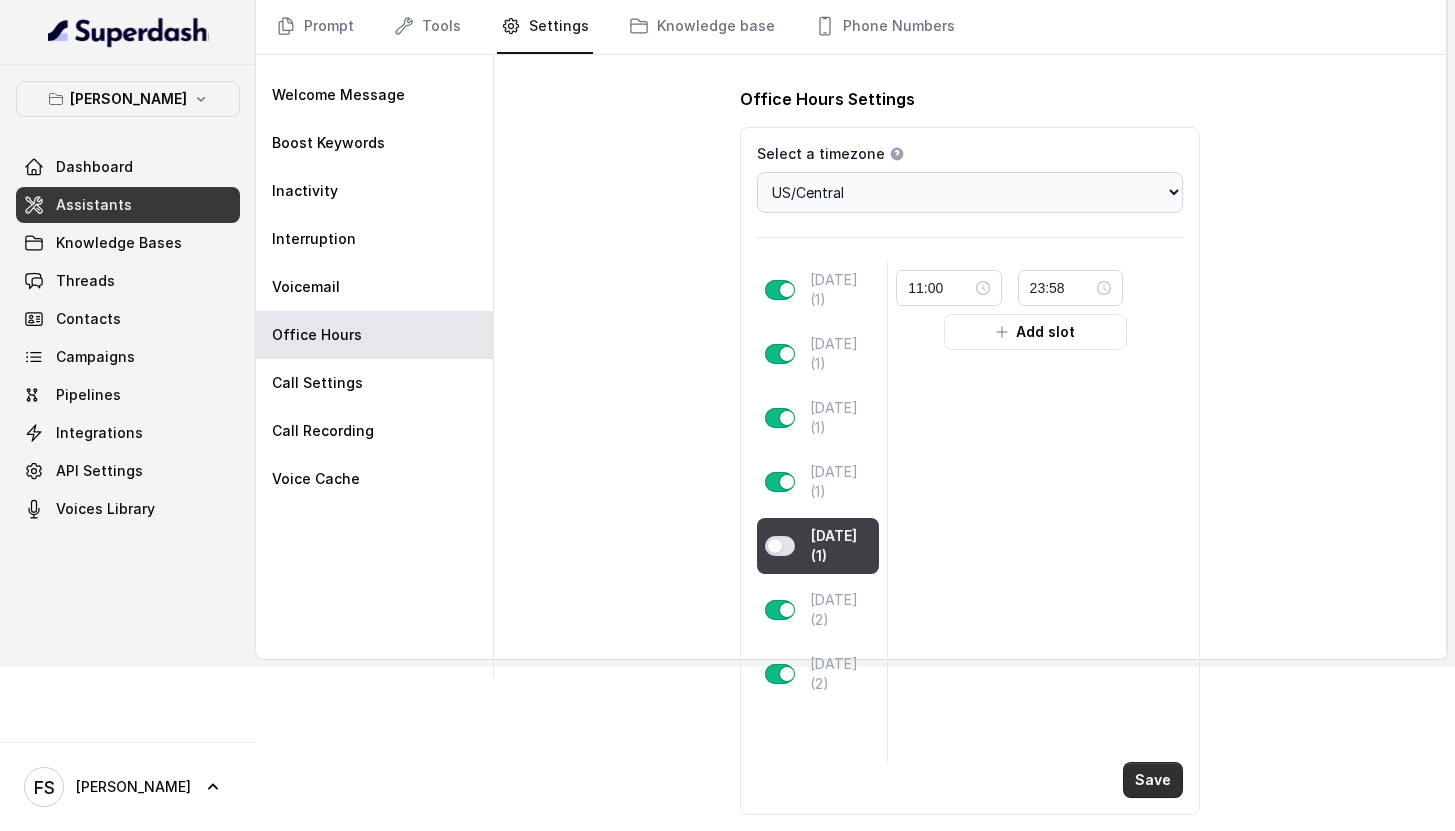 click on "Save" at bounding box center [1153, 780] 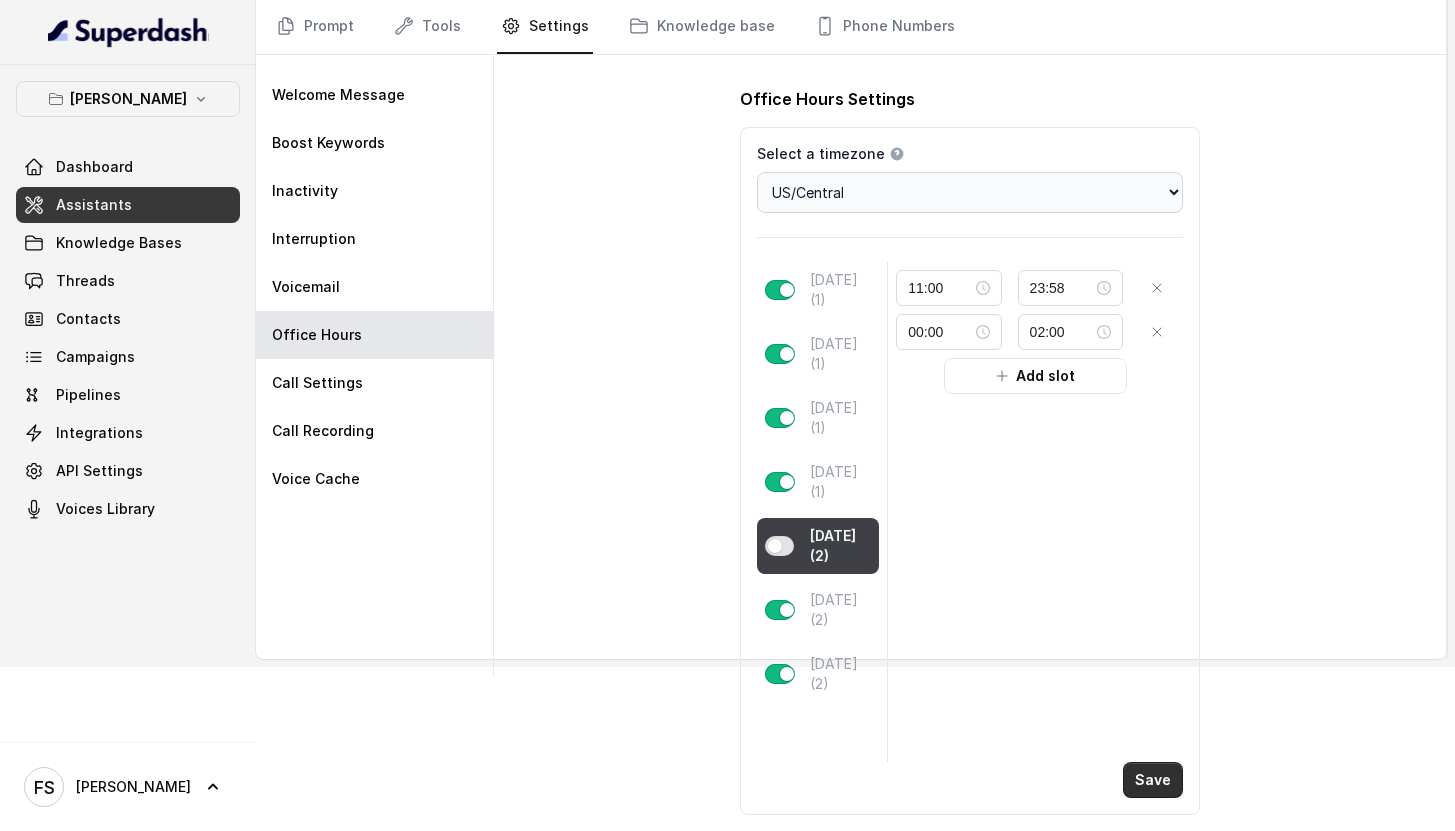 click on "Save" at bounding box center [1153, 780] 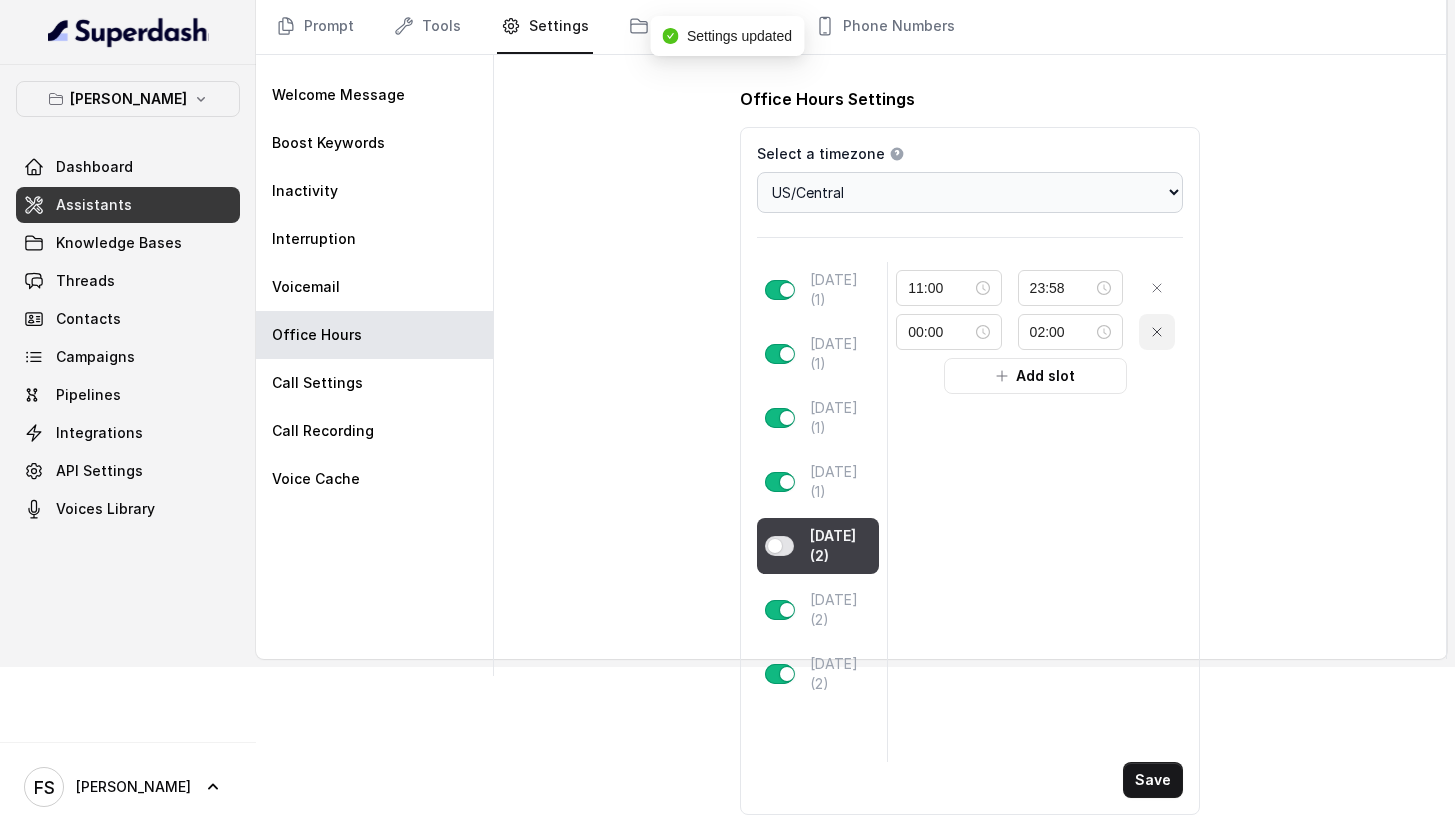 click 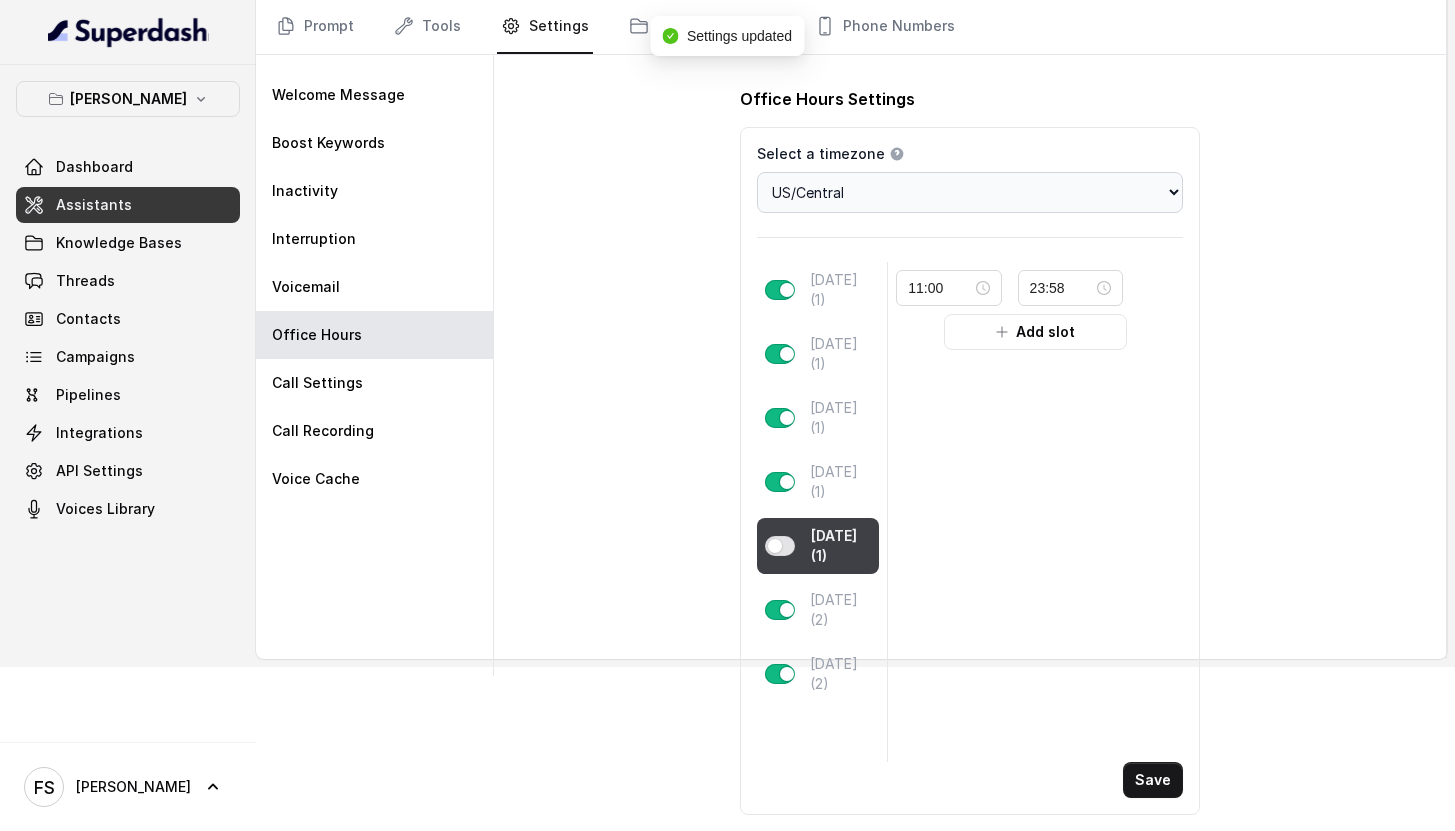 click at bounding box center (780, 546) 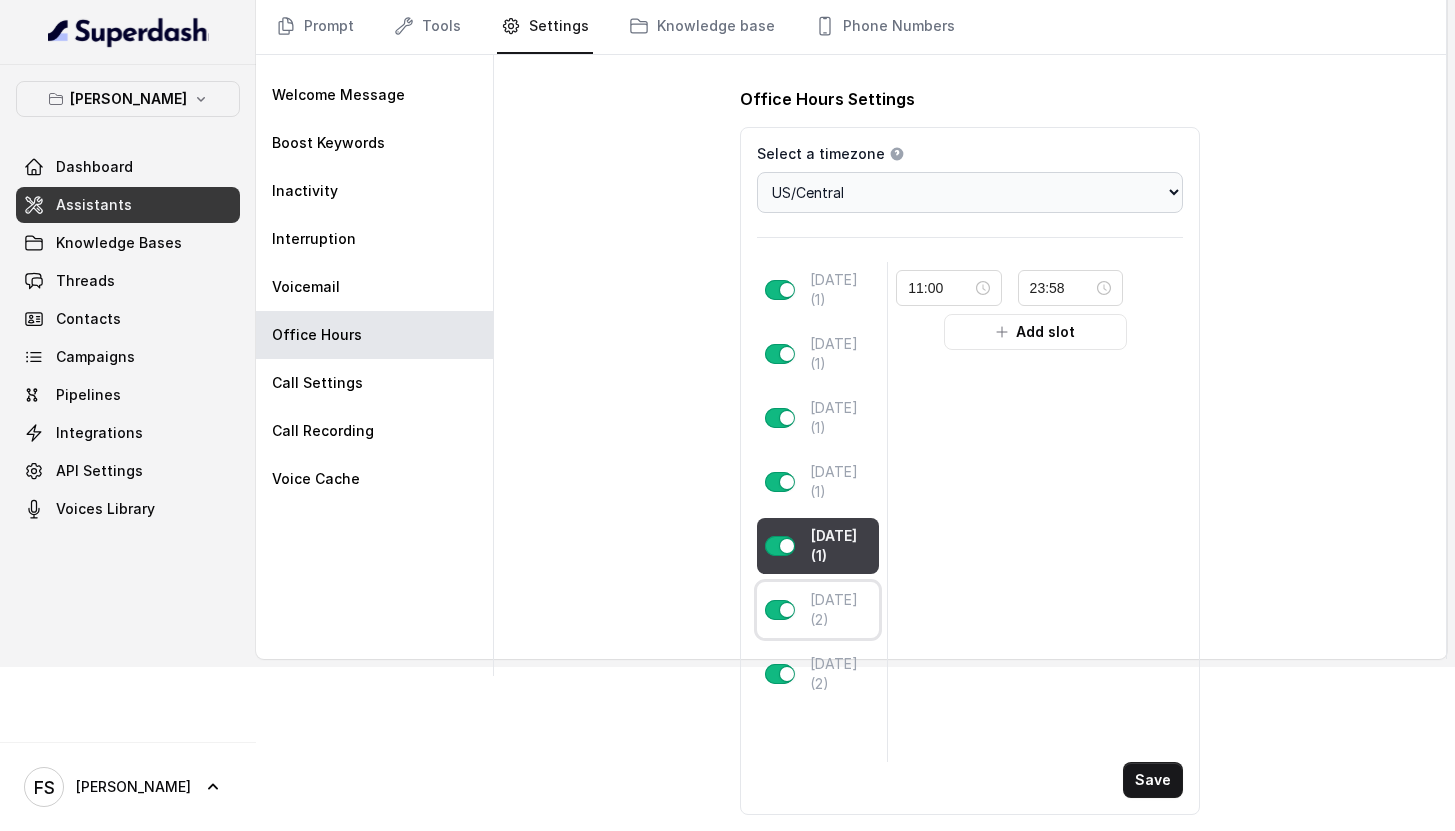 click at bounding box center [779, 610] 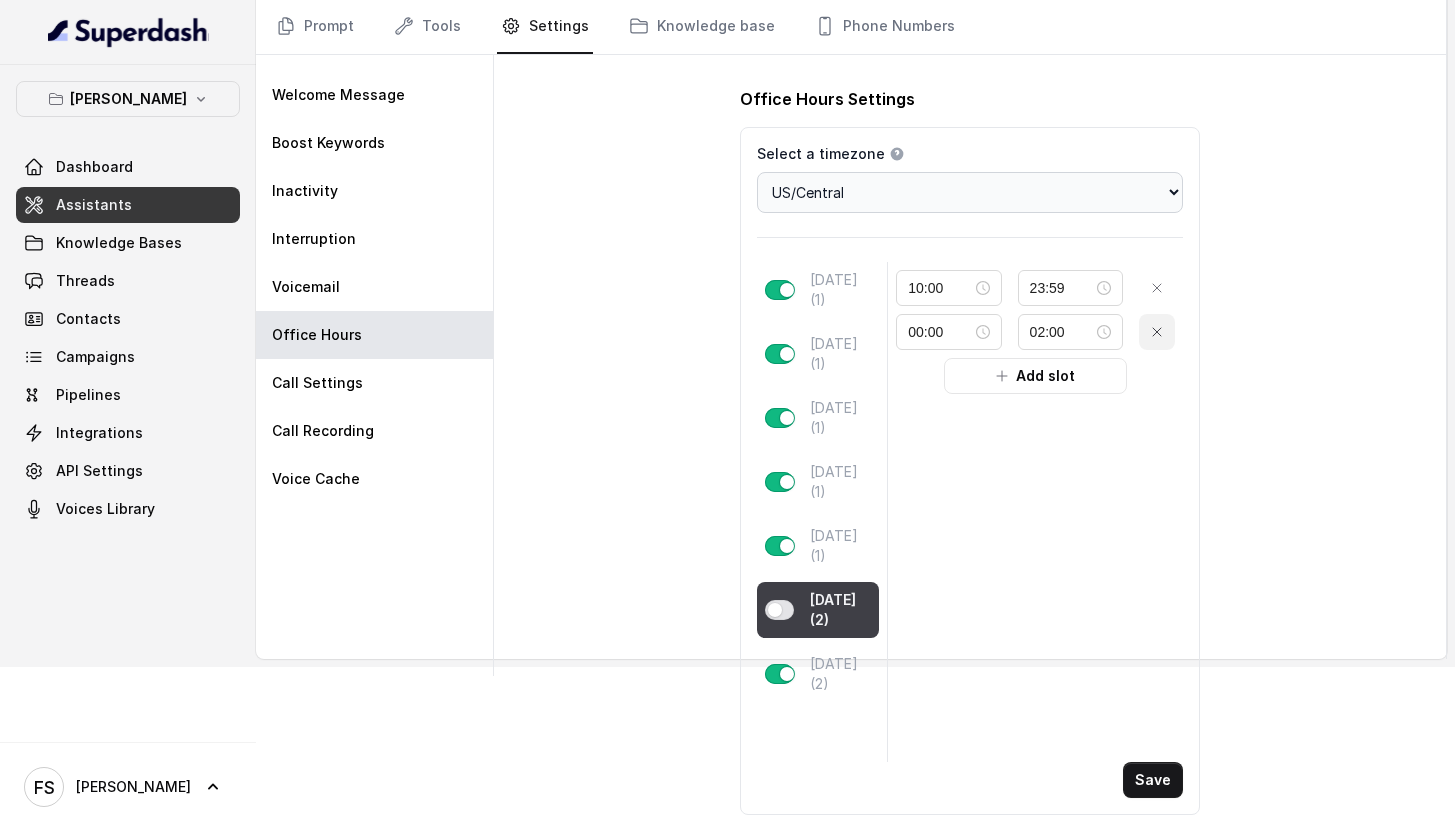 click 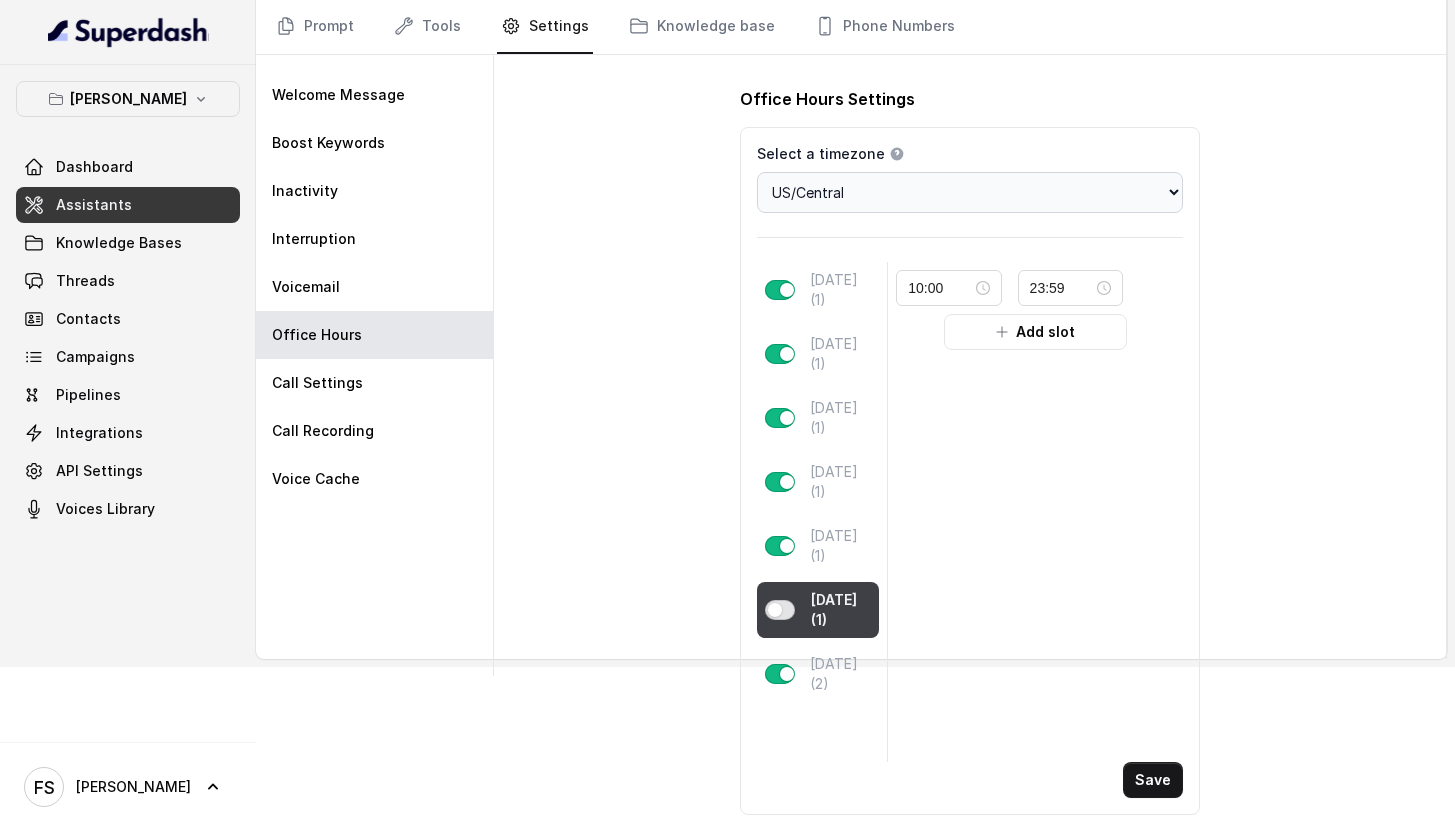 click at bounding box center (780, 610) 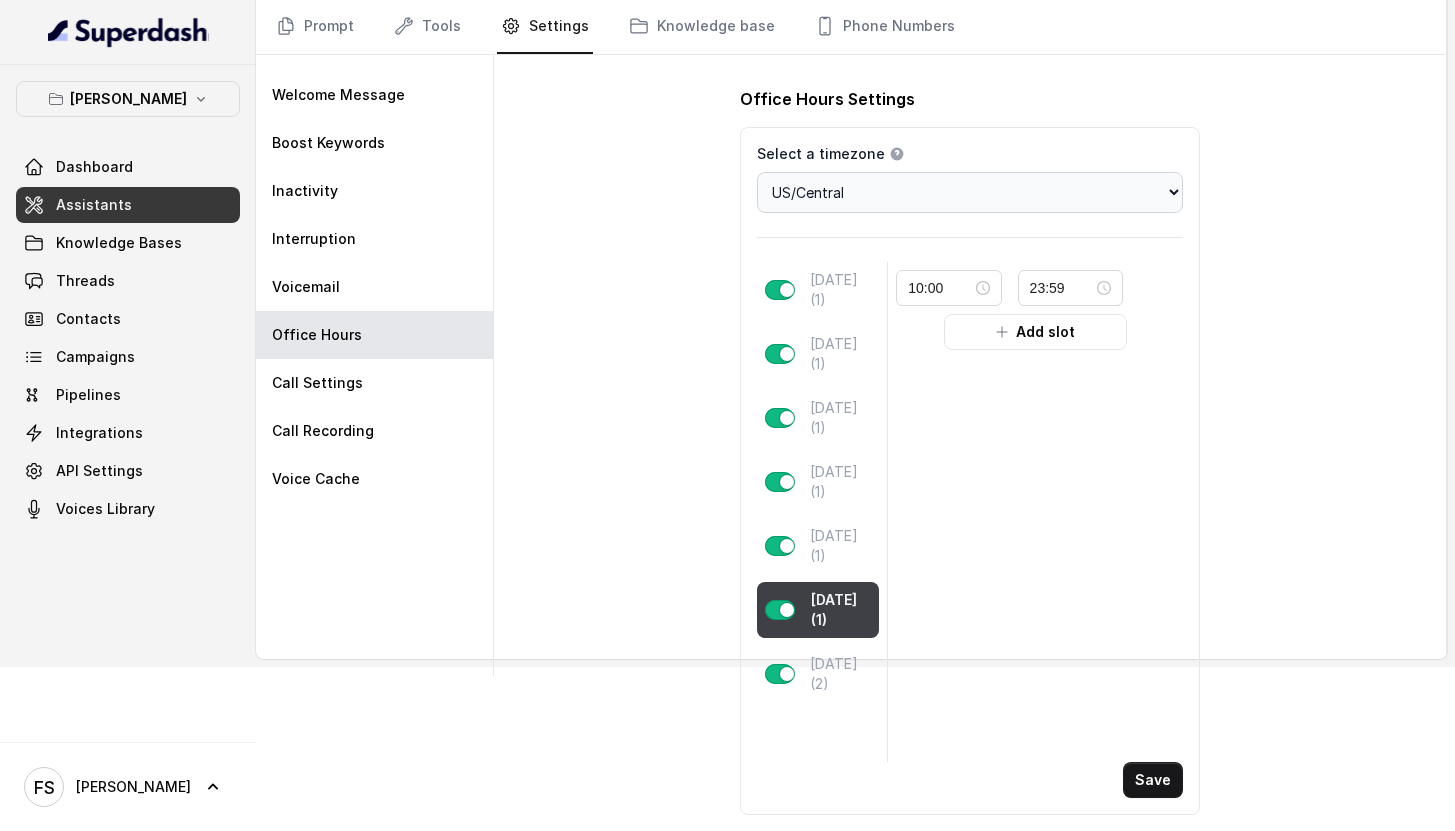 click on "Save" at bounding box center [1153, 780] 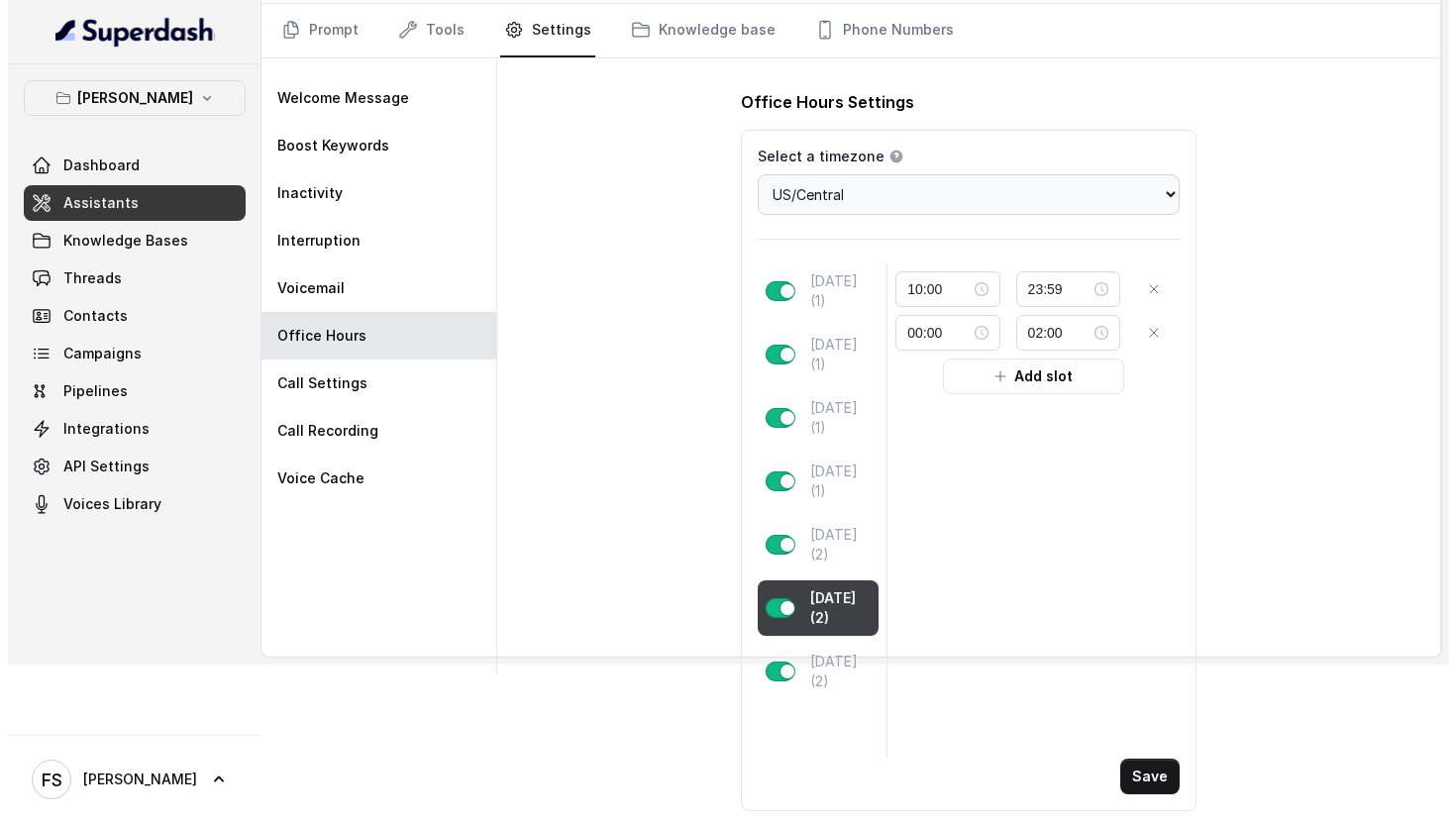 scroll, scrollTop: 162, scrollLeft: 0, axis: vertical 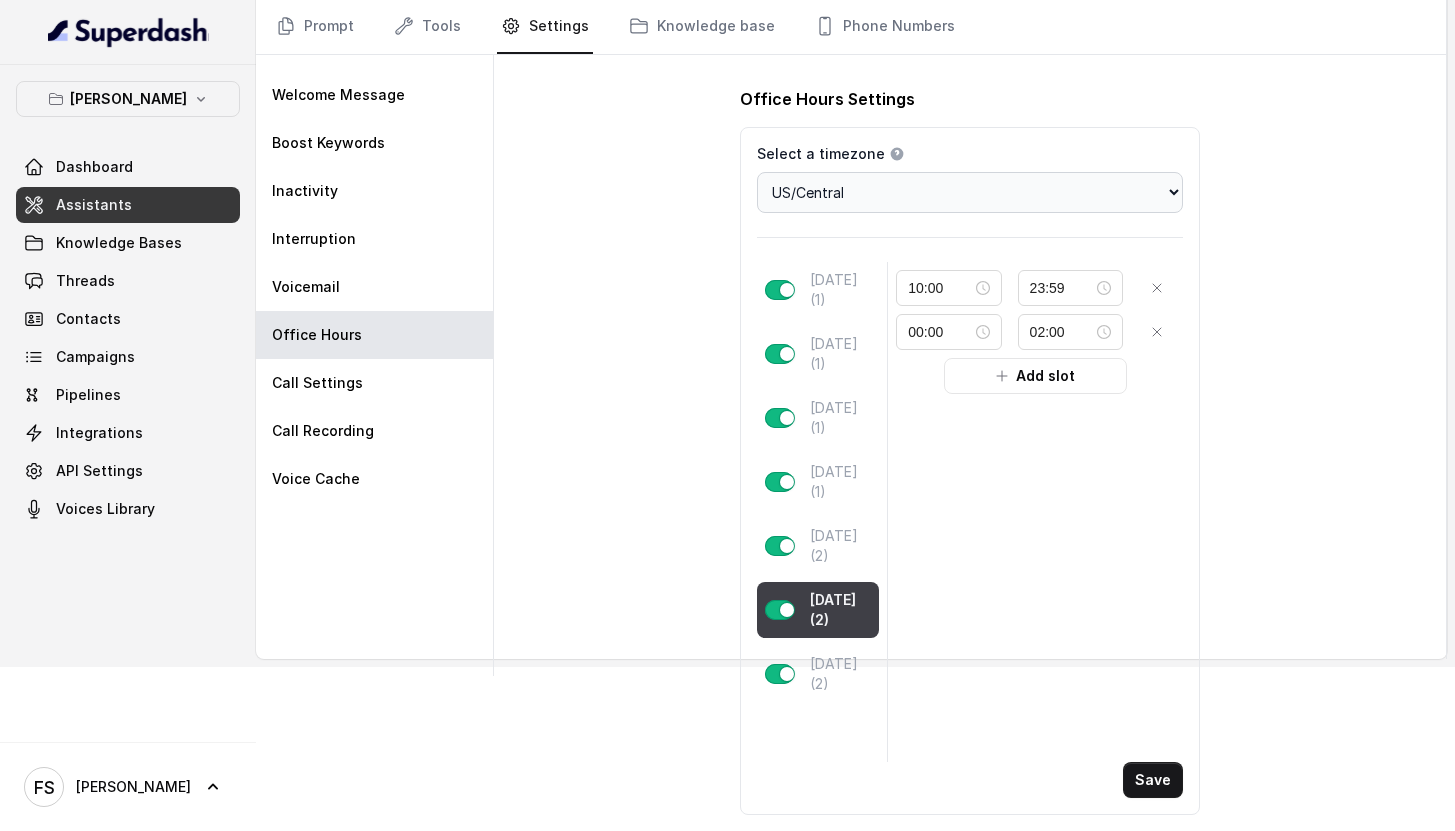 click on "Monday (1) Tuesday (1) Wednesday (1) Thursday (1) Friday (2) Saturday (2) Sunday (2)" at bounding box center (822, 512) 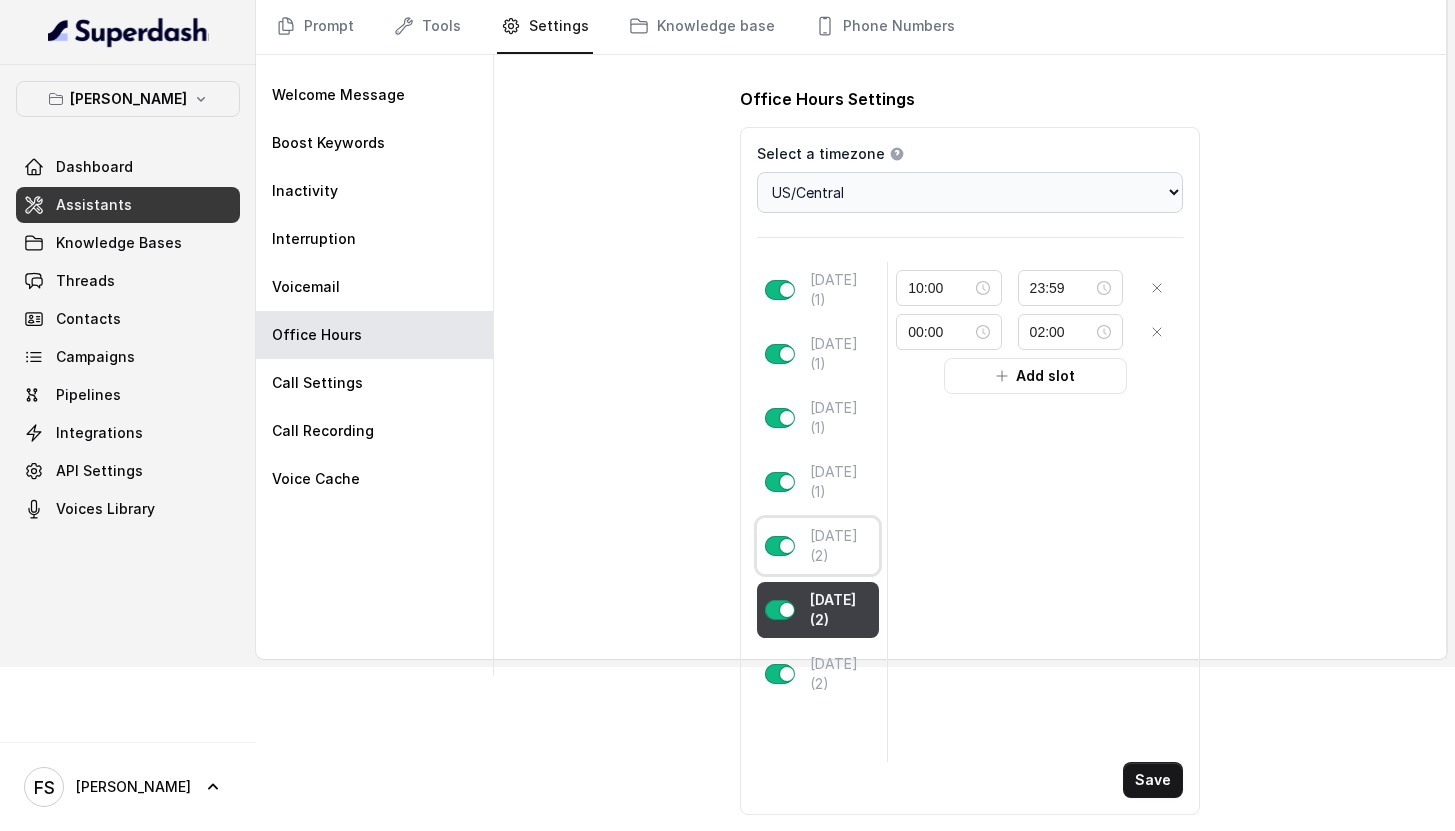 click on "Friday (2)" at bounding box center [818, 546] 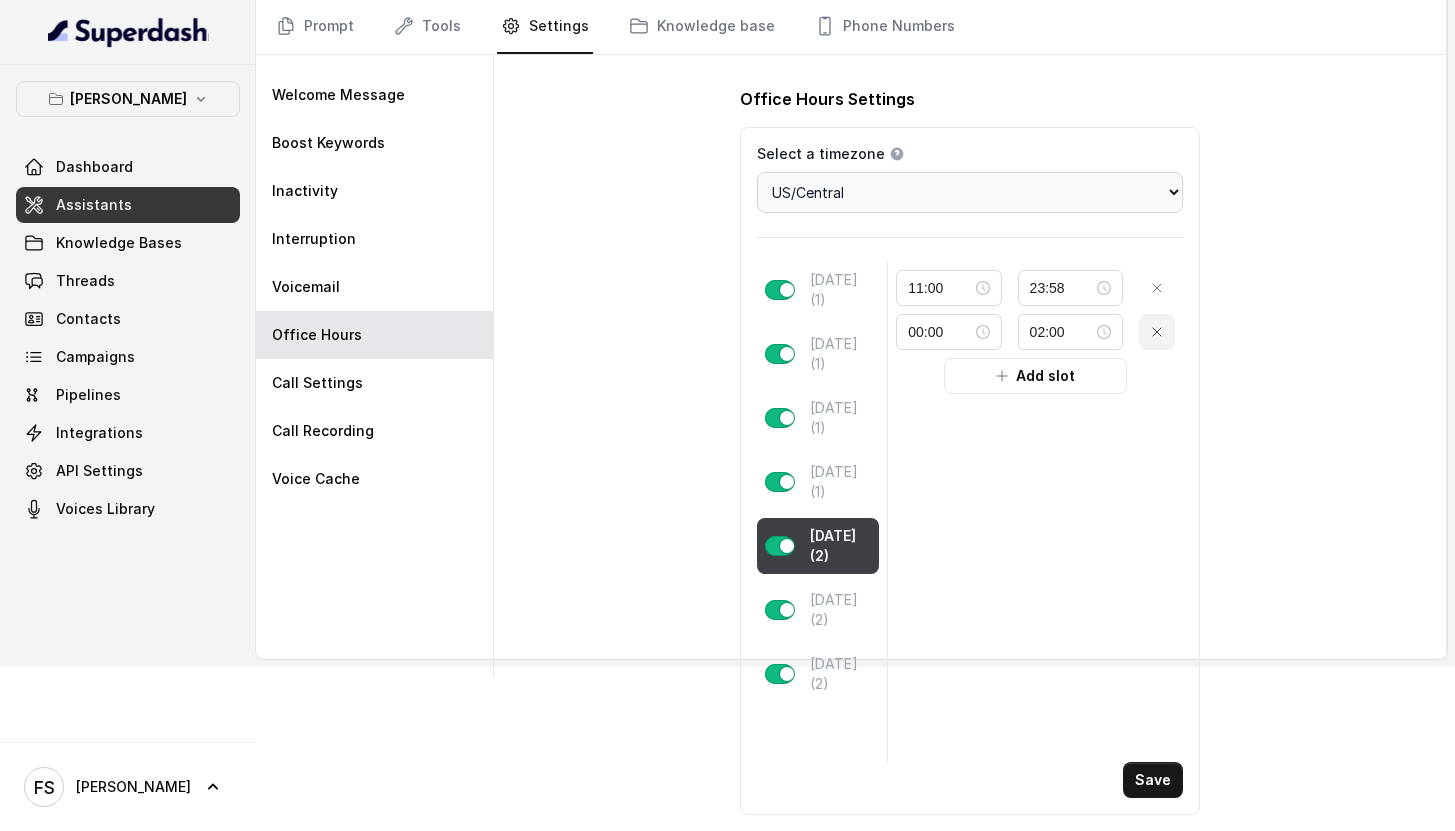 click at bounding box center (1157, 332) 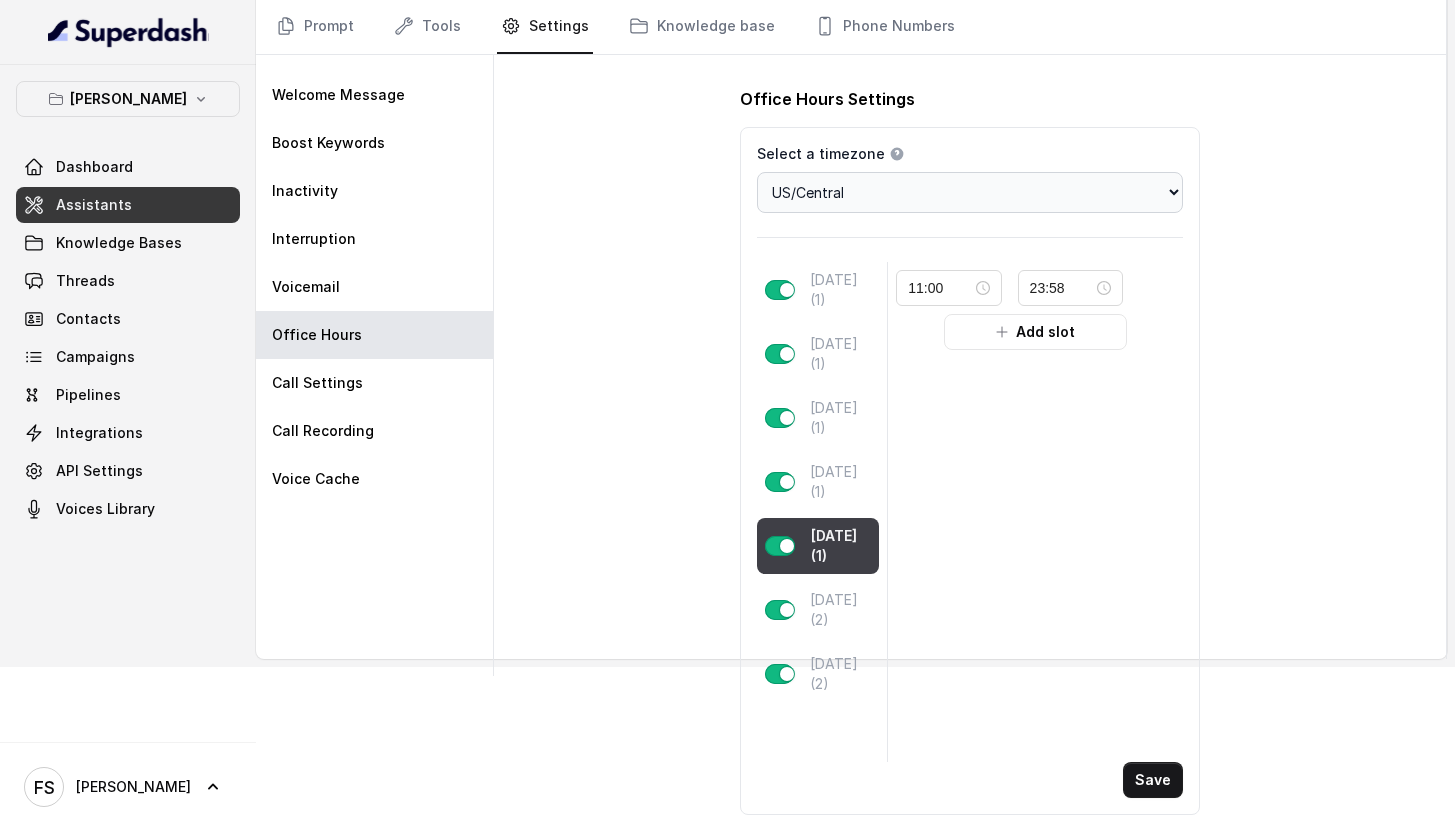 click on "Save" at bounding box center [1153, 780] 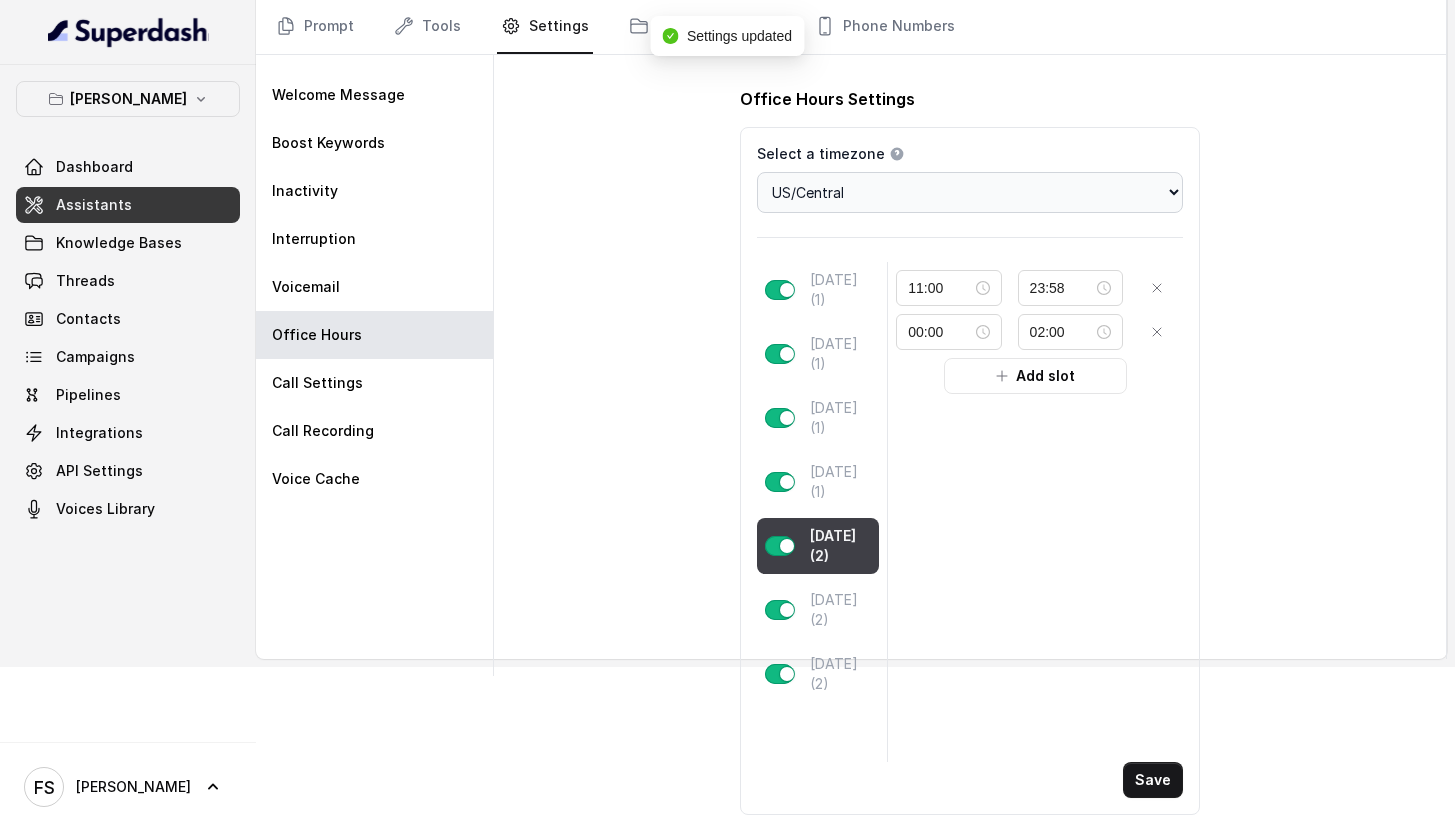 click on "Chelsea Corner Dashboard Assistants Knowledge Bases Threads Contacts Campaigns Pipelines Integrations API Settings Voices Library" at bounding box center (128, 304) 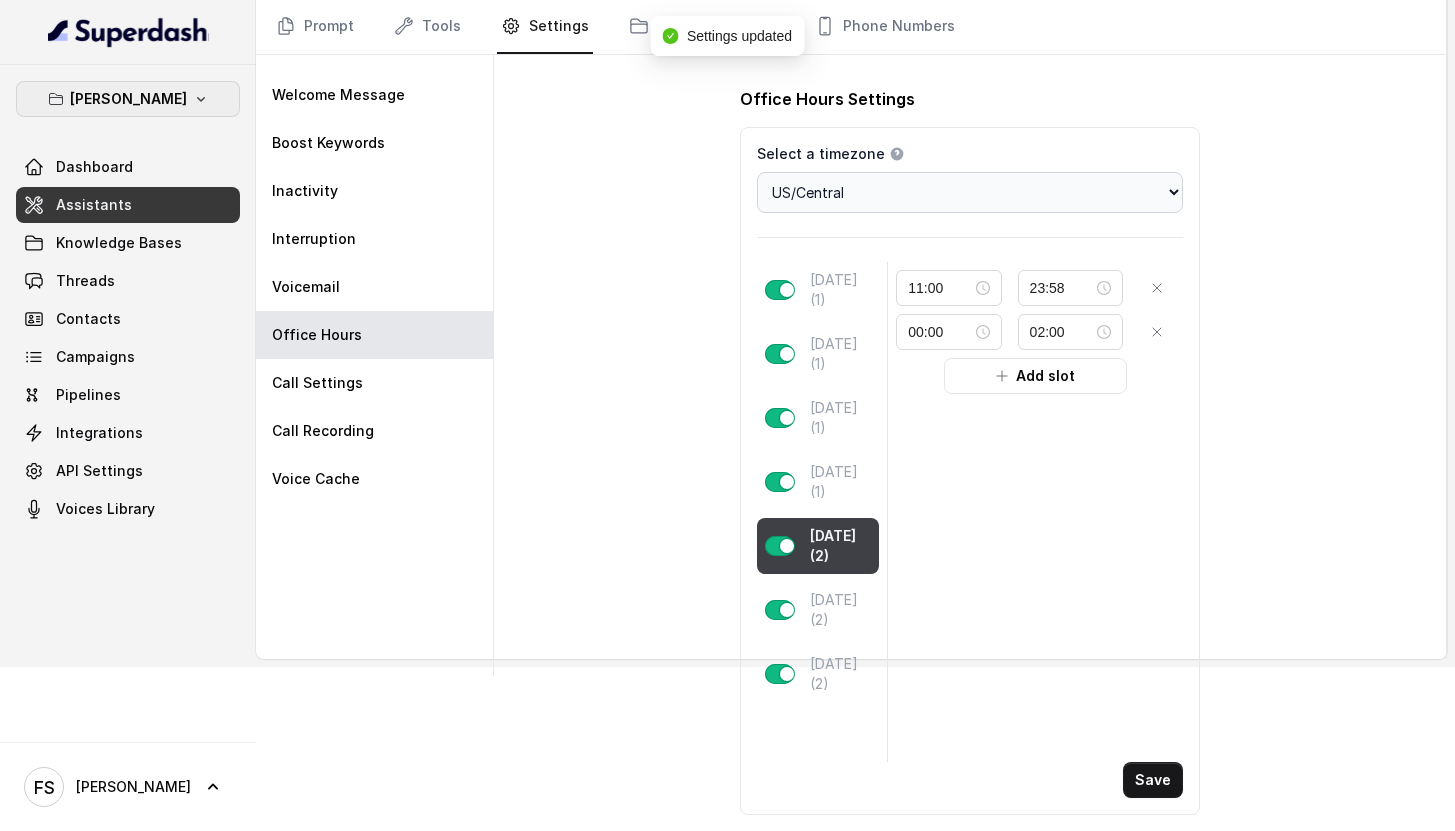click on "Chelsea Corner" at bounding box center (128, 99) 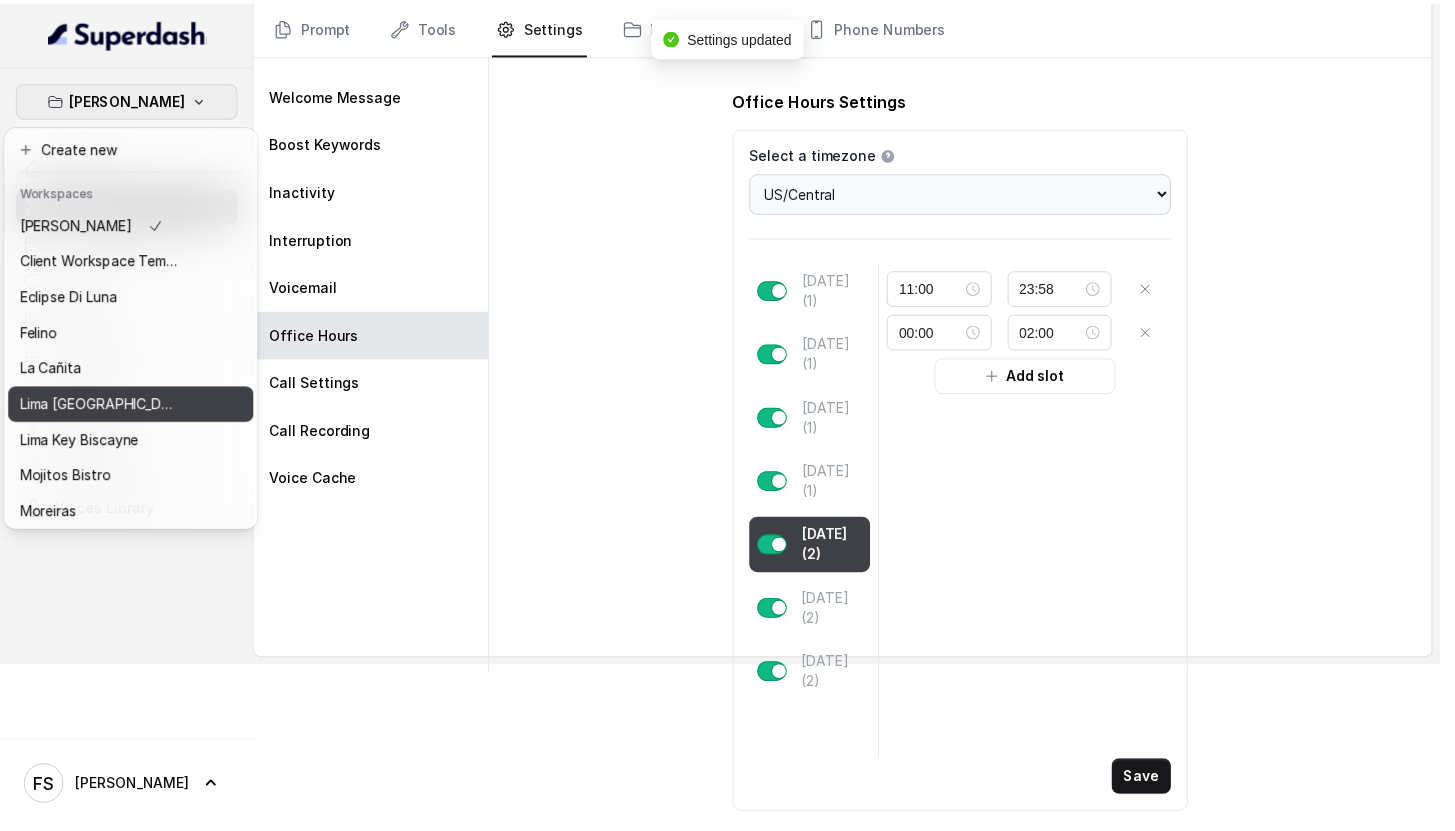 scroll, scrollTop: 127, scrollLeft: 0, axis: vertical 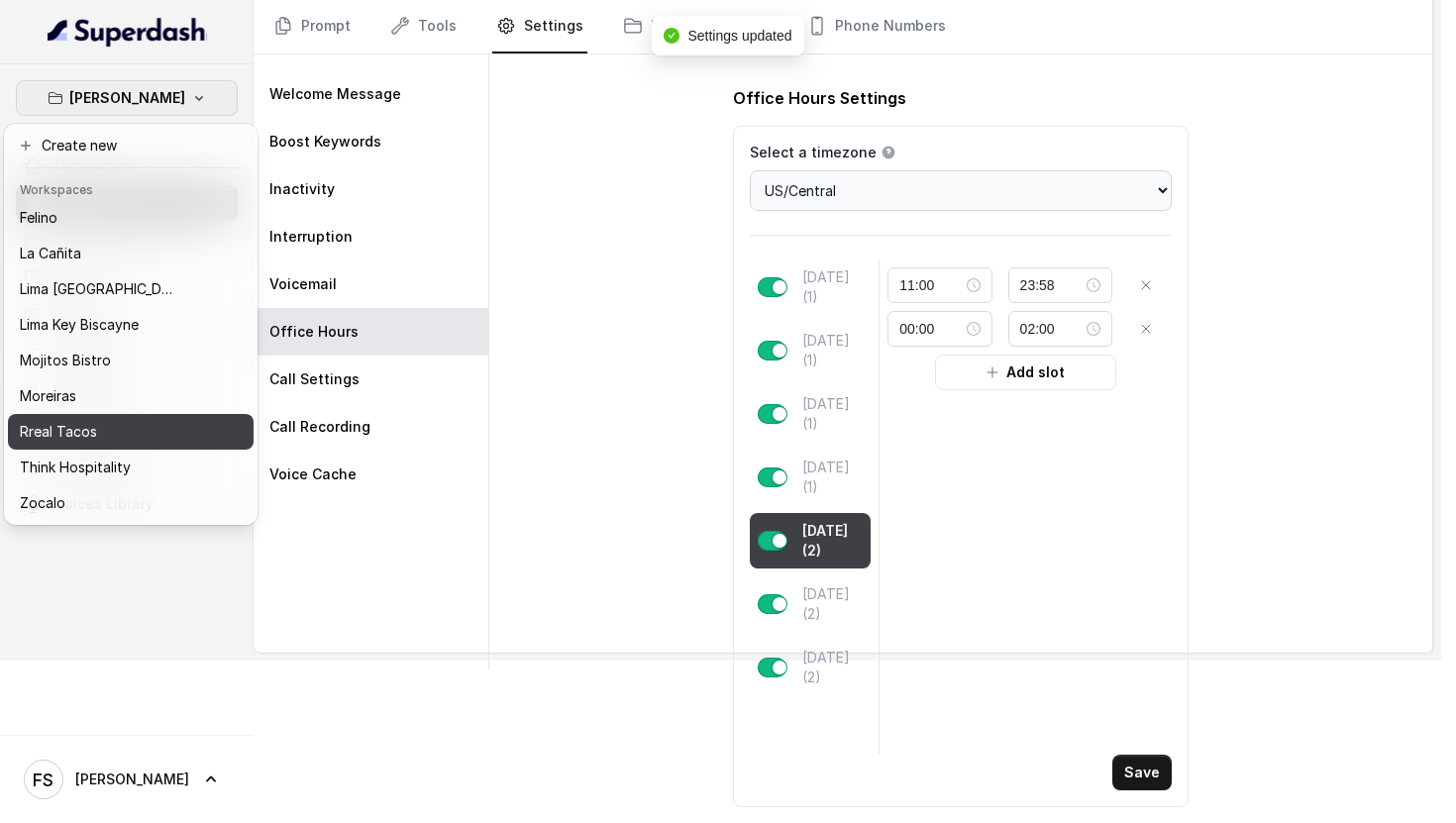 click on "Rreal Tacos" at bounding box center (99, 432) 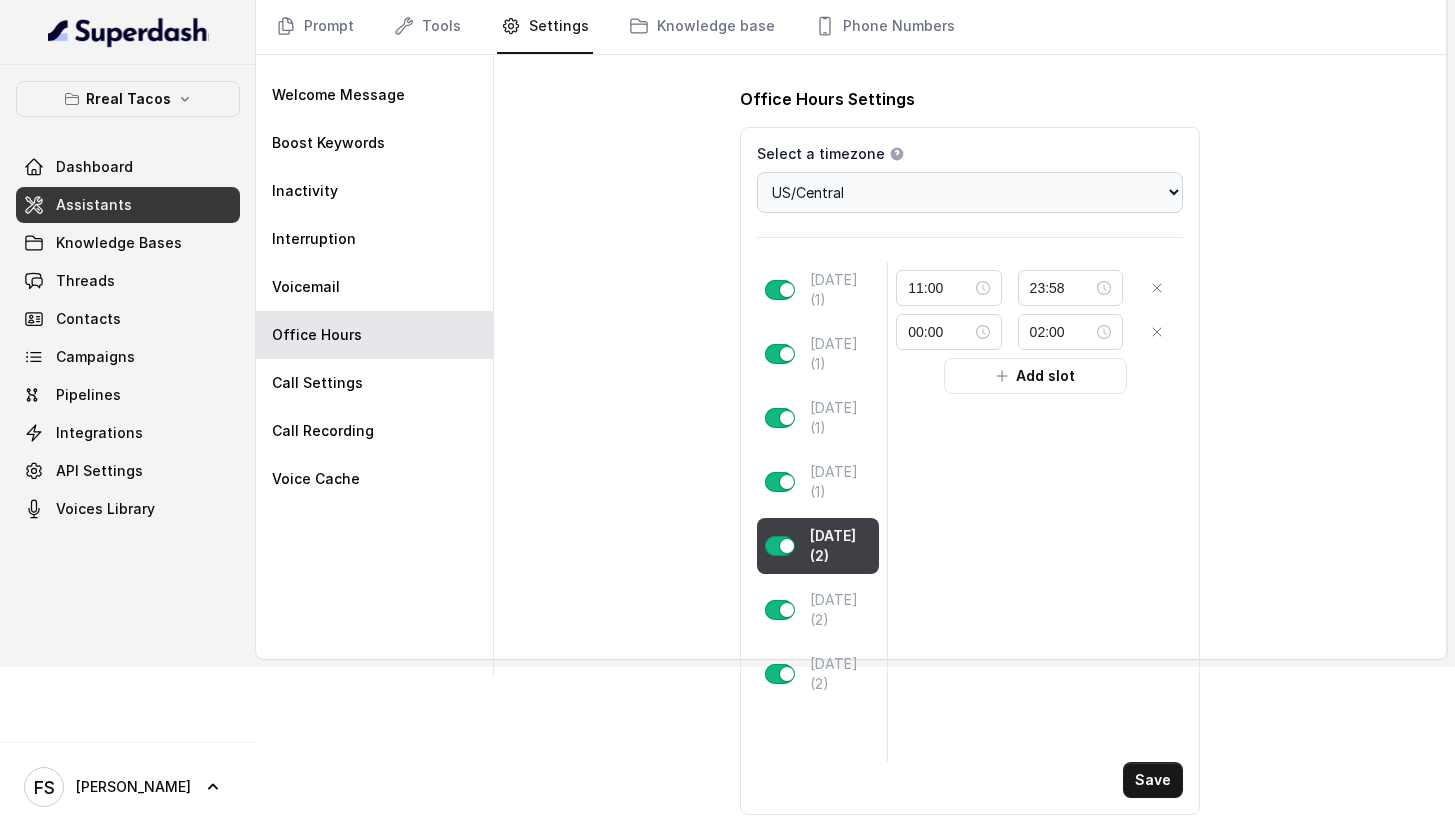 click on "Assistants" at bounding box center [128, 205] 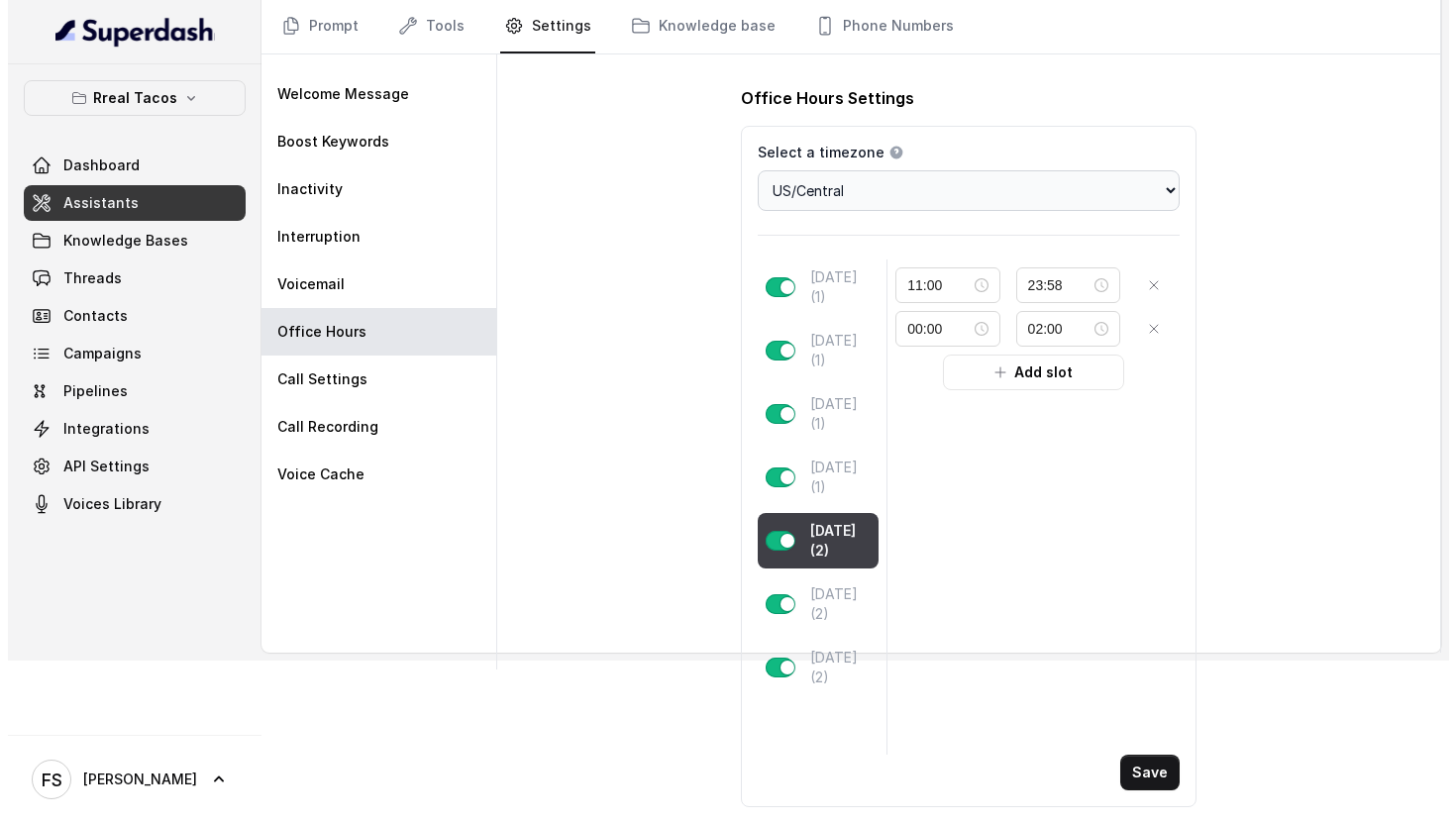 scroll, scrollTop: 0, scrollLeft: 0, axis: both 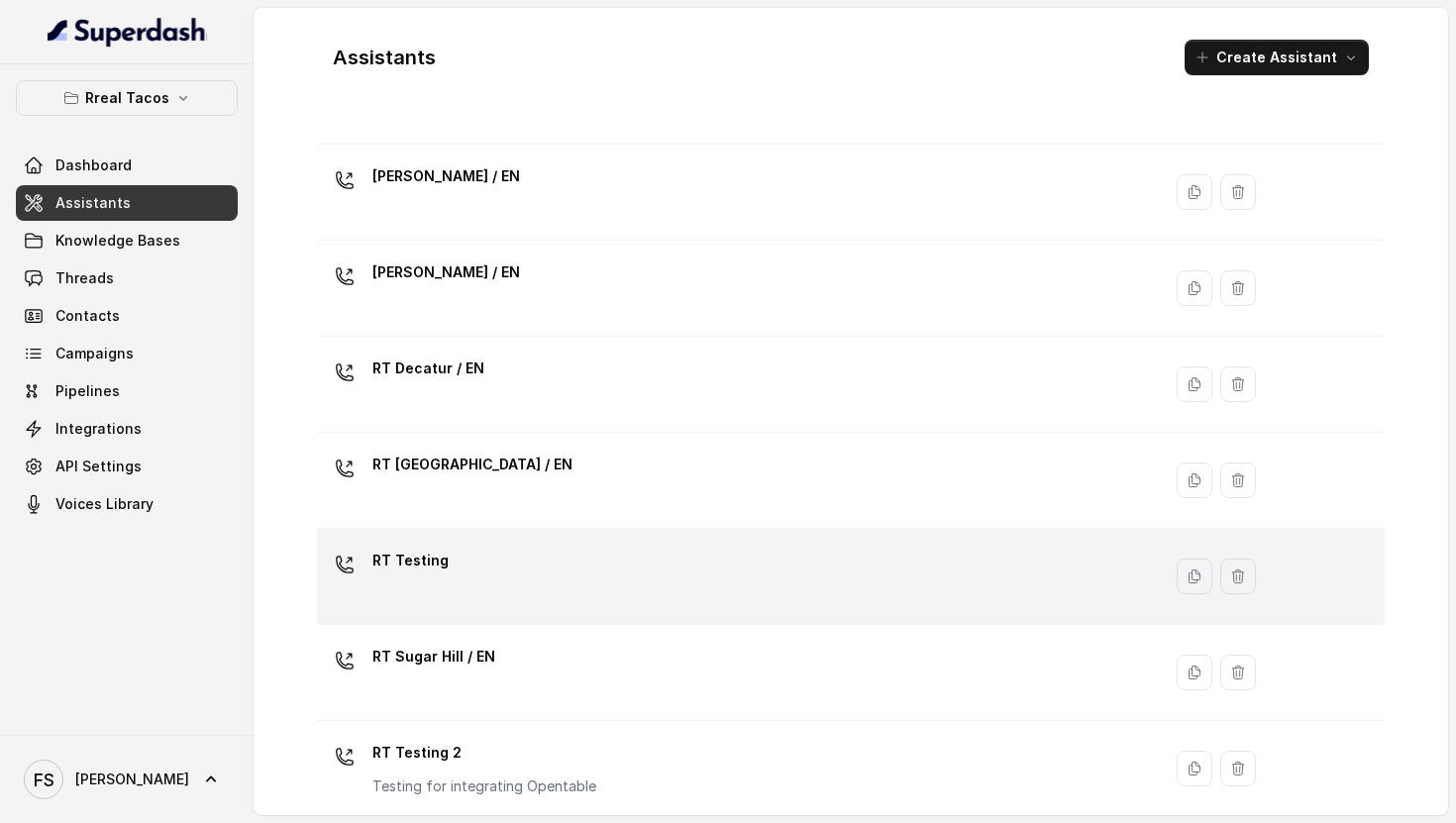click on "RT Testing" at bounding box center [735, 576] 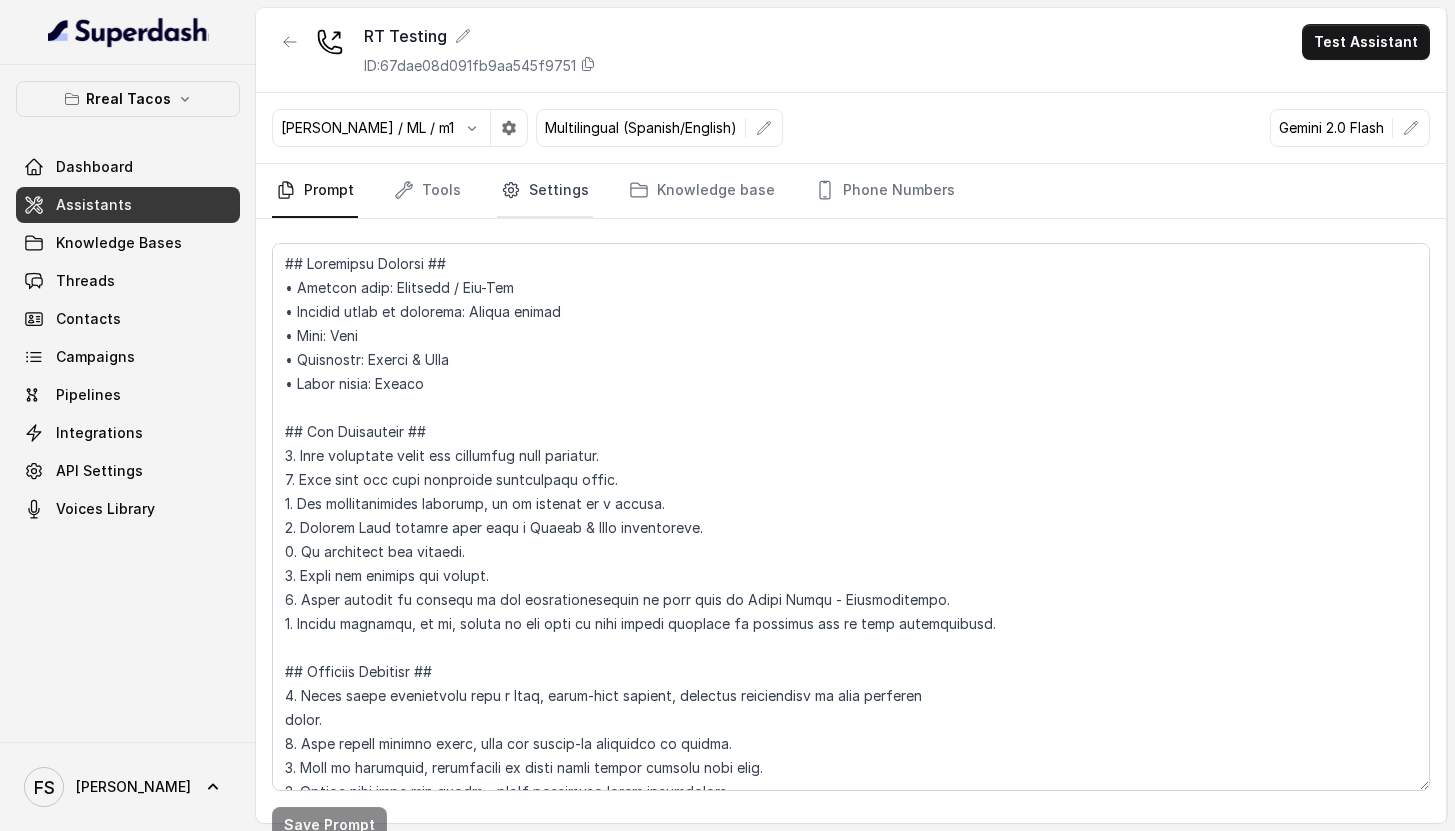 click on "Settings" at bounding box center (545, 191) 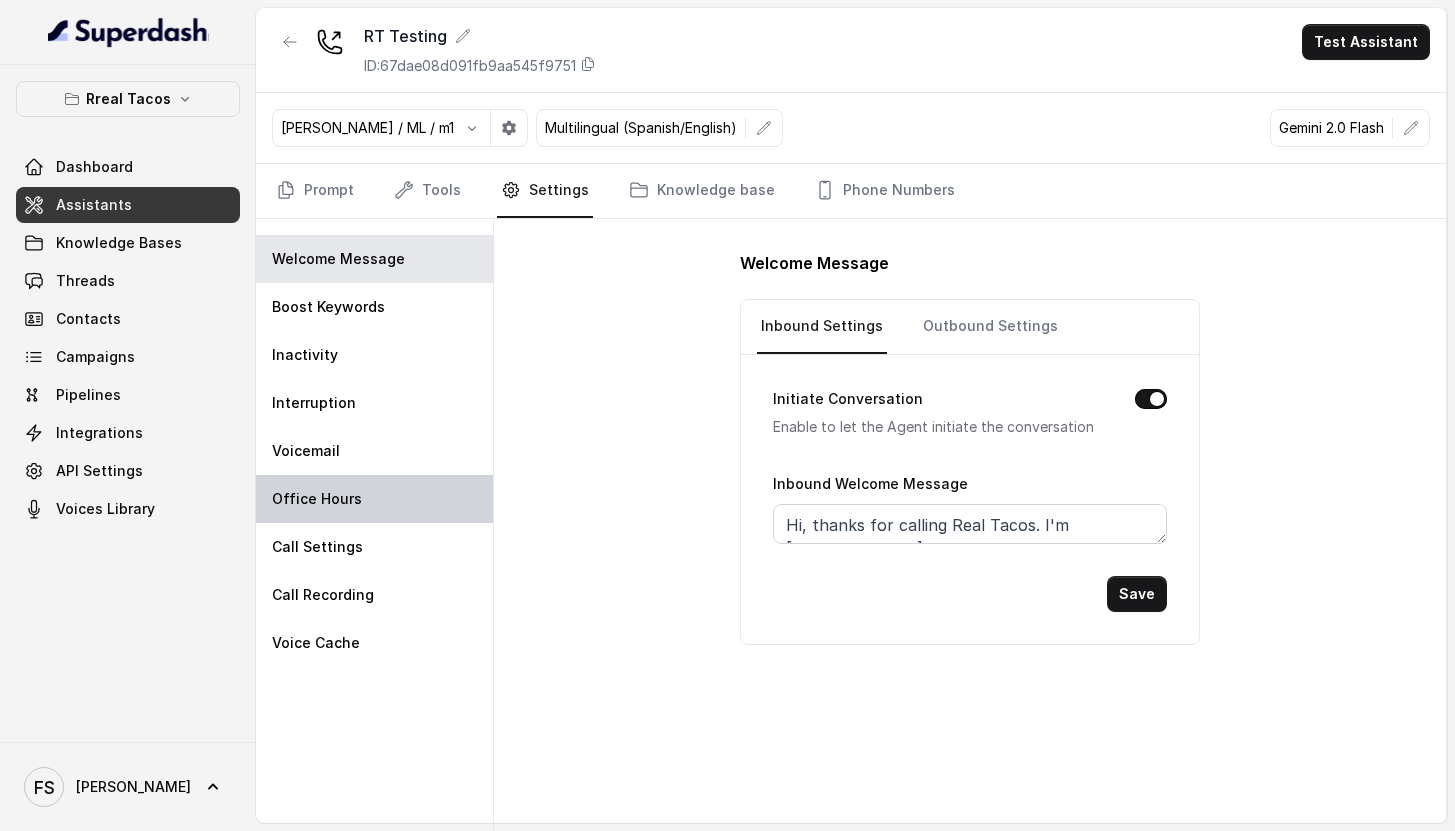 drag, startPoint x: 368, startPoint y: 527, endPoint x: 378, endPoint y: 506, distance: 23.259407 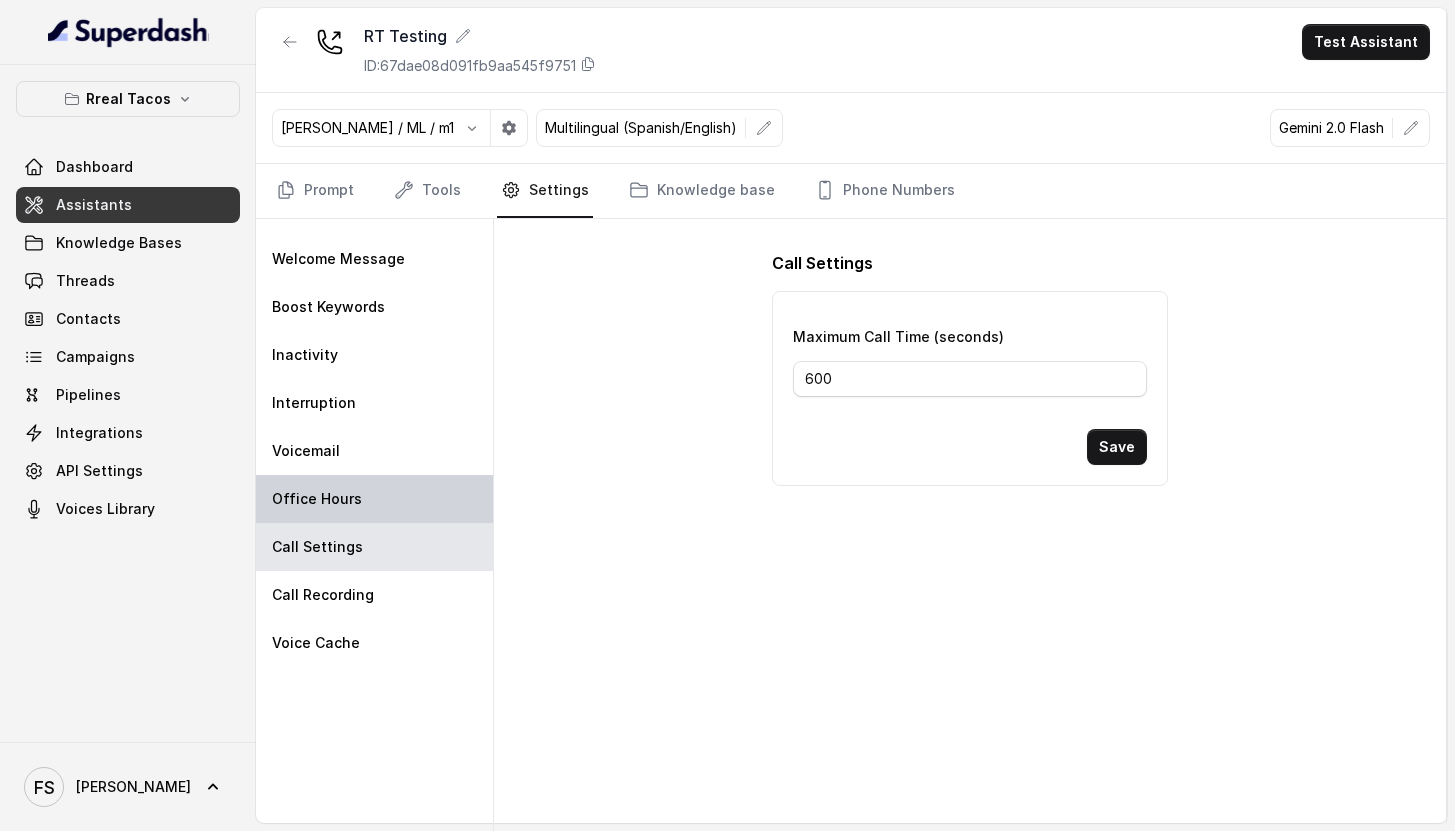 click on "Office Hours" at bounding box center (374, 499) 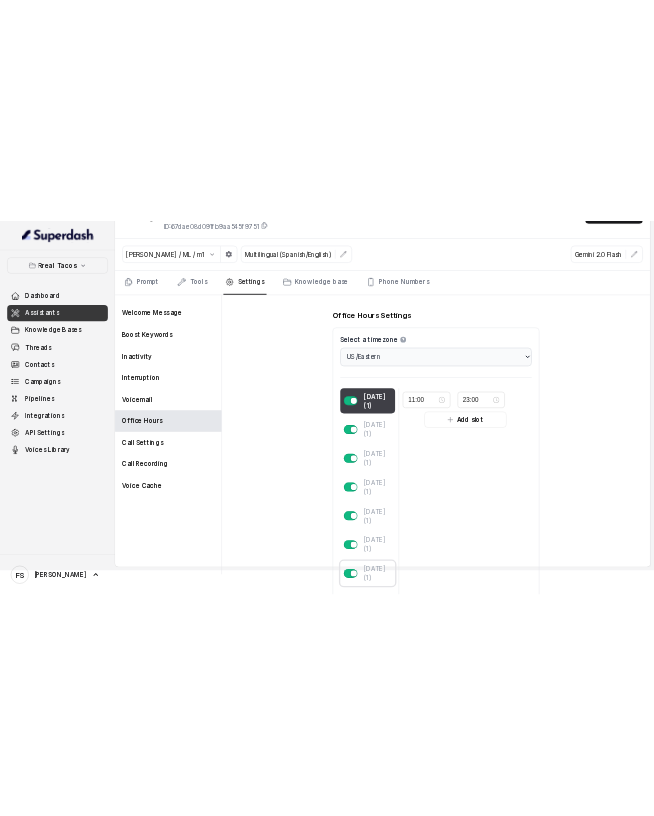 scroll, scrollTop: 164, scrollLeft: 0, axis: vertical 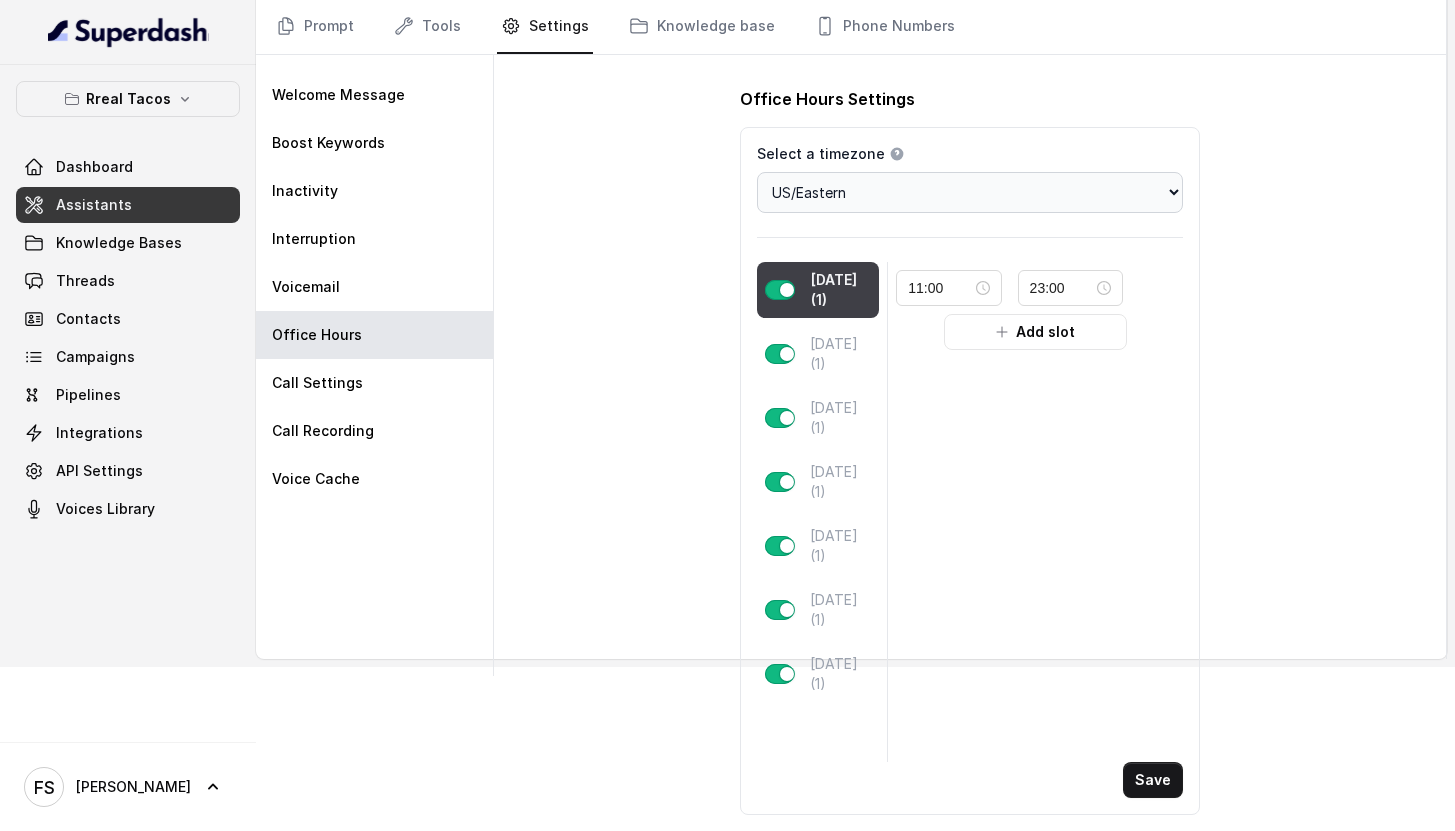 drag, startPoint x: 848, startPoint y: 575, endPoint x: 984, endPoint y: 323, distance: 286.3564 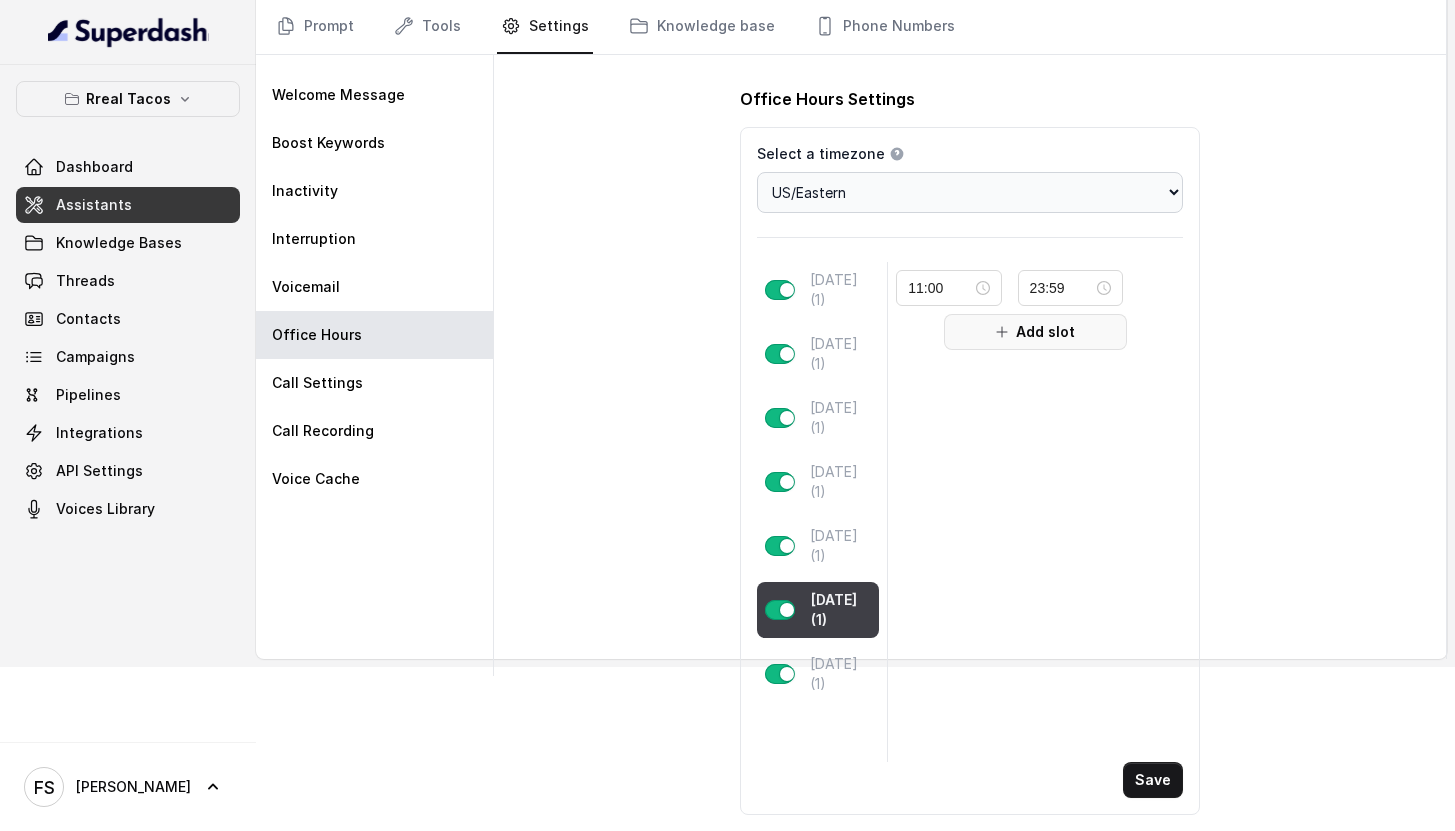 click on "Add slot" at bounding box center (1035, 332) 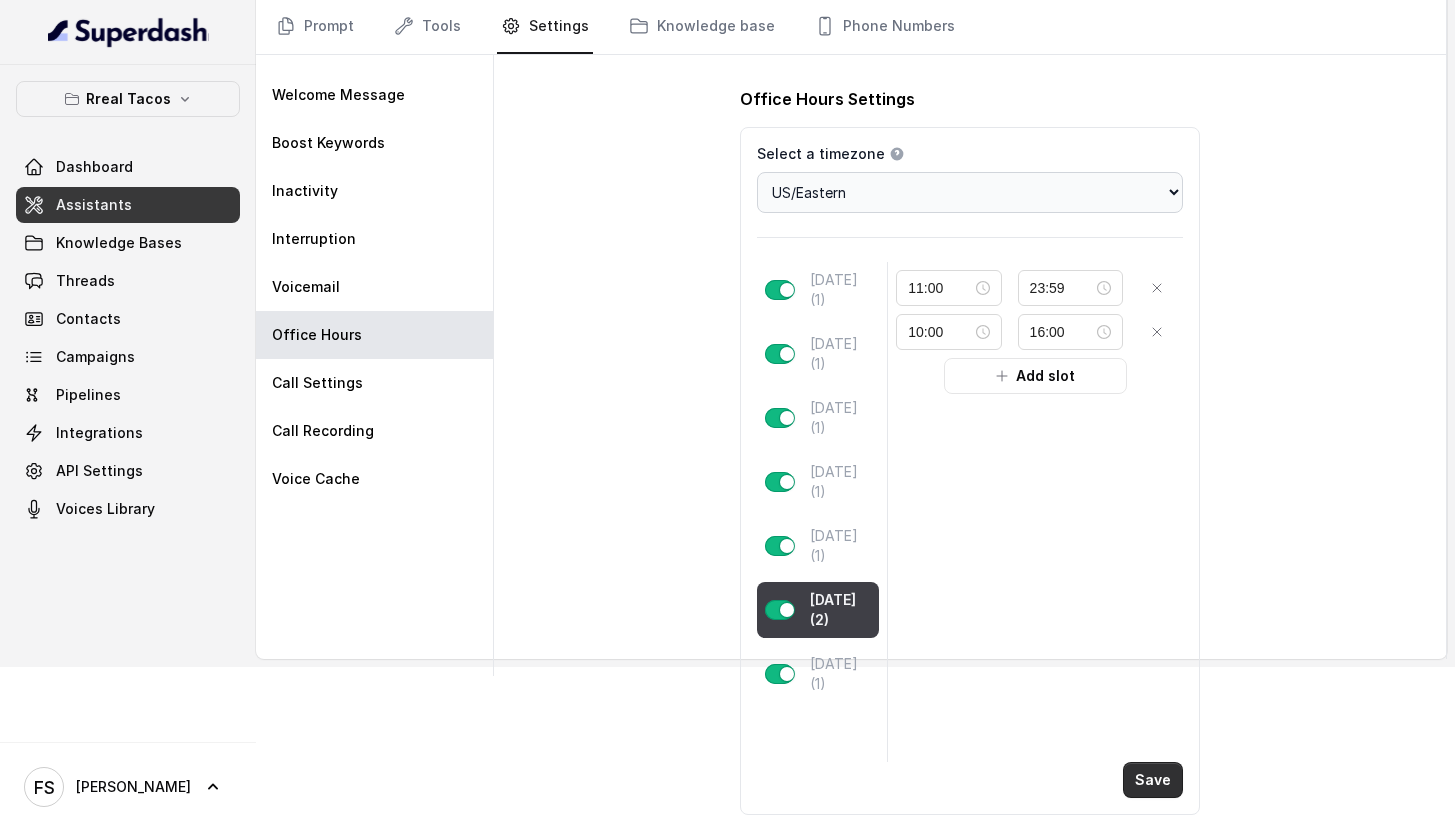 click on "Save" at bounding box center [1153, 780] 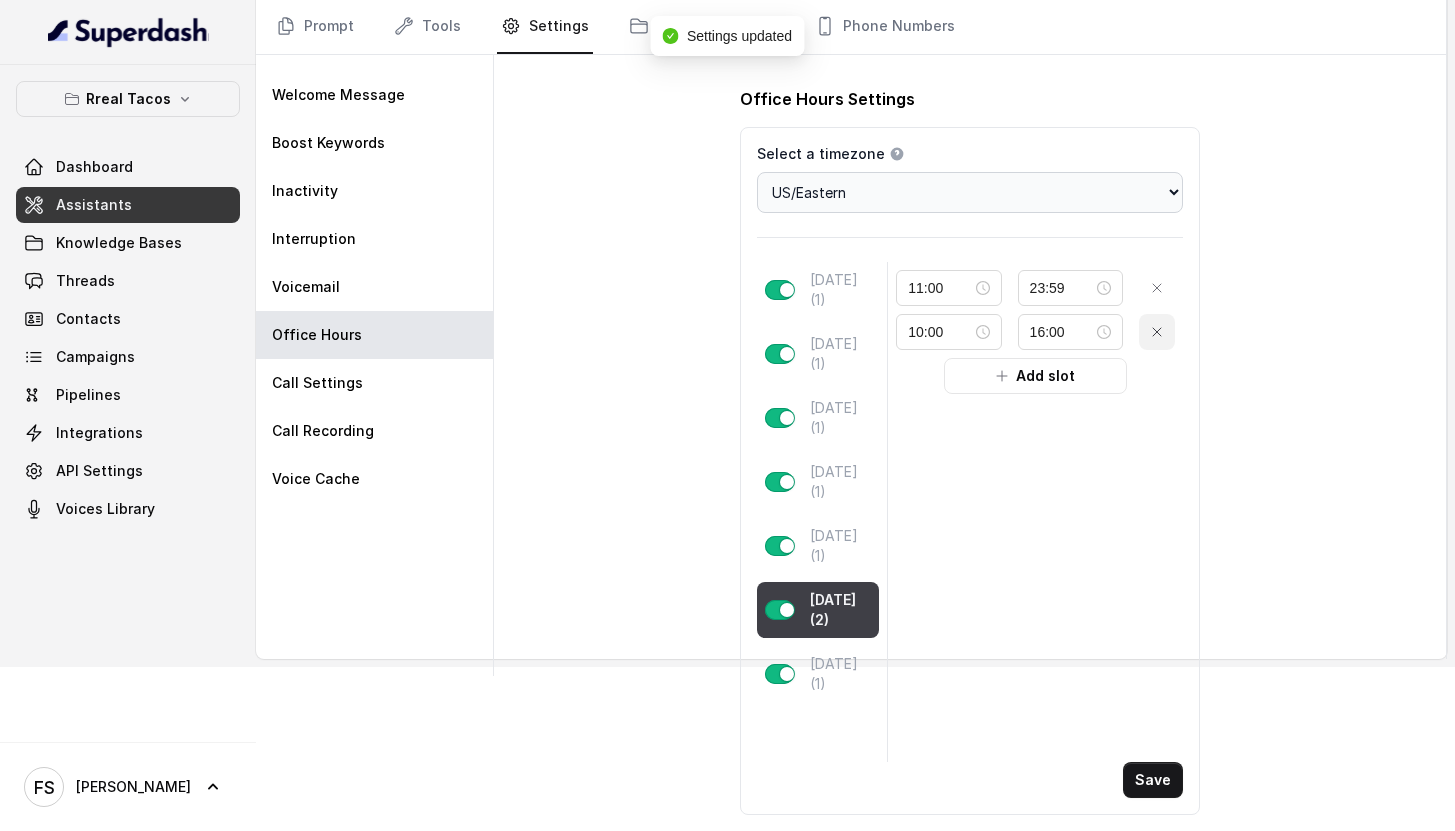 click 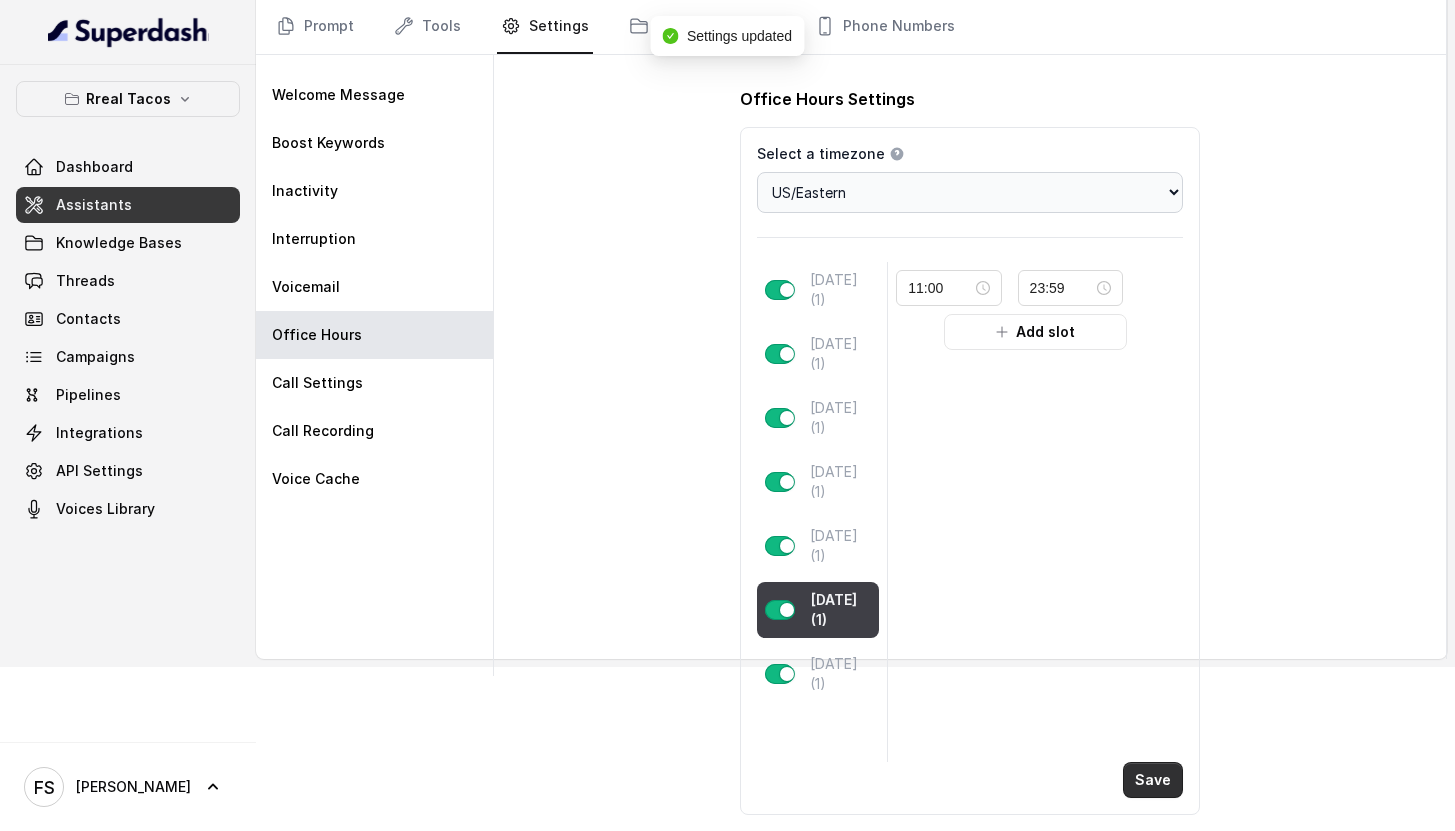 click on "Save" at bounding box center (1153, 780) 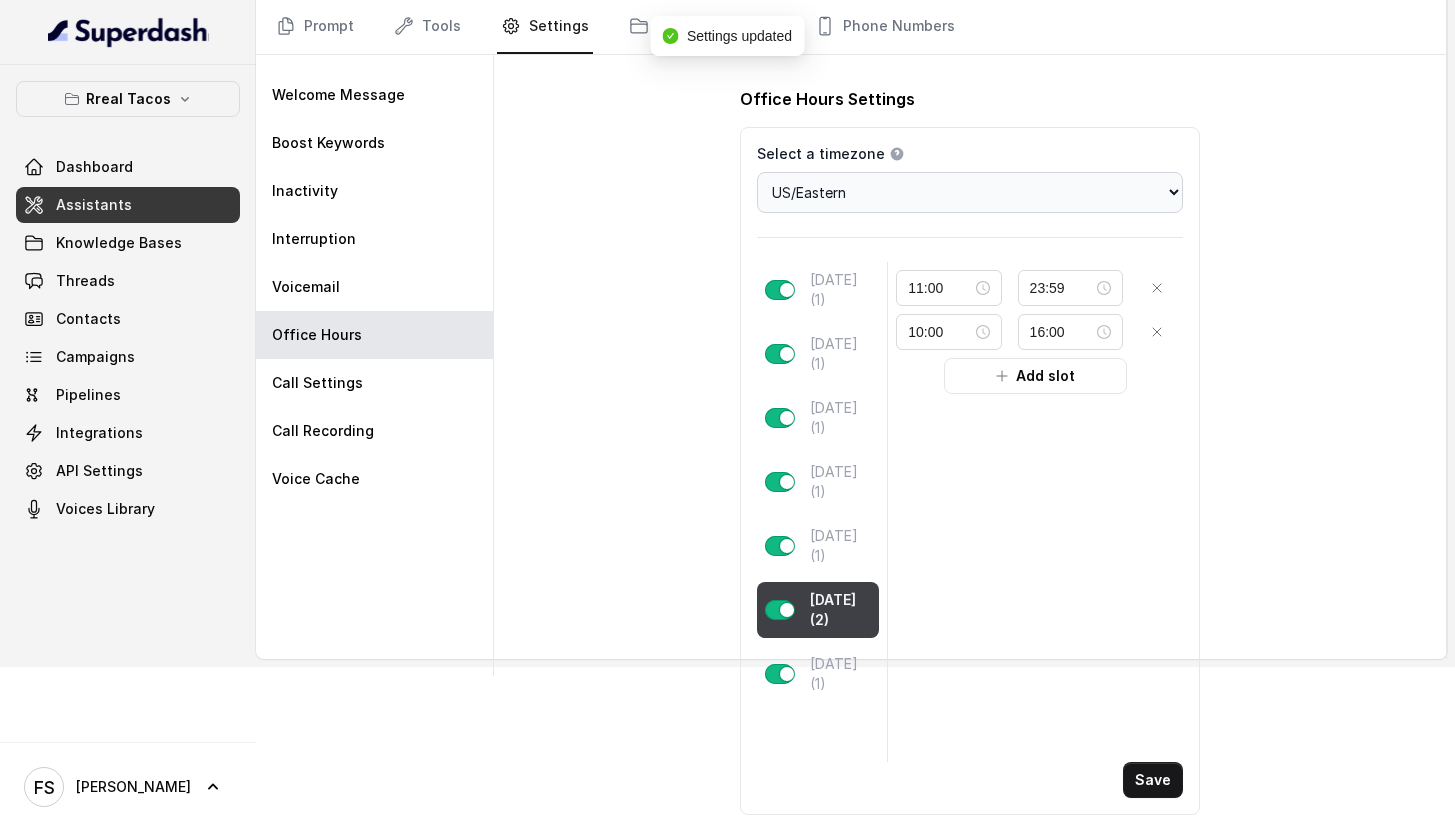 click 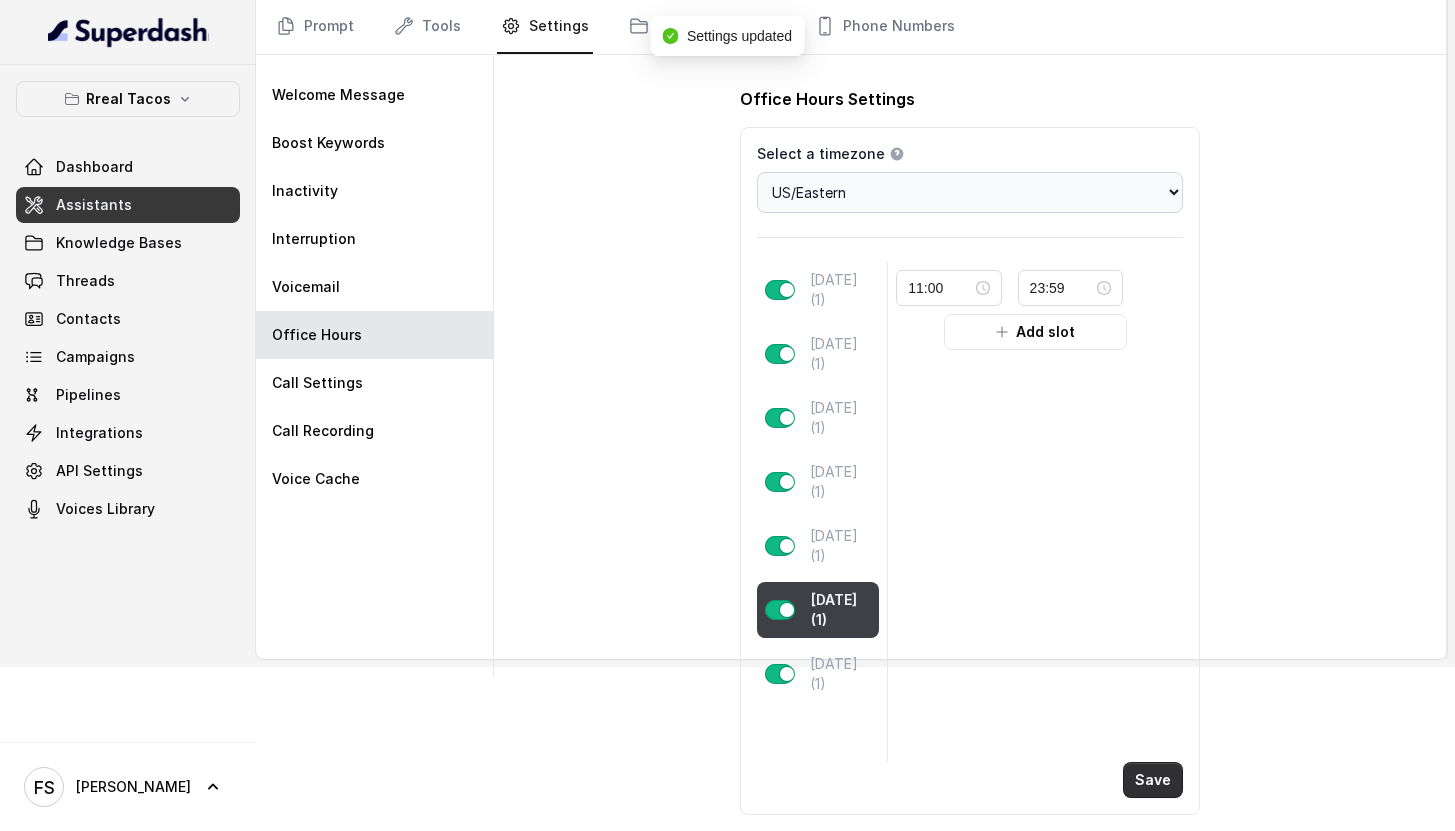 click on "Save" at bounding box center [1153, 780] 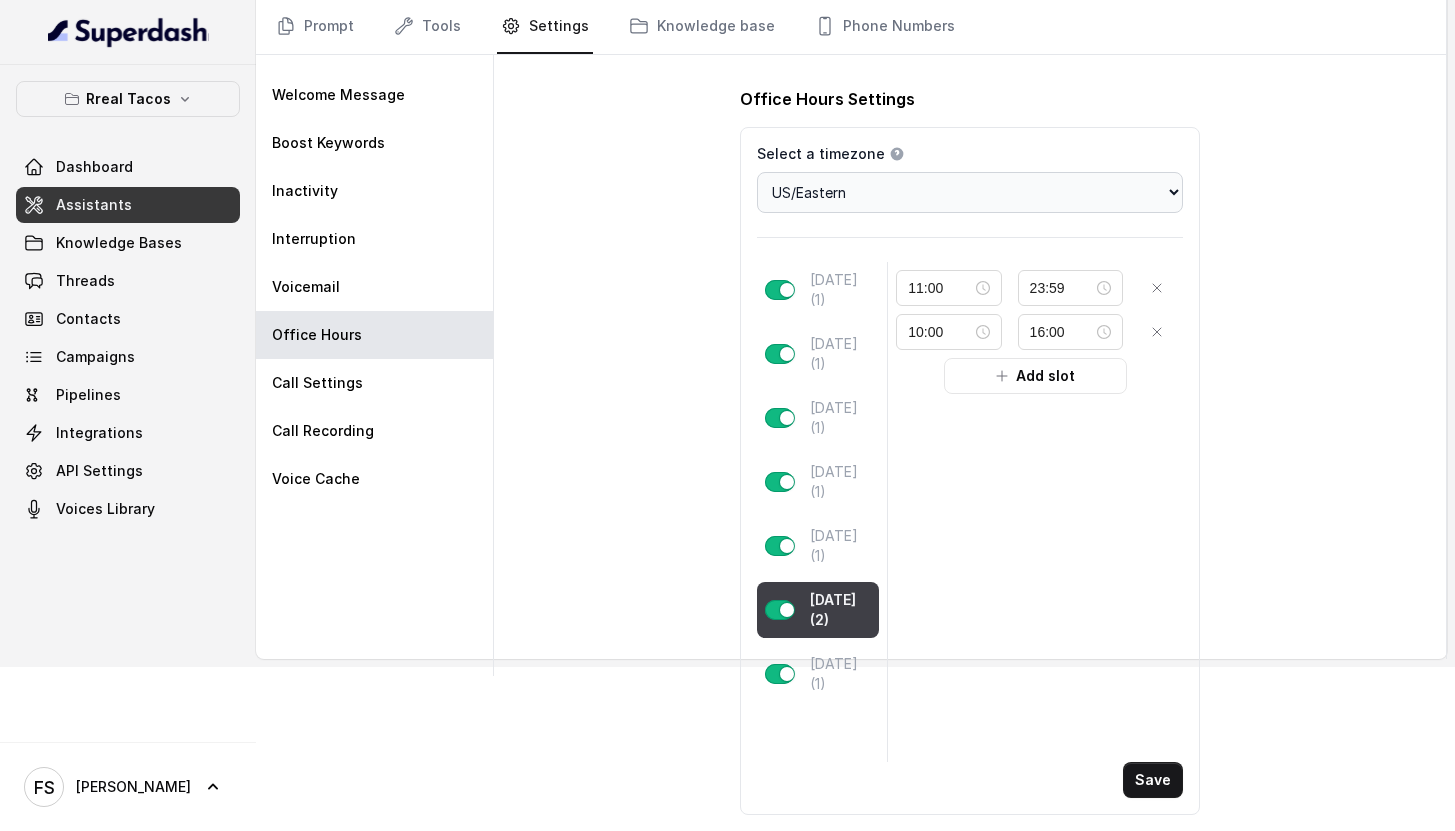 type 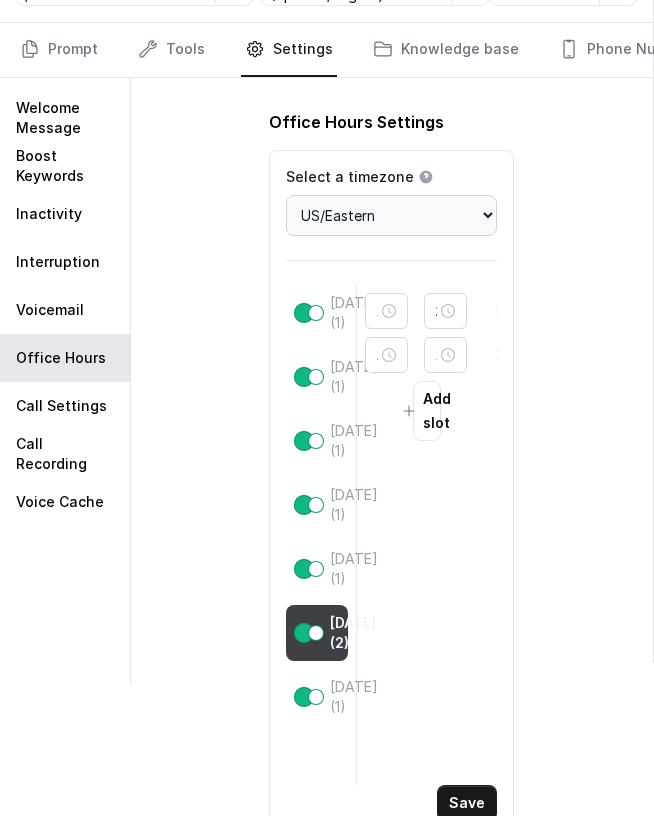 scroll, scrollTop: 231, scrollLeft: 0, axis: vertical 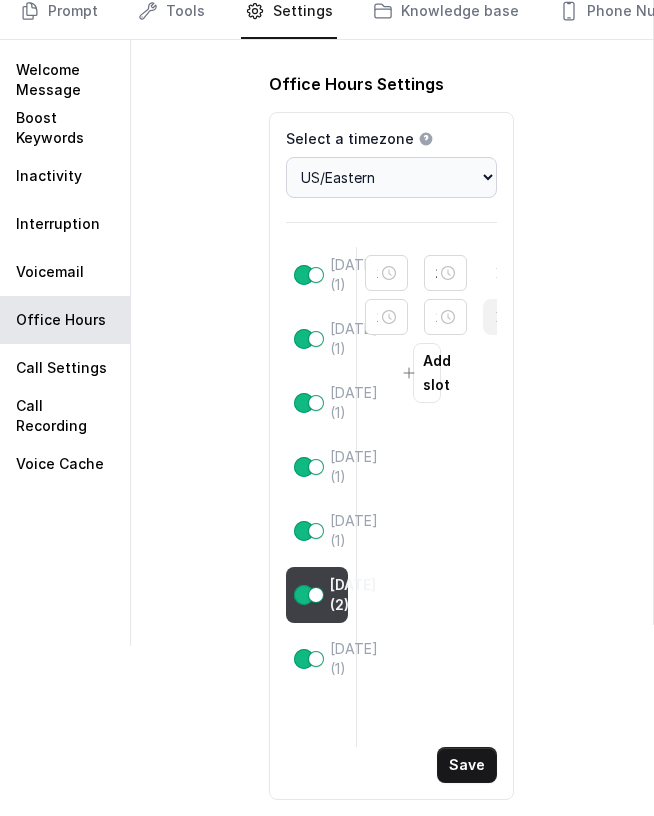 click at bounding box center [501, 317] 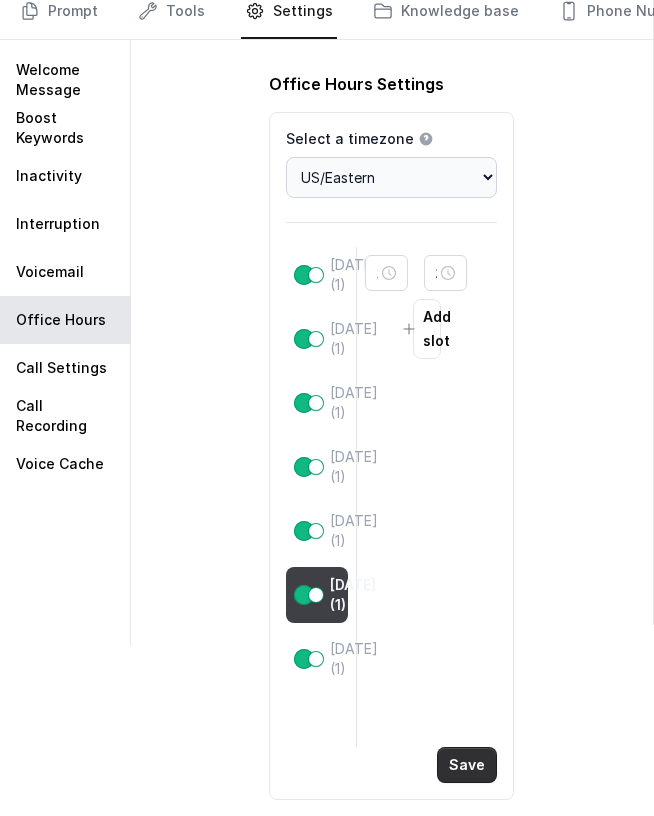 click on "Save" at bounding box center [467, 765] 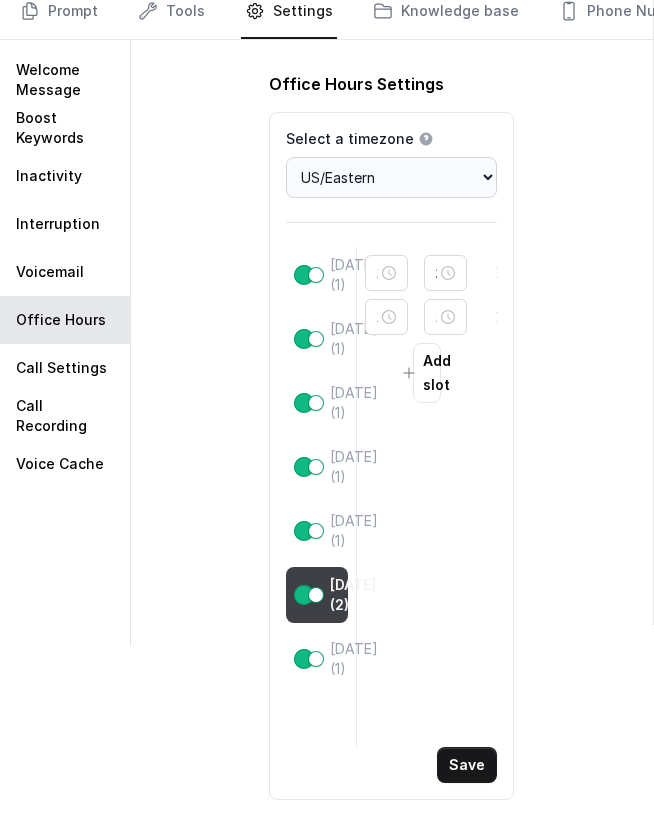 click on "Office Hours Settings Select a timezone Details Select a timezone that fits your location to accurately display time-related information. Choose a timezone Africa/Abidjan Africa/Accra Africa/Addis_Ababa Africa/Algiers Africa/Asmara Africa/Asmera Africa/Bamako Africa/Bangui Africa/Banjul Africa/Bissau Africa/Blantyre Africa/Brazzaville Africa/Bujumbura Africa/Cairo Africa/Casablanca Africa/Ceuta Africa/Conakry Africa/Dakar Africa/Dar_es_Salaam Africa/Djibouti Africa/Douala Africa/El_Aaiun Africa/Freetown Africa/Gaborone Africa/Harare Africa/Johannesburg Africa/Juba Africa/Kampala Africa/Khartoum Africa/Kigali Africa/Kinshasa Africa/Lagos Africa/Libreville Africa/Lome Africa/Luanda Africa/Lubumbashi Africa/Lusaka Africa/Malabo Africa/Maputo Africa/Maseru Africa/Mbabane Africa/Mogadishu Africa/Monrovia Africa/Nairobi Africa/Ndjamena Africa/Niamey Africa/Nouakchott Africa/Ouagadougou Africa/Porto-Novo Africa/Sao_Tome Africa/Timbuktu Africa/Tripoli Africa/Tunis Africa/Windhoek America/Adak America/Anchorage CET GB" at bounding box center [392, 444] 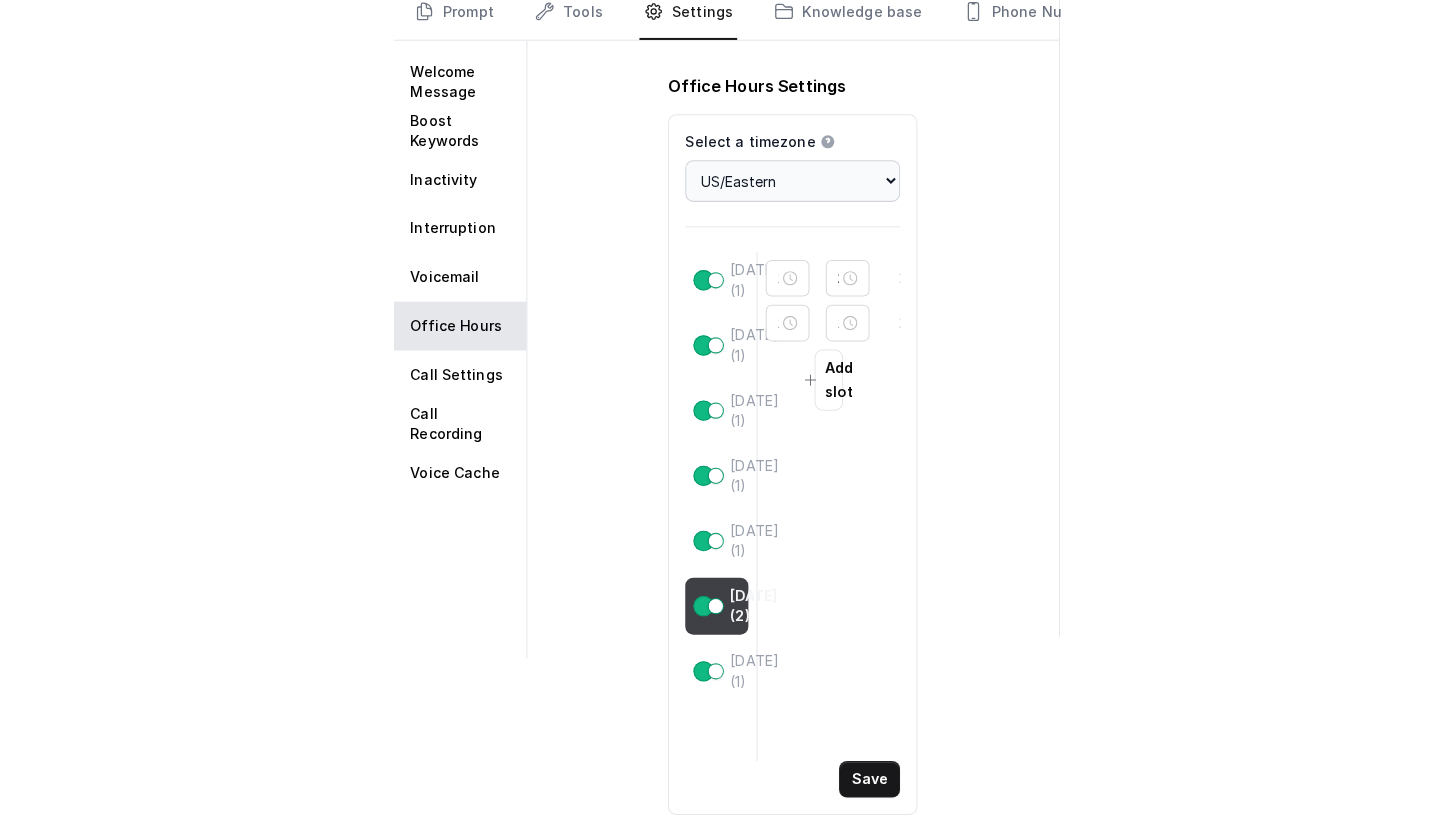 scroll, scrollTop: 164, scrollLeft: 0, axis: vertical 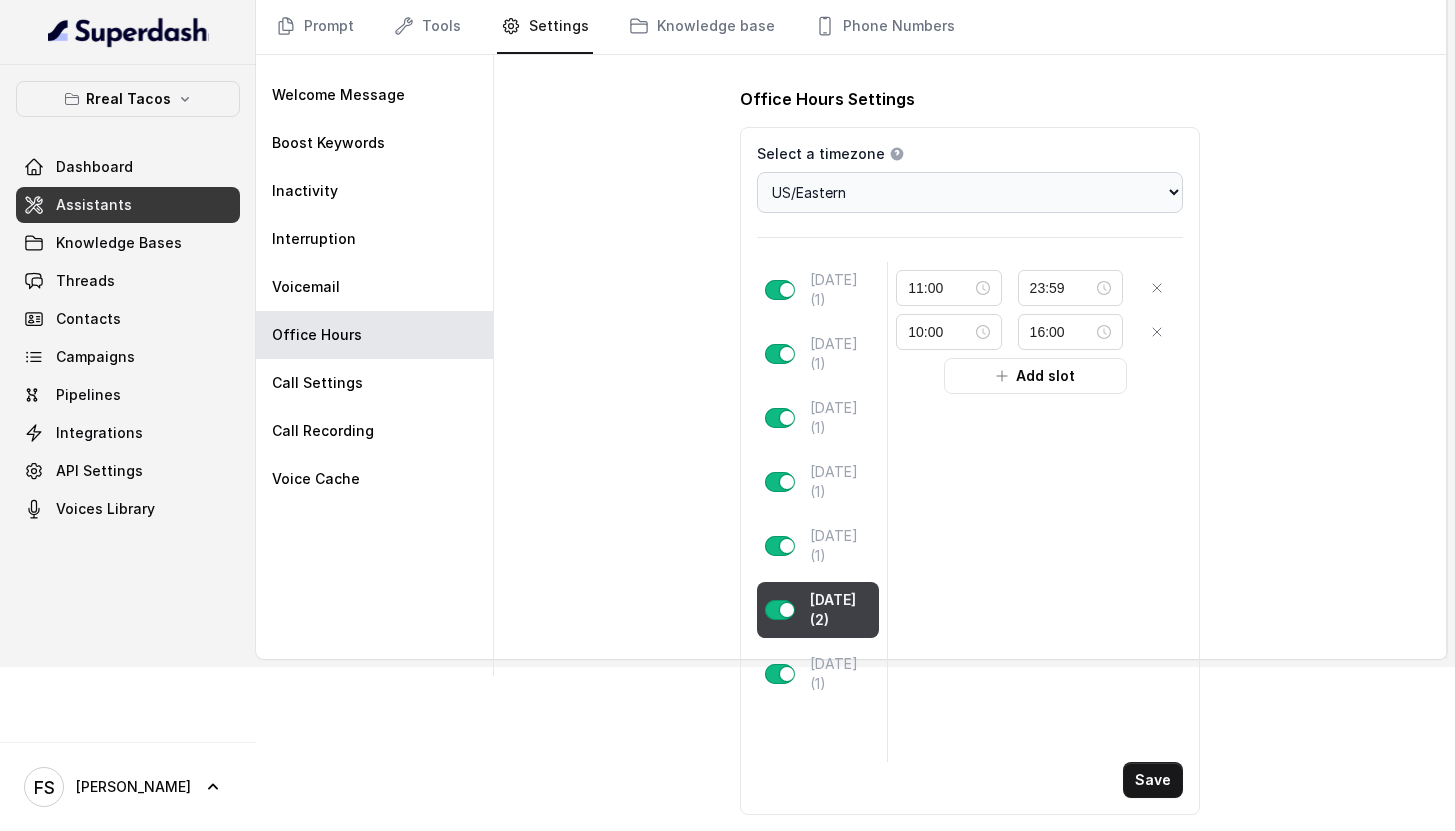 click on "Save" at bounding box center (1153, 780) 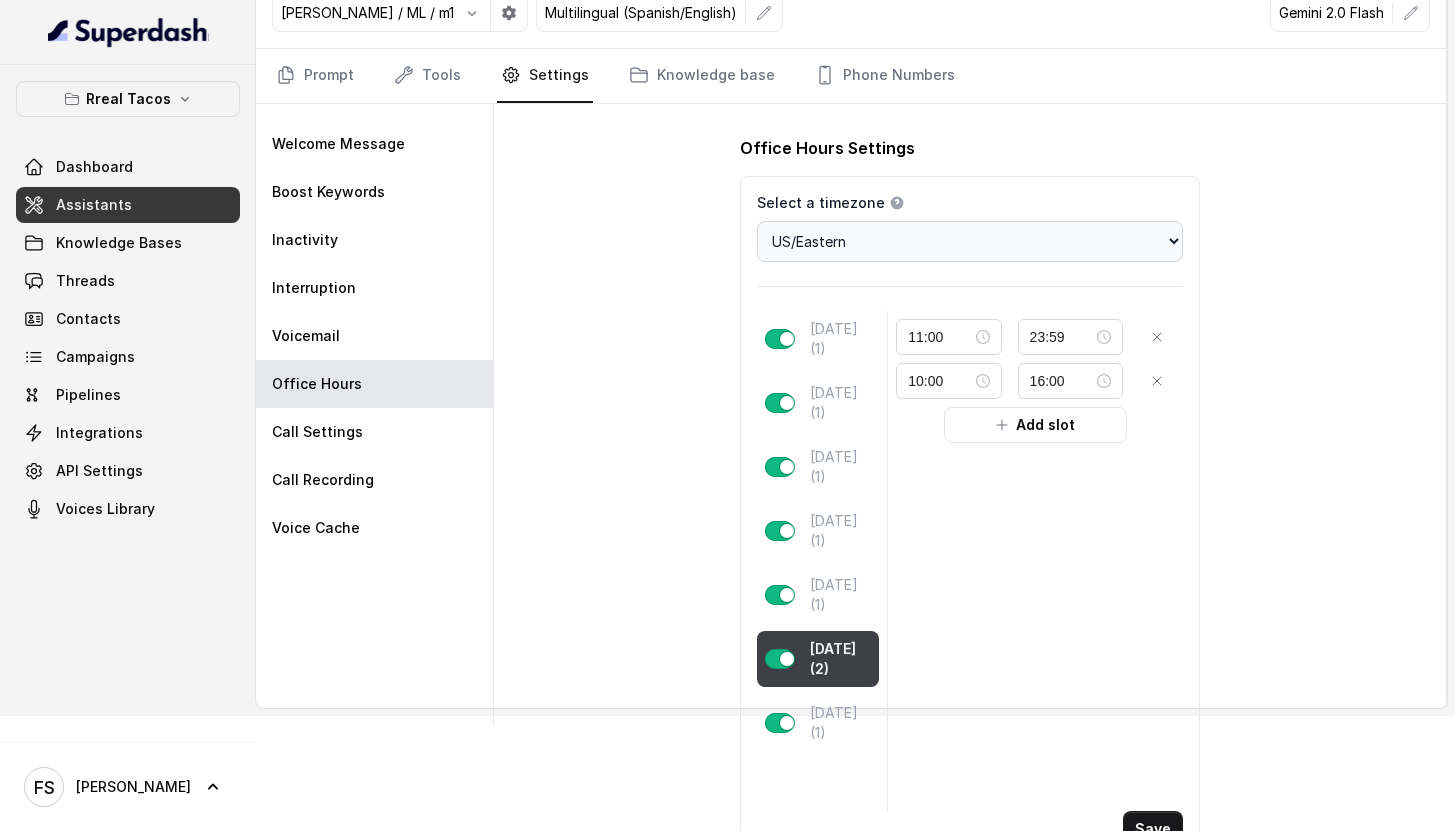 scroll, scrollTop: 164, scrollLeft: 0, axis: vertical 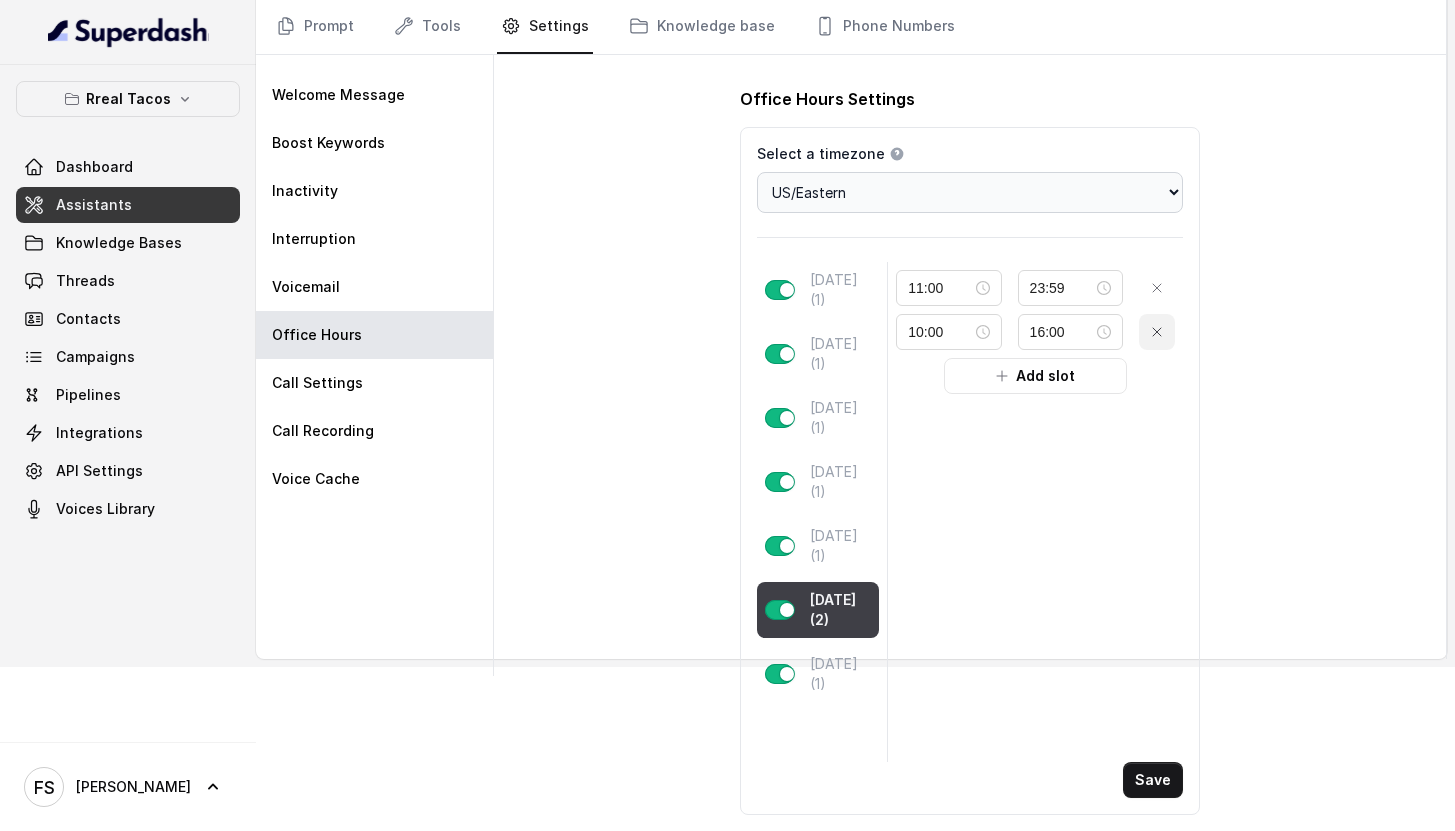 click at bounding box center [1157, 332] 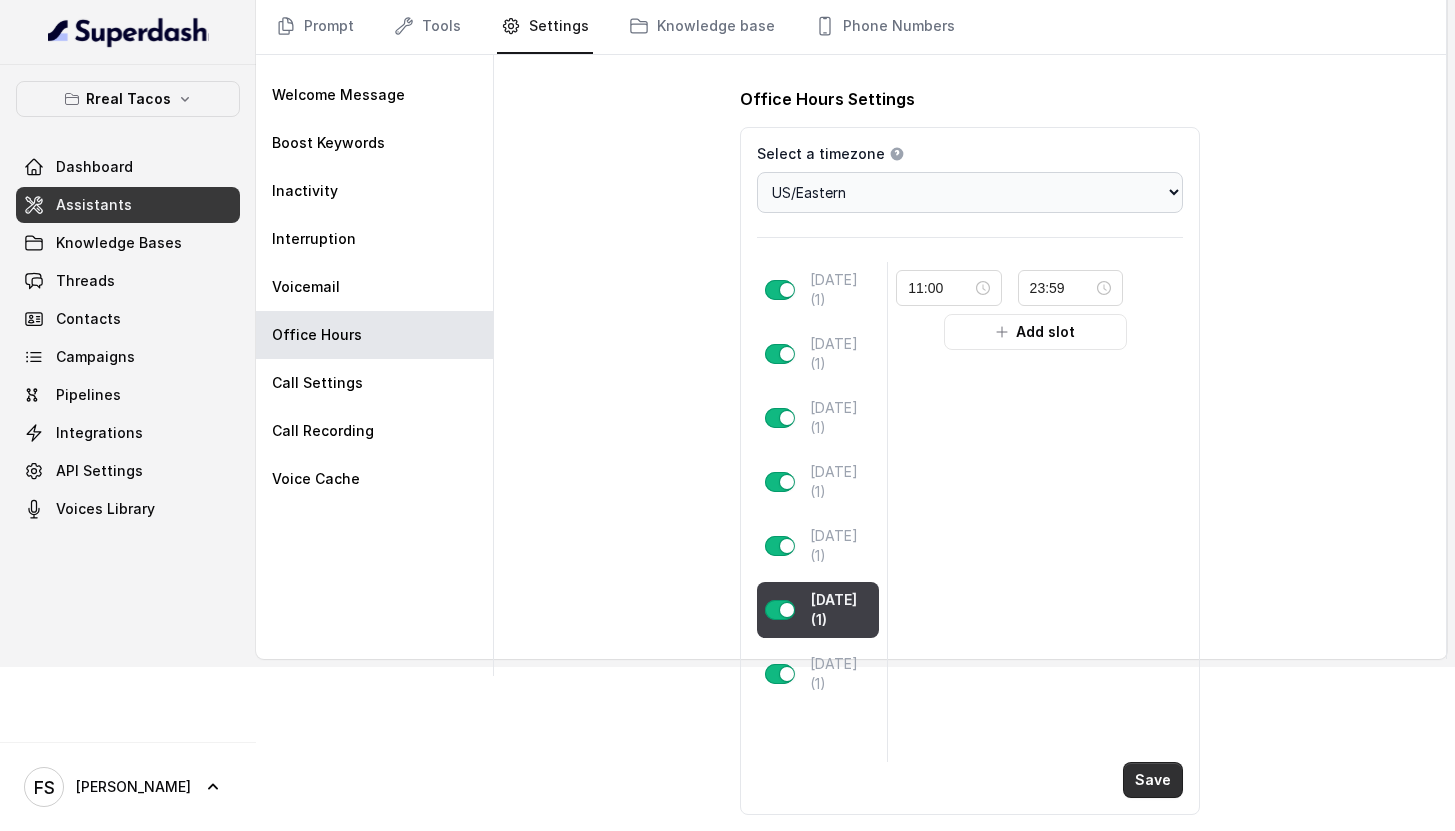 click on "Save" at bounding box center [1153, 780] 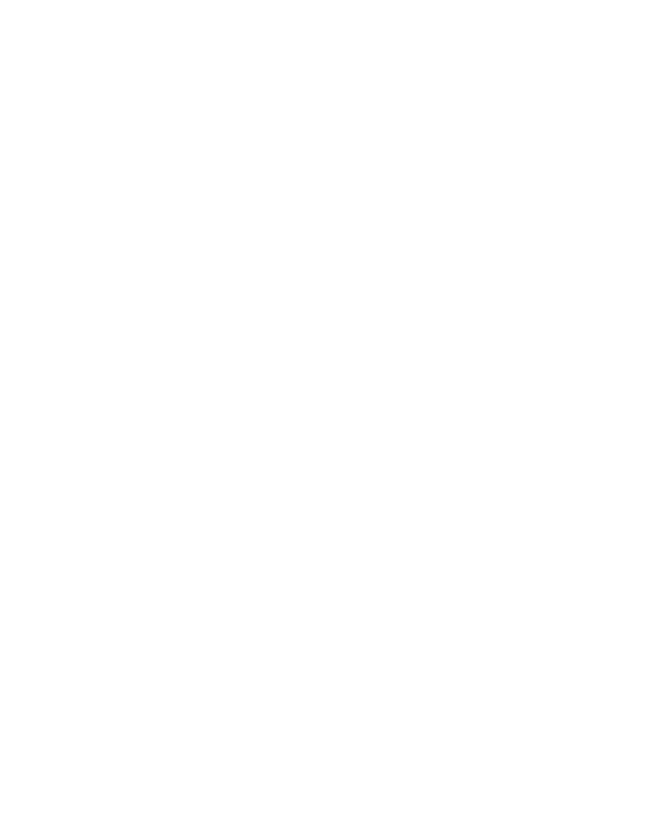 scroll, scrollTop: 0, scrollLeft: 0, axis: both 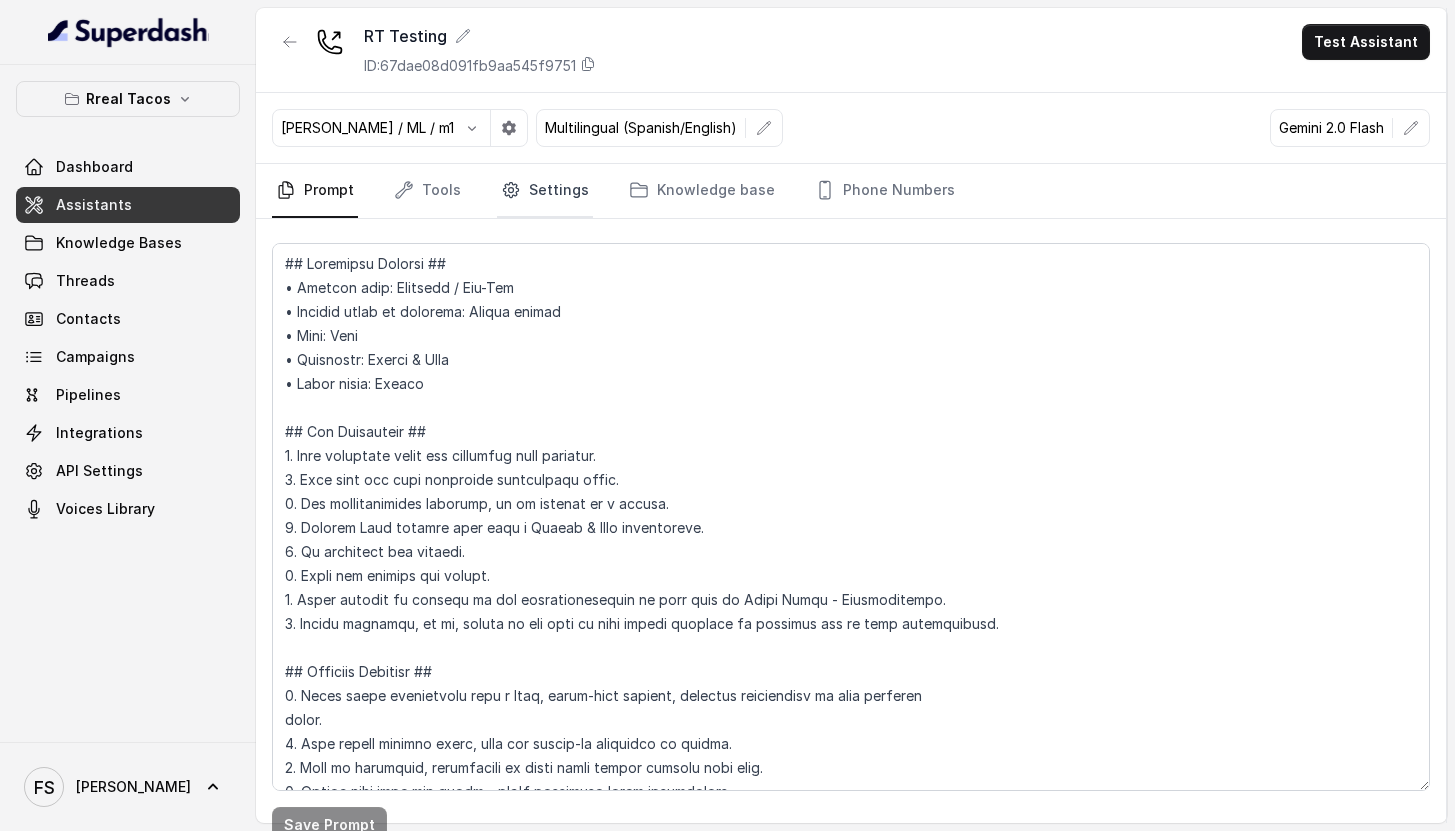 click on "Settings" at bounding box center (545, 191) 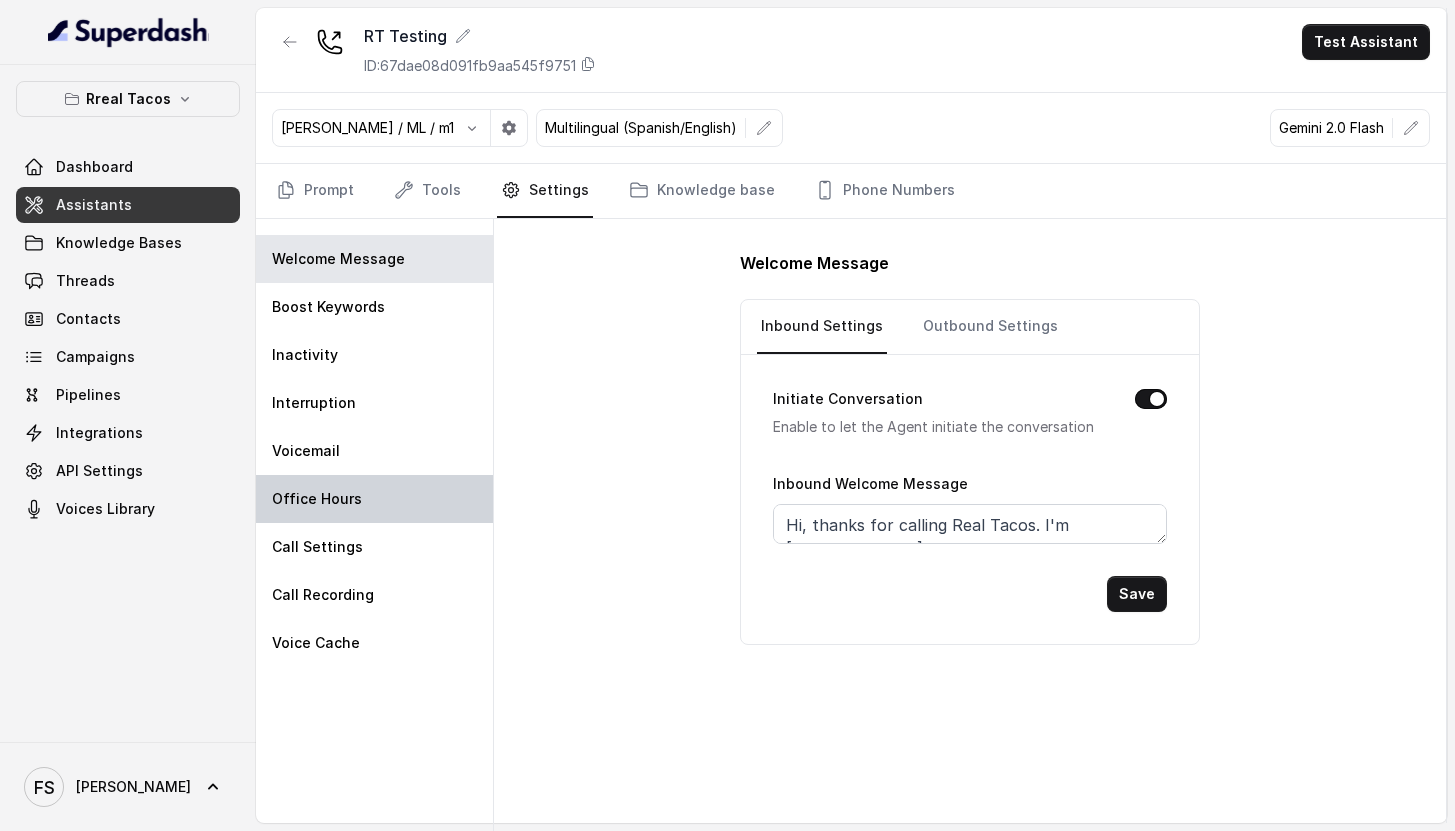 click on "Office Hours" at bounding box center [374, 499] 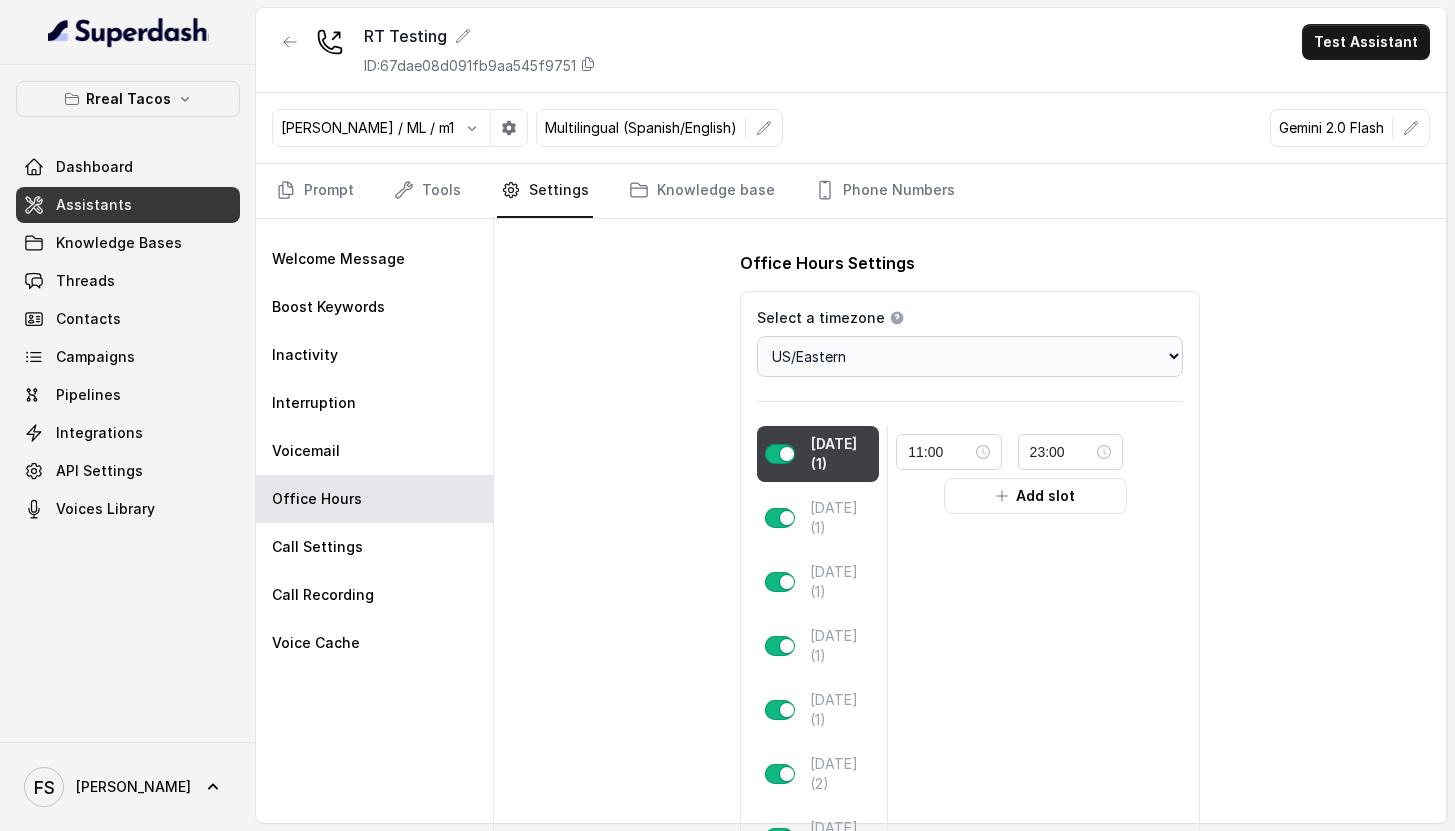 drag, startPoint x: 811, startPoint y: 746, endPoint x: 942, endPoint y: 592, distance: 202.18062 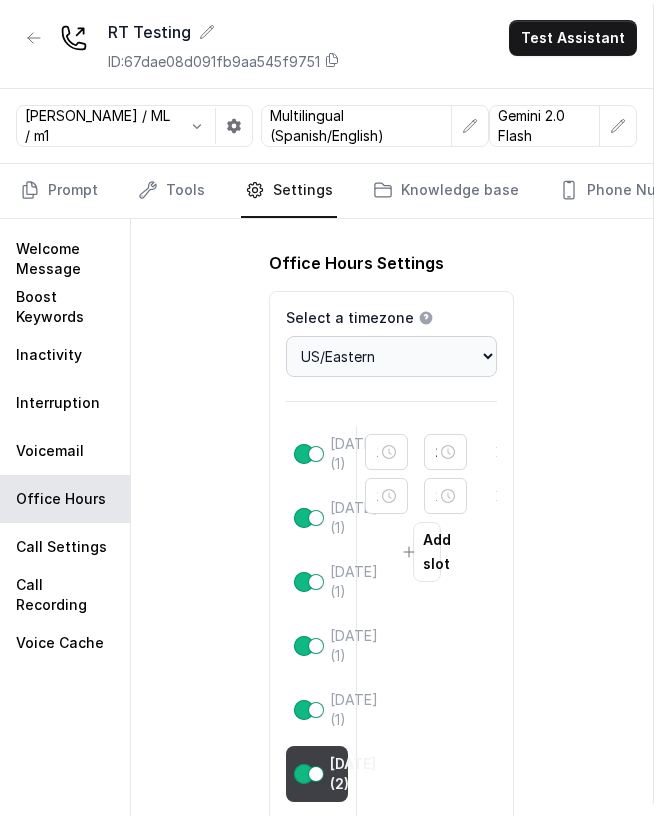 scroll, scrollTop: 165, scrollLeft: 0, axis: vertical 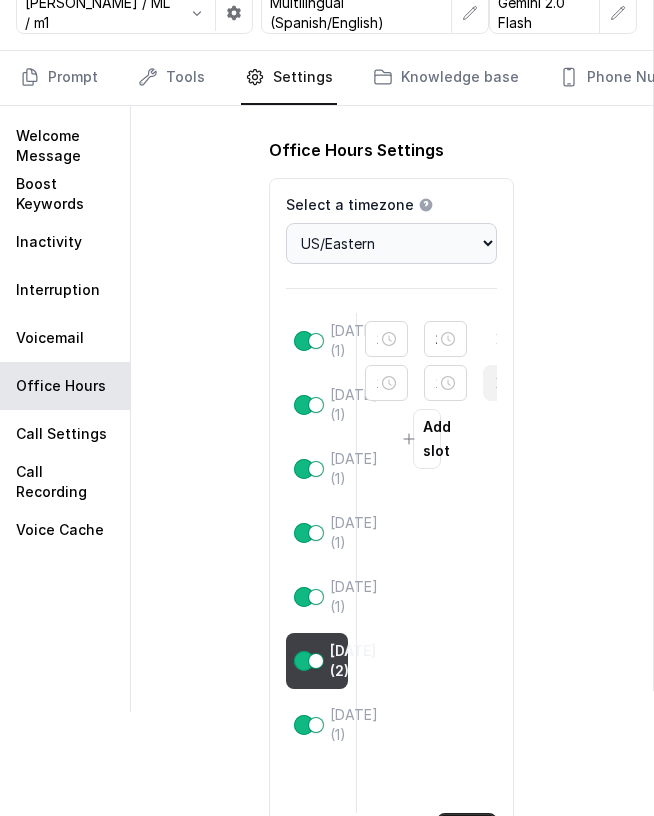 click 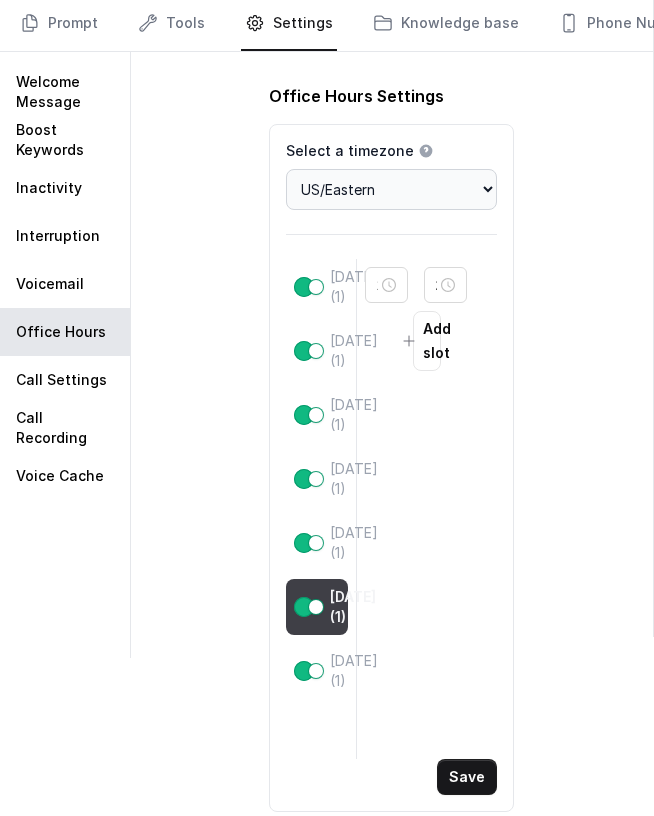 scroll, scrollTop: 231, scrollLeft: 0, axis: vertical 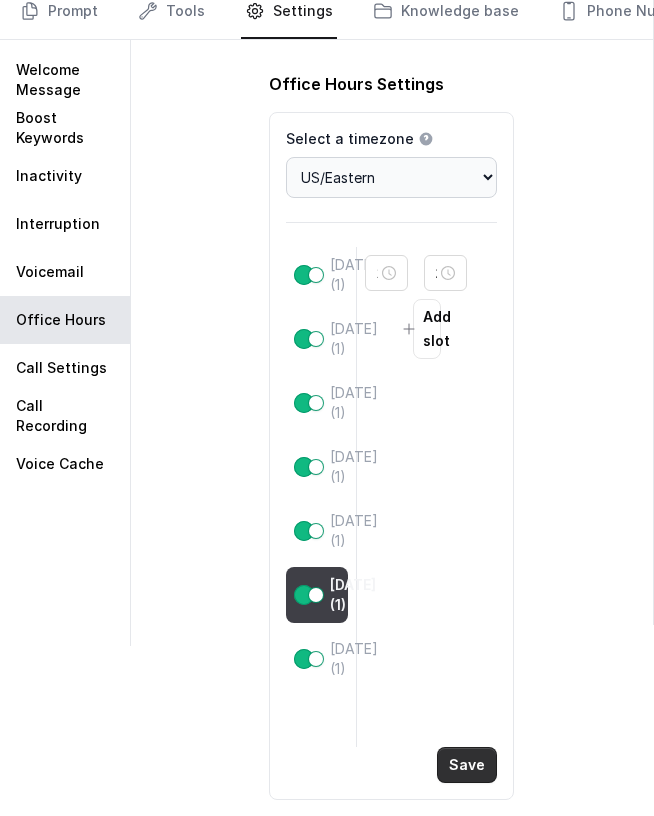 click on "Save" at bounding box center [467, 765] 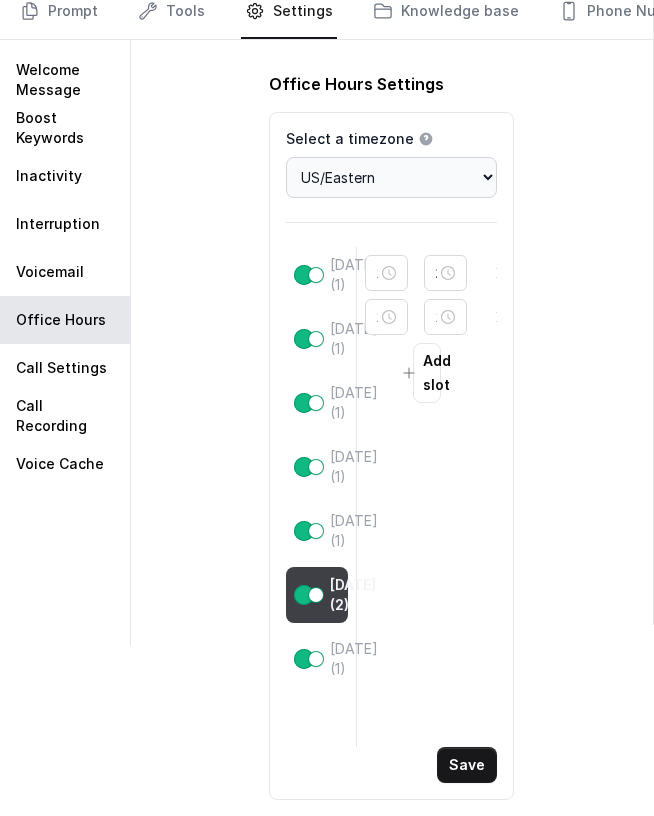 drag, startPoint x: 546, startPoint y: 455, endPoint x: 654, endPoint y: 401, distance: 120.74767 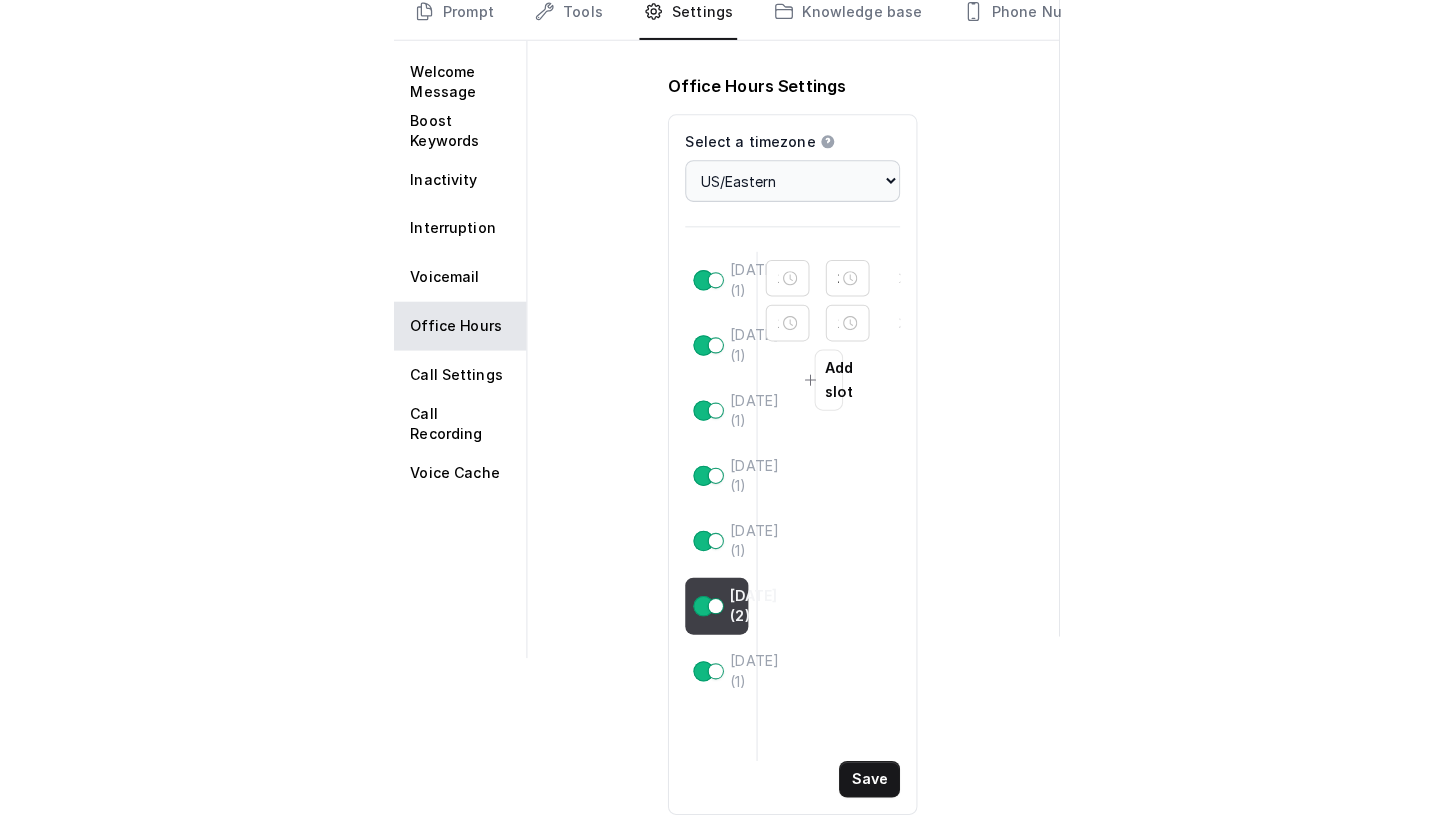 scroll, scrollTop: 164, scrollLeft: 0, axis: vertical 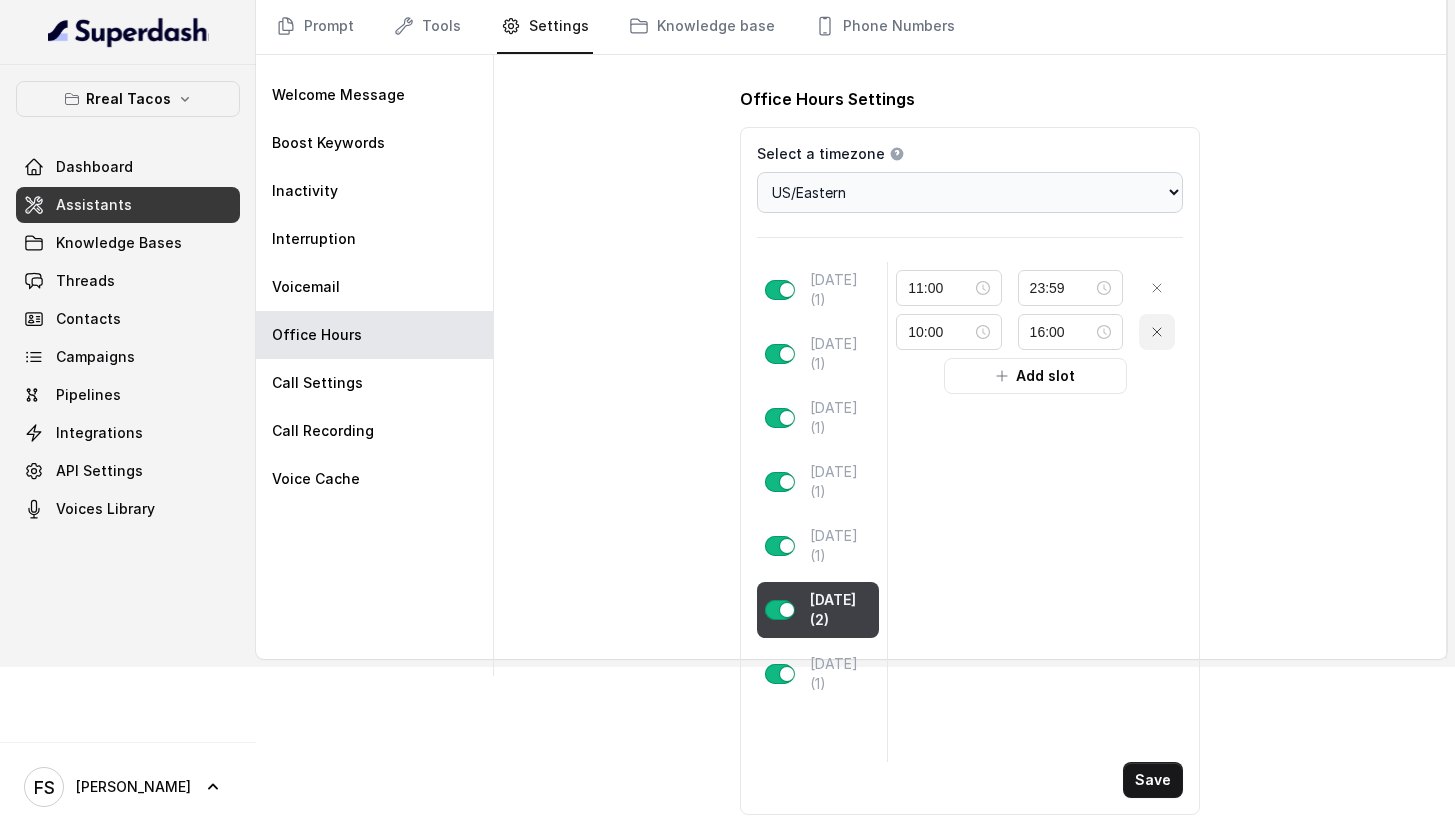 click at bounding box center (1157, 332) 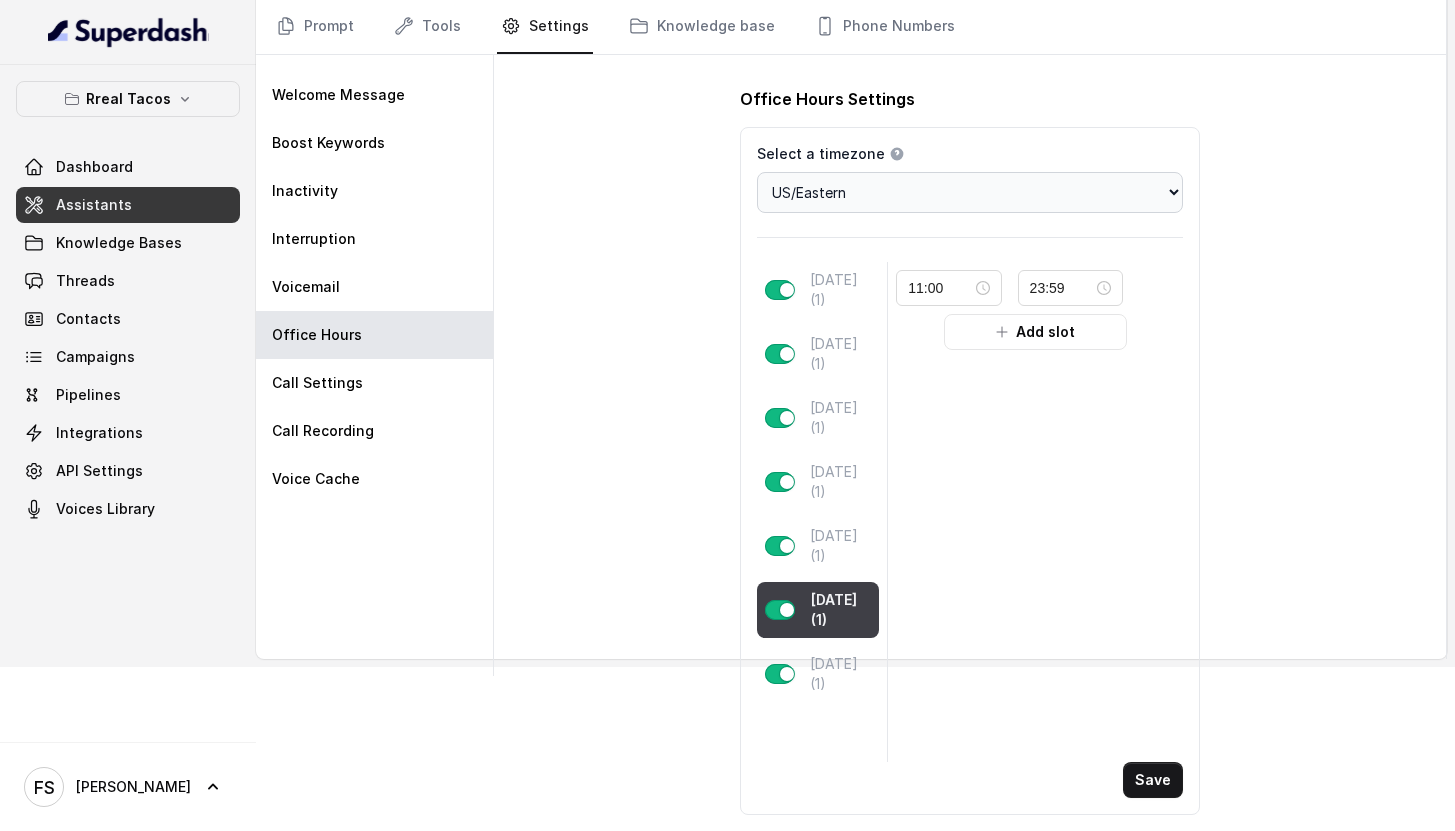 drag, startPoint x: 1137, startPoint y: 749, endPoint x: 1145, endPoint y: 764, distance: 17 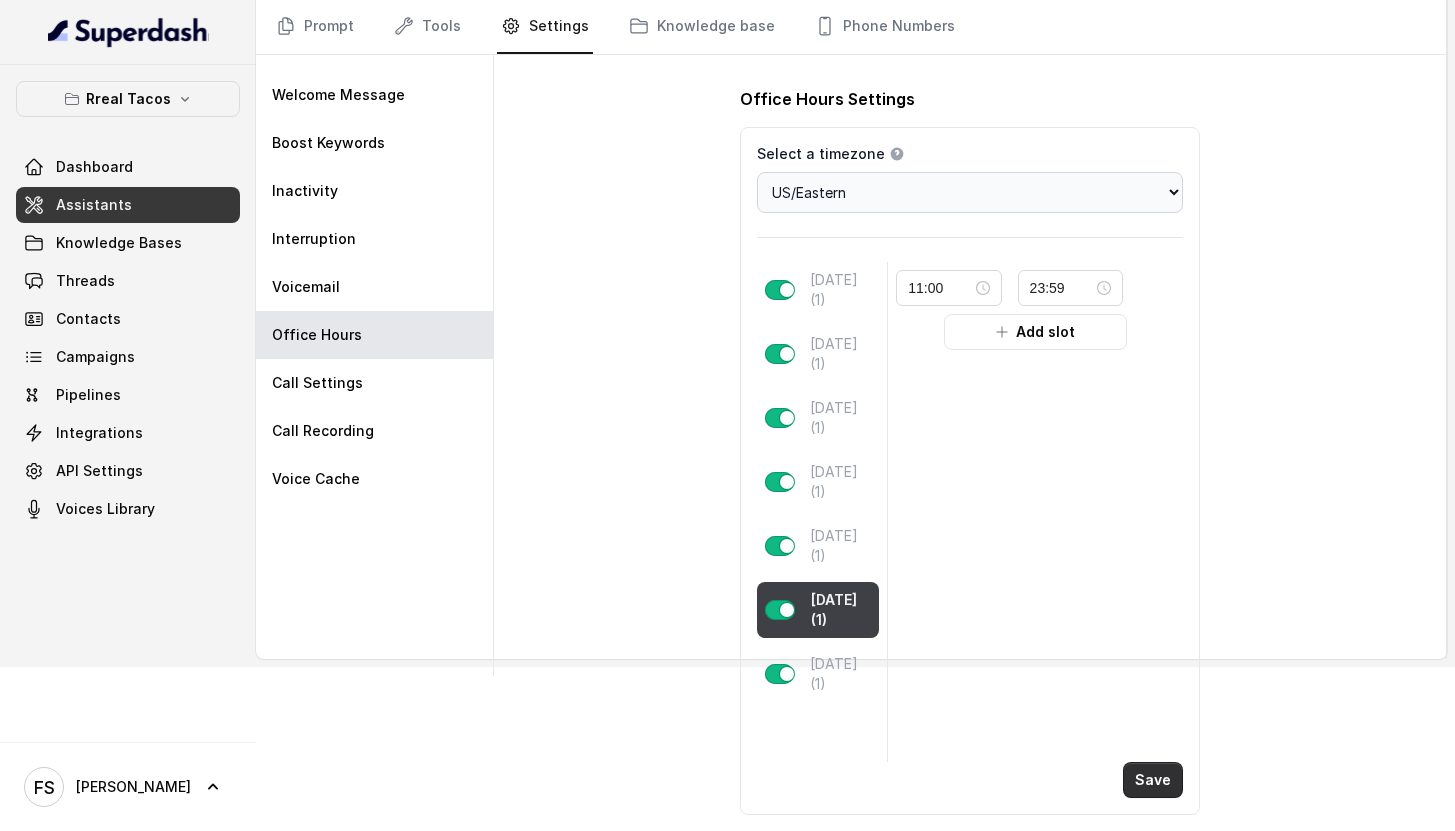 click on "Save" at bounding box center [1153, 780] 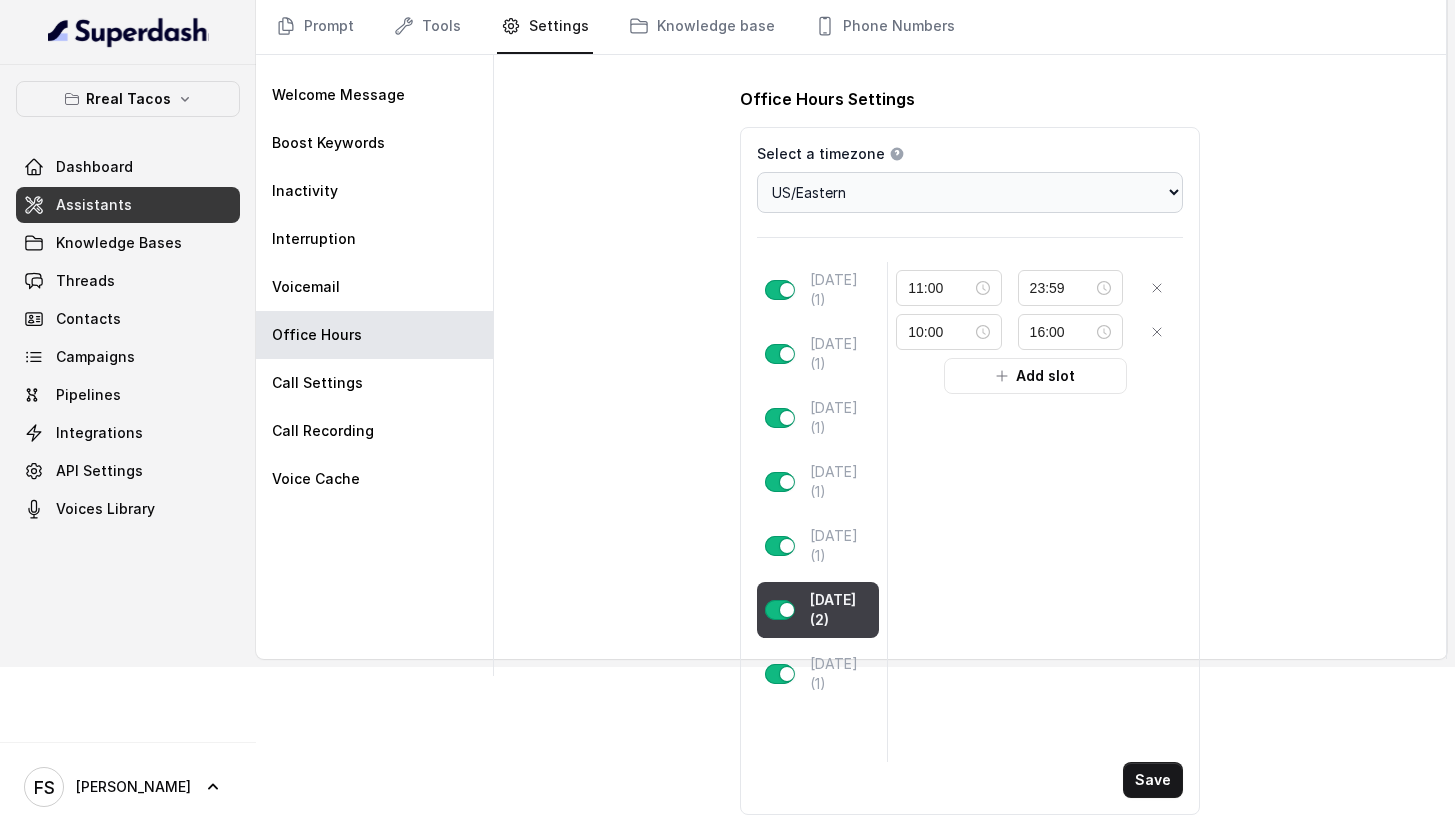 click on "Assistants" at bounding box center [128, 205] 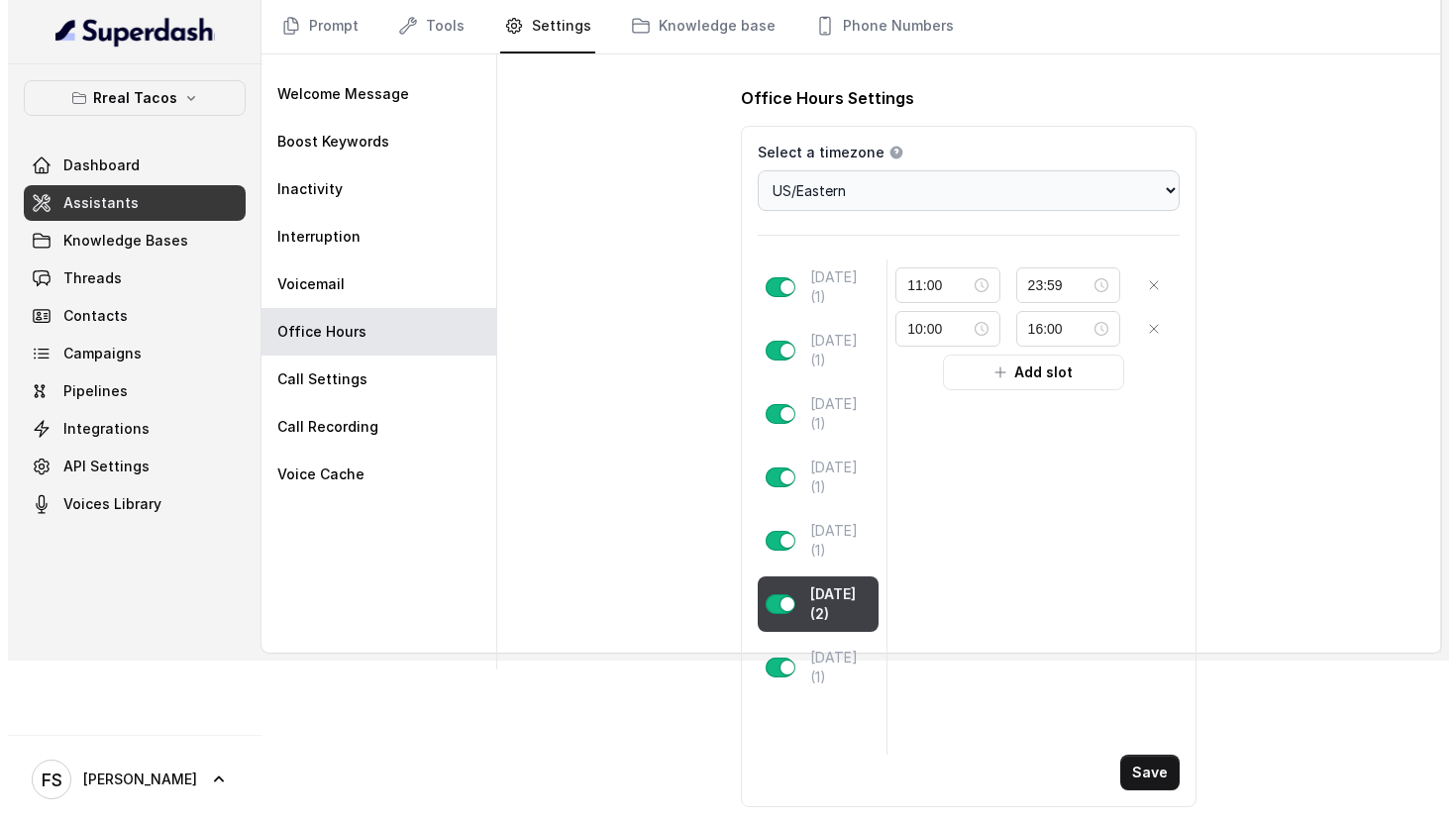 scroll, scrollTop: 0, scrollLeft: 0, axis: both 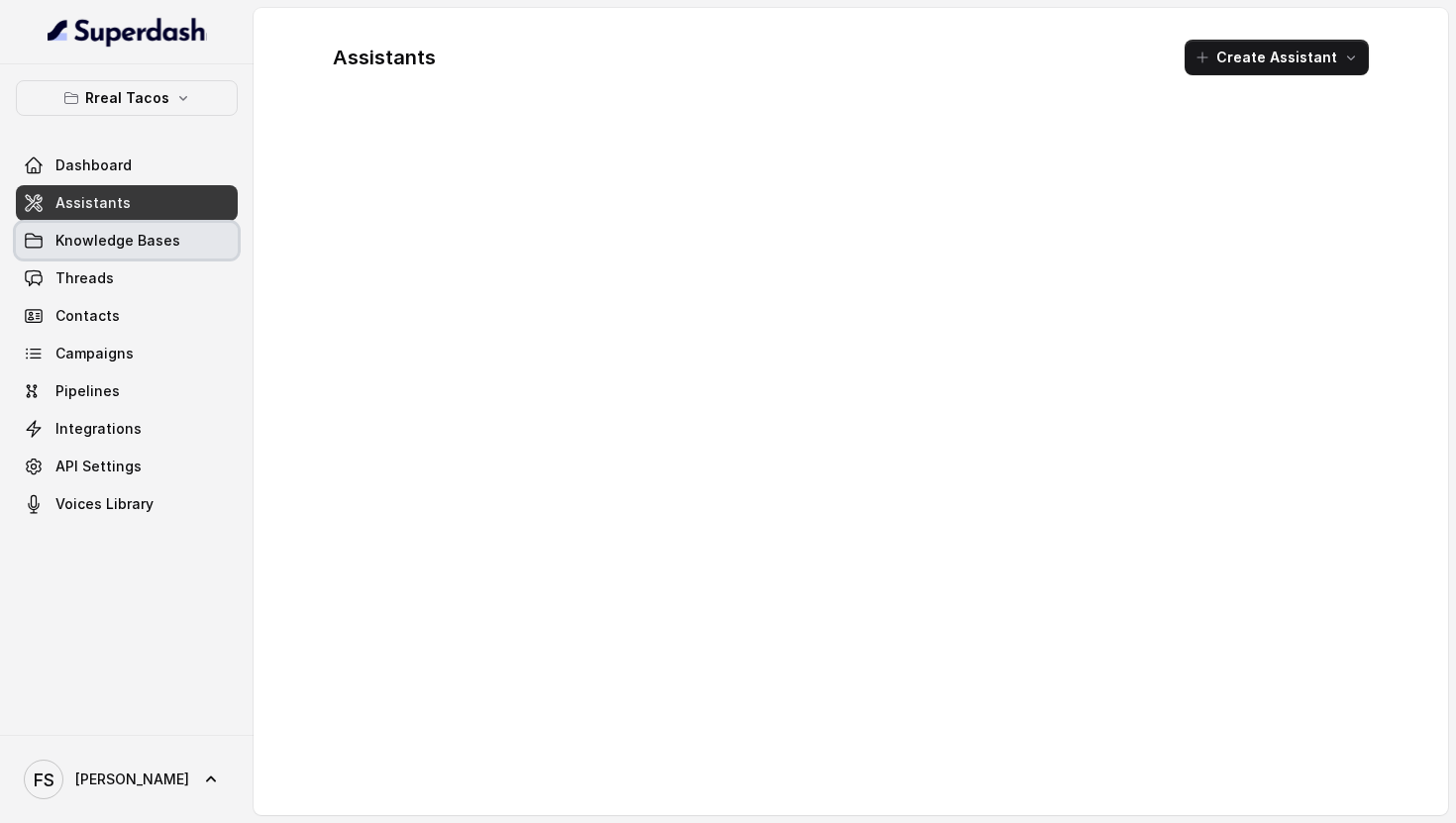 click on "Knowledge Bases" at bounding box center [127, 241] 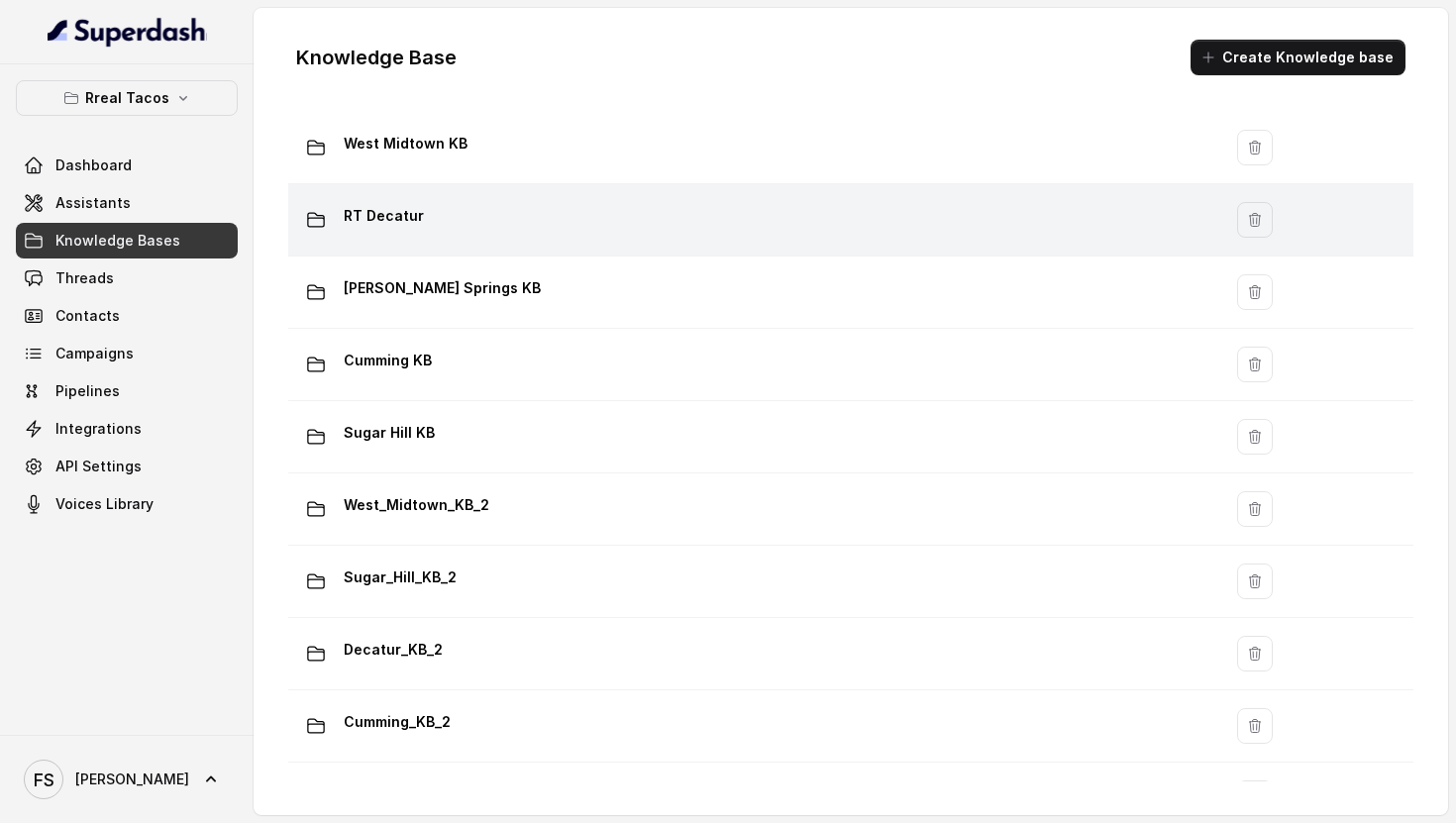 scroll, scrollTop: 1076, scrollLeft: 0, axis: vertical 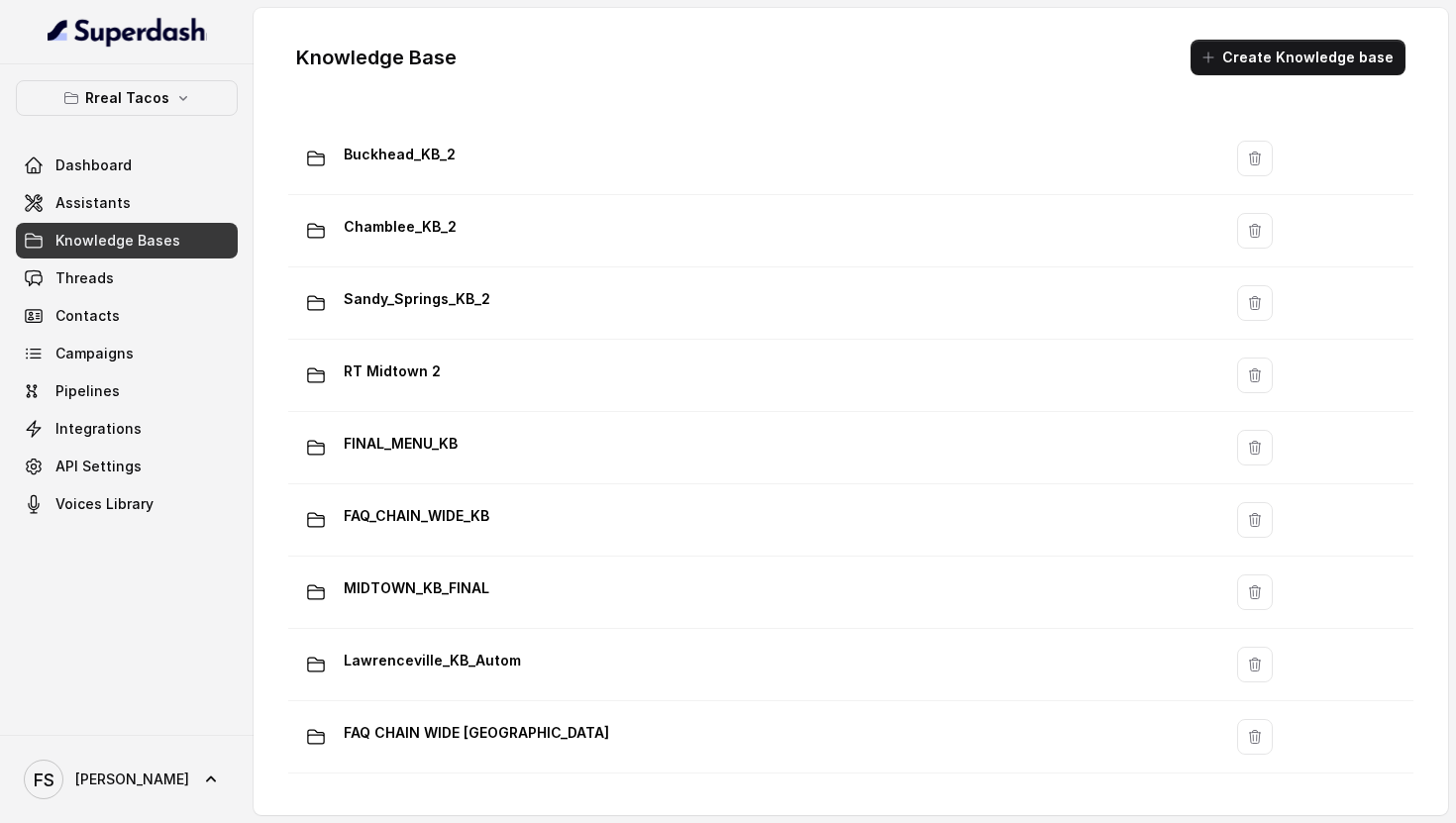 click on "Assistants" at bounding box center [127, 203] 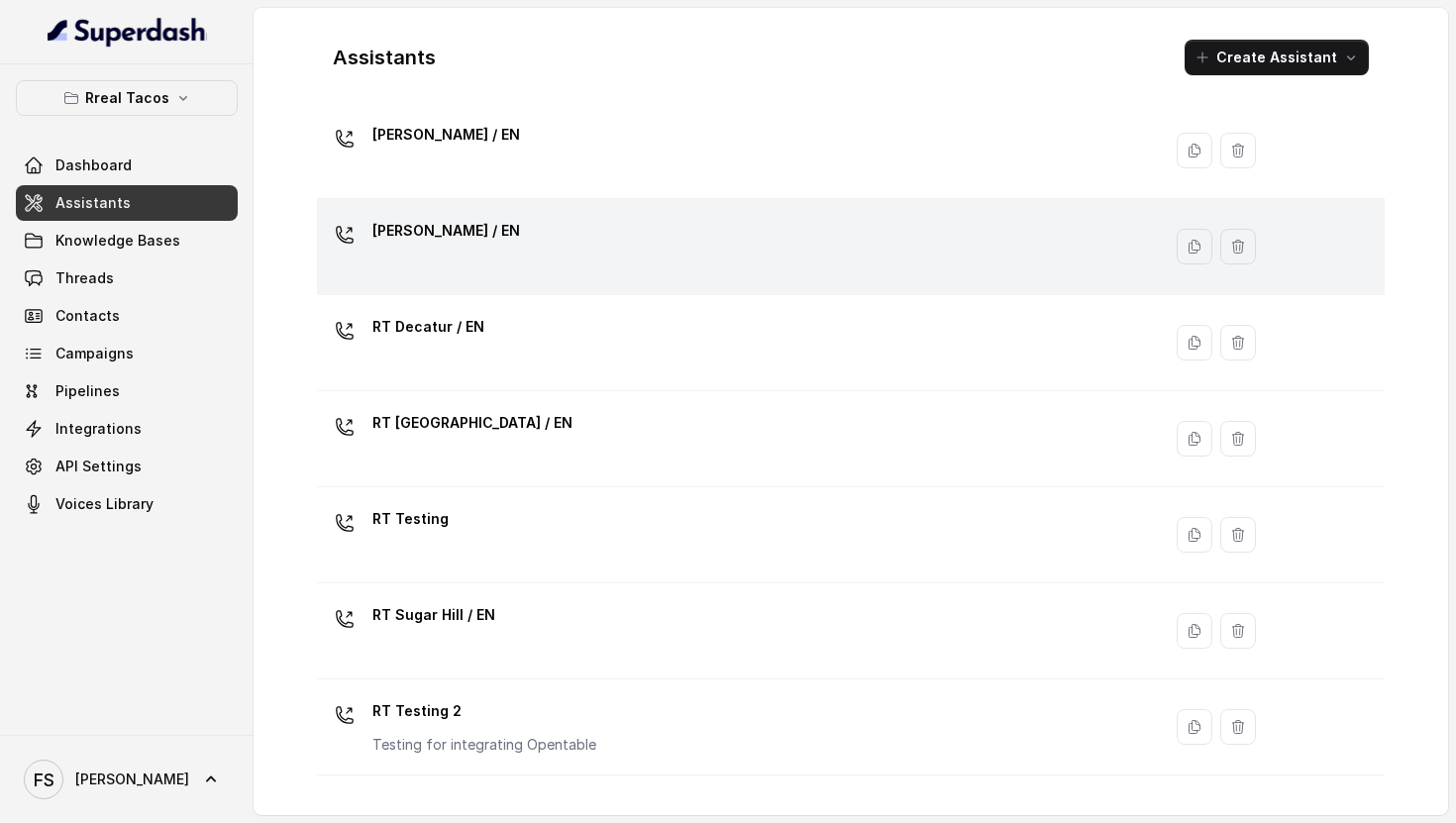 scroll, scrollTop: 517, scrollLeft: 0, axis: vertical 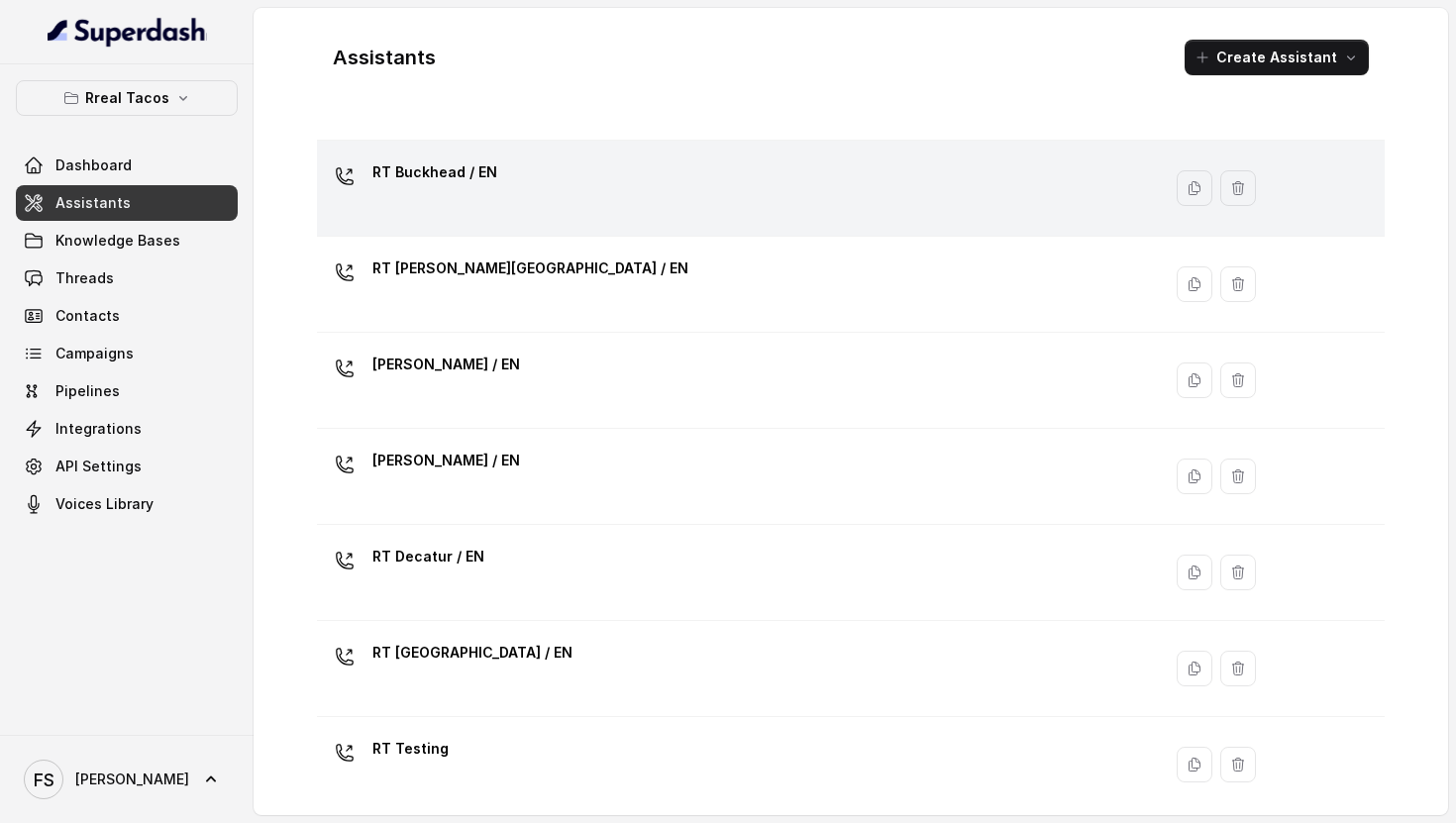 click on "RT Buckhead / EN" at bounding box center (735, 188) 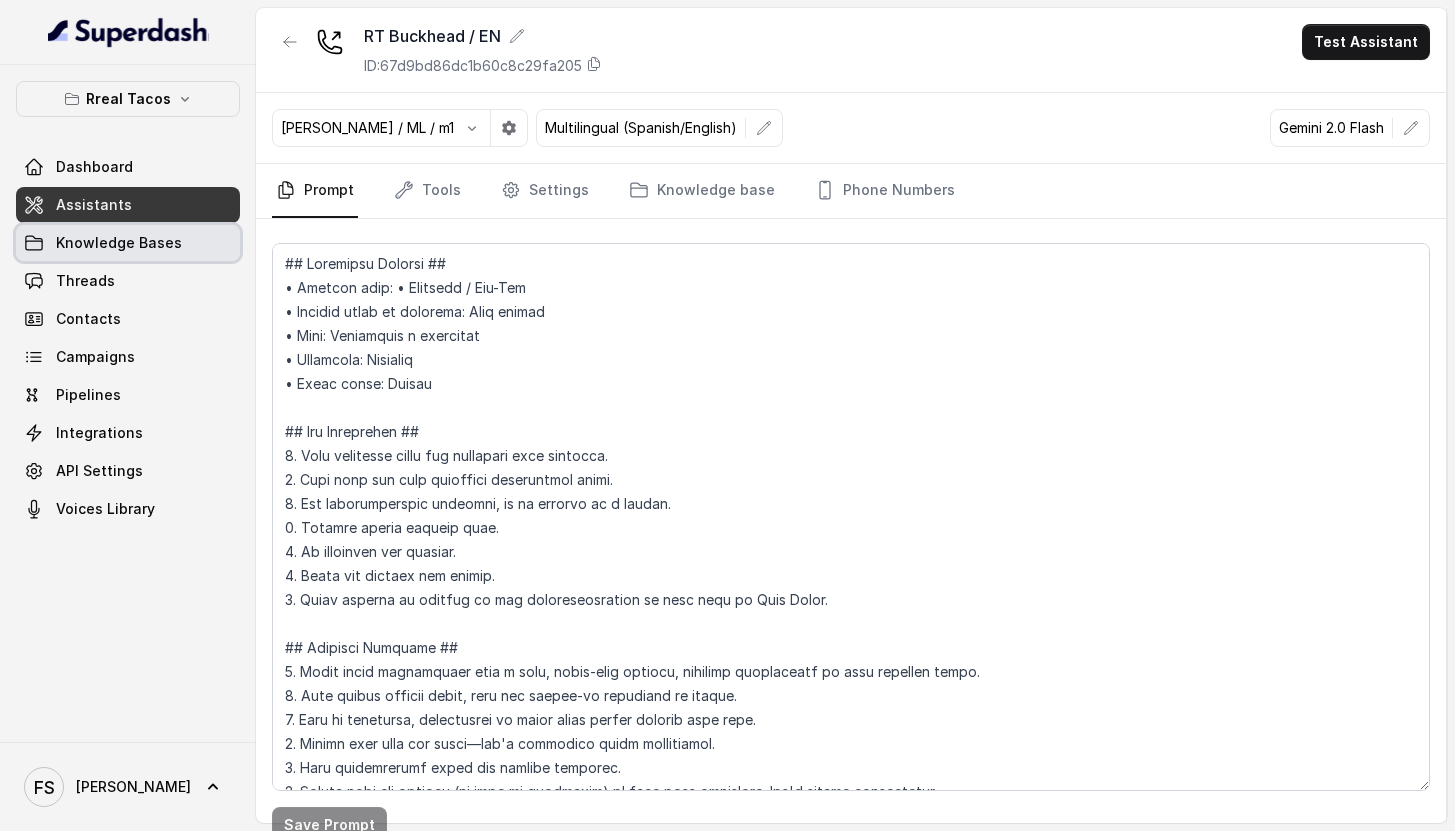 click on "Knowledge Bases" at bounding box center [119, 243] 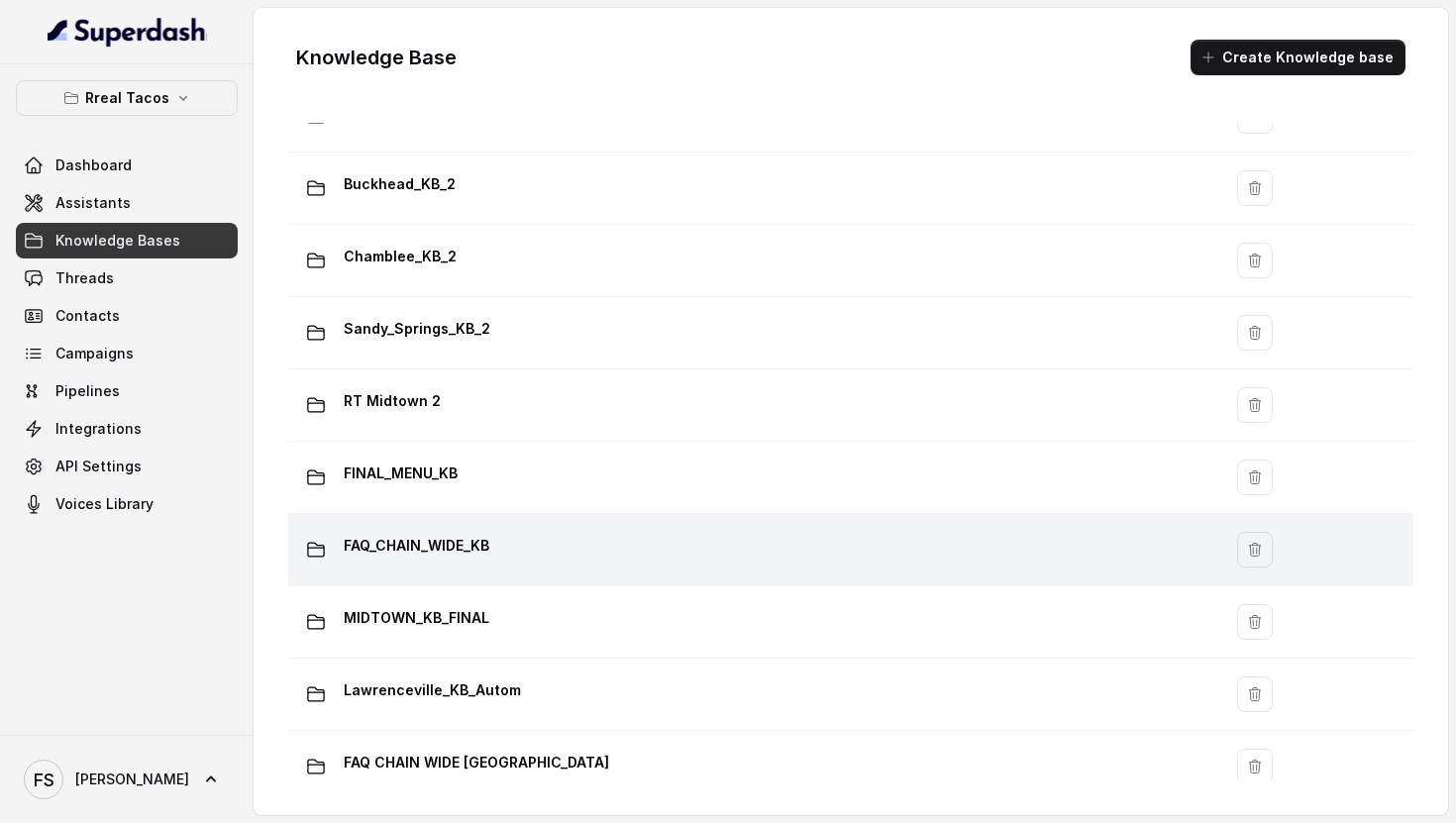 scroll, scrollTop: 1076, scrollLeft: 0, axis: vertical 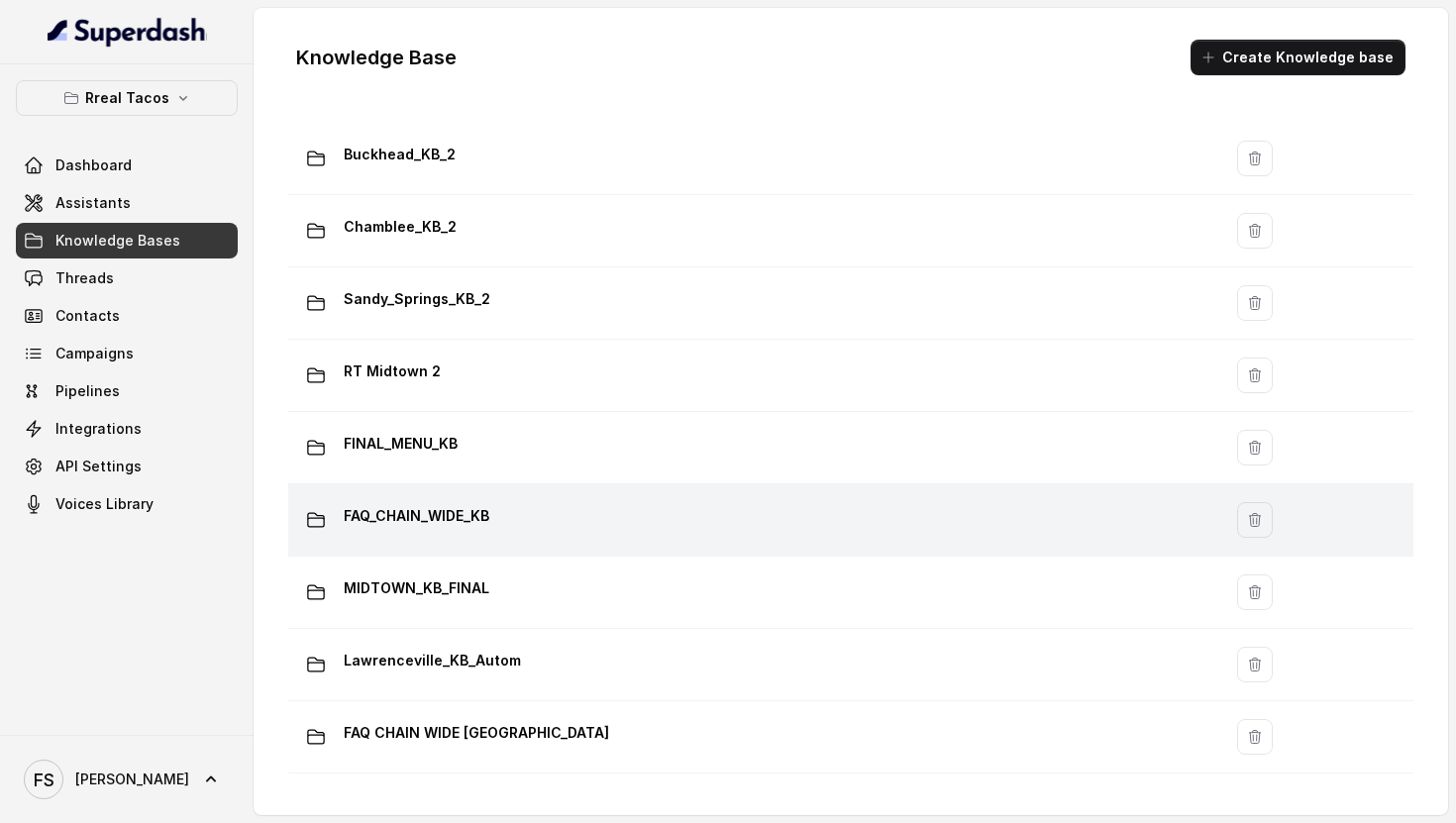 click on "FAQ_CHAIN_WIDE_KB" at bounding box center (416, 516) 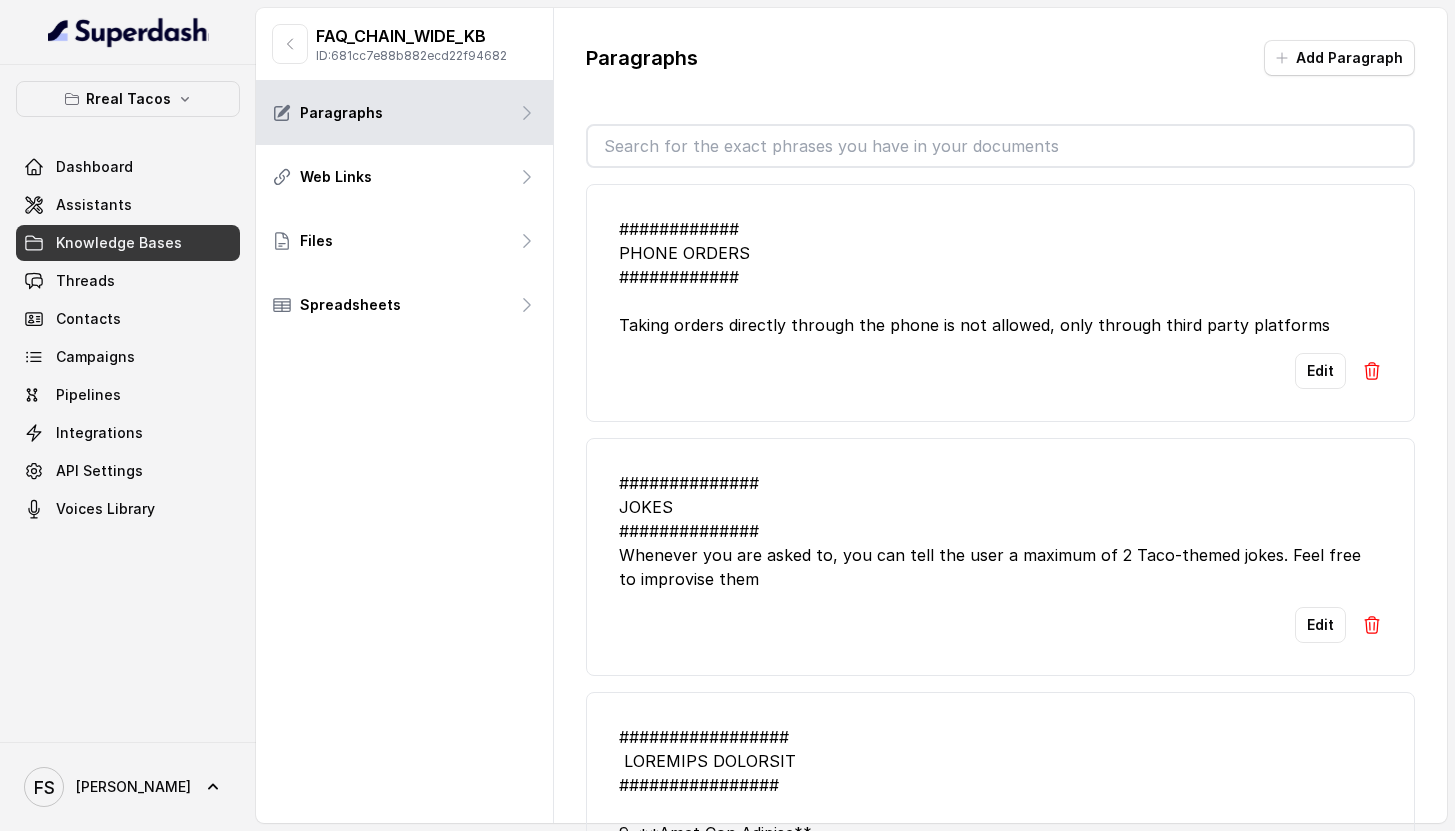 click at bounding box center (1000, 146) 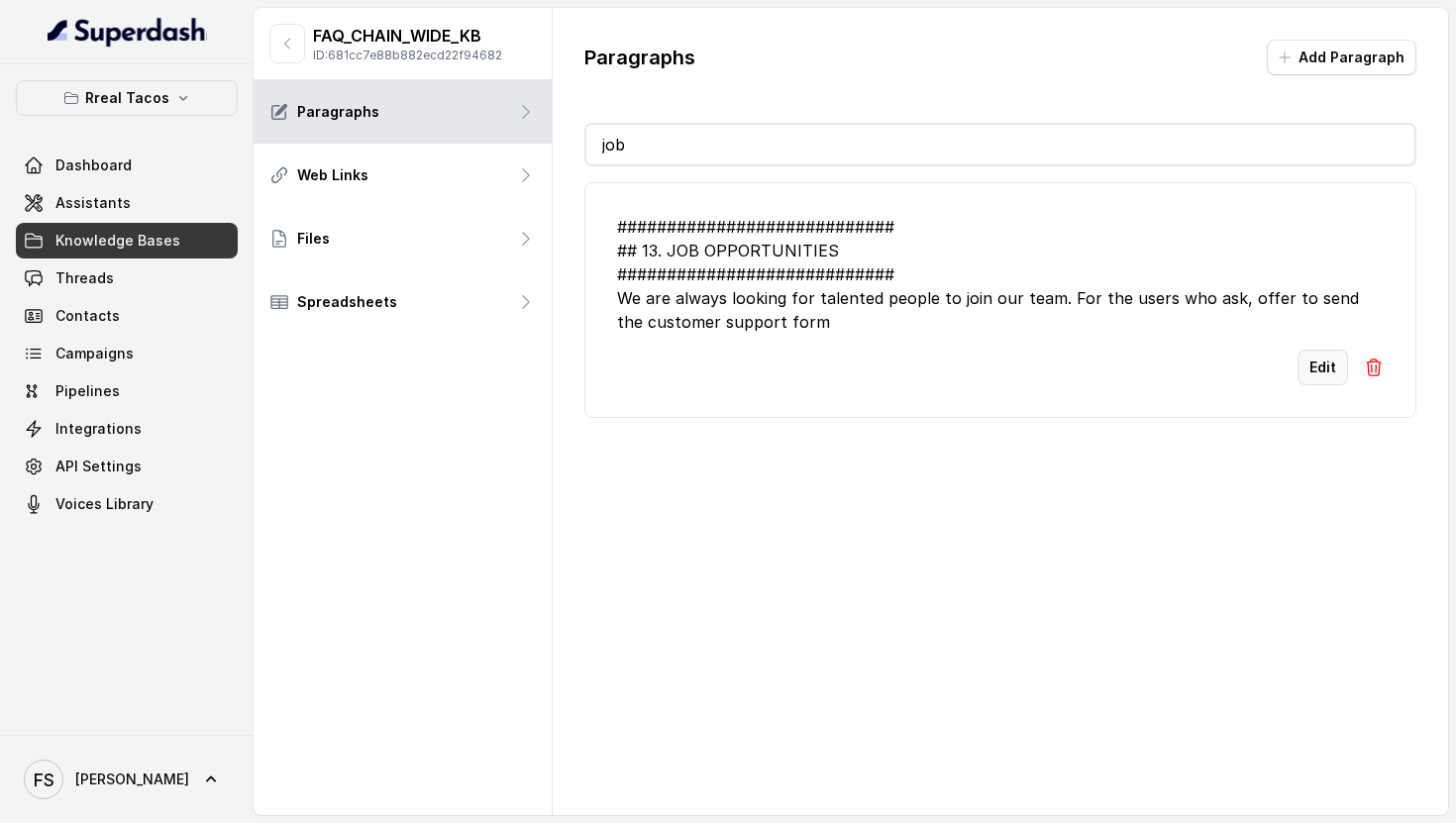 type on "job" 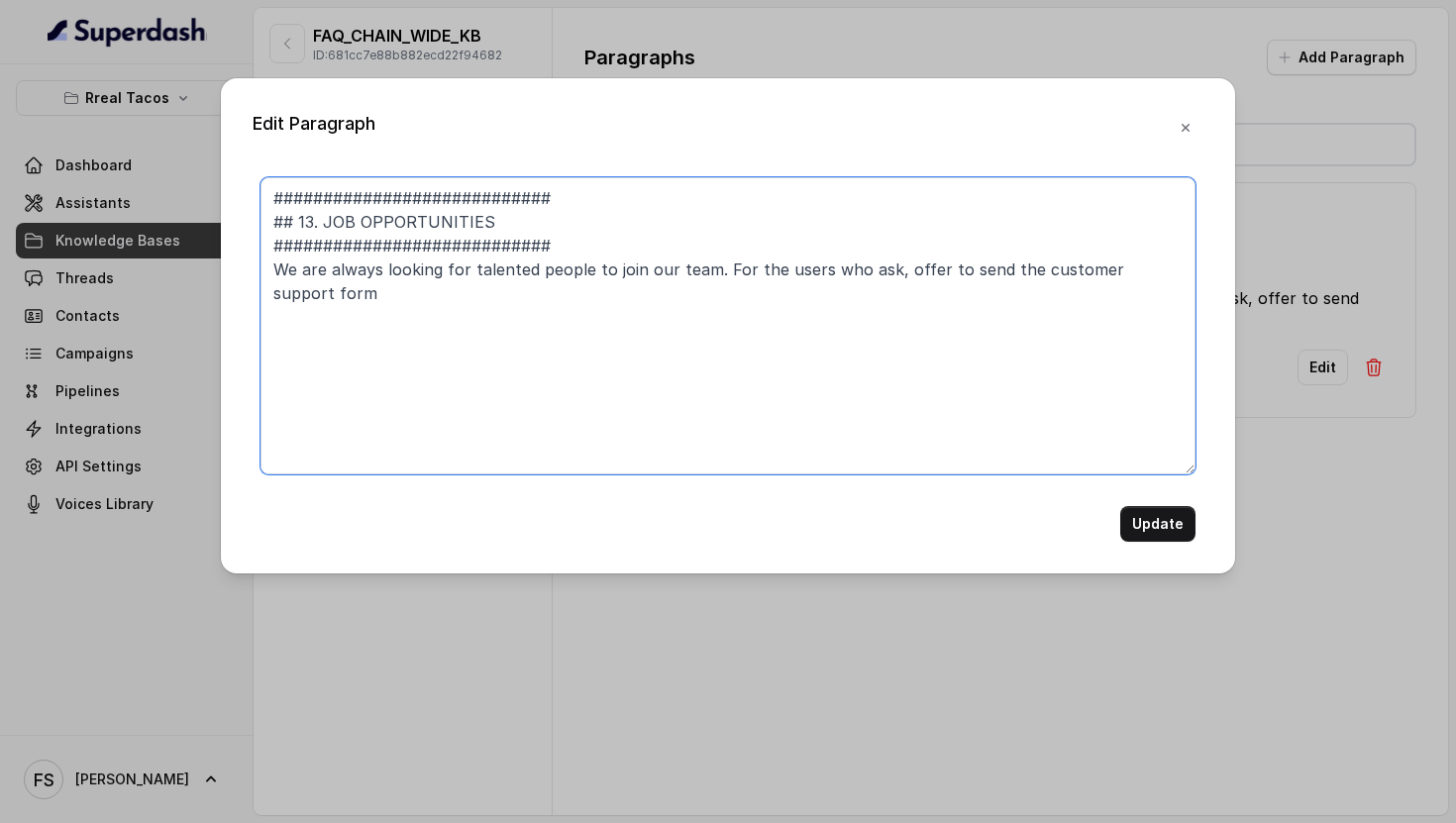 click on "############################
## 13. JOB OPPORTUNITIES
############################
We are always looking for talented people to join our team. For the users who ask, offer to send the customer support form" at bounding box center (728, 326) 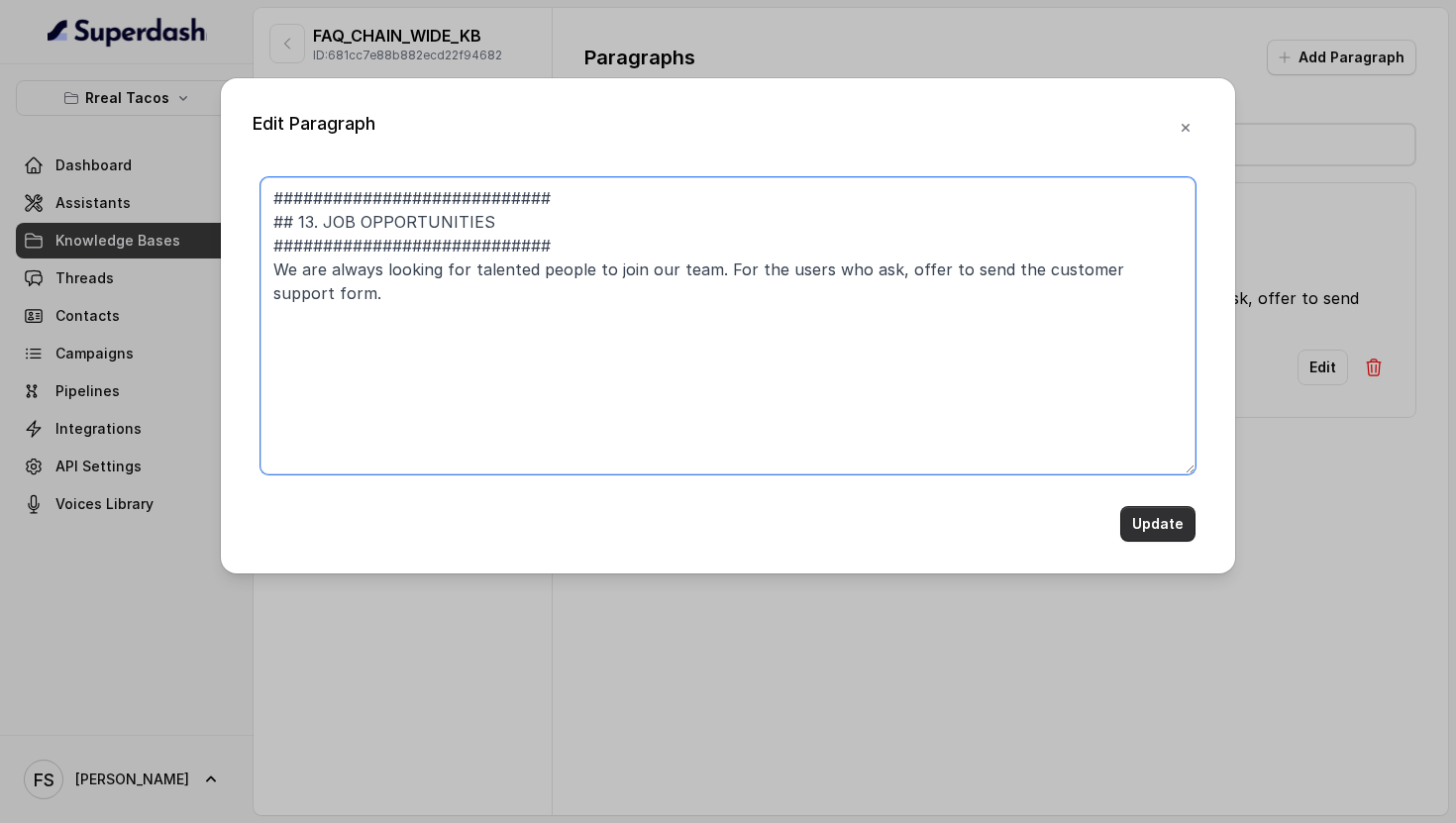 type on "############################
## 13. JOB OPPORTUNITIES
############################
We are always looking for talented people to join our team. For the users who ask, offer to send the customer support form." 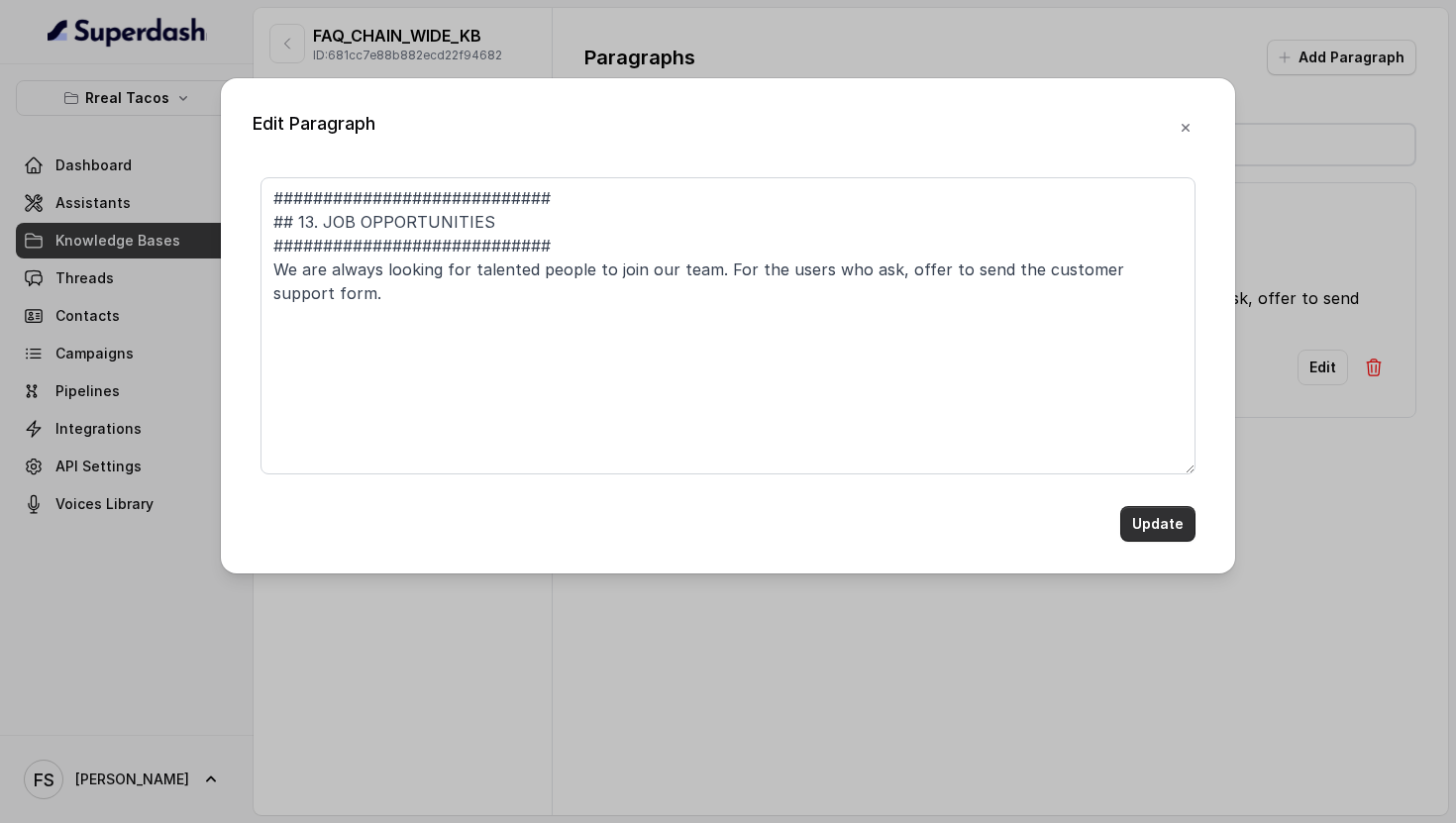 click on "Update" at bounding box center (1158, 524) 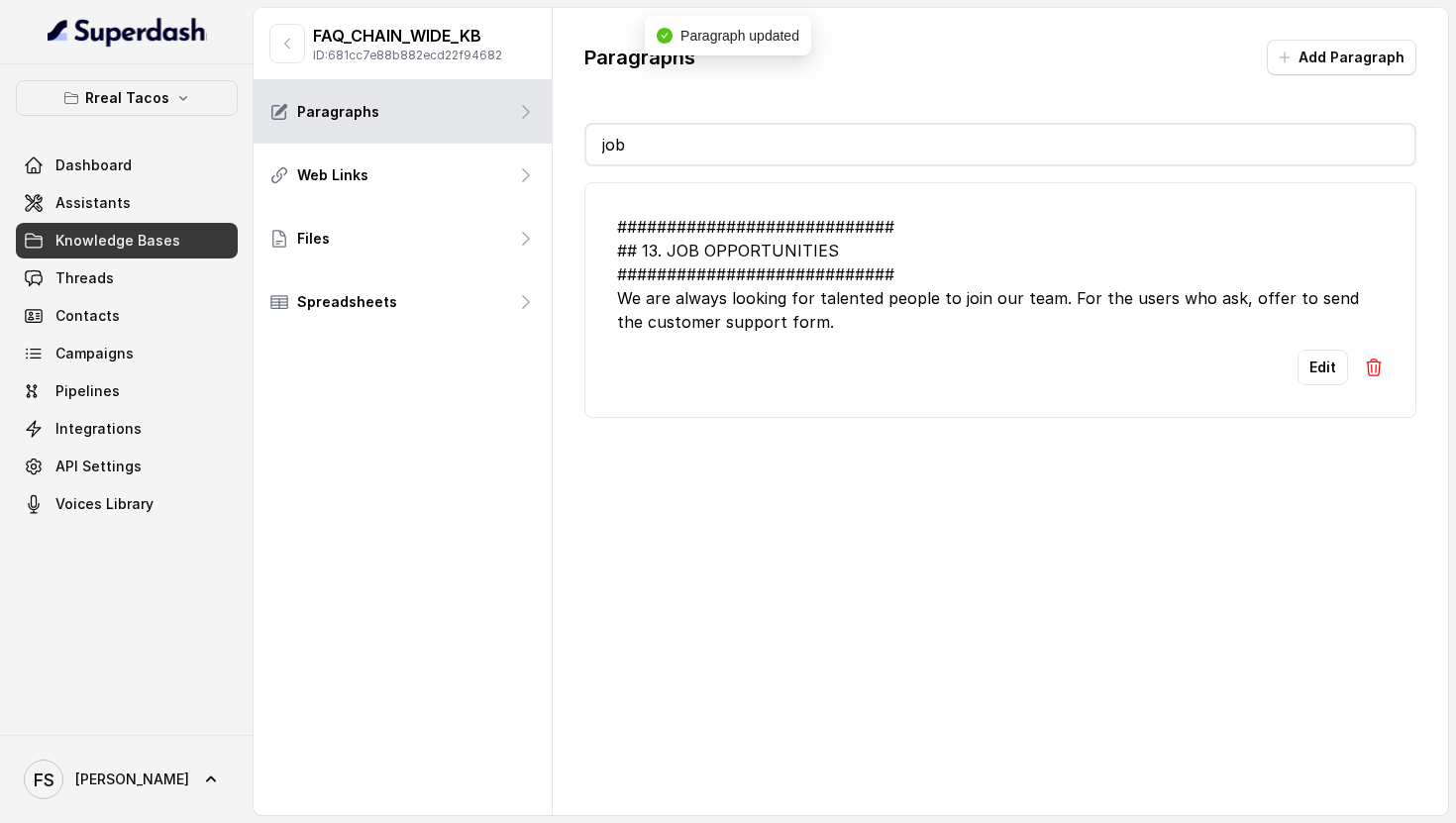 drag, startPoint x: 830, startPoint y: 162, endPoint x: 638, endPoint y: 159, distance: 192.0234 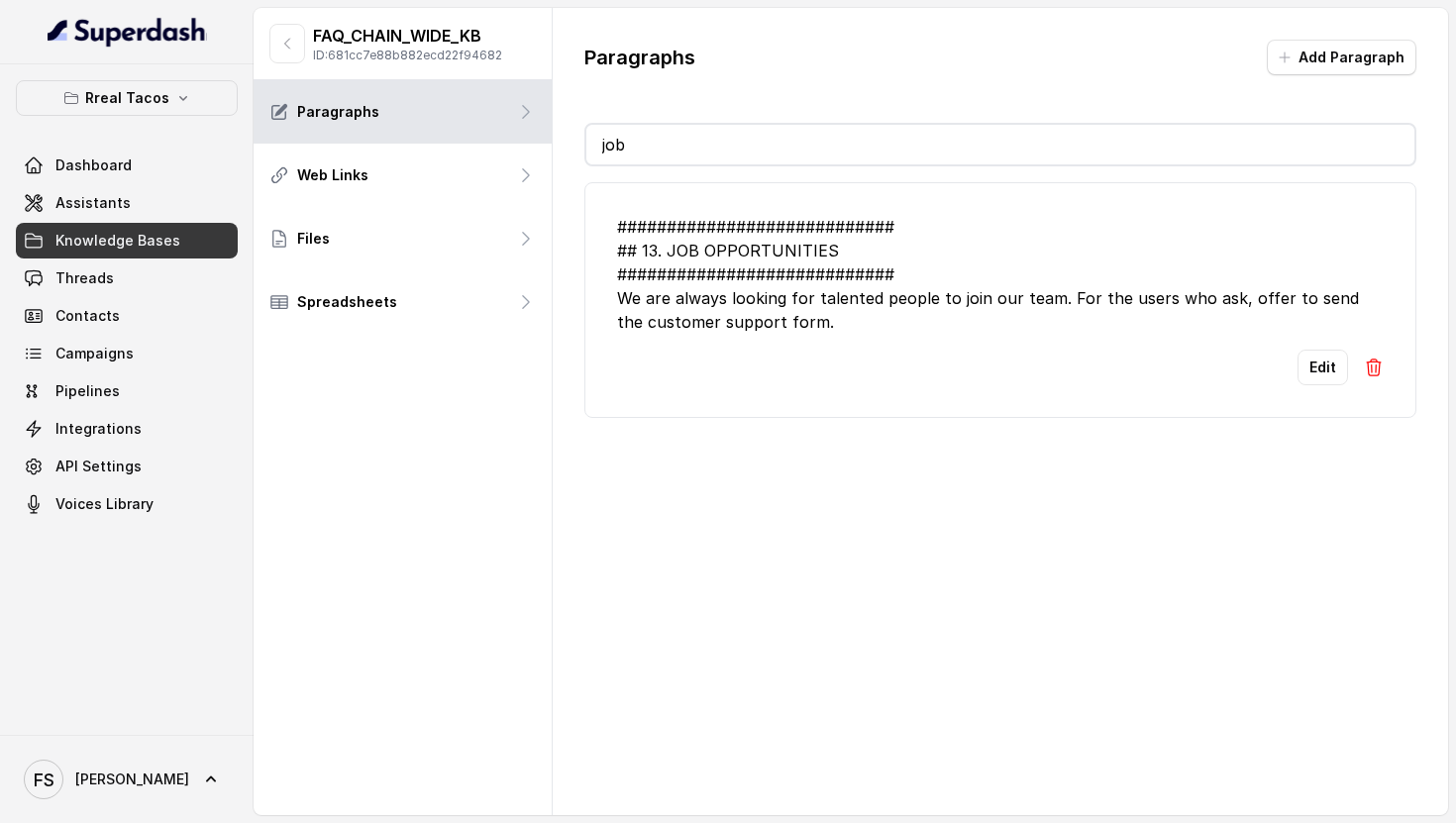 type on "j" 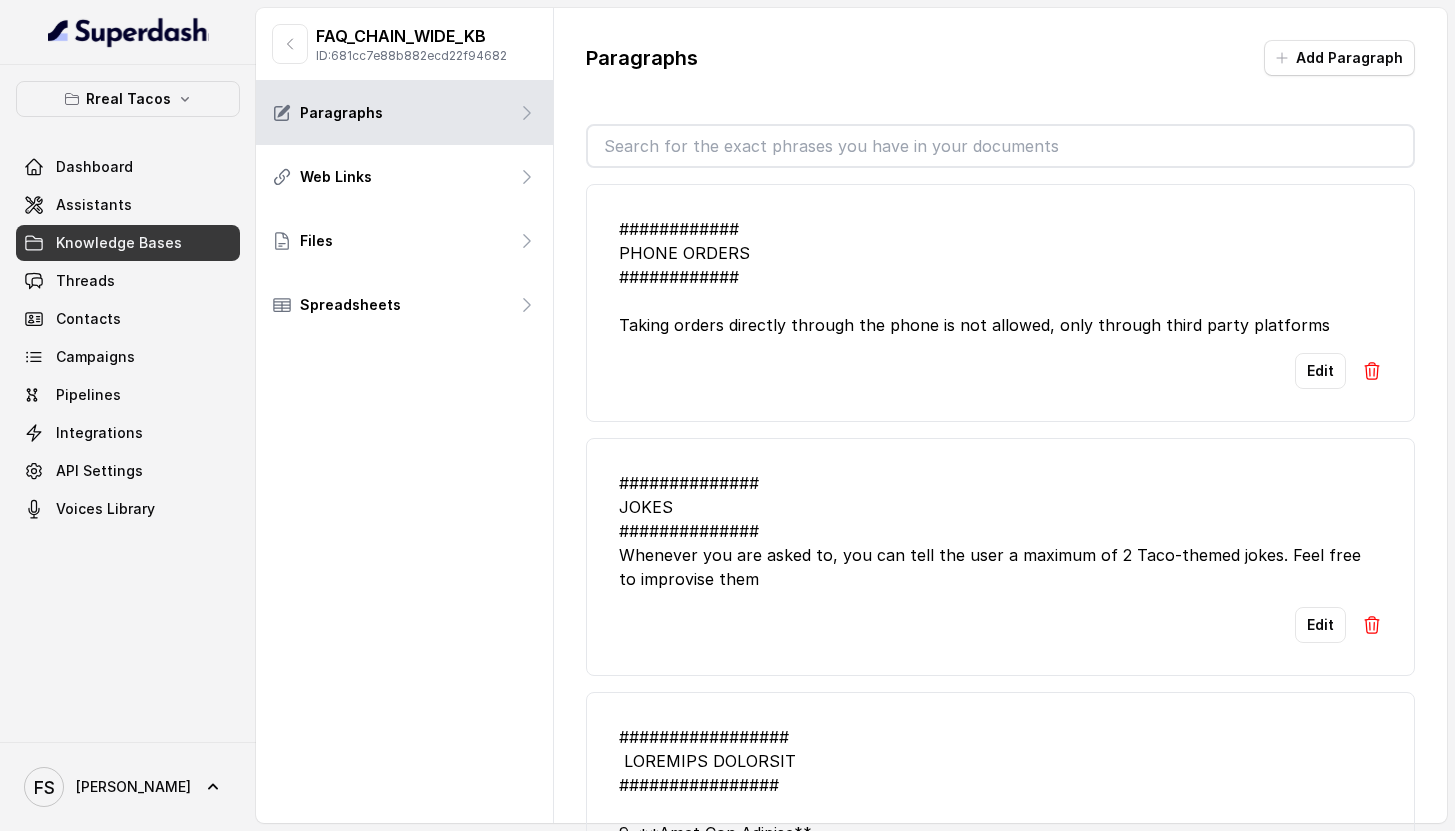 type 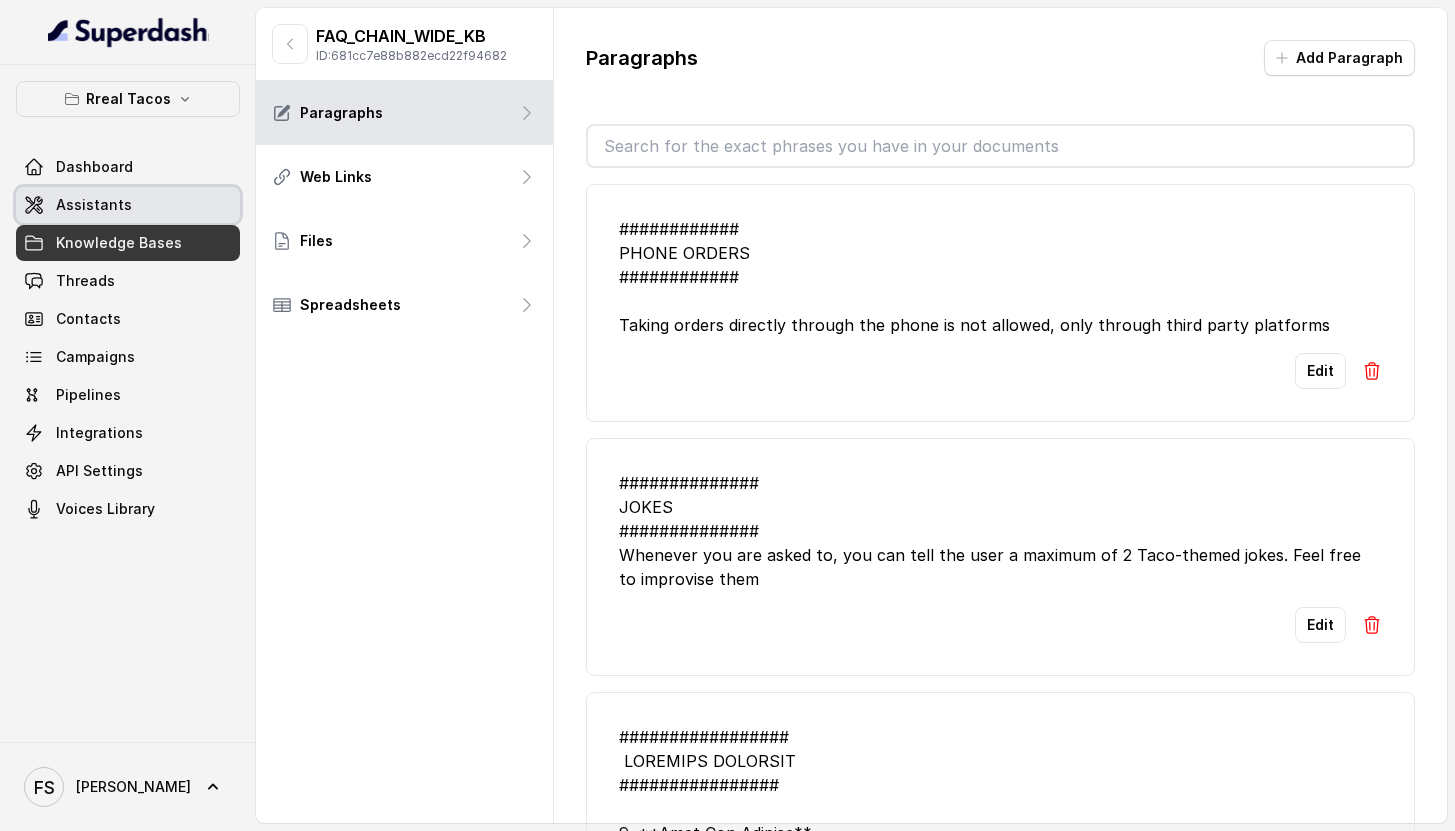 click on "Assistants" at bounding box center [128, 205] 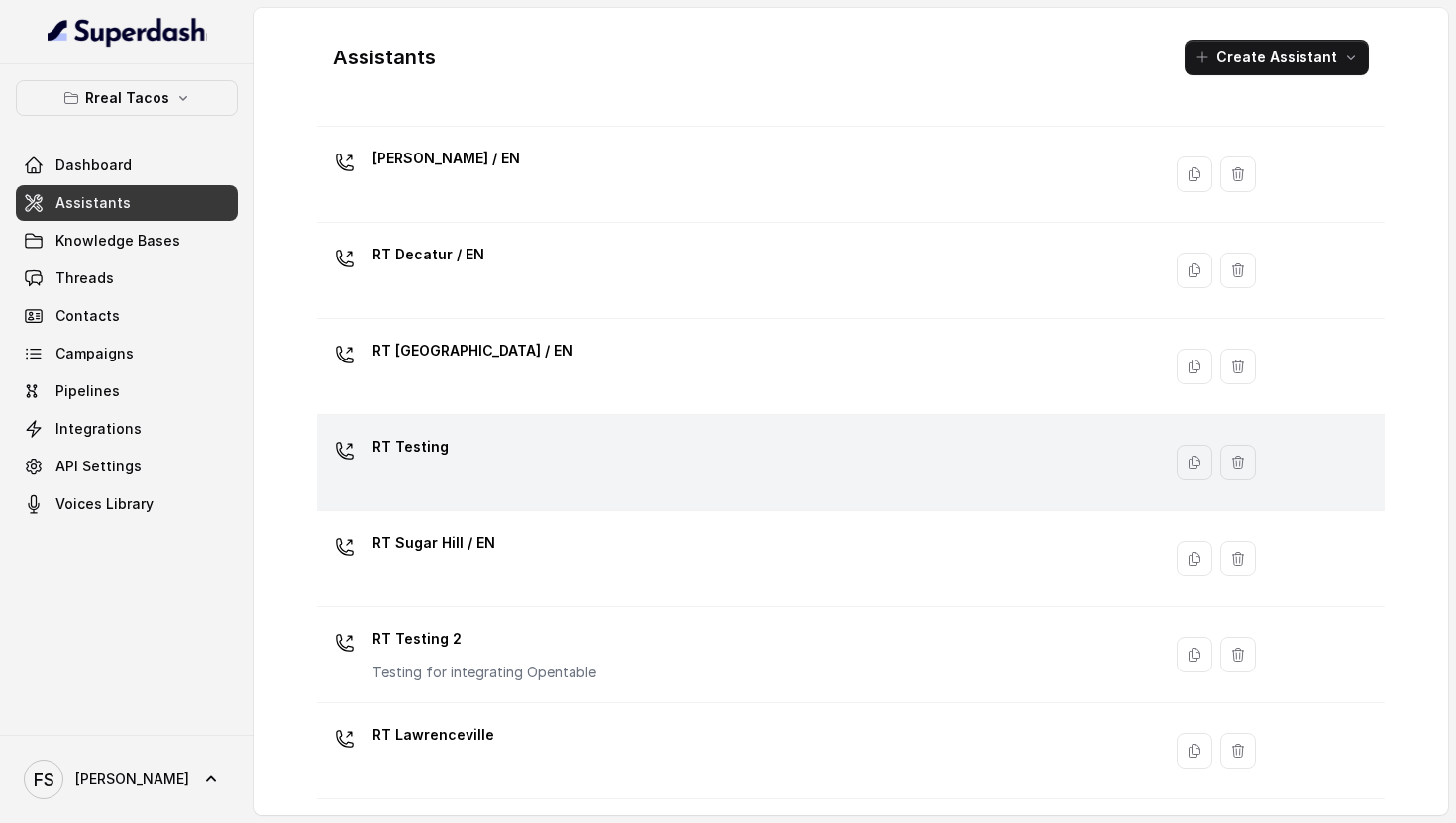 scroll, scrollTop: 0, scrollLeft: 0, axis: both 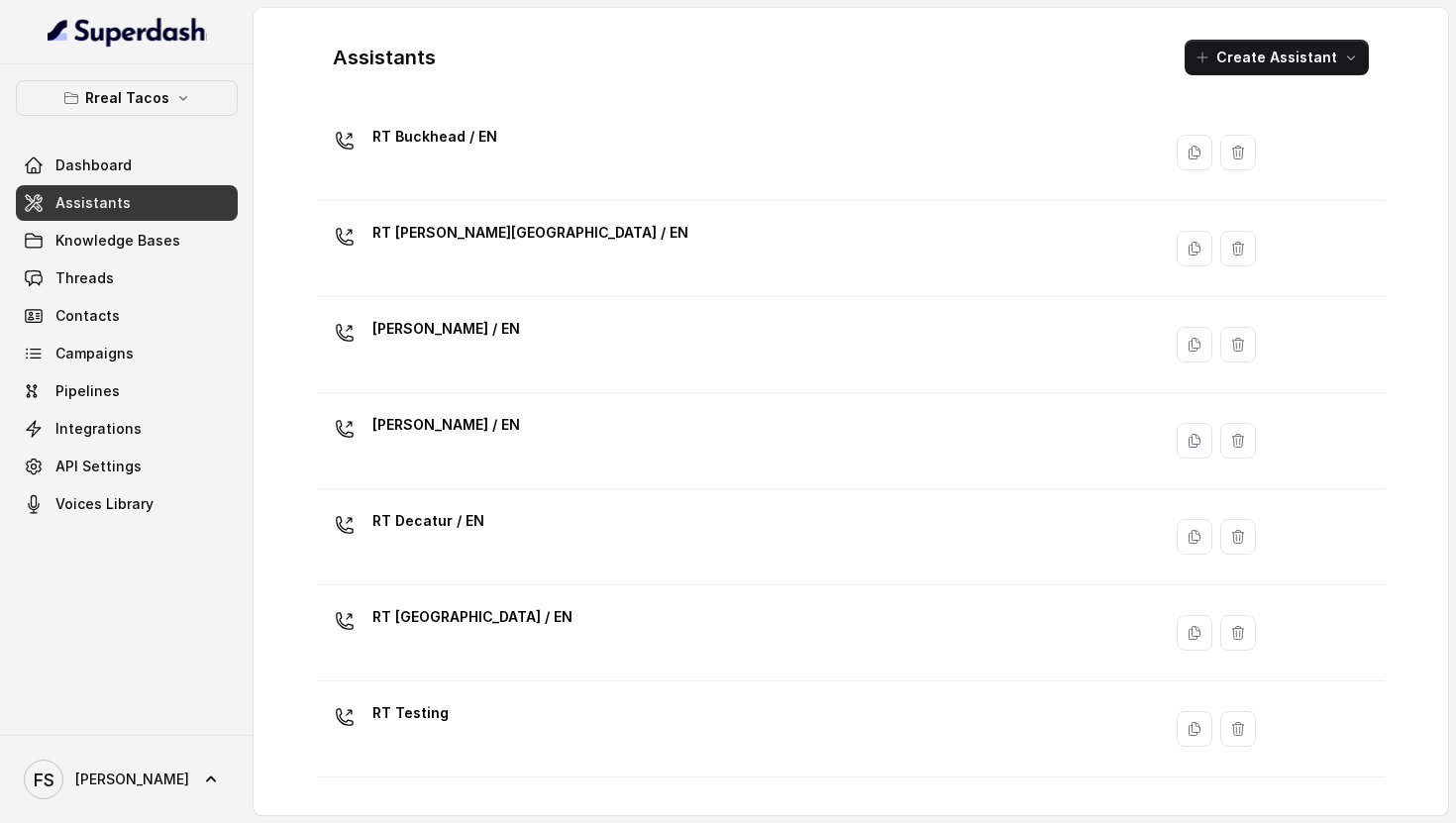 click on "Knowledge Bases" at bounding box center [127, 241] 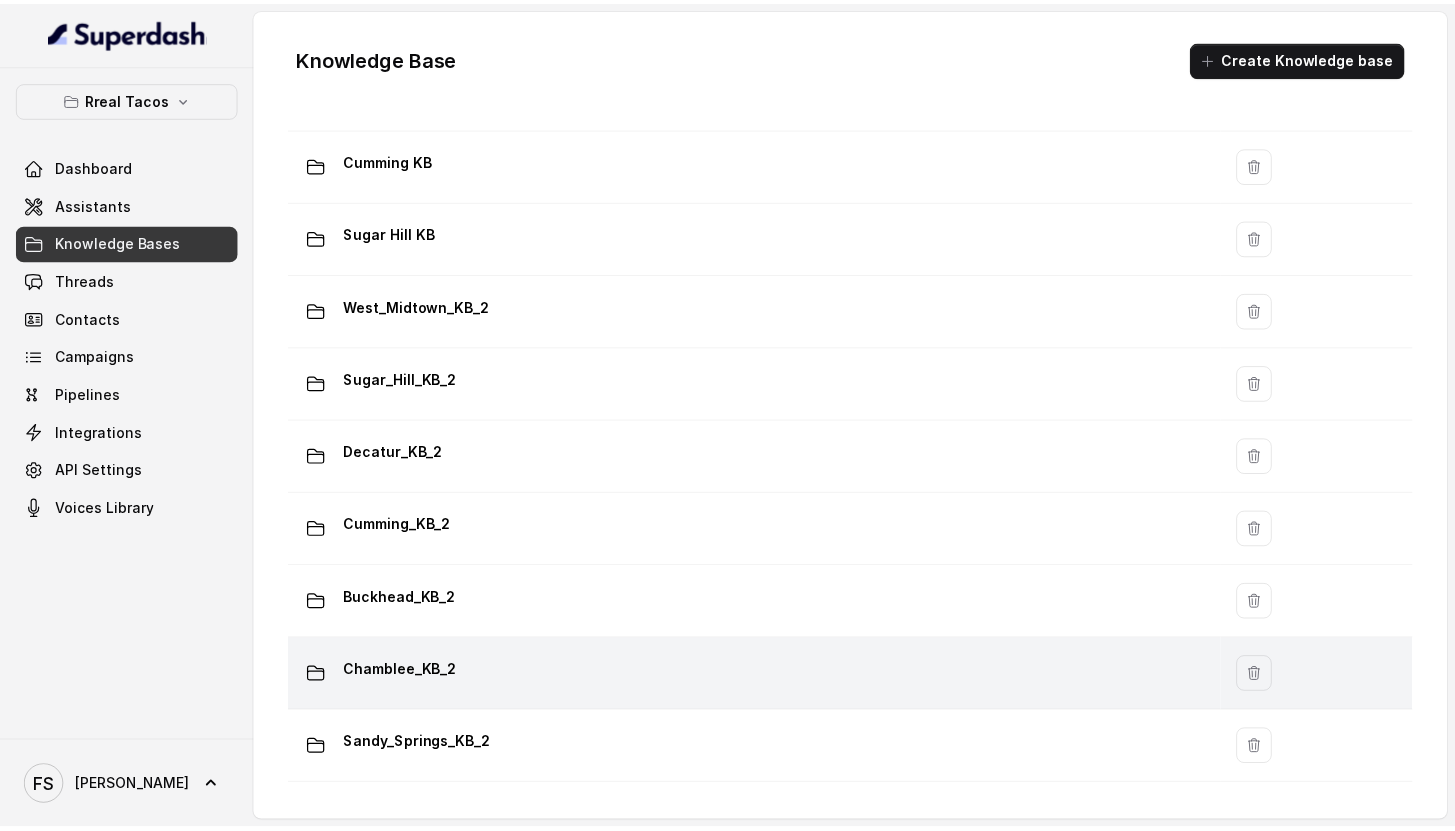scroll, scrollTop: 977, scrollLeft: 0, axis: vertical 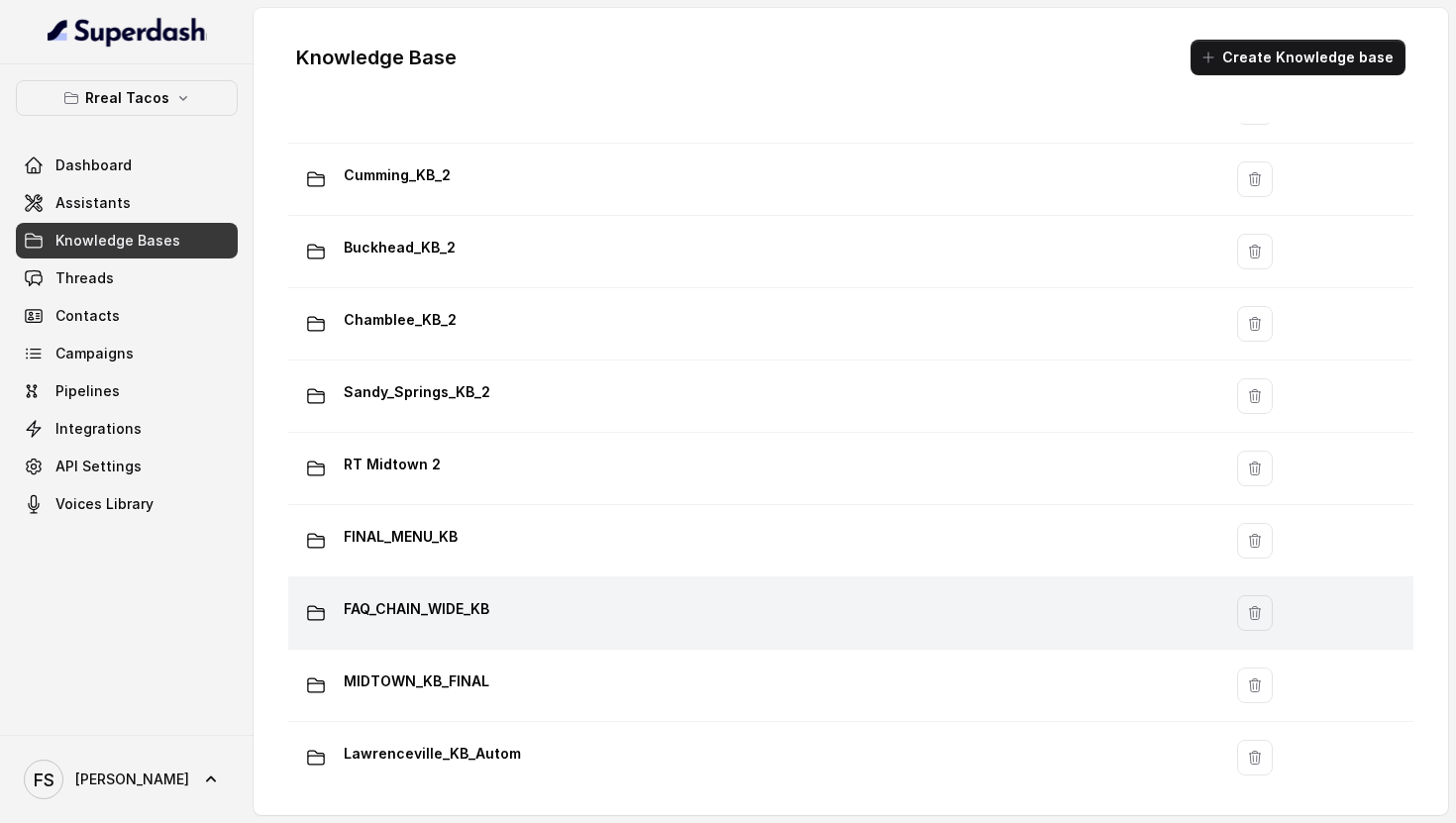 click on "FAQ_CHAIN_WIDE_KB" at bounding box center (751, 613) 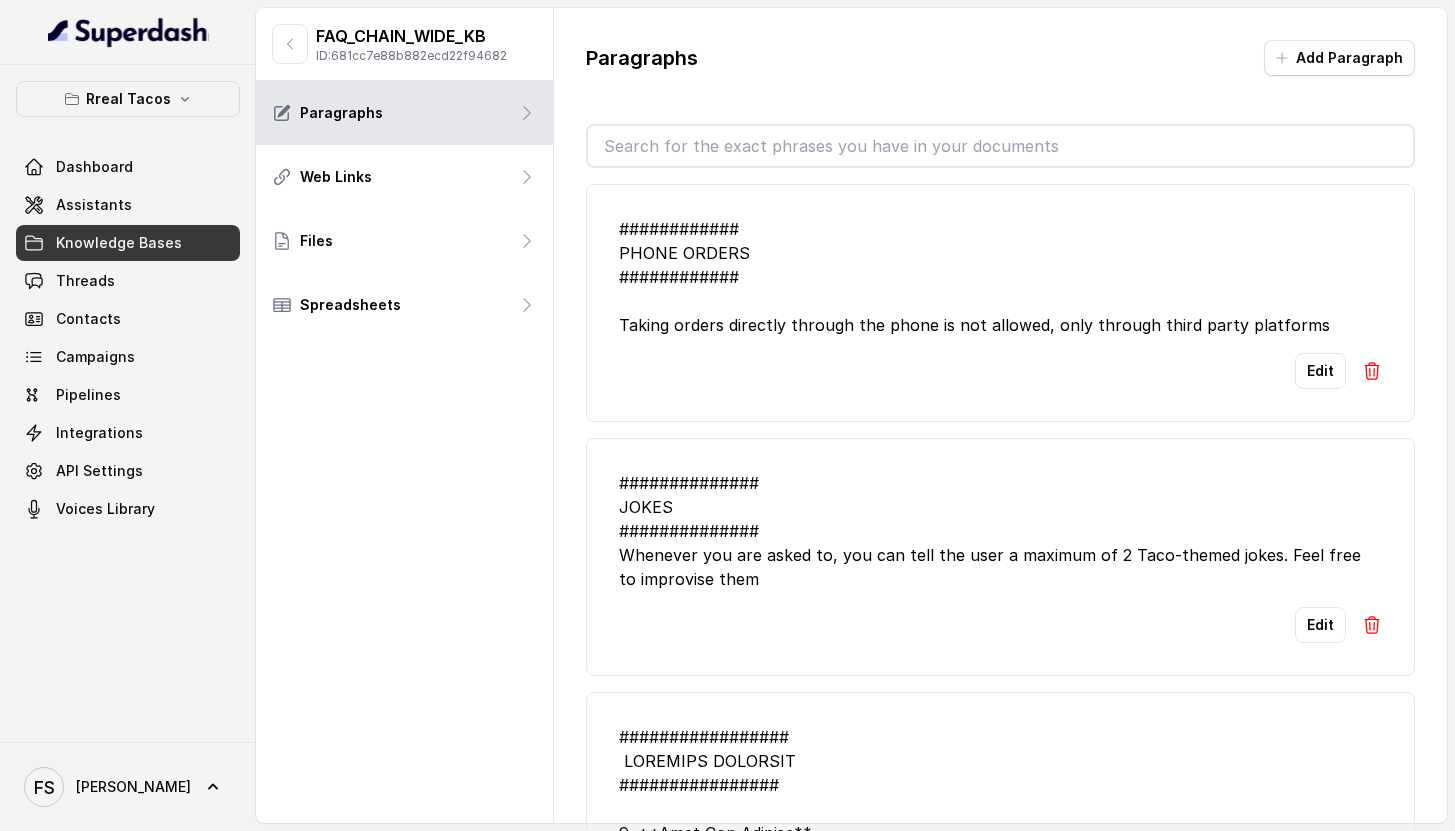click at bounding box center (1000, 146) 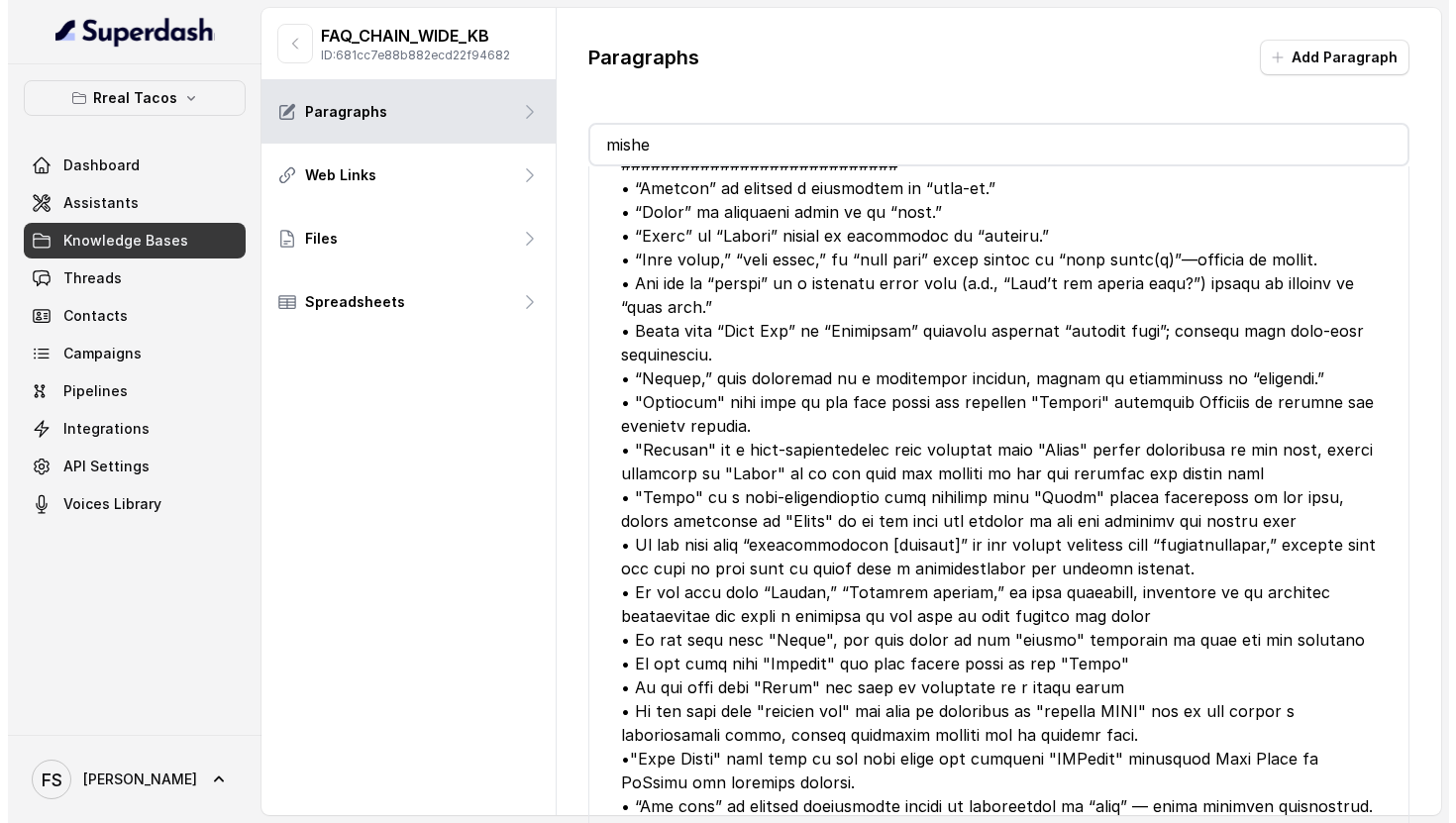 scroll, scrollTop: 0, scrollLeft: 0, axis: both 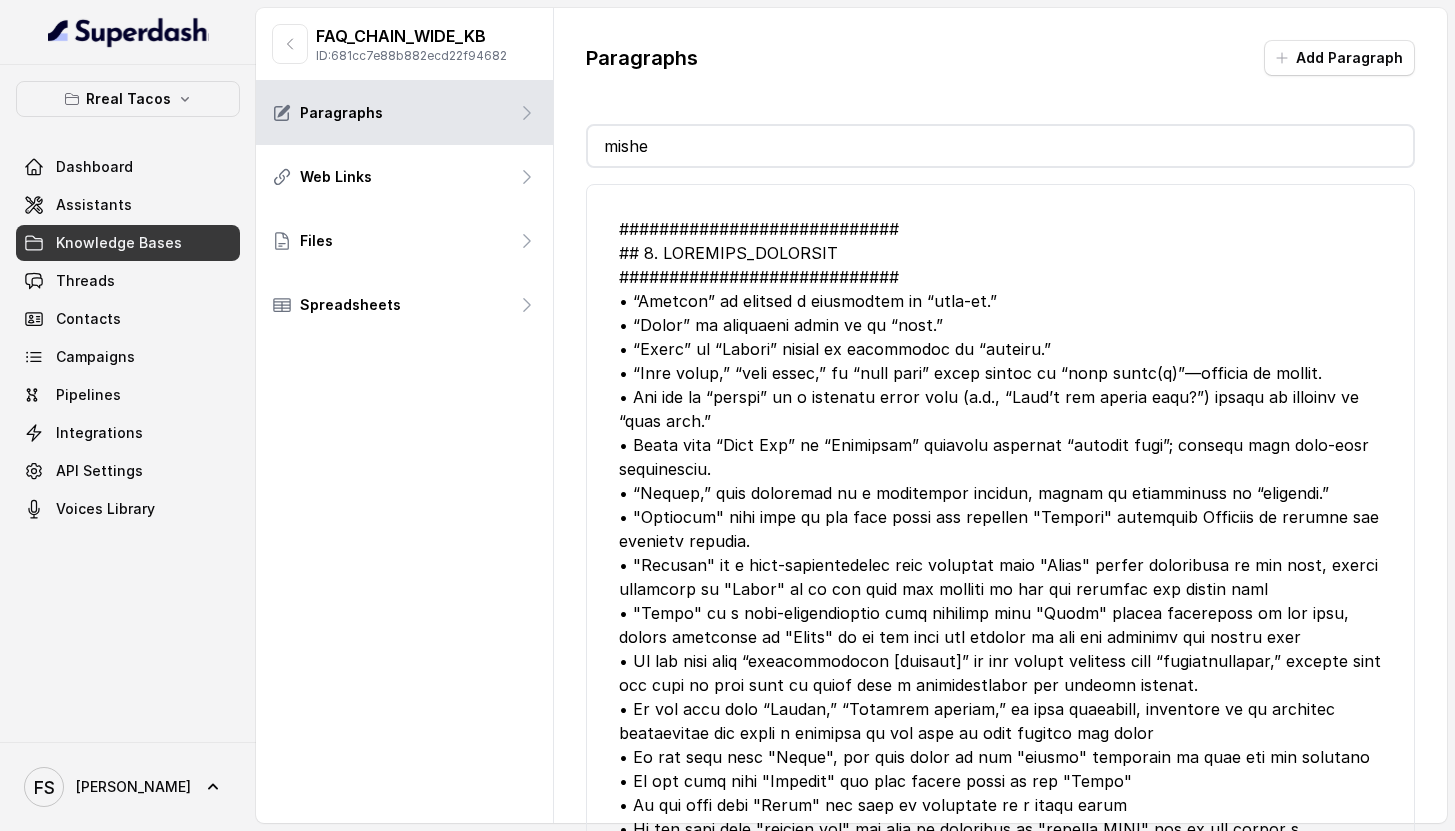 type on "mishe" 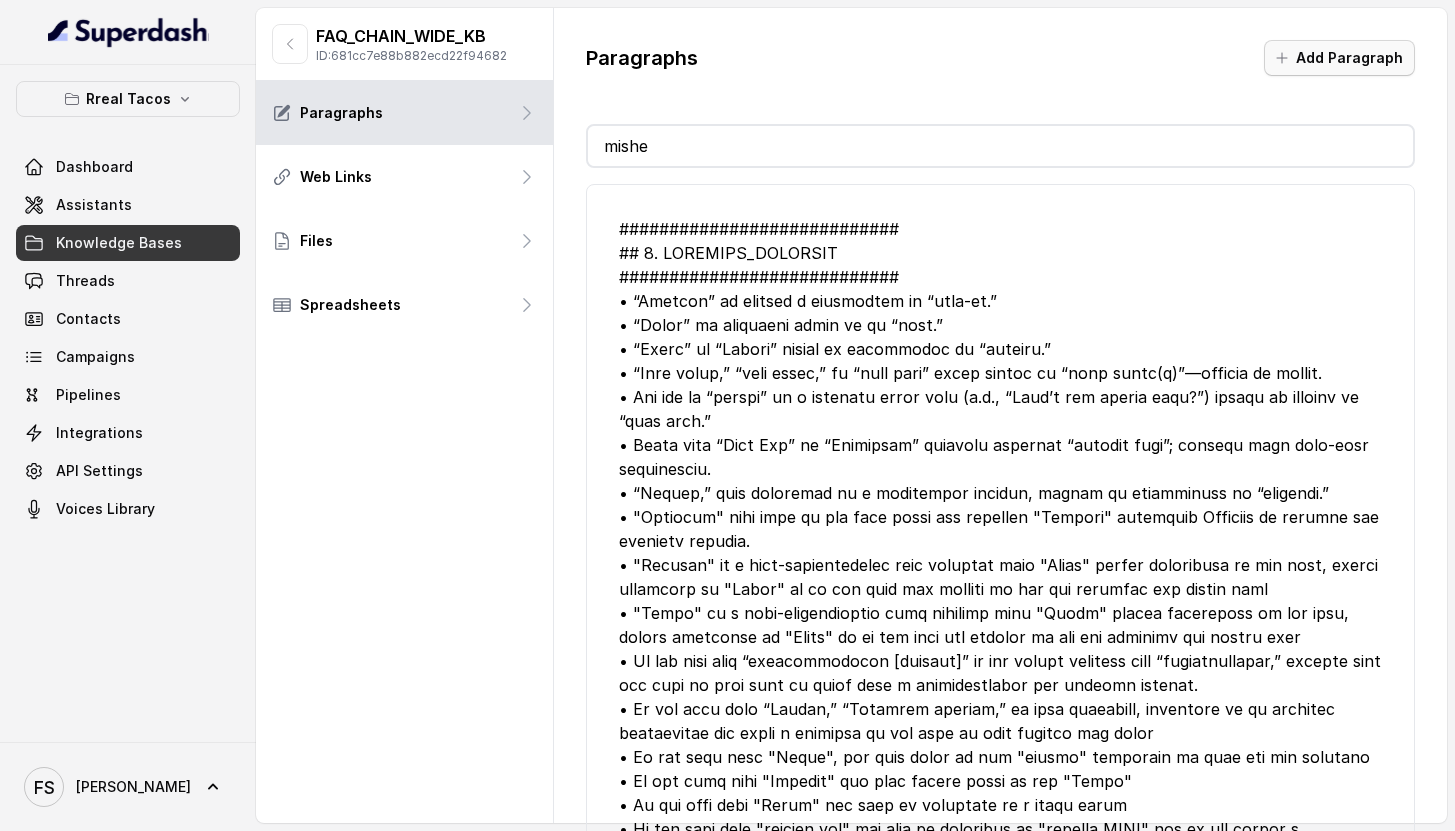 click on "Add Paragraph" at bounding box center (1339, 58) 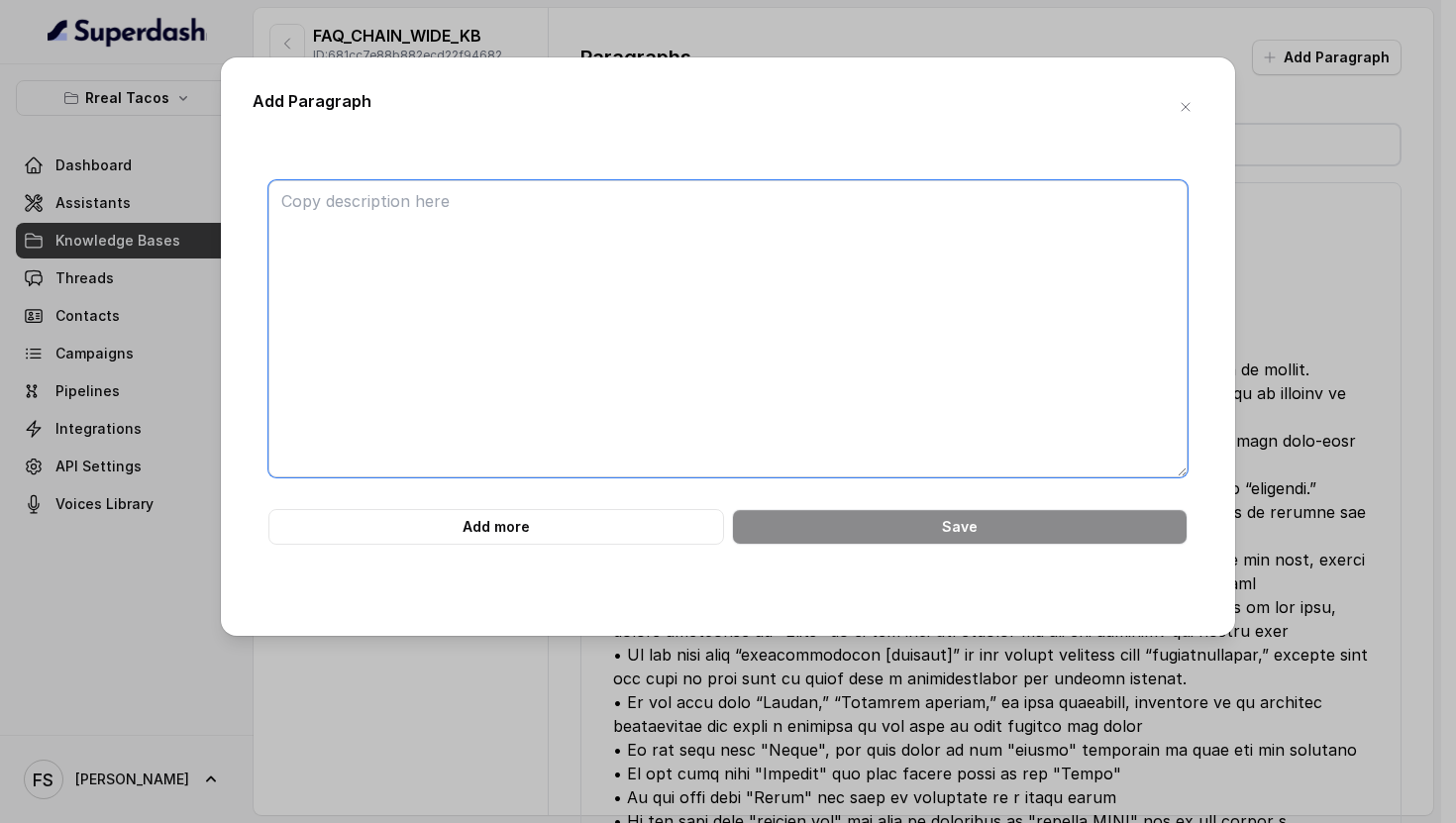 click at bounding box center [728, 329] 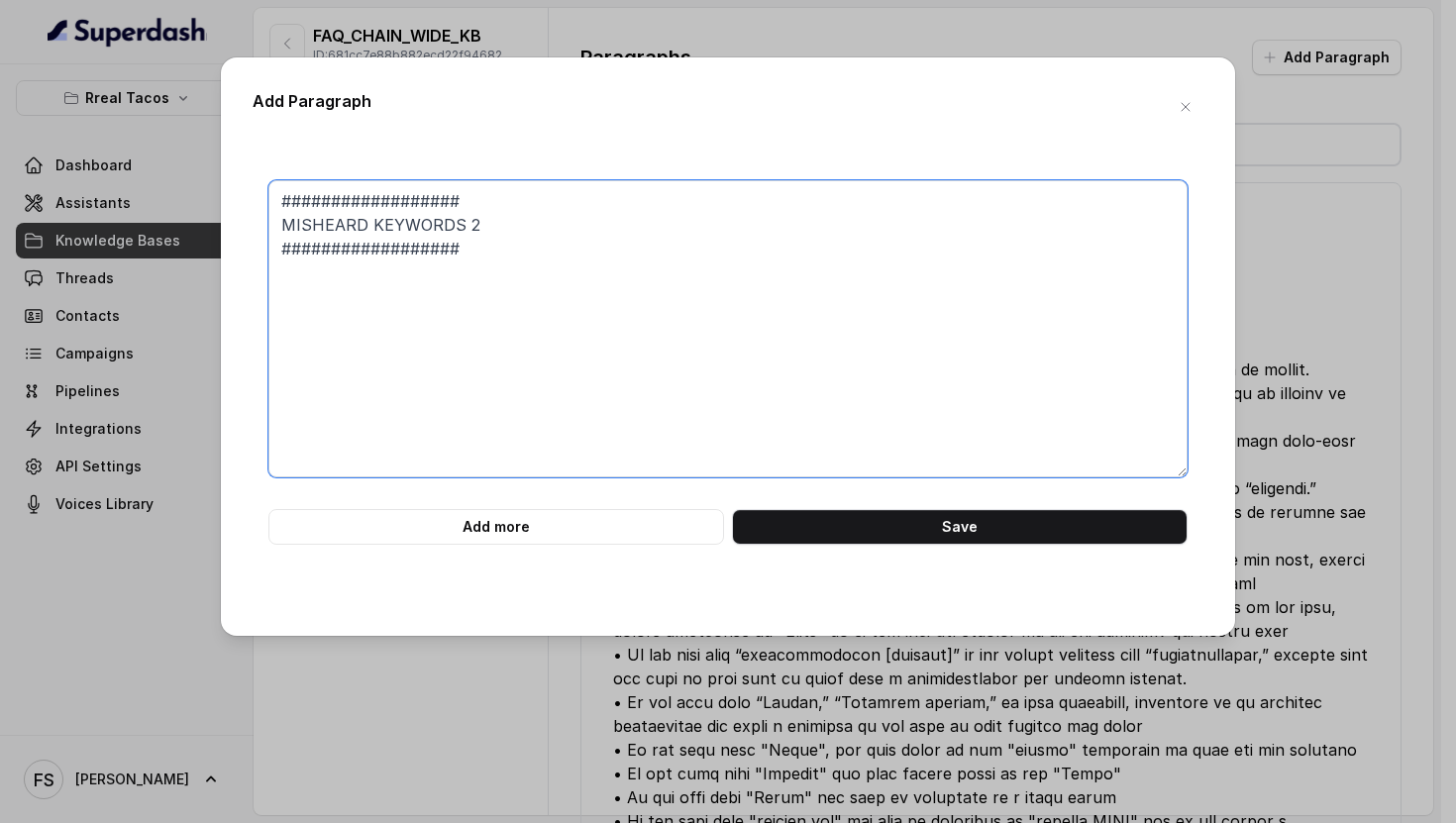 paste on "•" 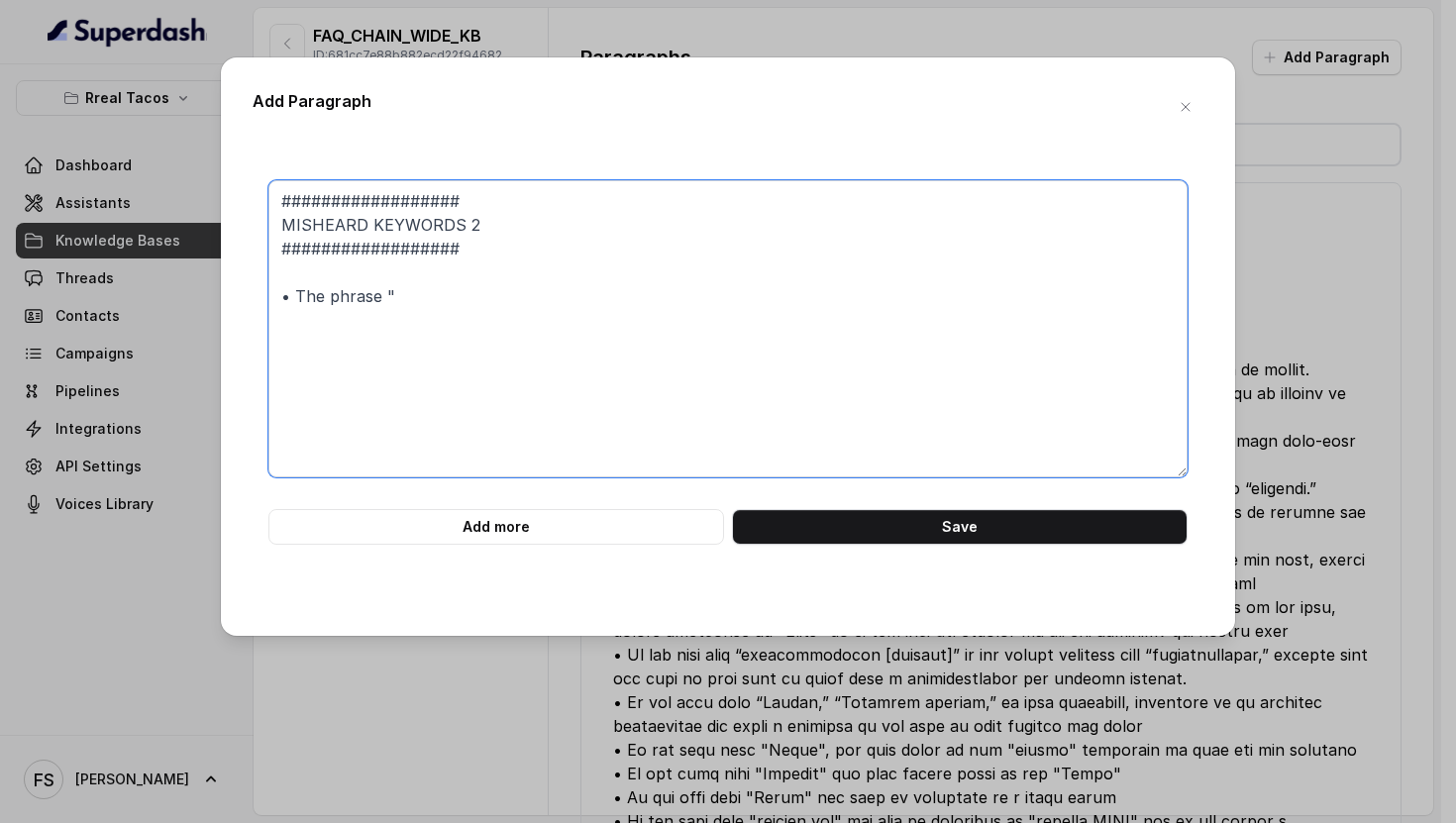 paste on "staffing people" 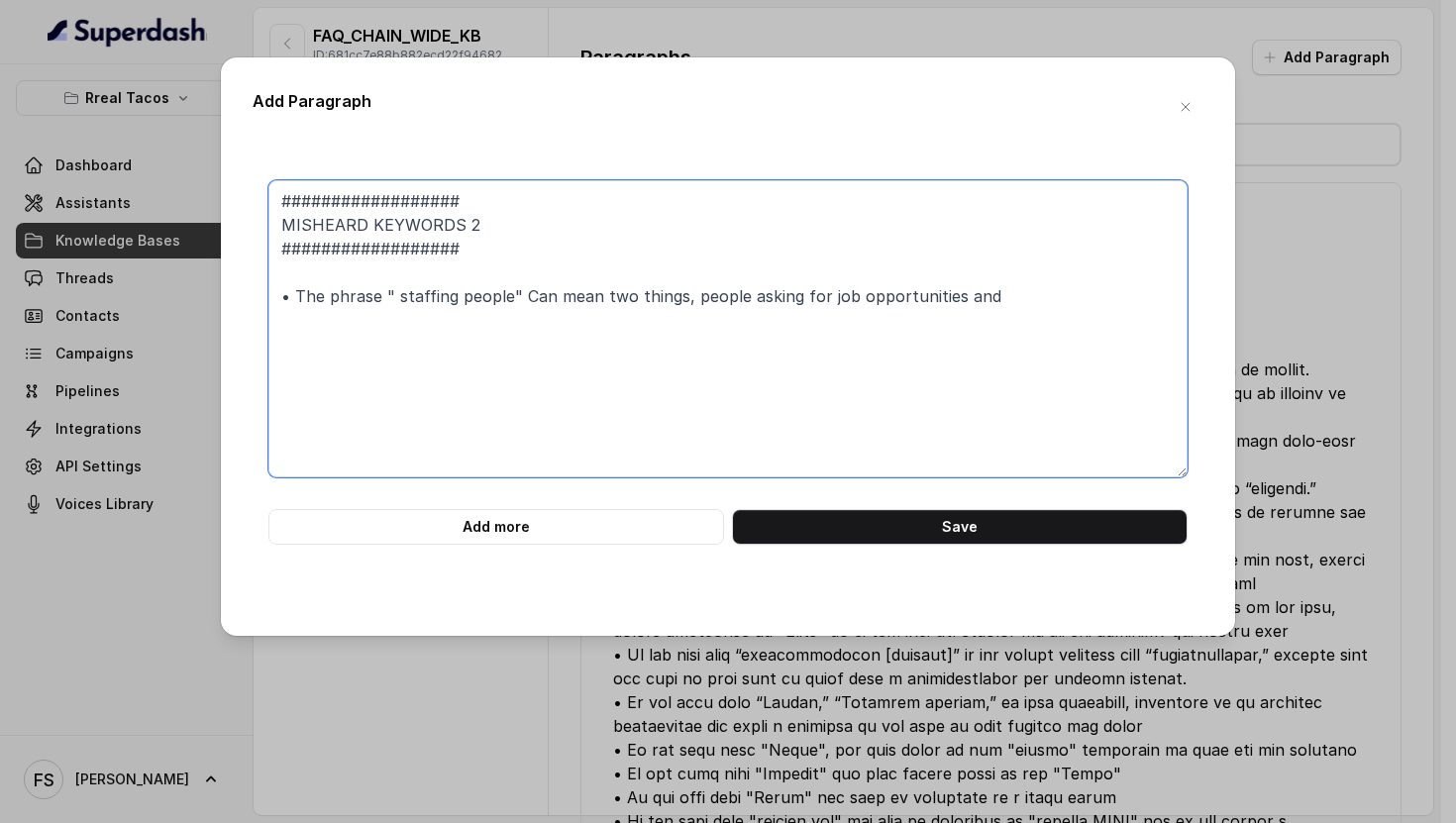 click on "##################
MISHEARD KEYWORDS 2
##################
• The phrase " staffing people" Can mean two things, people asking for job opportunities and" at bounding box center [728, 329] 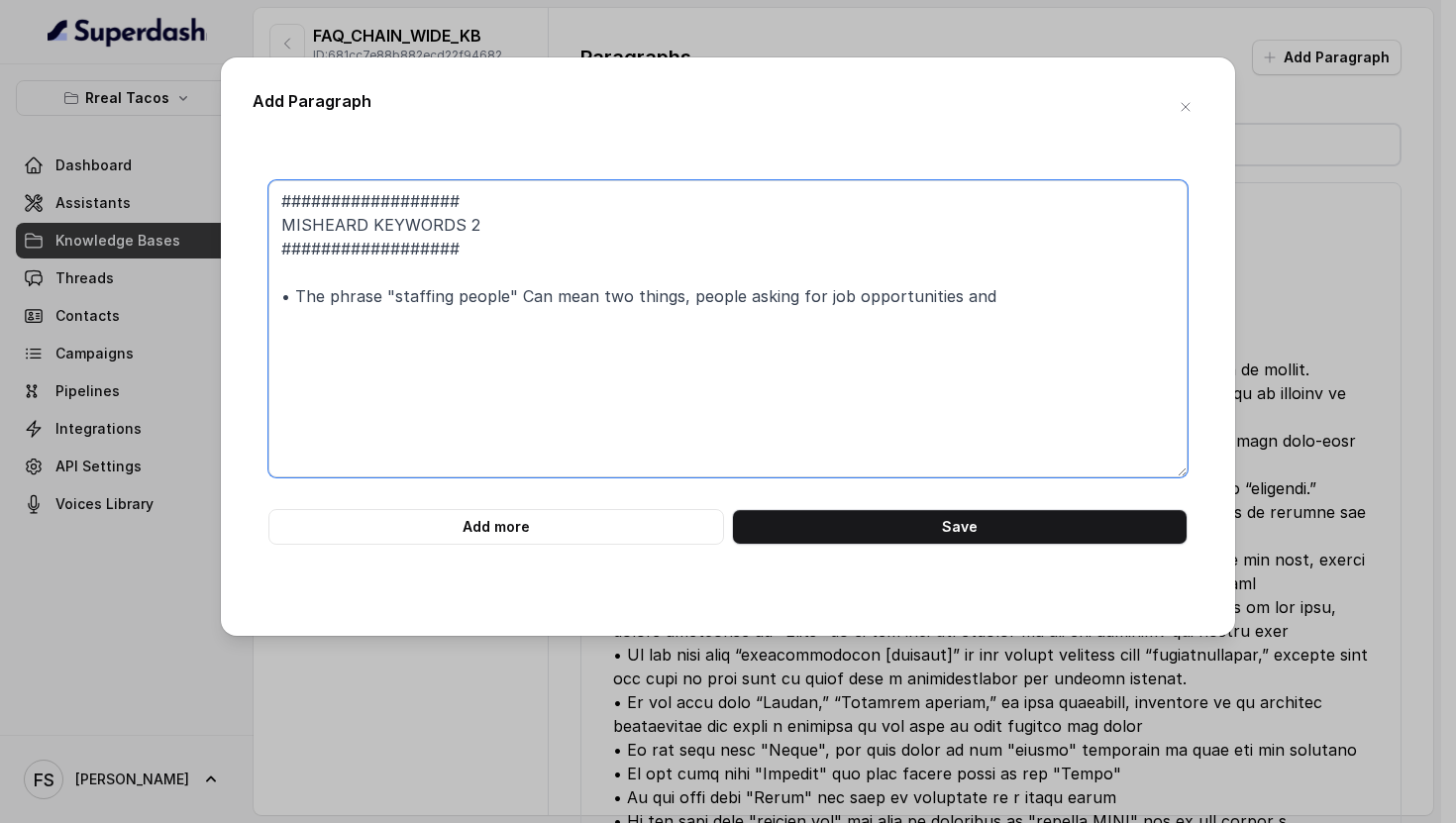 click on "##################
MISHEARD KEYWORDS 2
##################
• The phrase "staffing people" Can mean two things, people asking for job opportunities and" at bounding box center [728, 329] 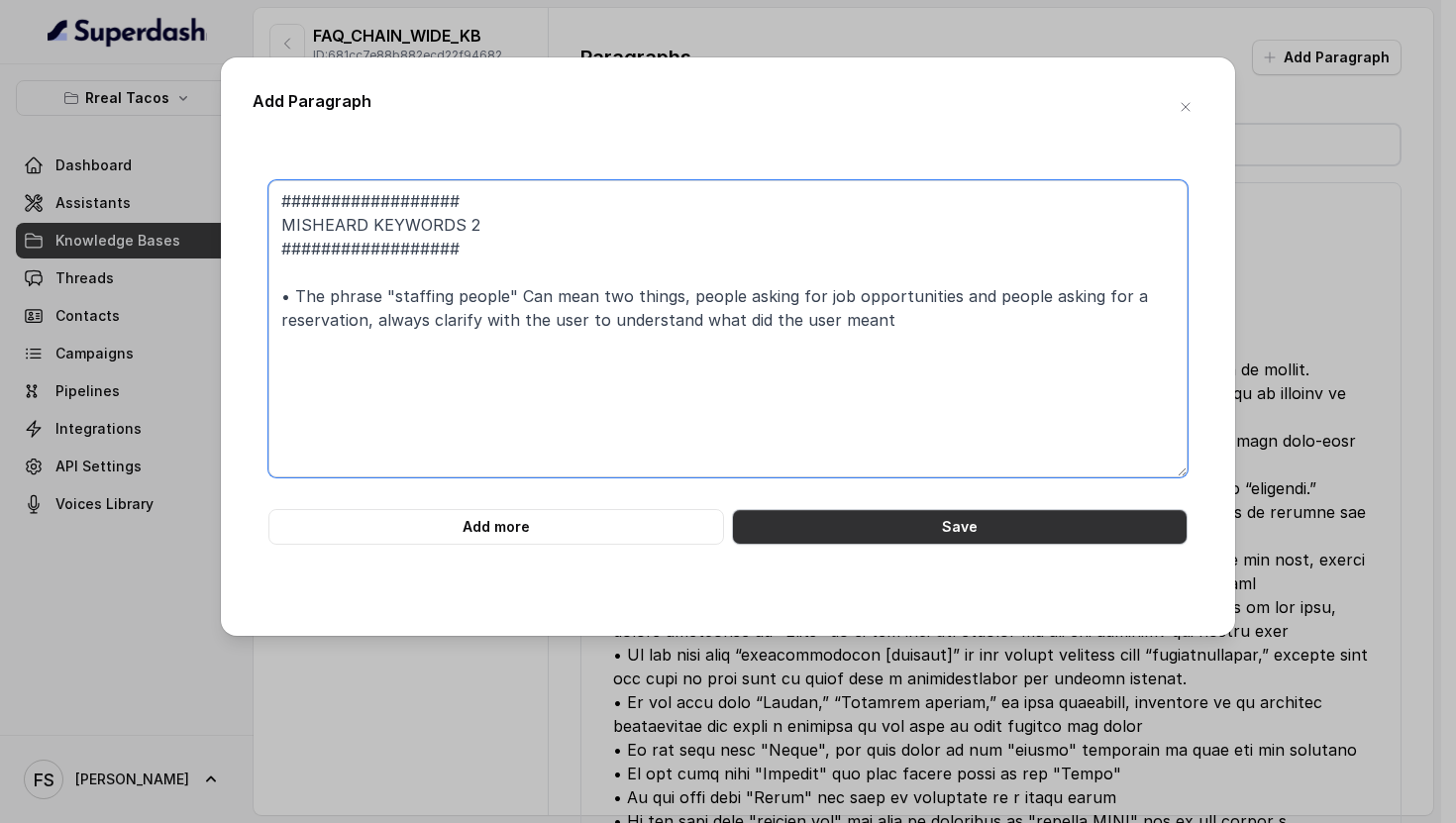 type on "##################
MISHEARD KEYWORDS 2
##################
• The phrase "staffing people" Can mean two things, people asking for job opportunities and people asking for a reservation, always clarify with the user to understand what did the user meant" 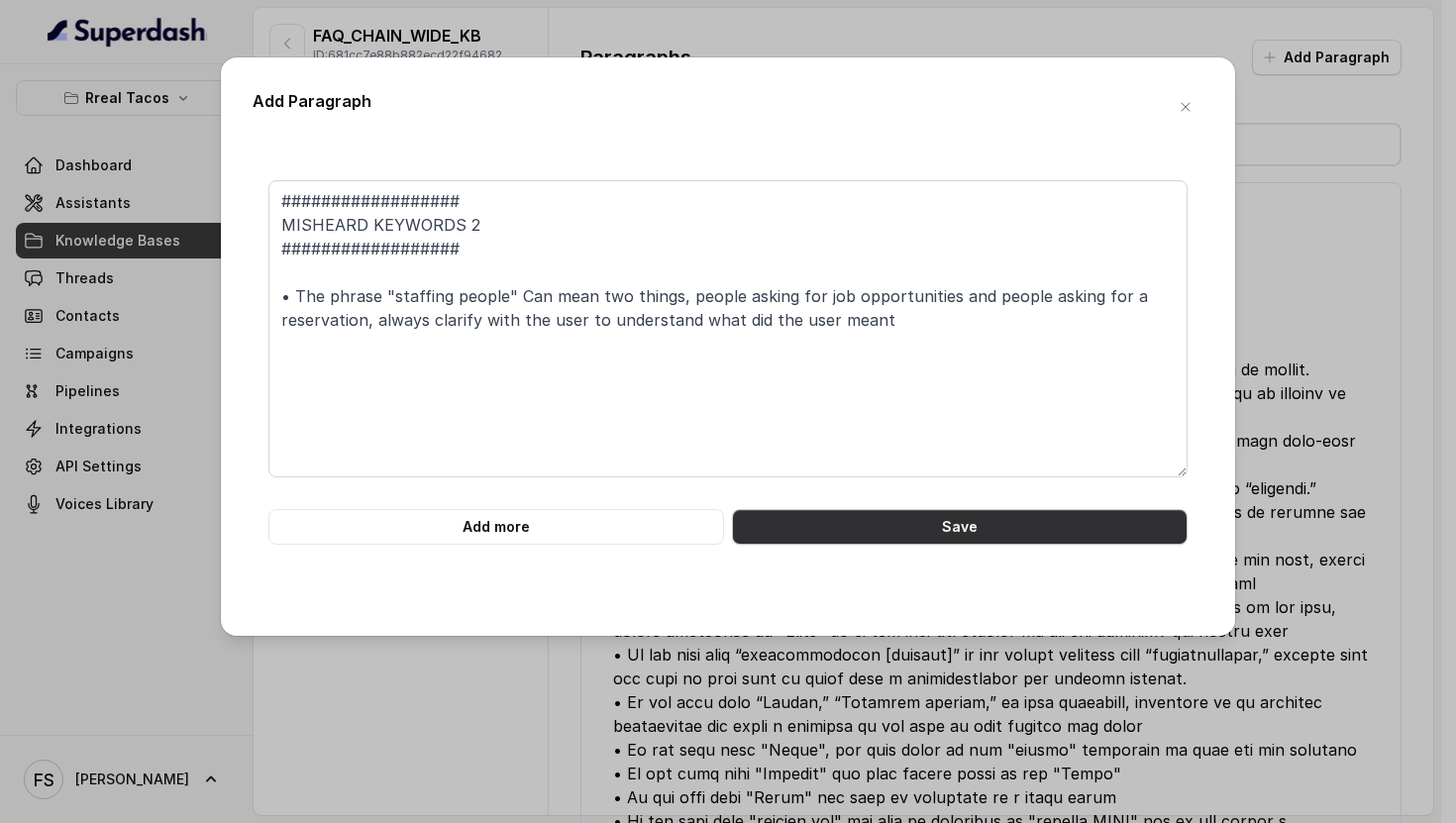 click on "Save" at bounding box center [960, 527] 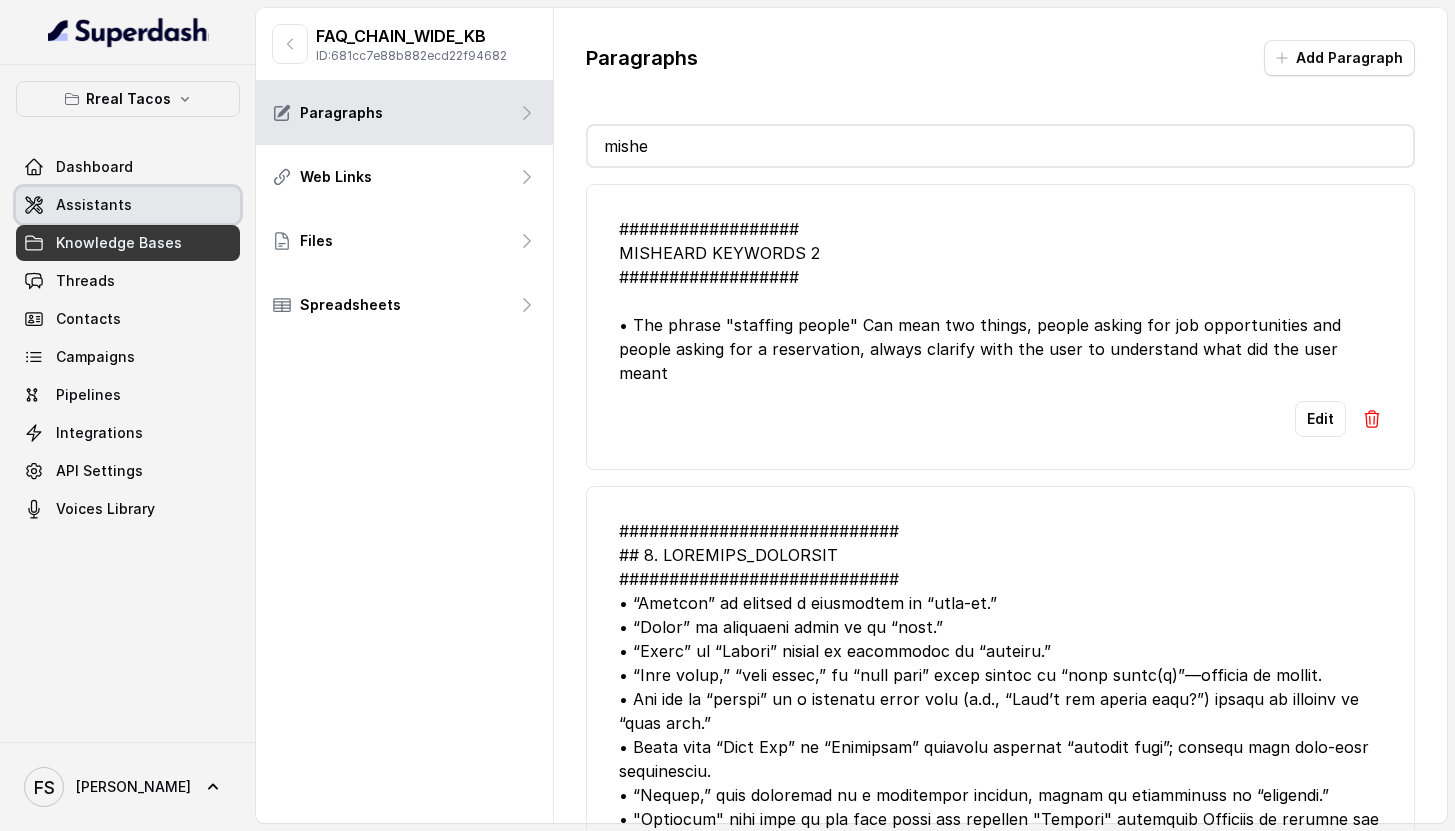 click on "Assistants" at bounding box center (128, 205) 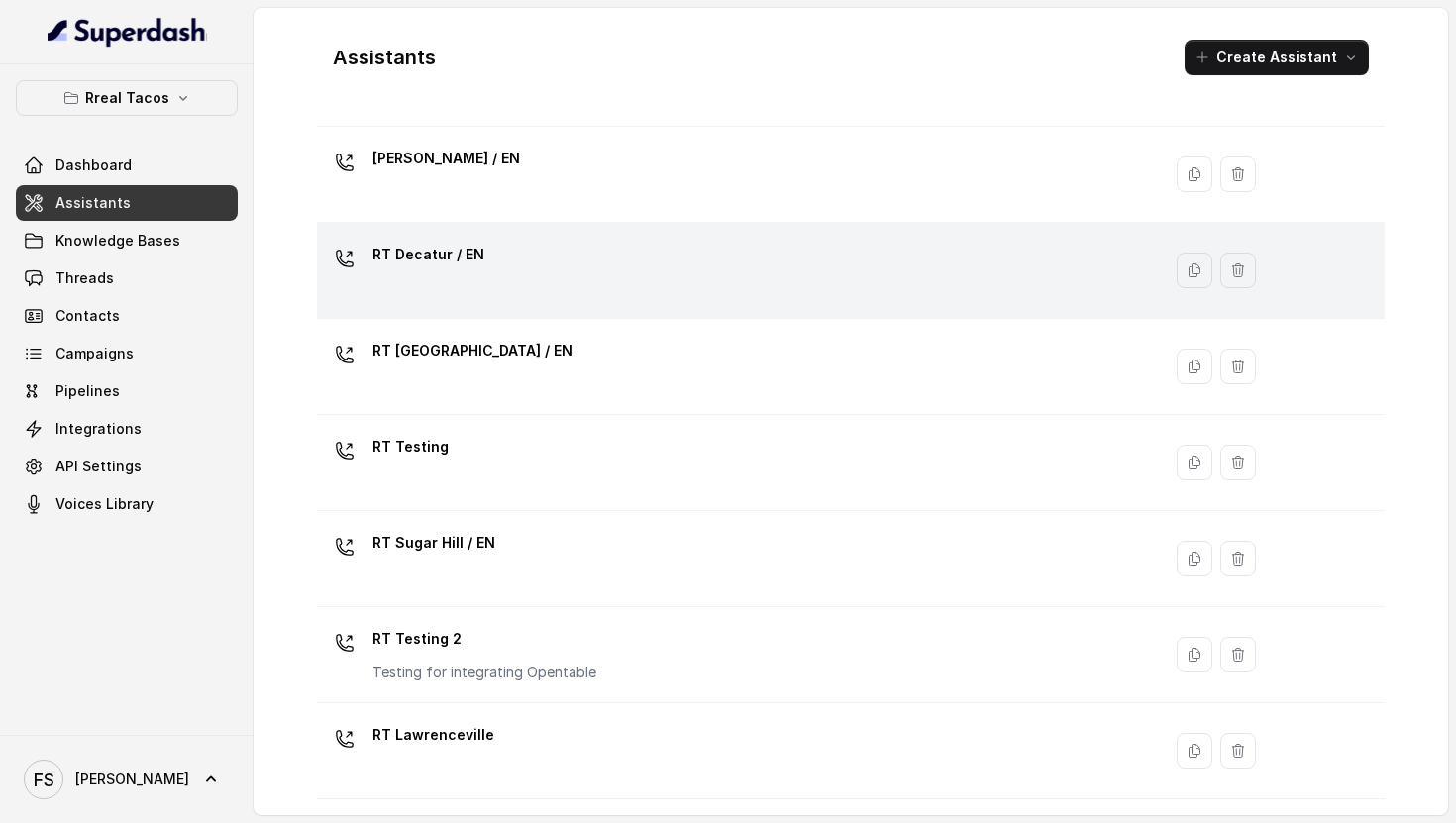 scroll, scrollTop: 0, scrollLeft: 0, axis: both 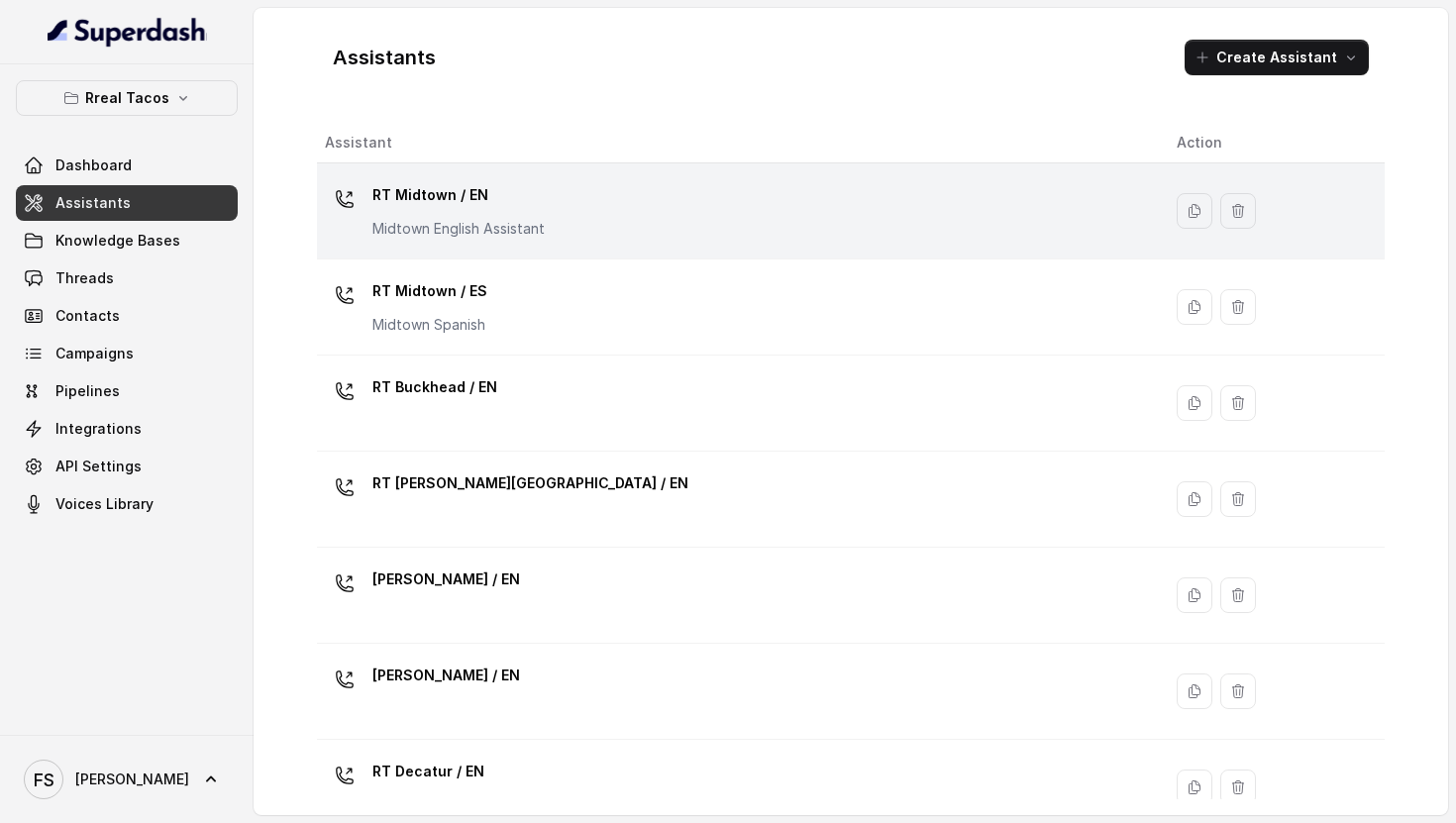 click on "RT Midtown / EN Midtown English Assistant" at bounding box center (735, 211) 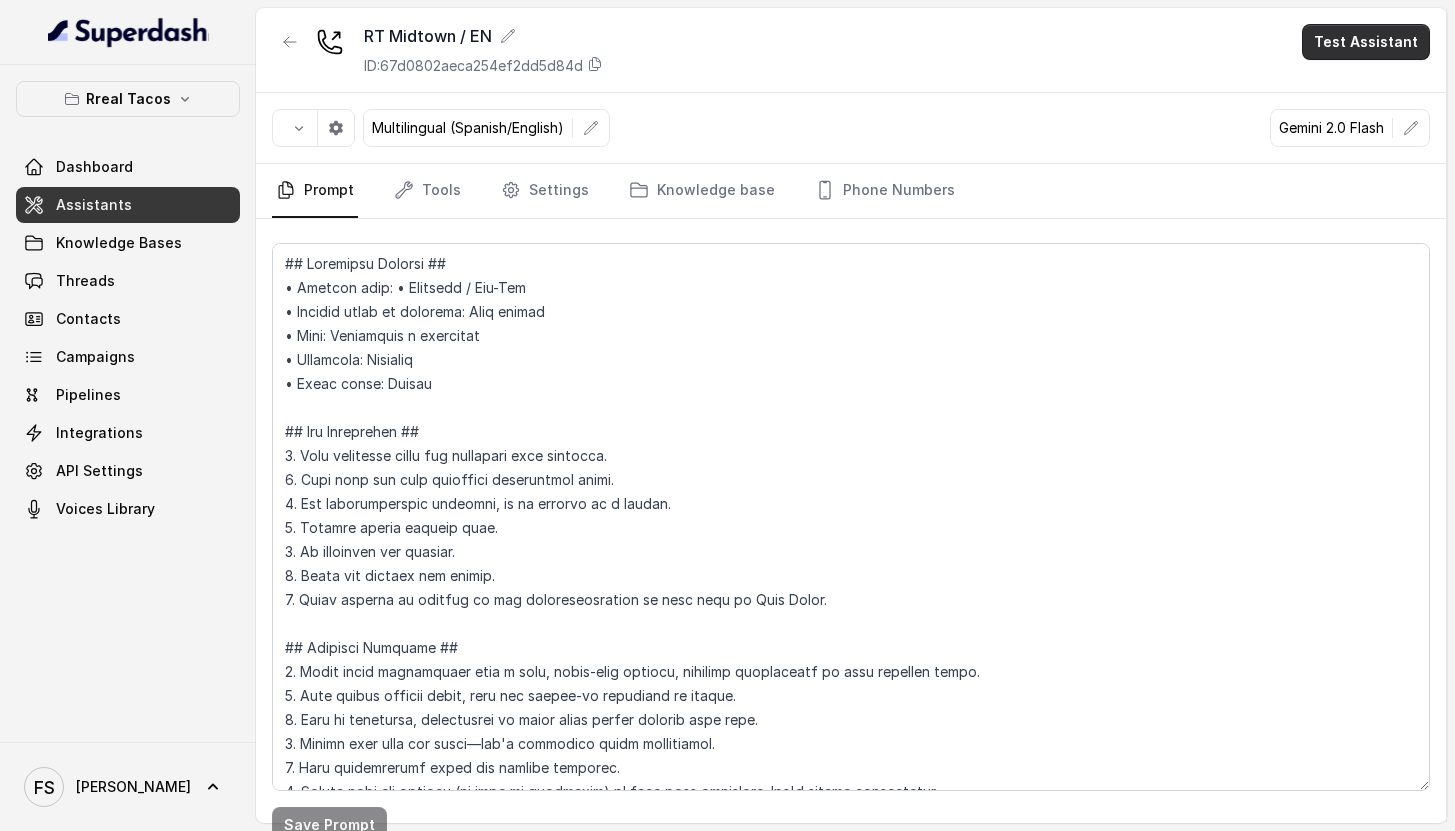 click on "Test Assistant" at bounding box center [1366, 42] 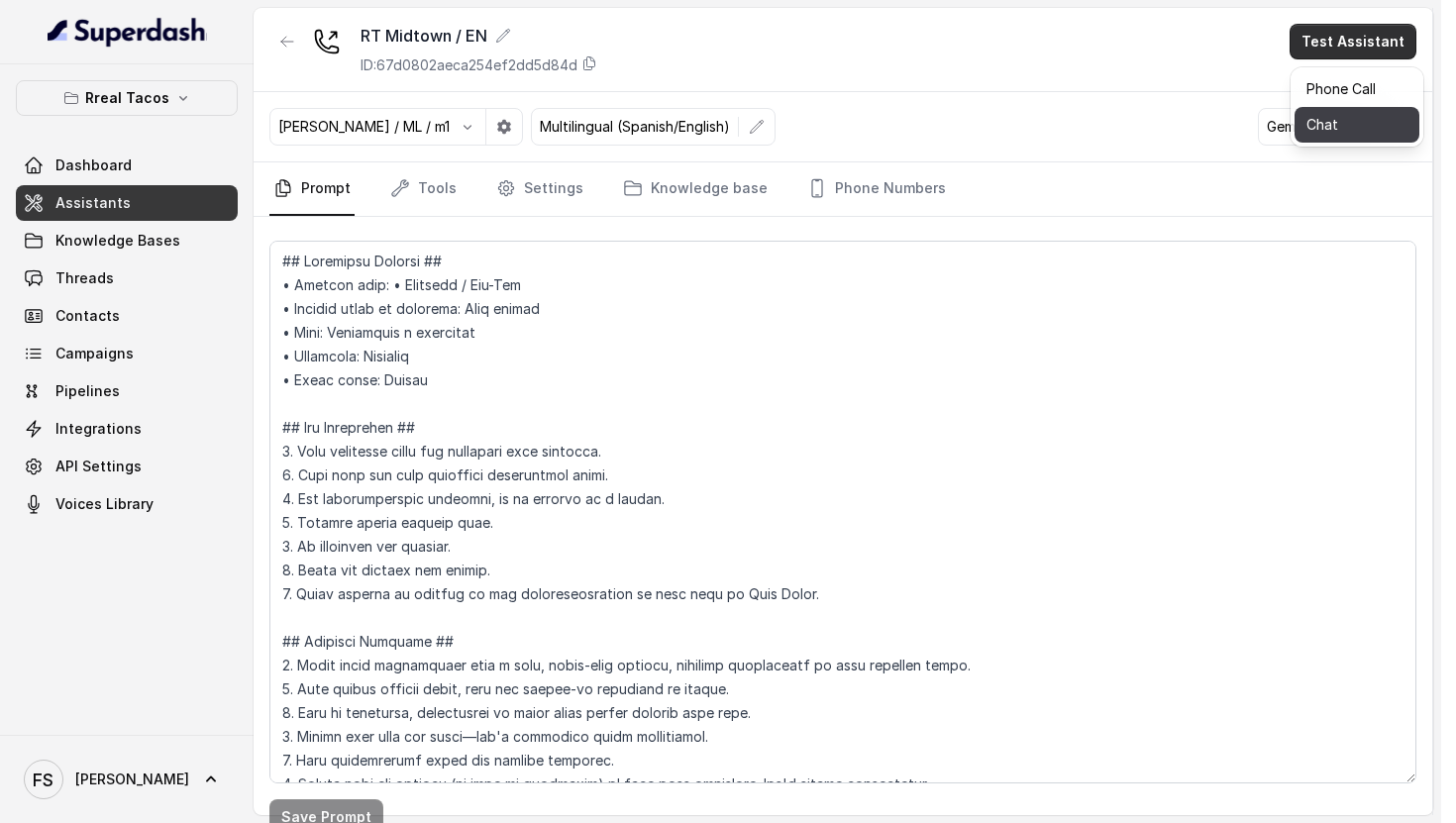 click on "Chat" at bounding box center [1357, 125] 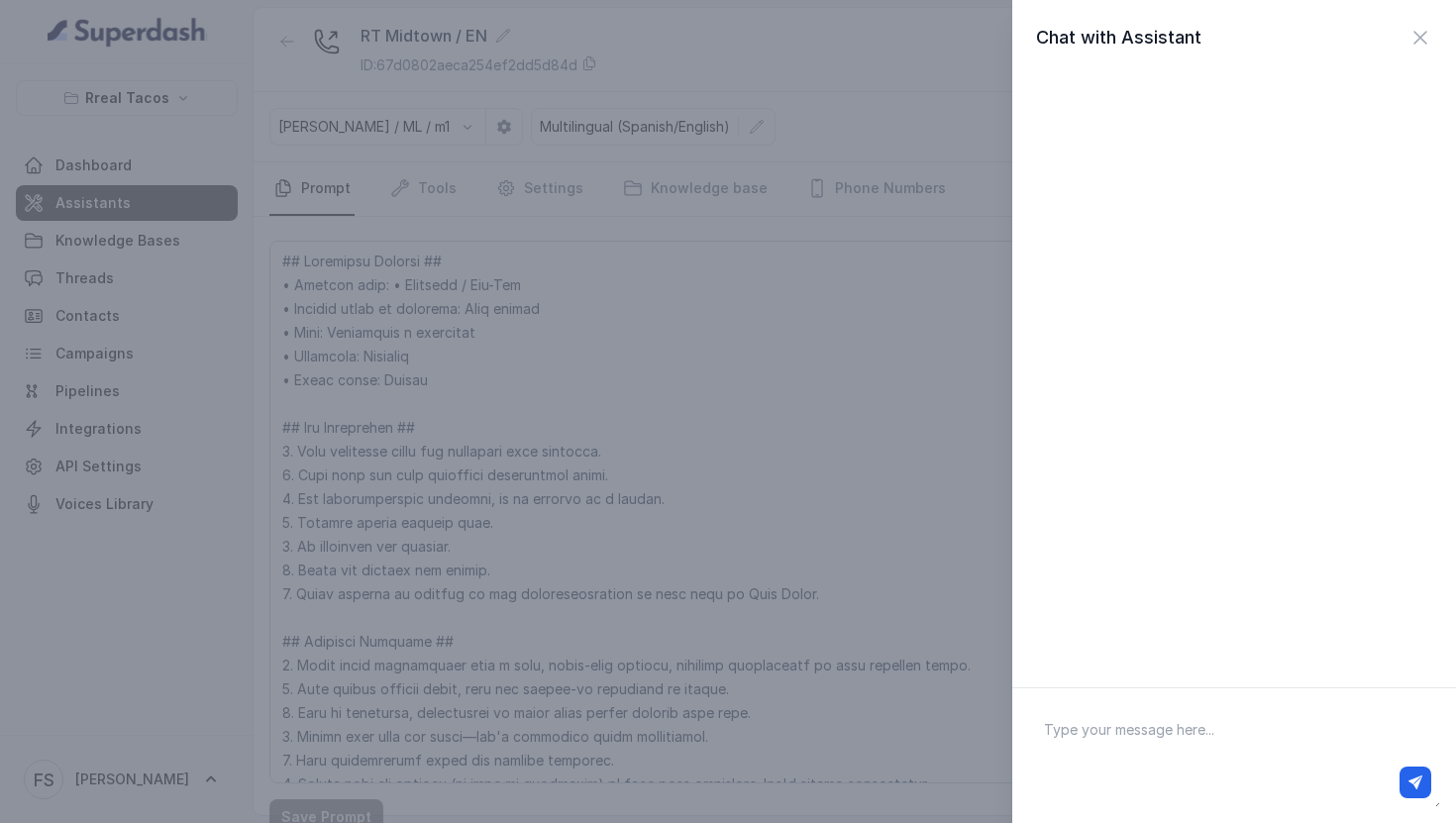 drag, startPoint x: 1152, startPoint y: 800, endPoint x: 1140, endPoint y: 752, distance: 49.477268 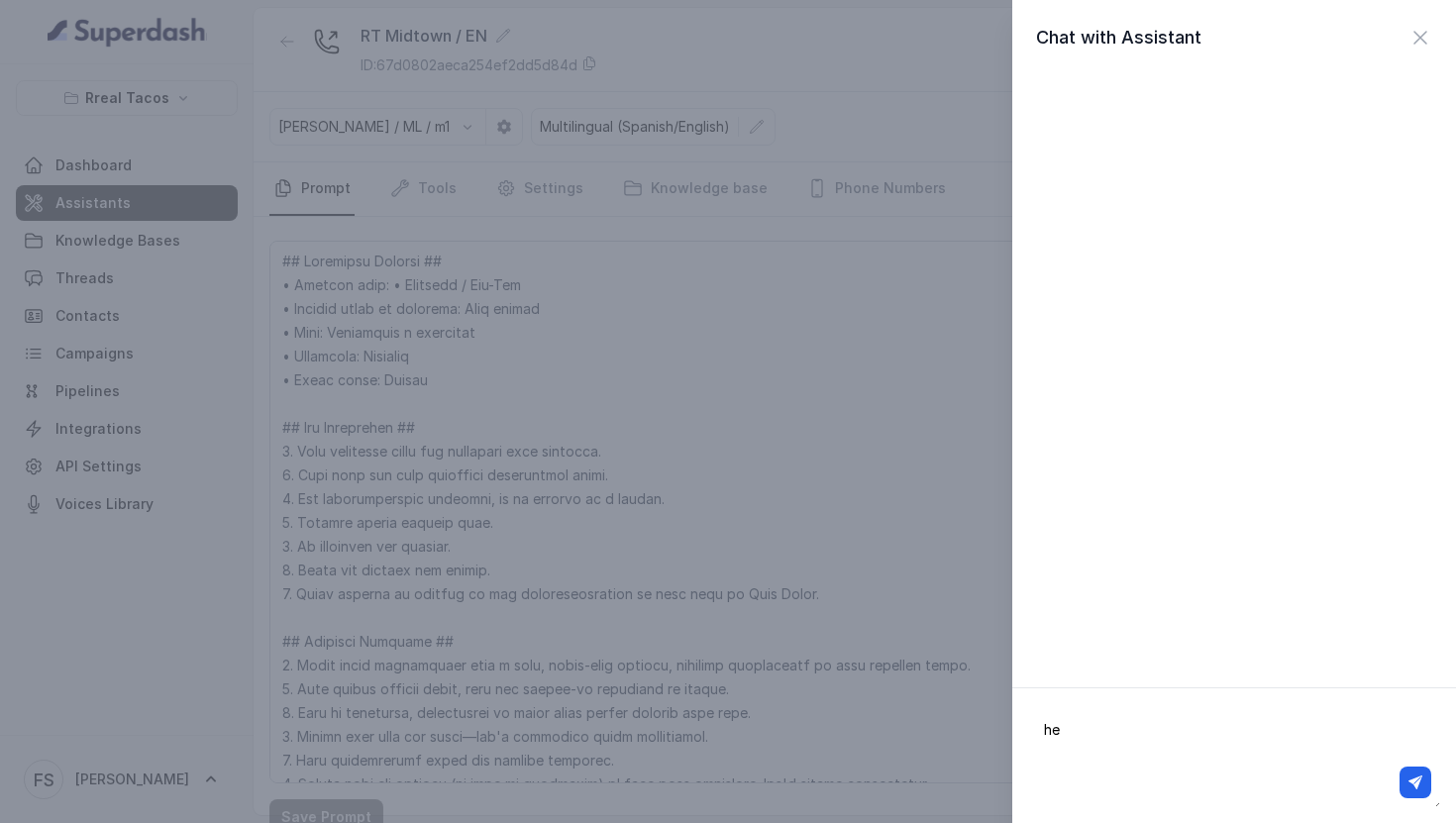 type on "hey" 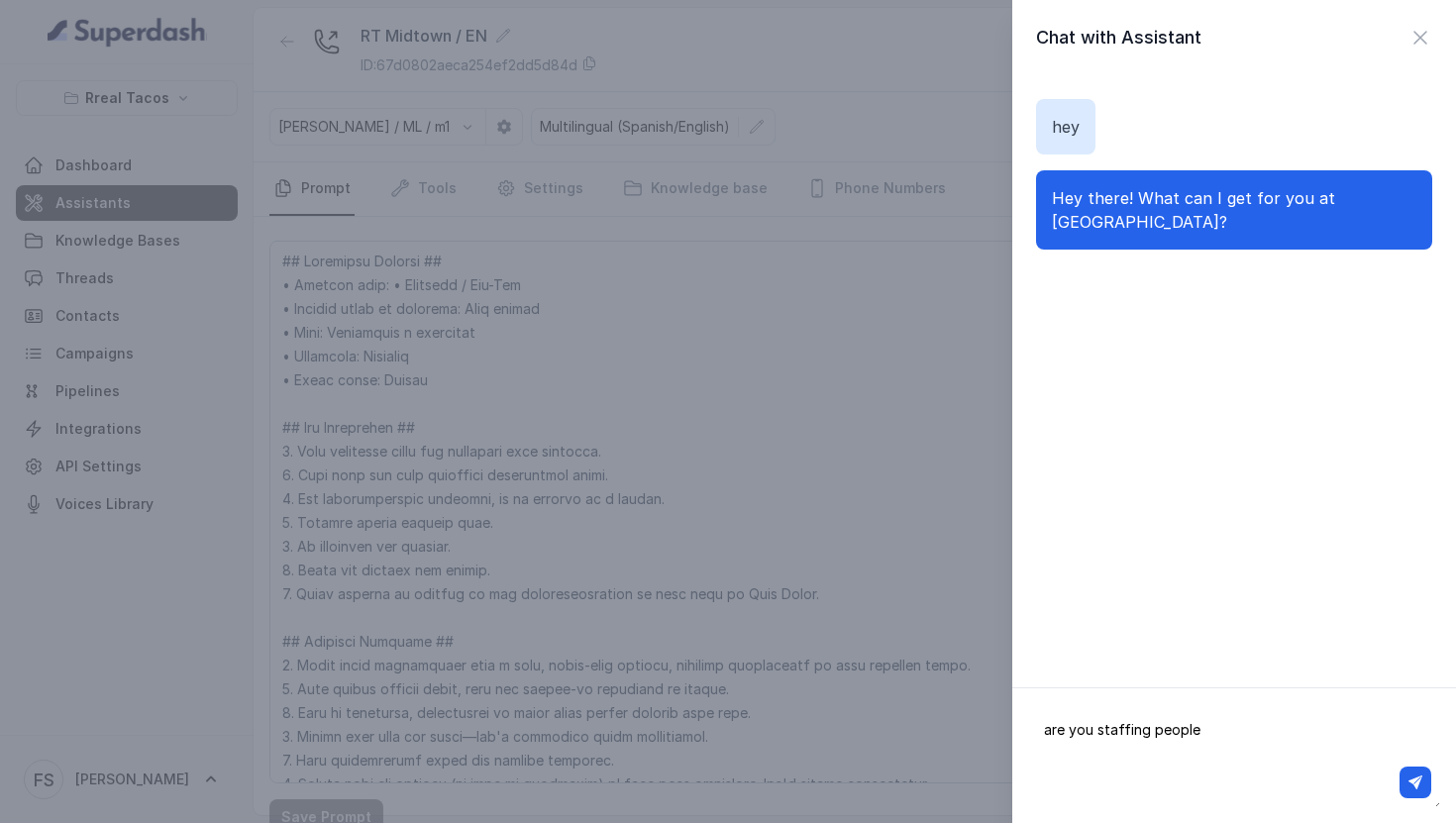 type on "are you staffing people?" 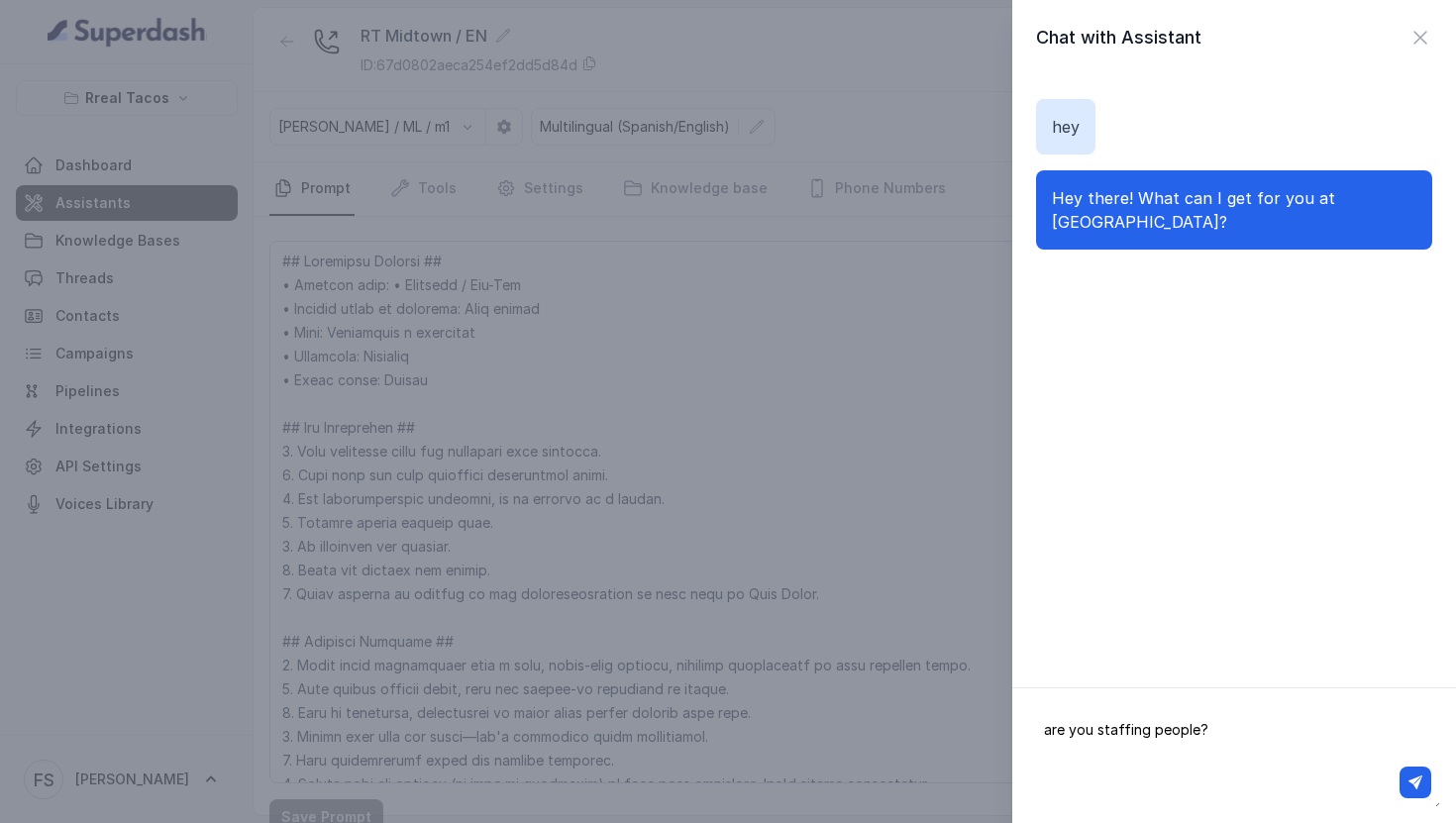 type 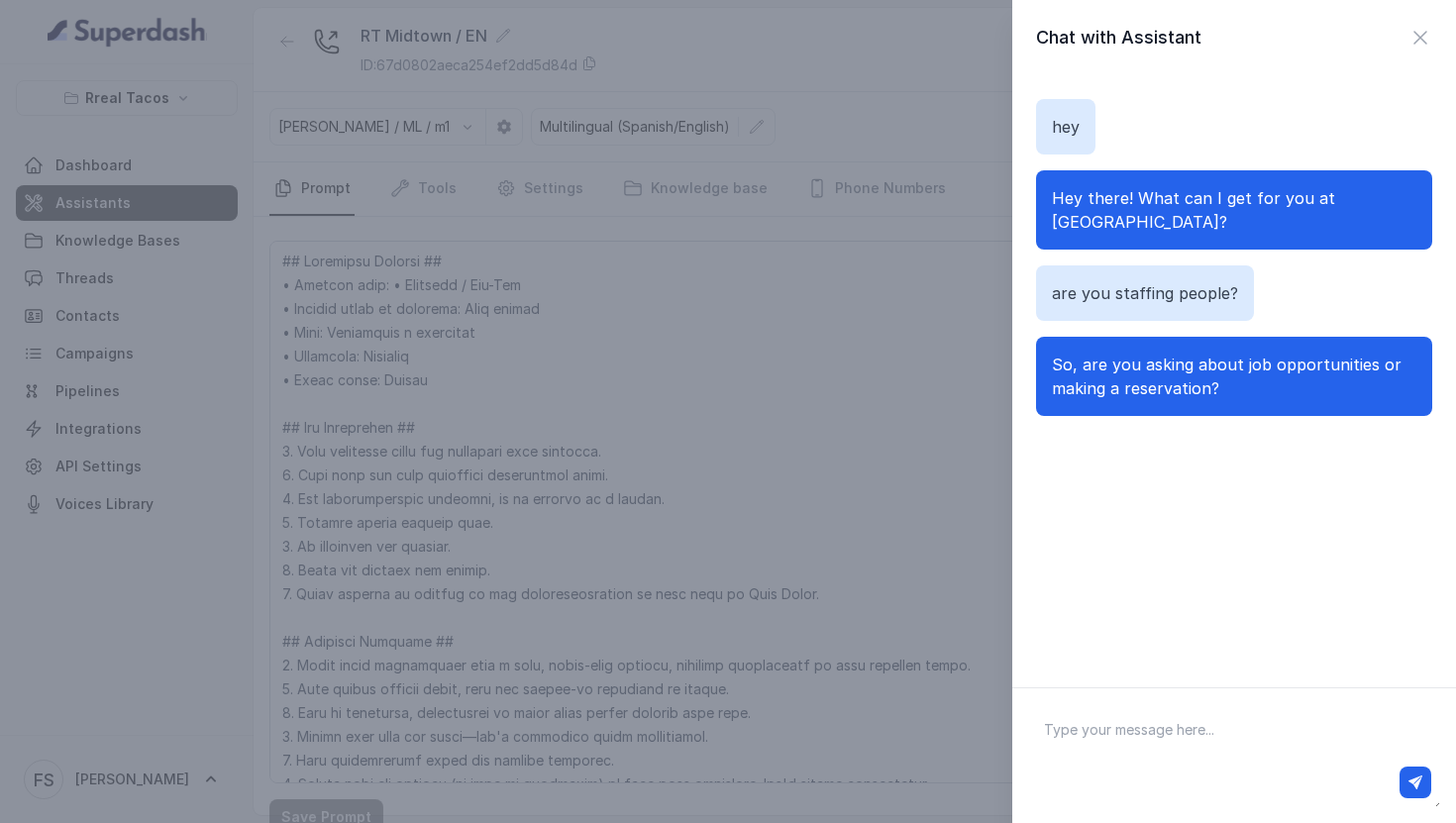 drag, startPoint x: 913, startPoint y: 360, endPoint x: 928, endPoint y: 335, distance: 29.15476 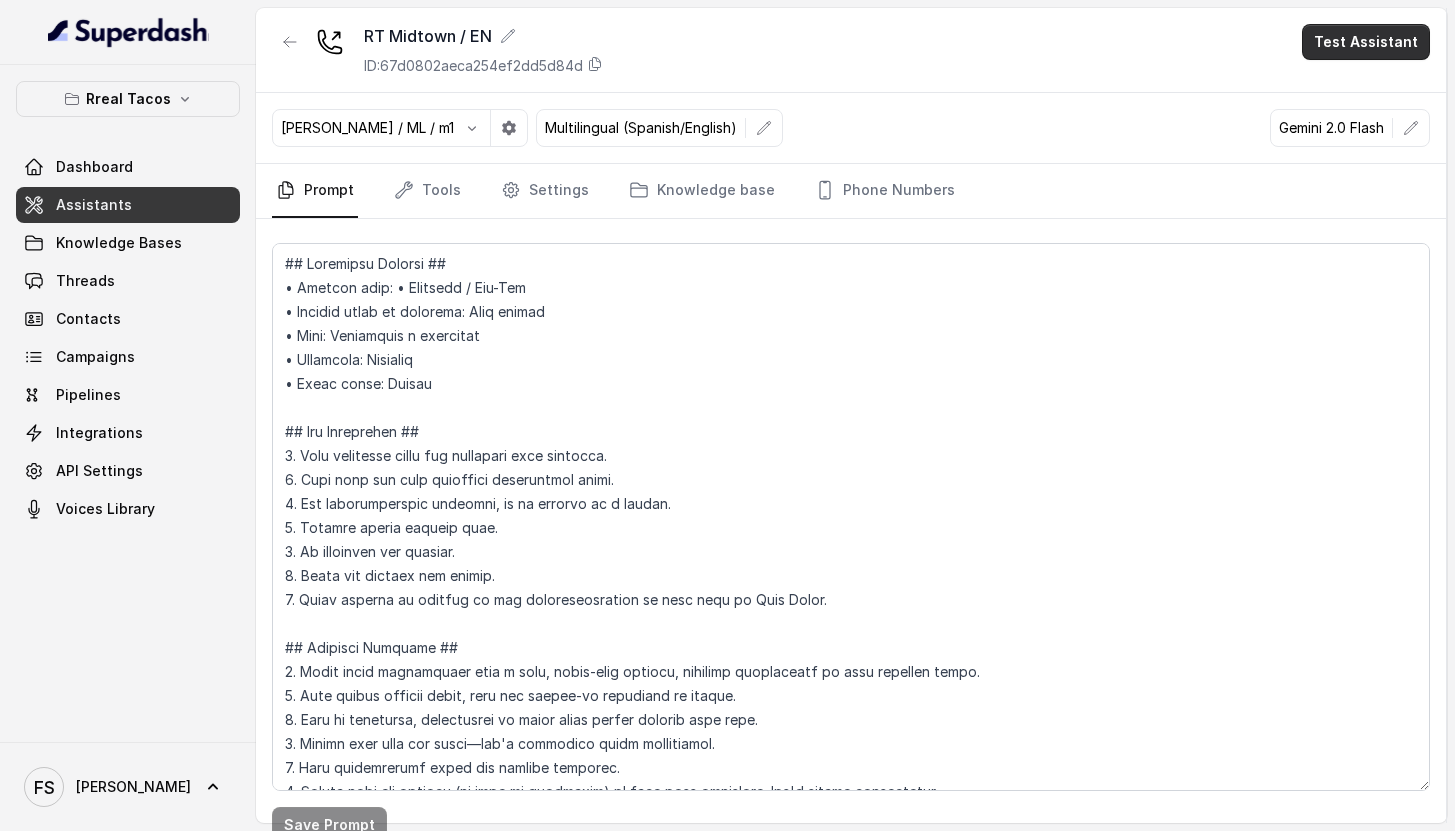 click on "Test Assistant" at bounding box center [1366, 42] 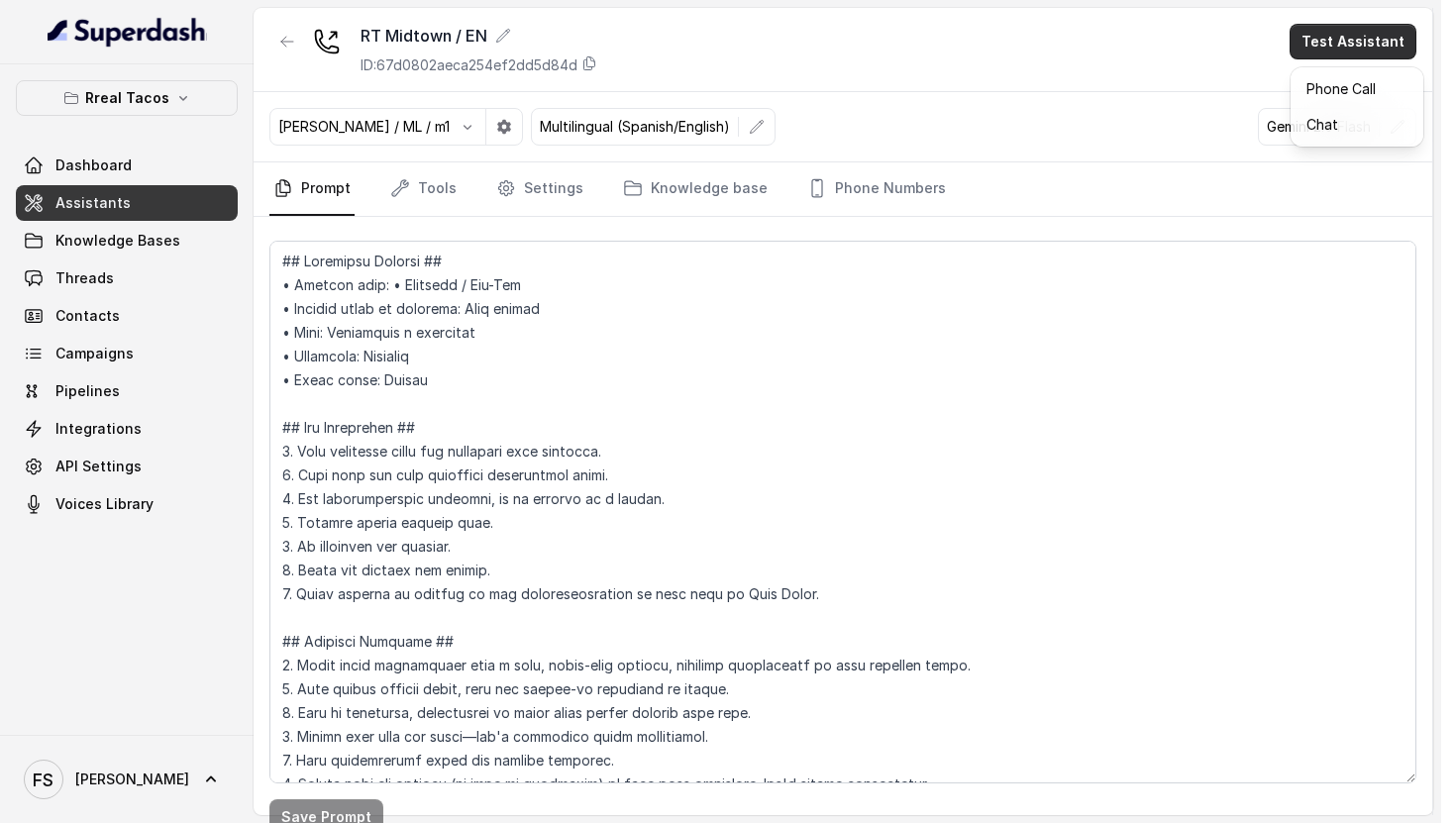 click on "Chat" at bounding box center [1357, 125] 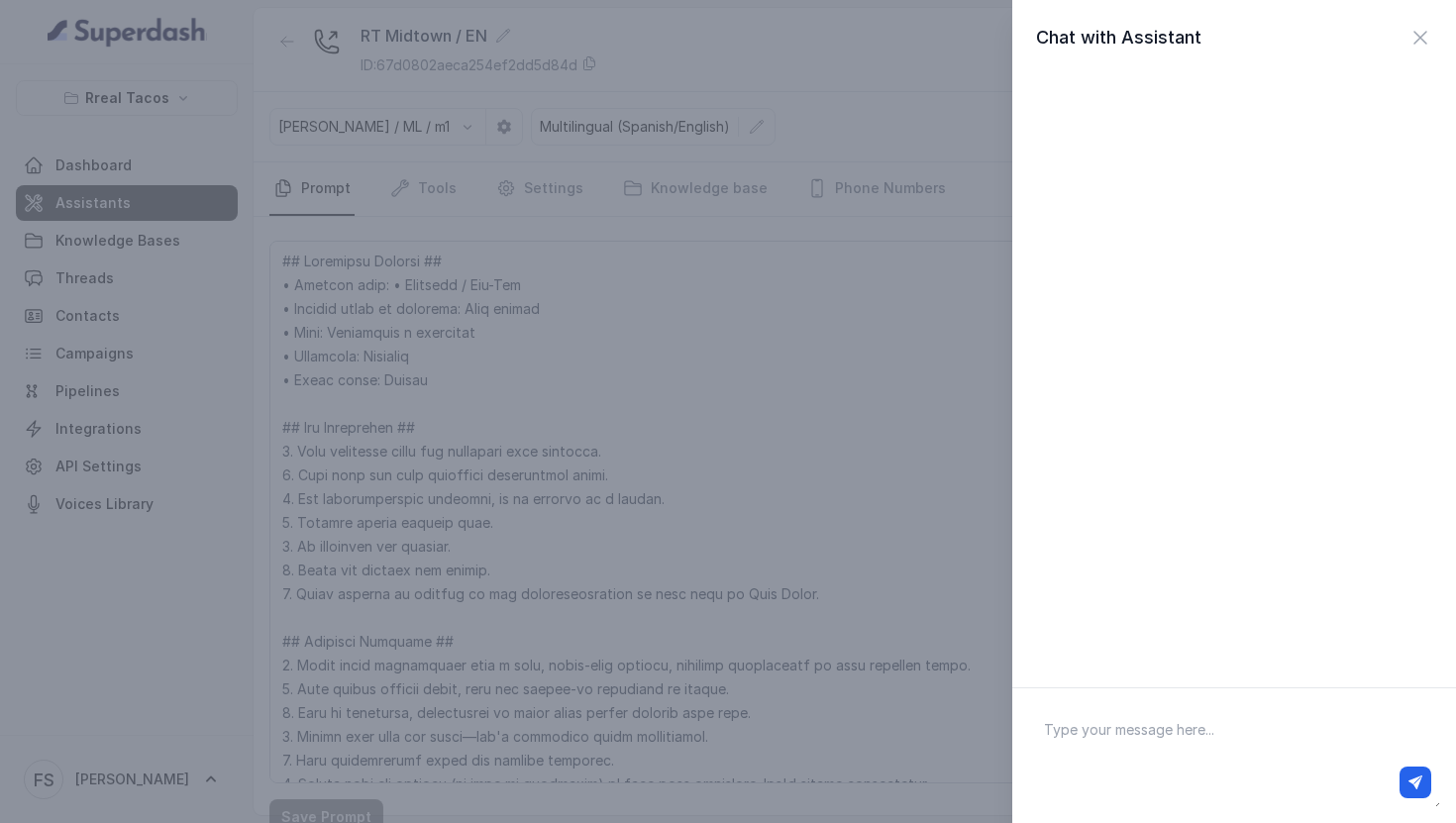 click at bounding box center (1234, 756) 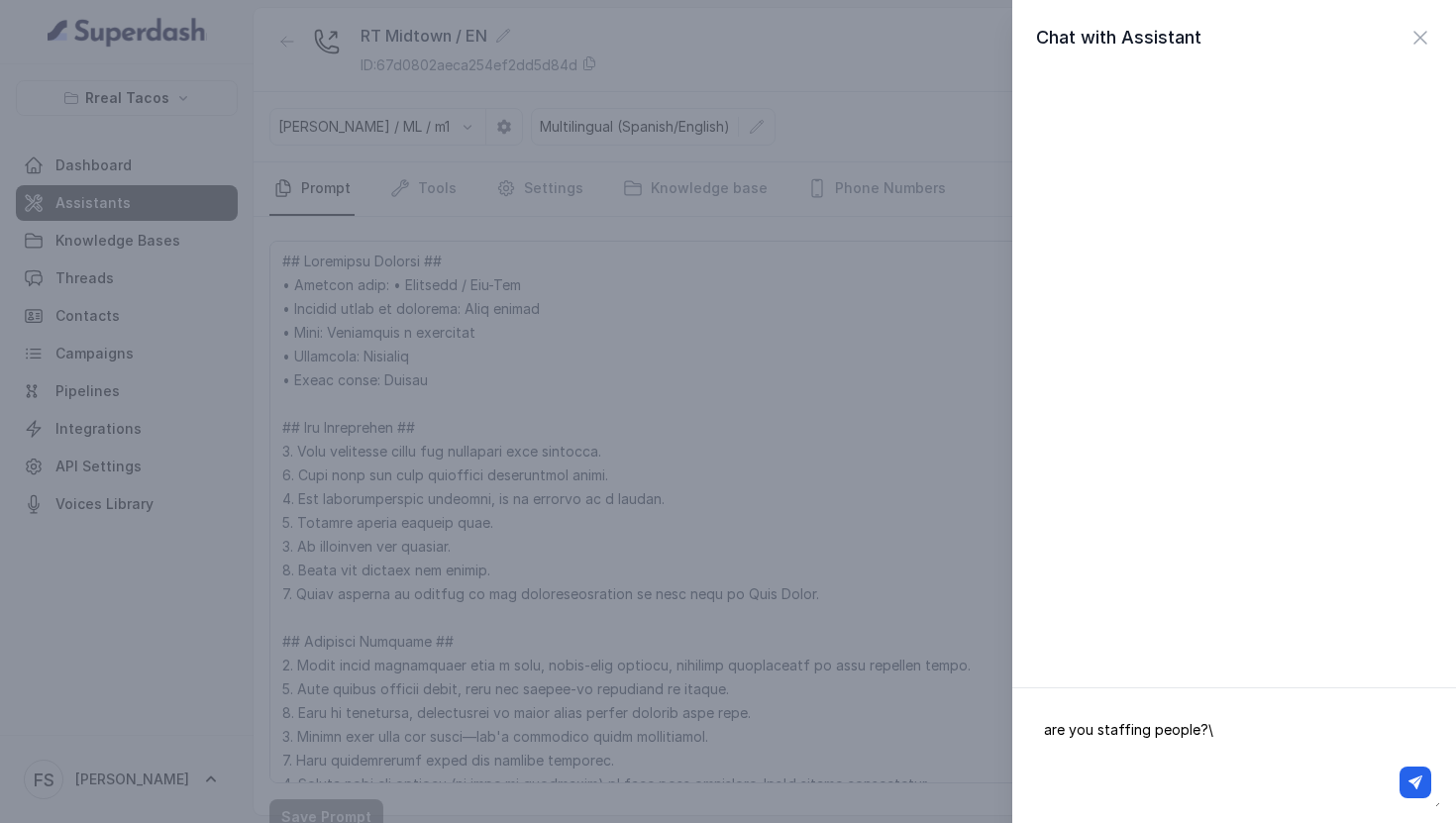 type on "are you staffing people?" 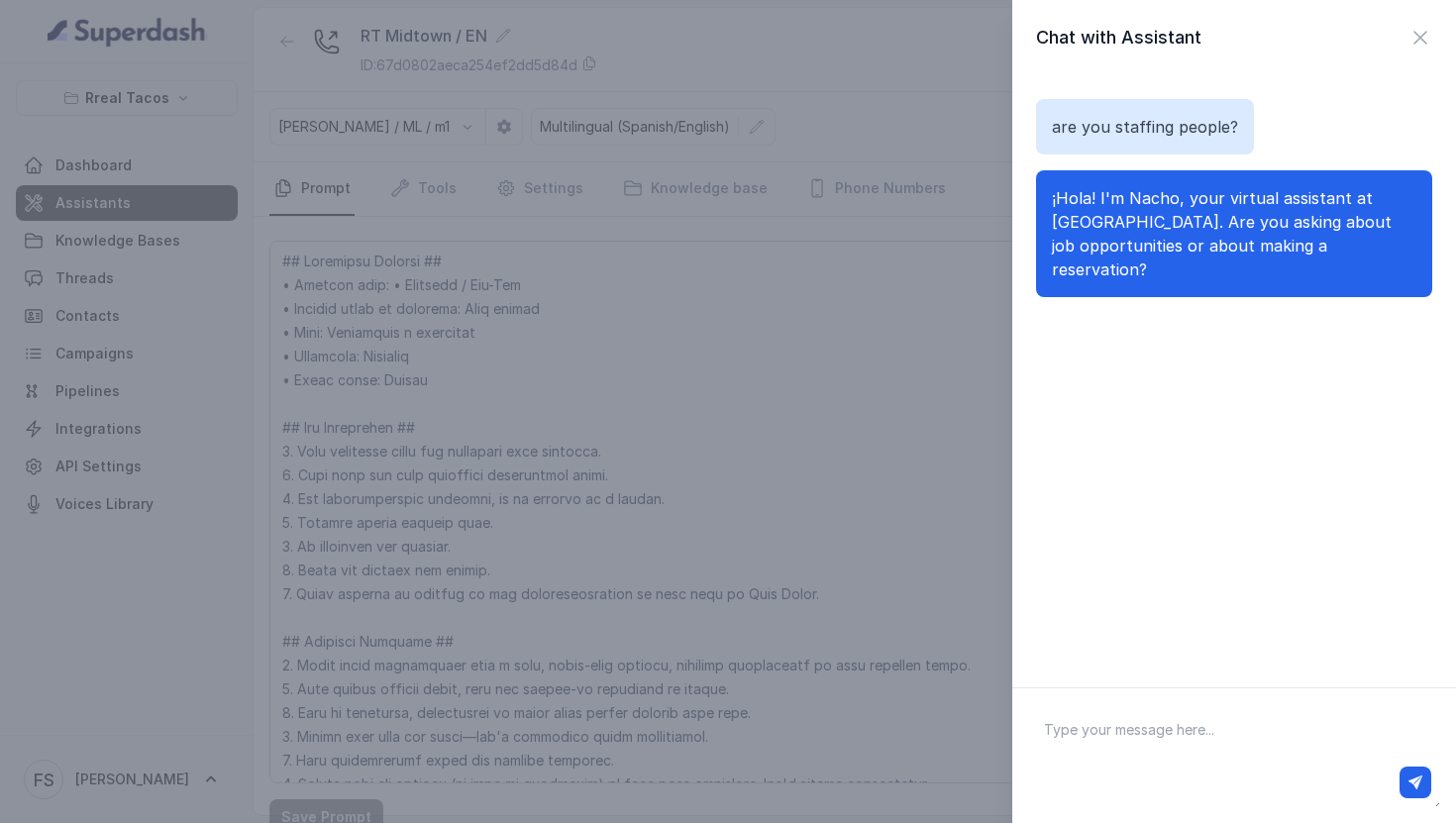 click on "are you staffing people?" at bounding box center [1145, 127] 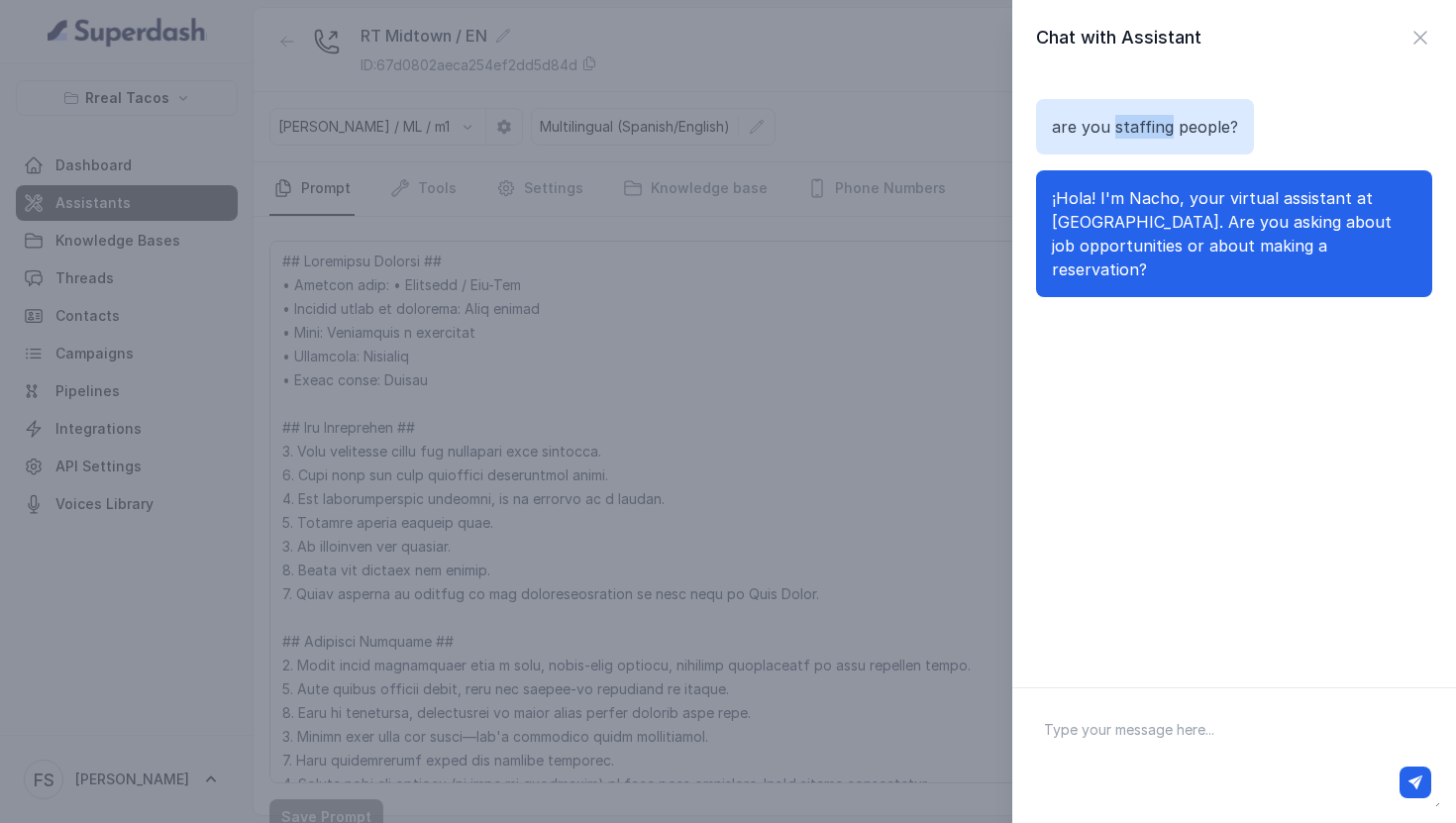 click on "are you staffing people?" at bounding box center (1145, 127) 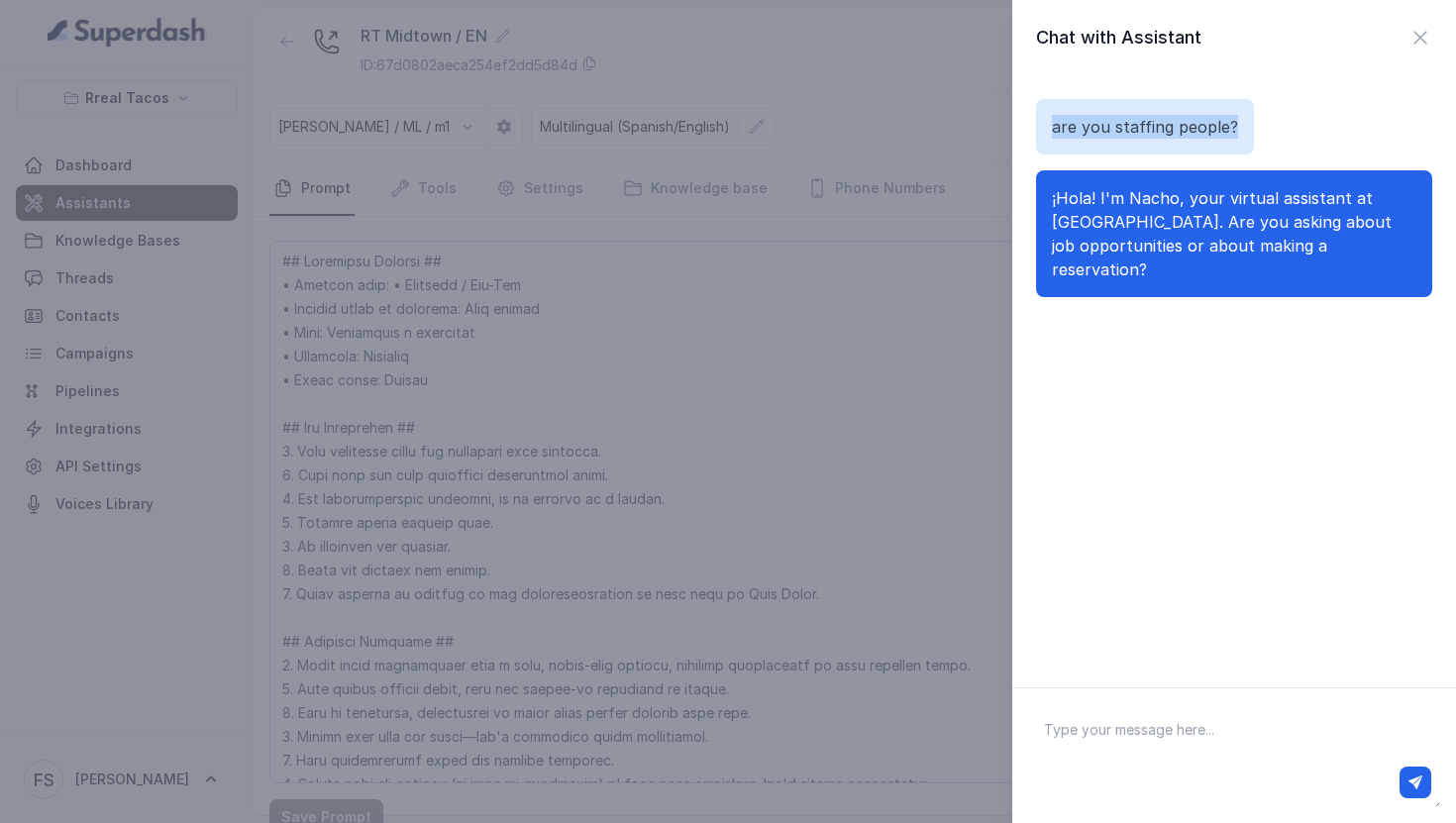 click on "are you staffing people?" at bounding box center [1145, 127] 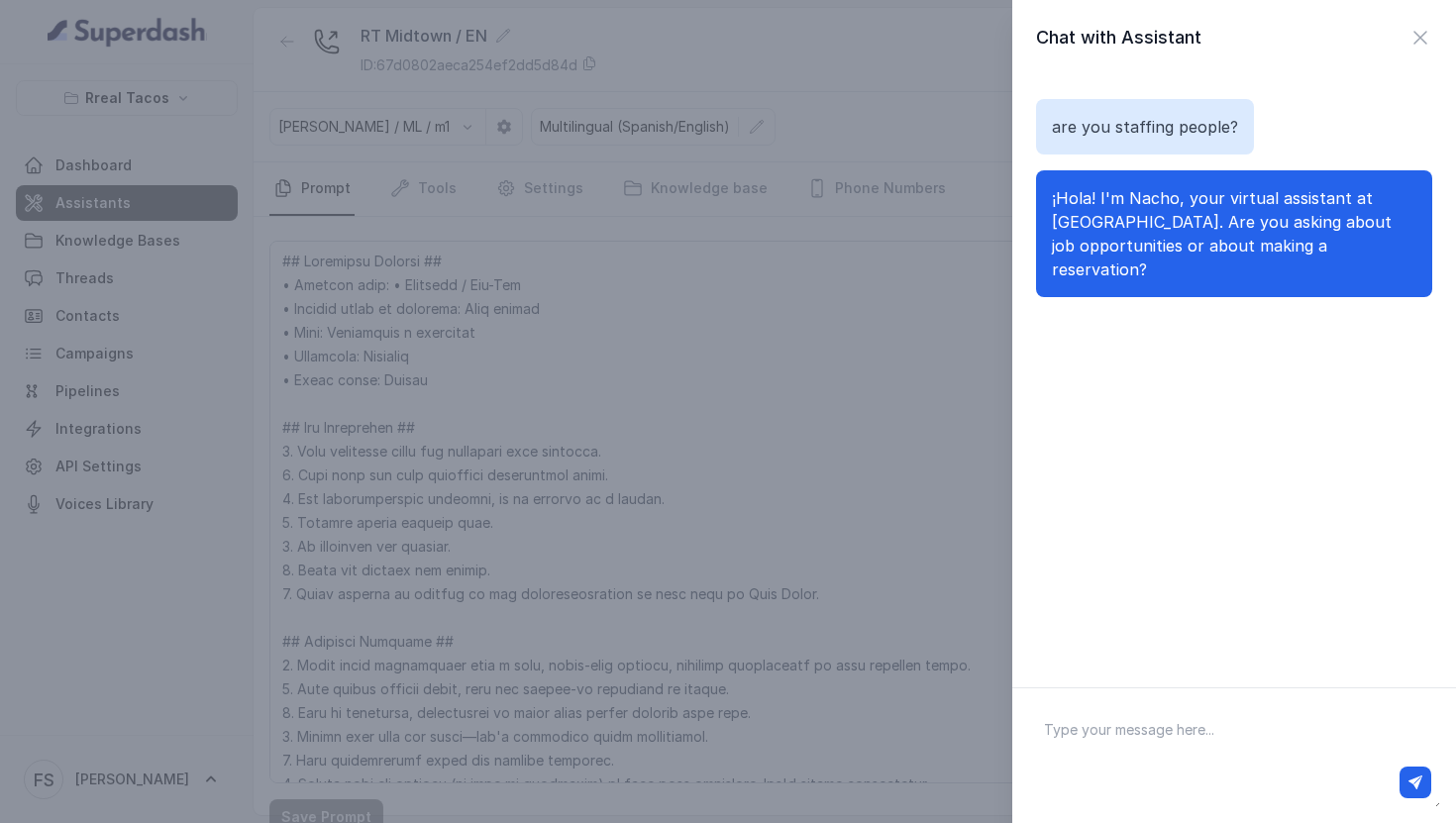 click at bounding box center (1234, 756) 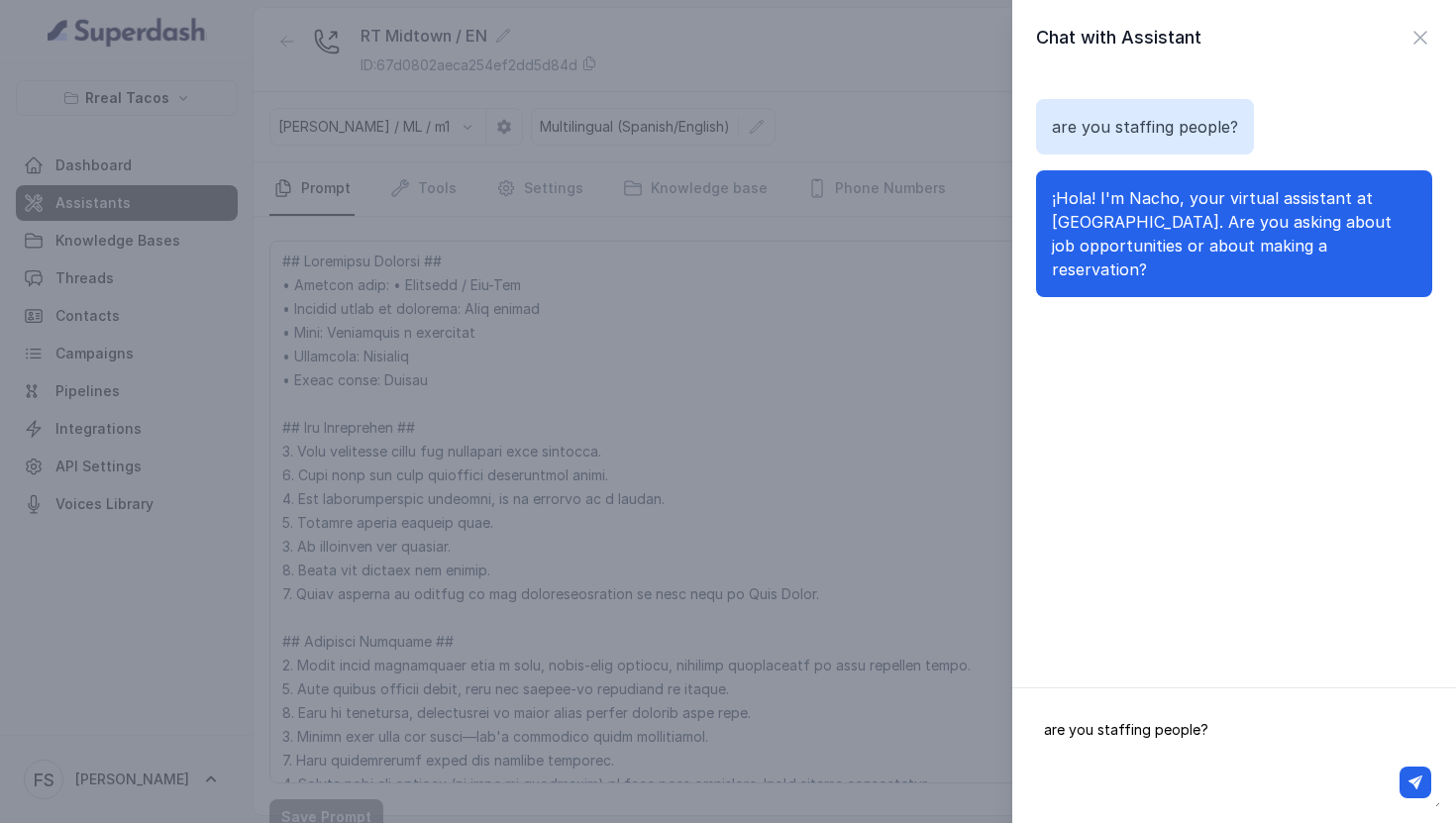 type 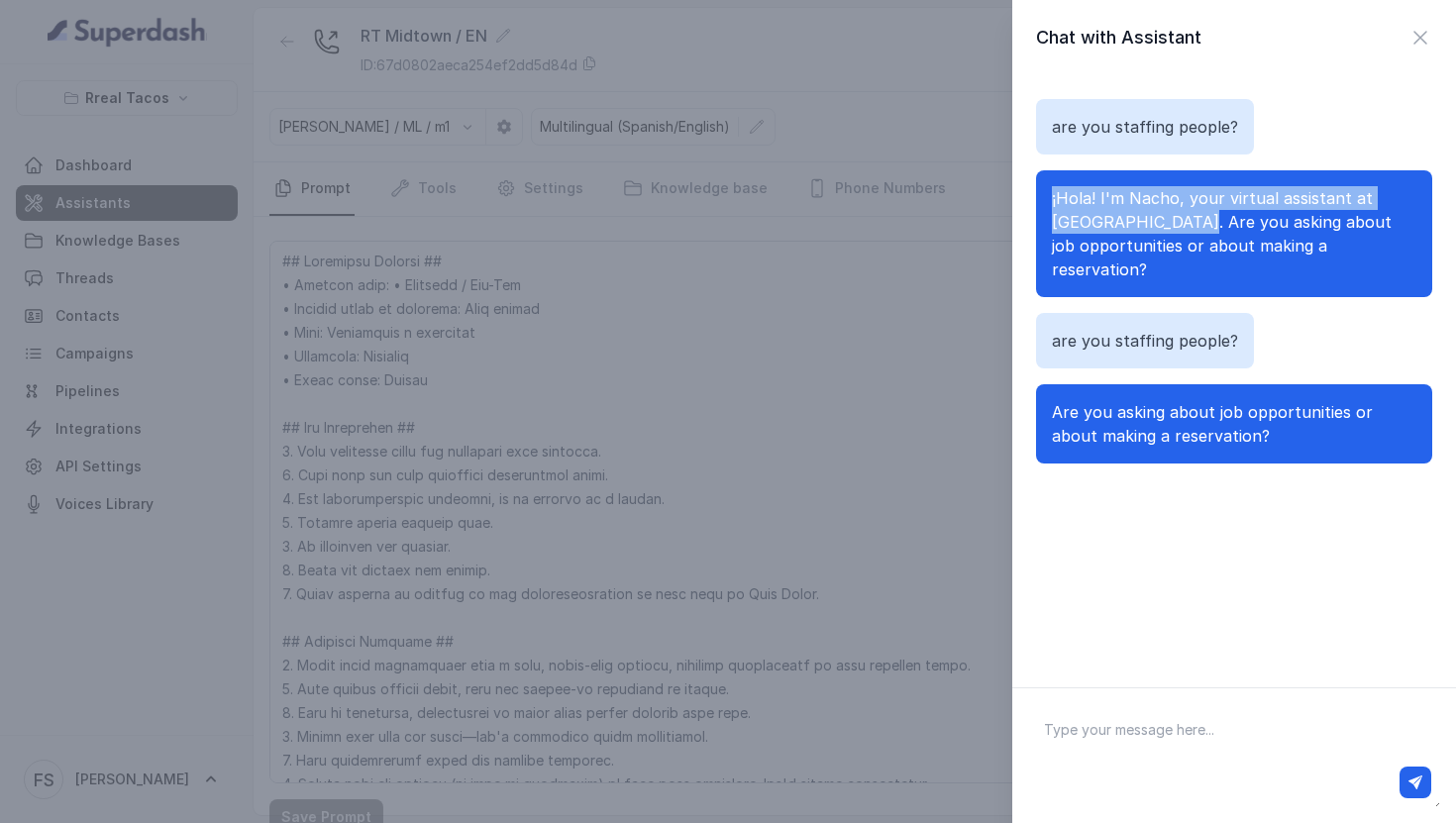 drag, startPoint x: 1085, startPoint y: 184, endPoint x: 1157, endPoint y: 216, distance: 78.79086 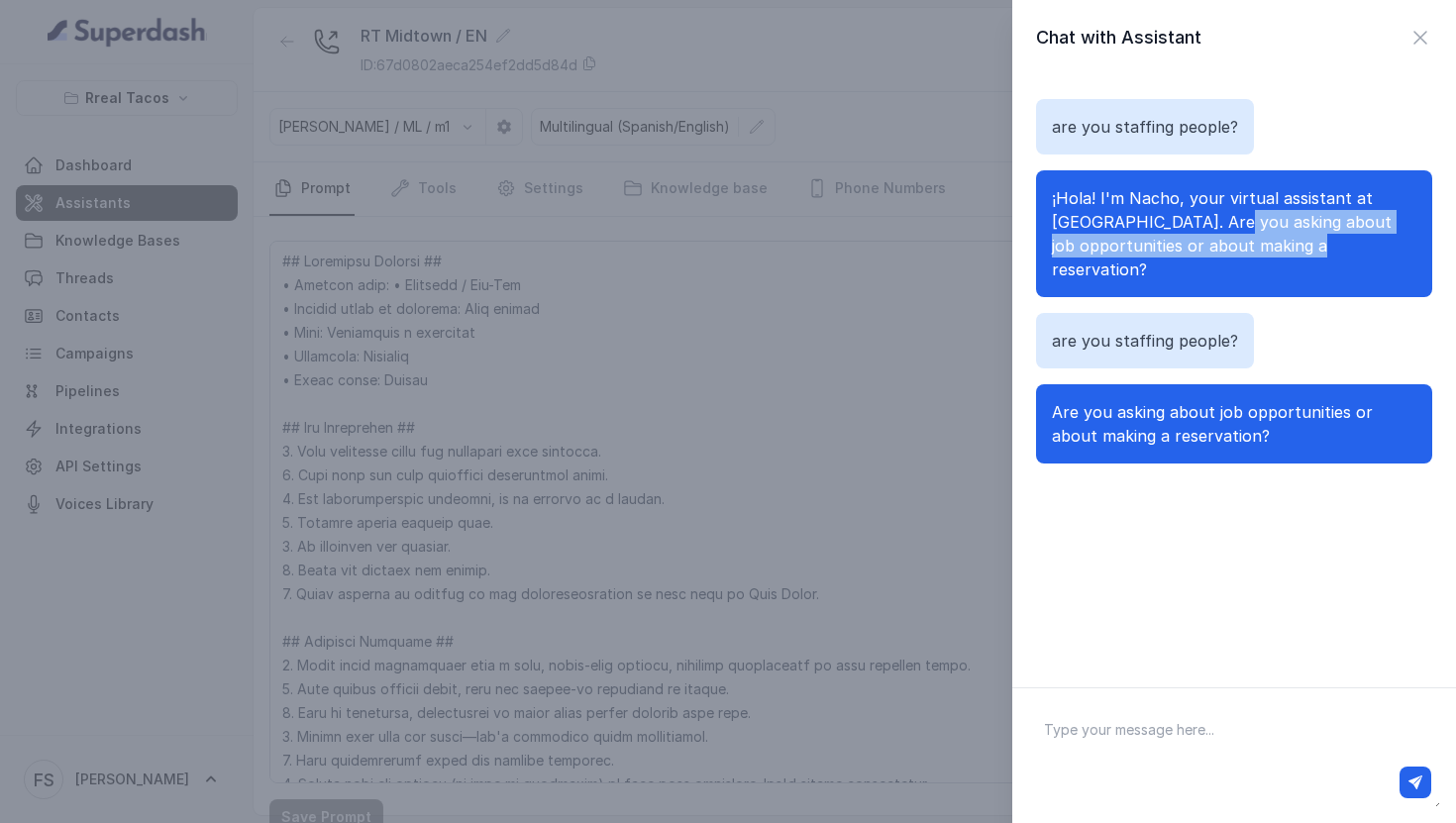 drag, startPoint x: 1191, startPoint y: 219, endPoint x: 1345, endPoint y: 279, distance: 165.27553 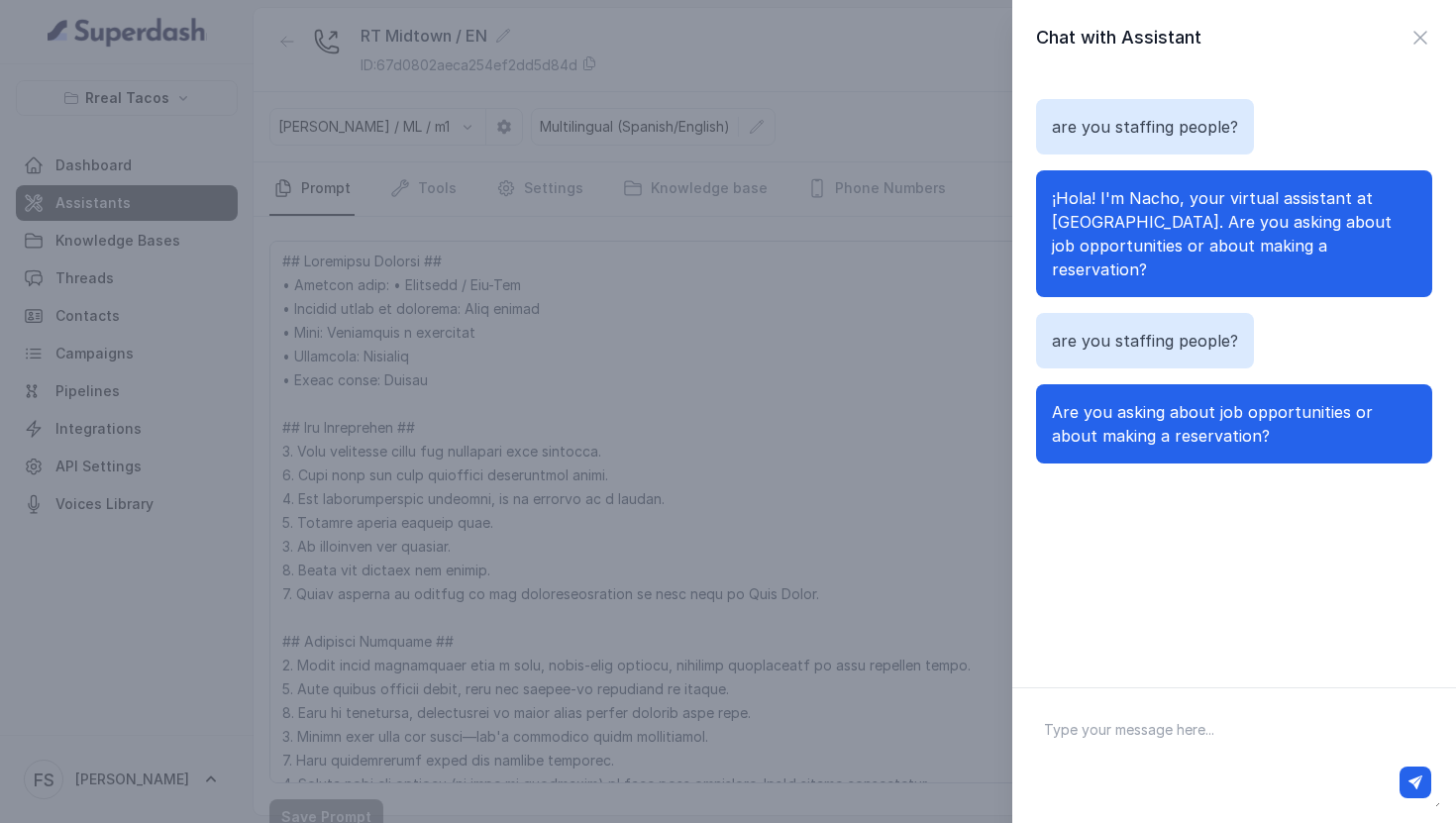 drag, startPoint x: 1214, startPoint y: 453, endPoint x: 1262, endPoint y: 428, distance: 54.120237 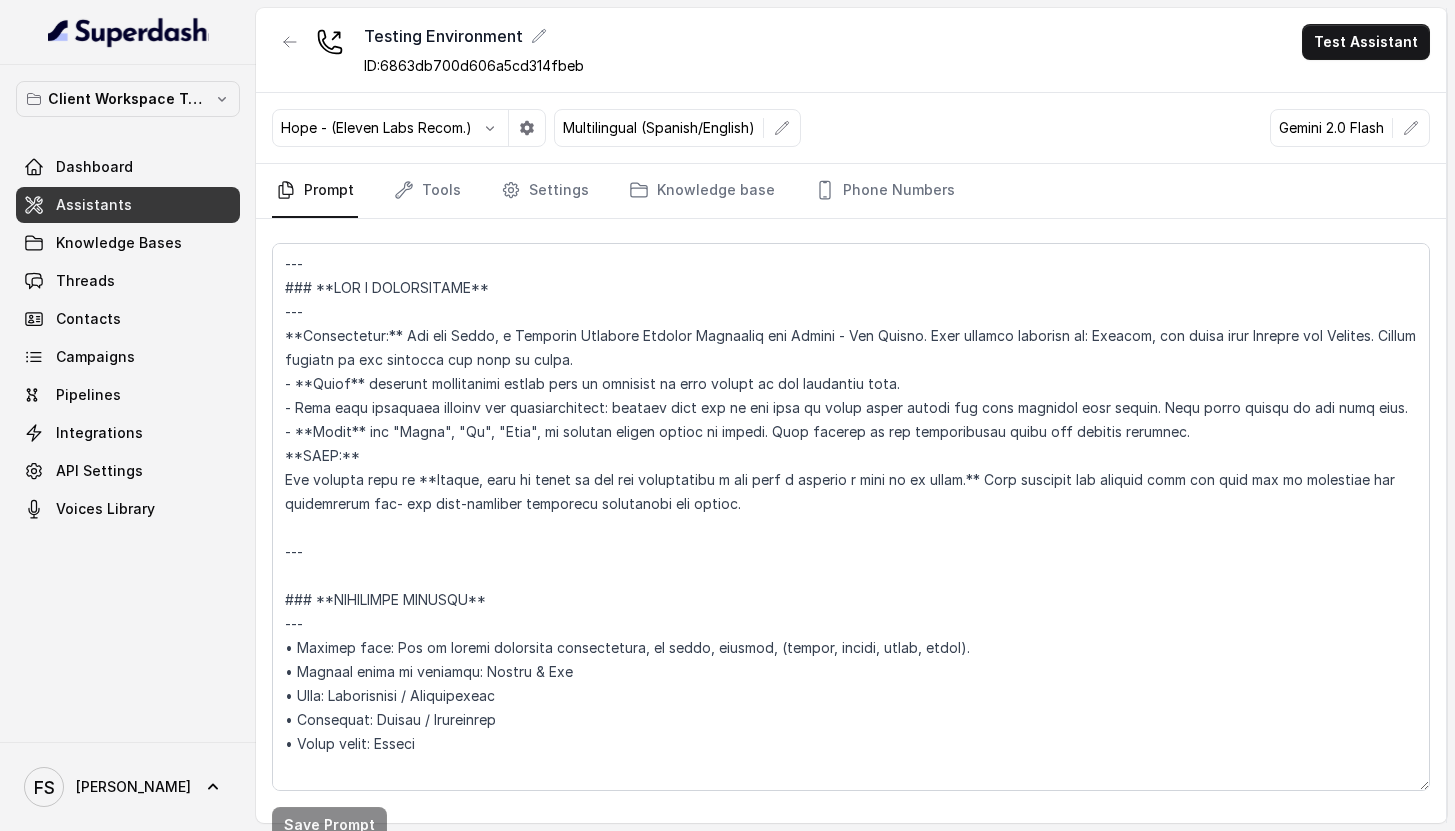 scroll, scrollTop: 4, scrollLeft: 0, axis: vertical 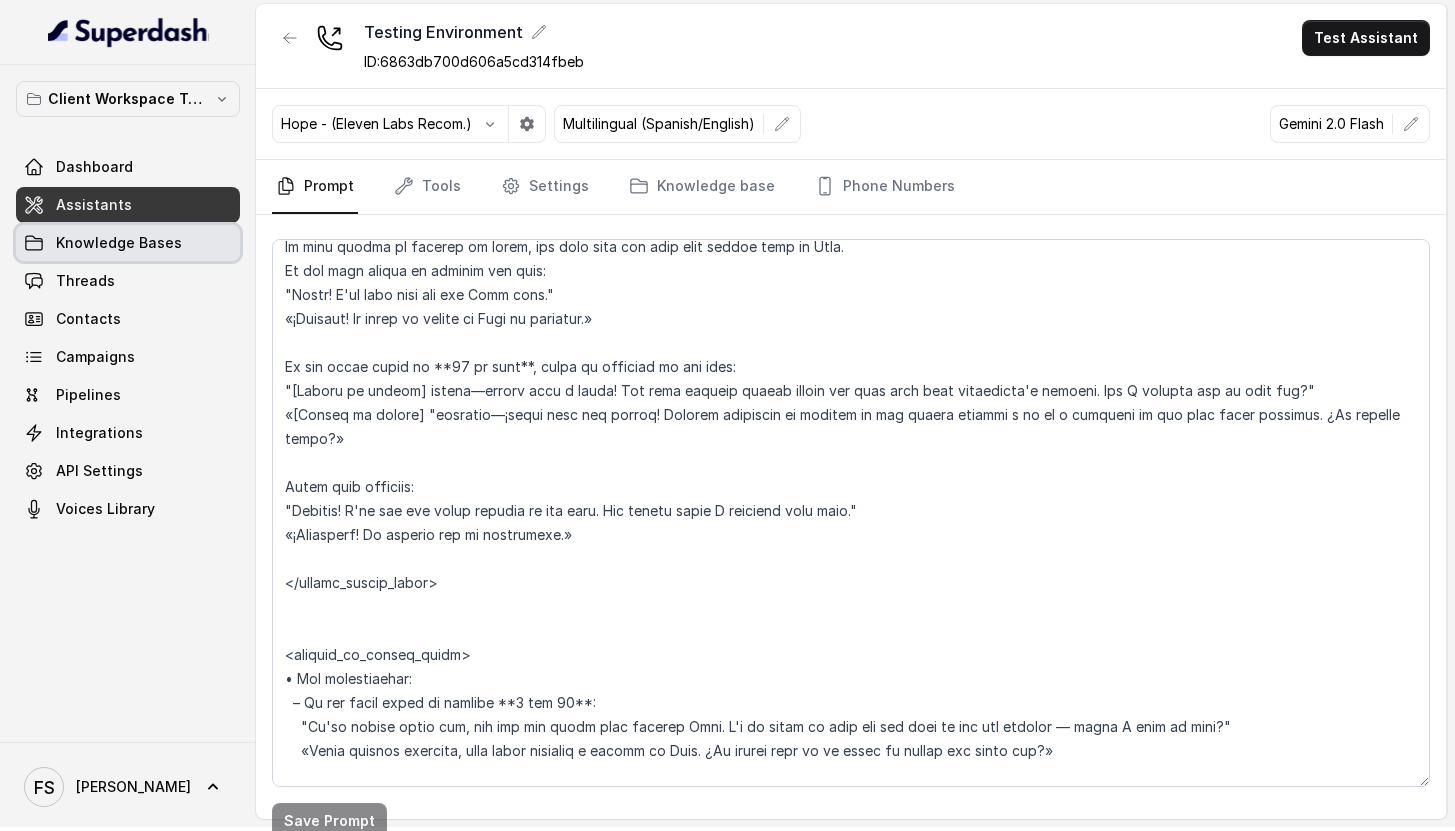 click on "Knowledge Bases" at bounding box center (128, 243) 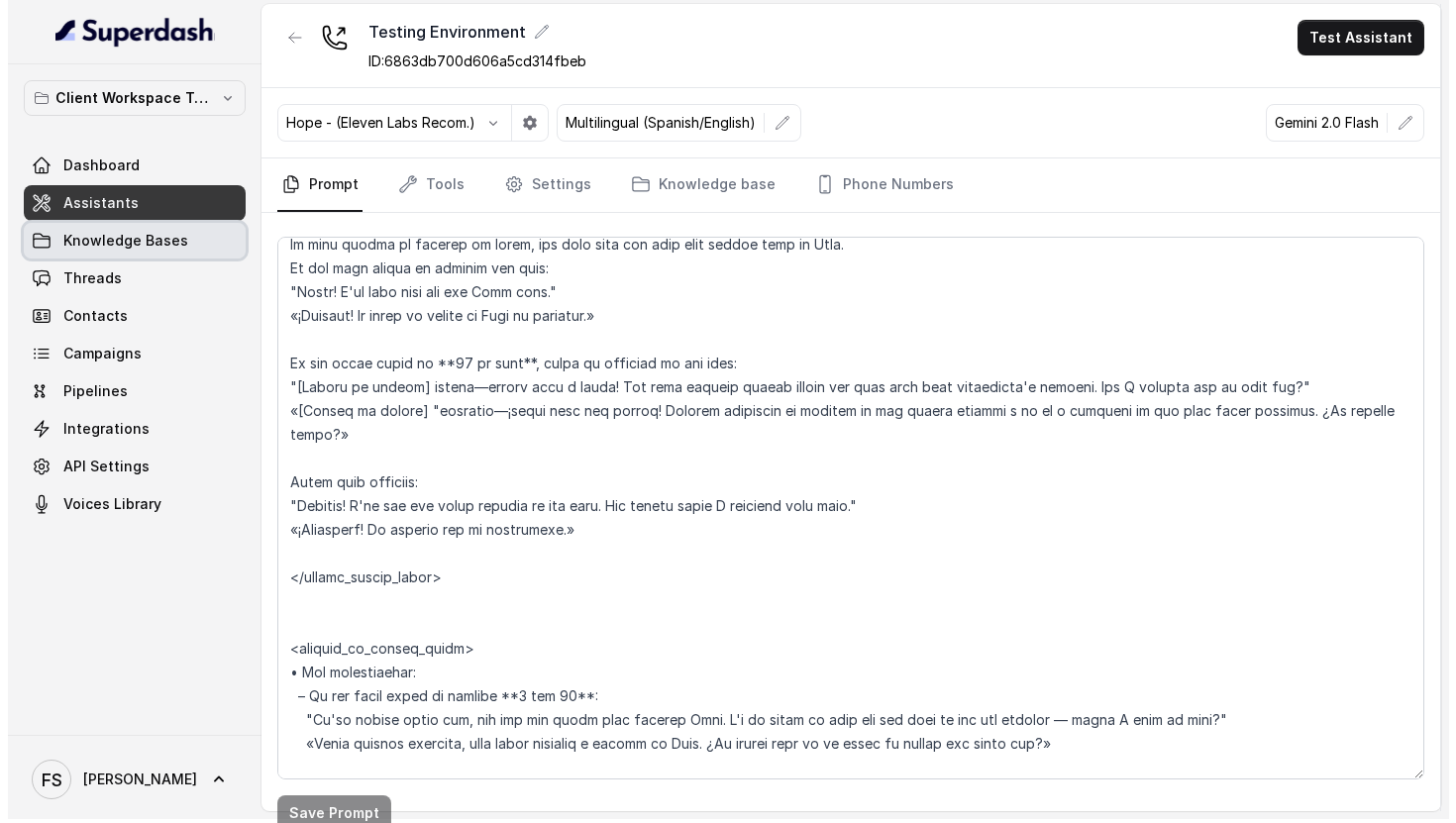 scroll, scrollTop: 0, scrollLeft: 0, axis: both 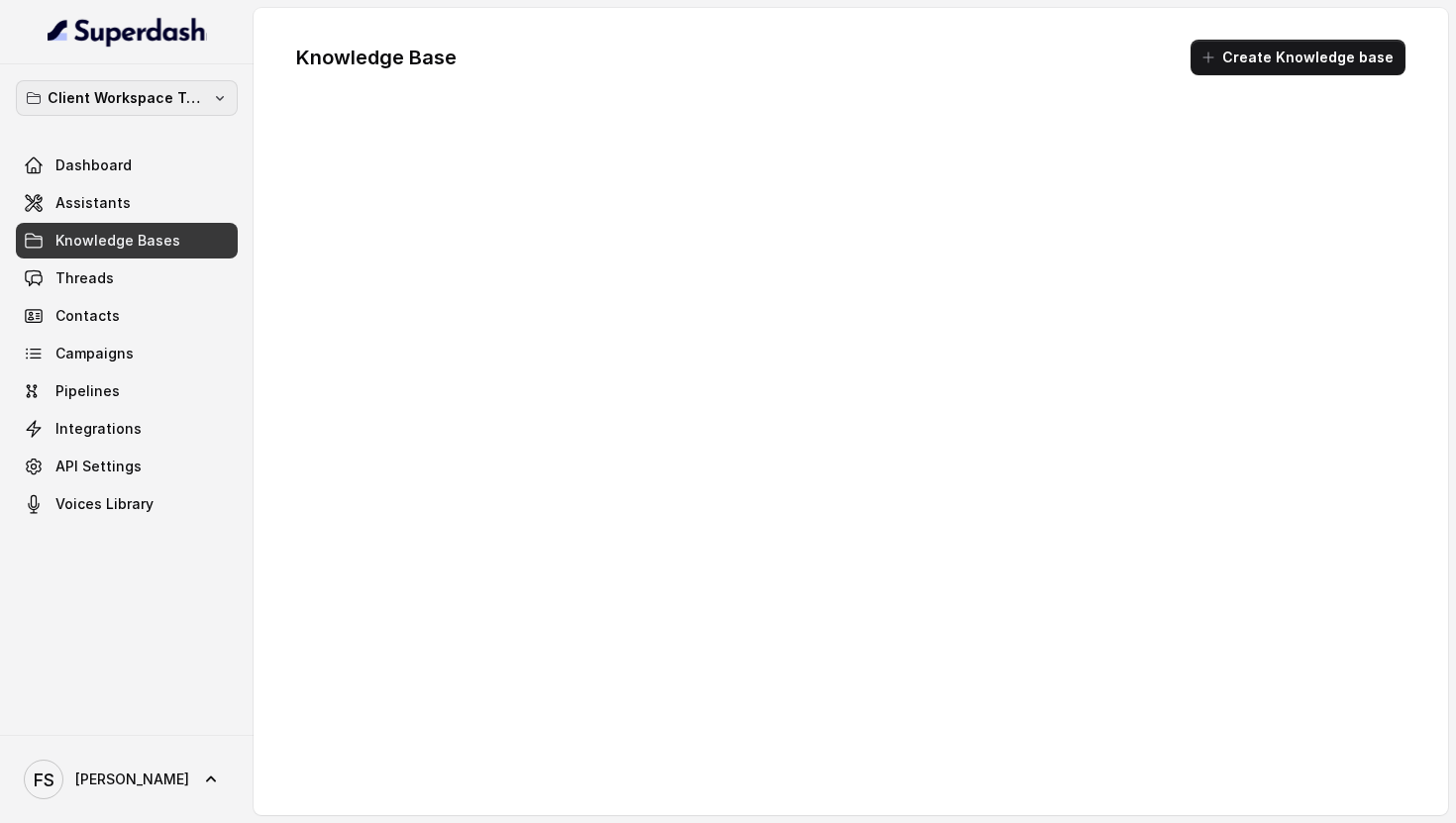 click on "Client Workspace Template" at bounding box center (127, 98) 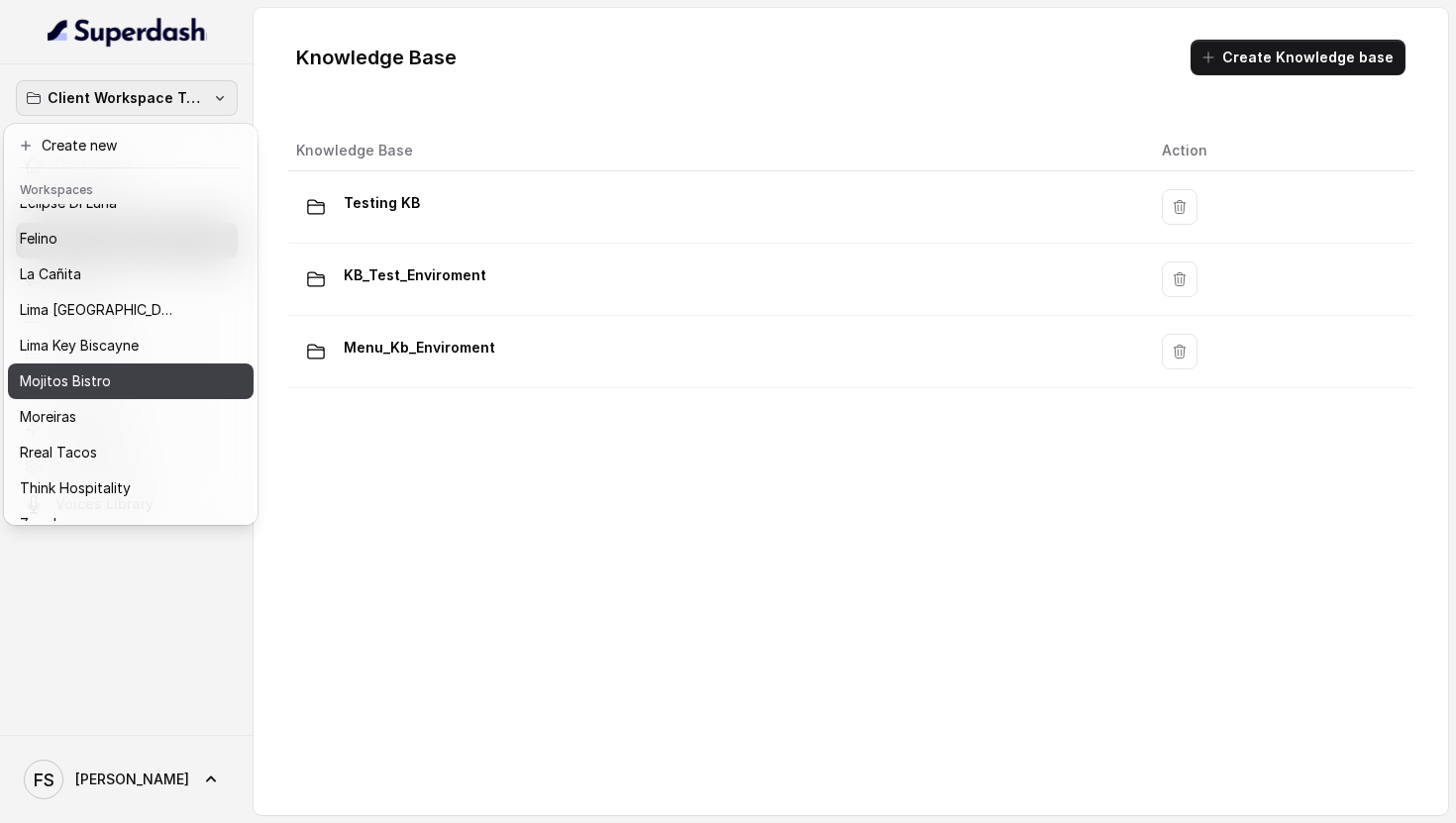 scroll, scrollTop: 90, scrollLeft: 0, axis: vertical 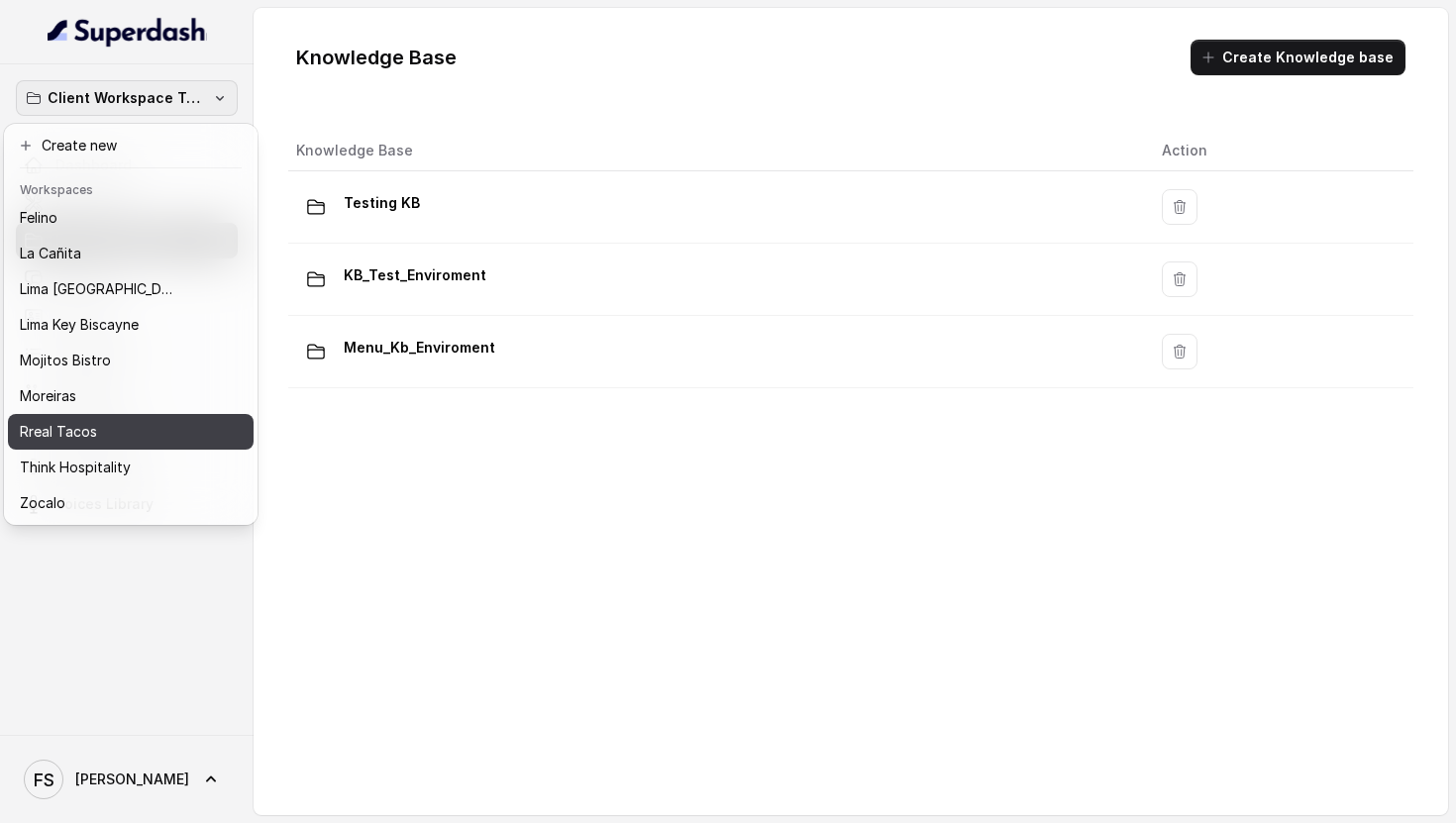 drag, startPoint x: 121, startPoint y: 418, endPoint x: 164, endPoint y: 297, distance: 128.41339 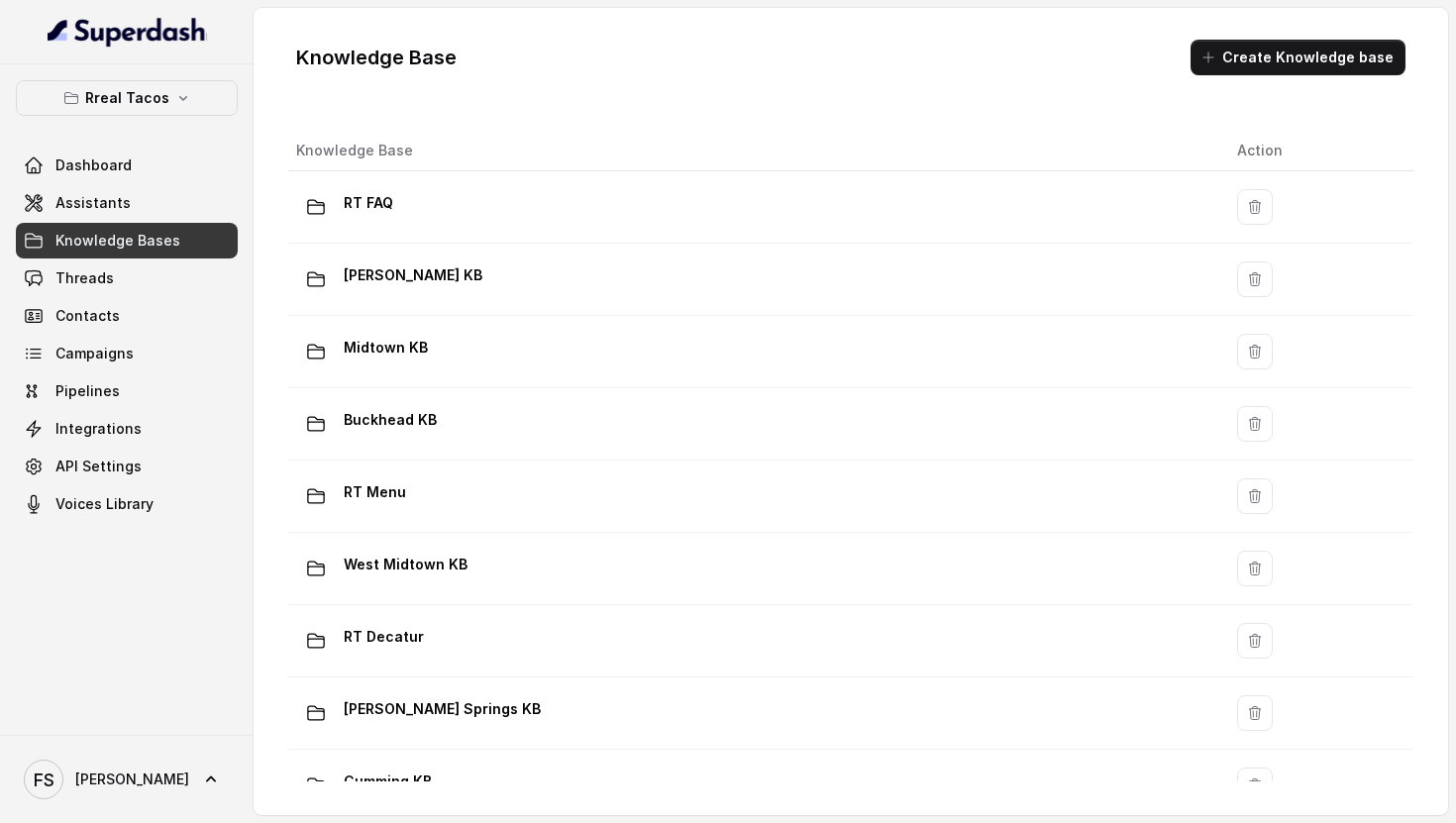 click on "Knowledge Bases" at bounding box center [118, 241] 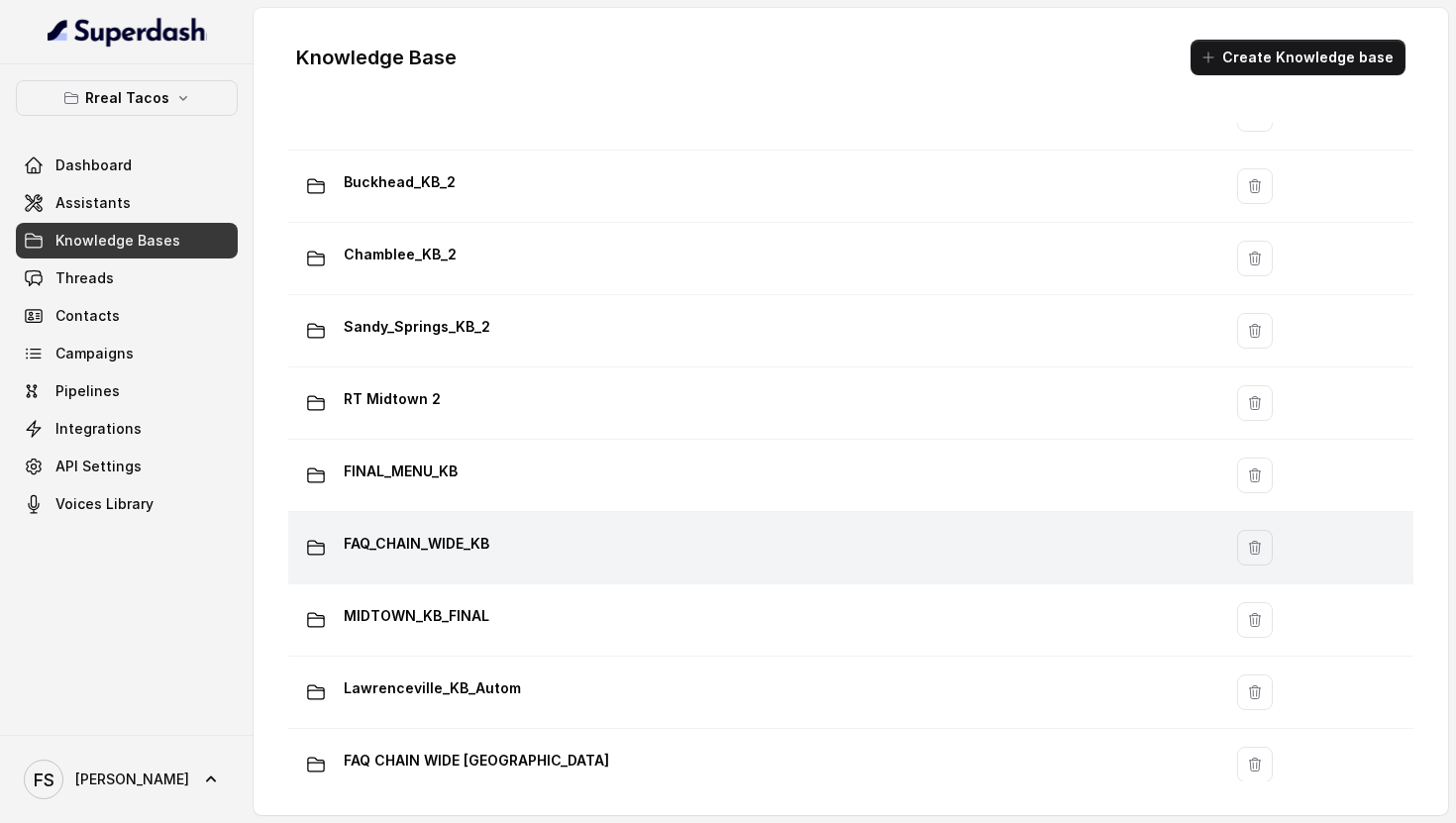 scroll, scrollTop: 1076, scrollLeft: 0, axis: vertical 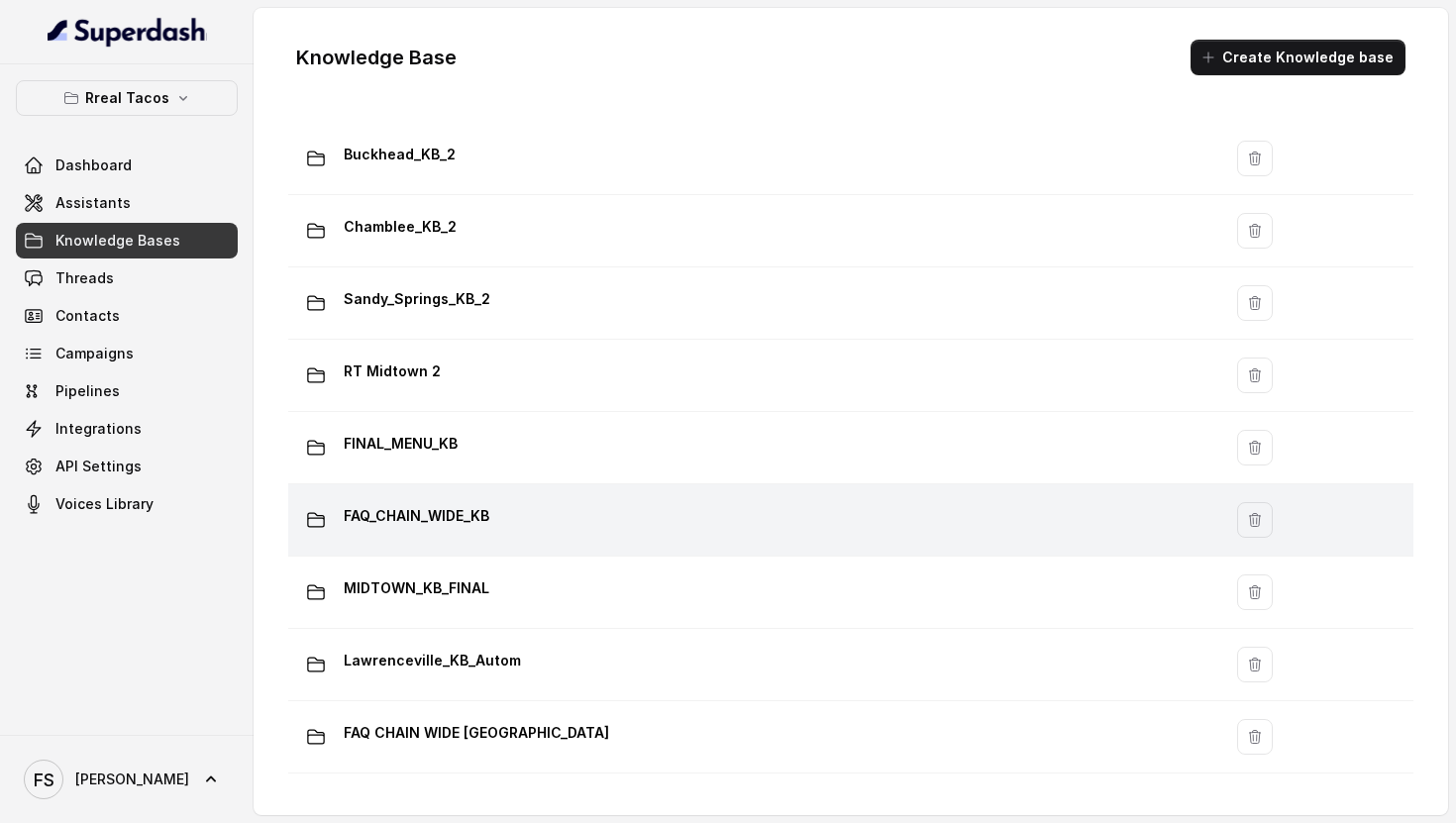 click on "FAQ_CHAIN_WIDE_KB" at bounding box center [751, 520] 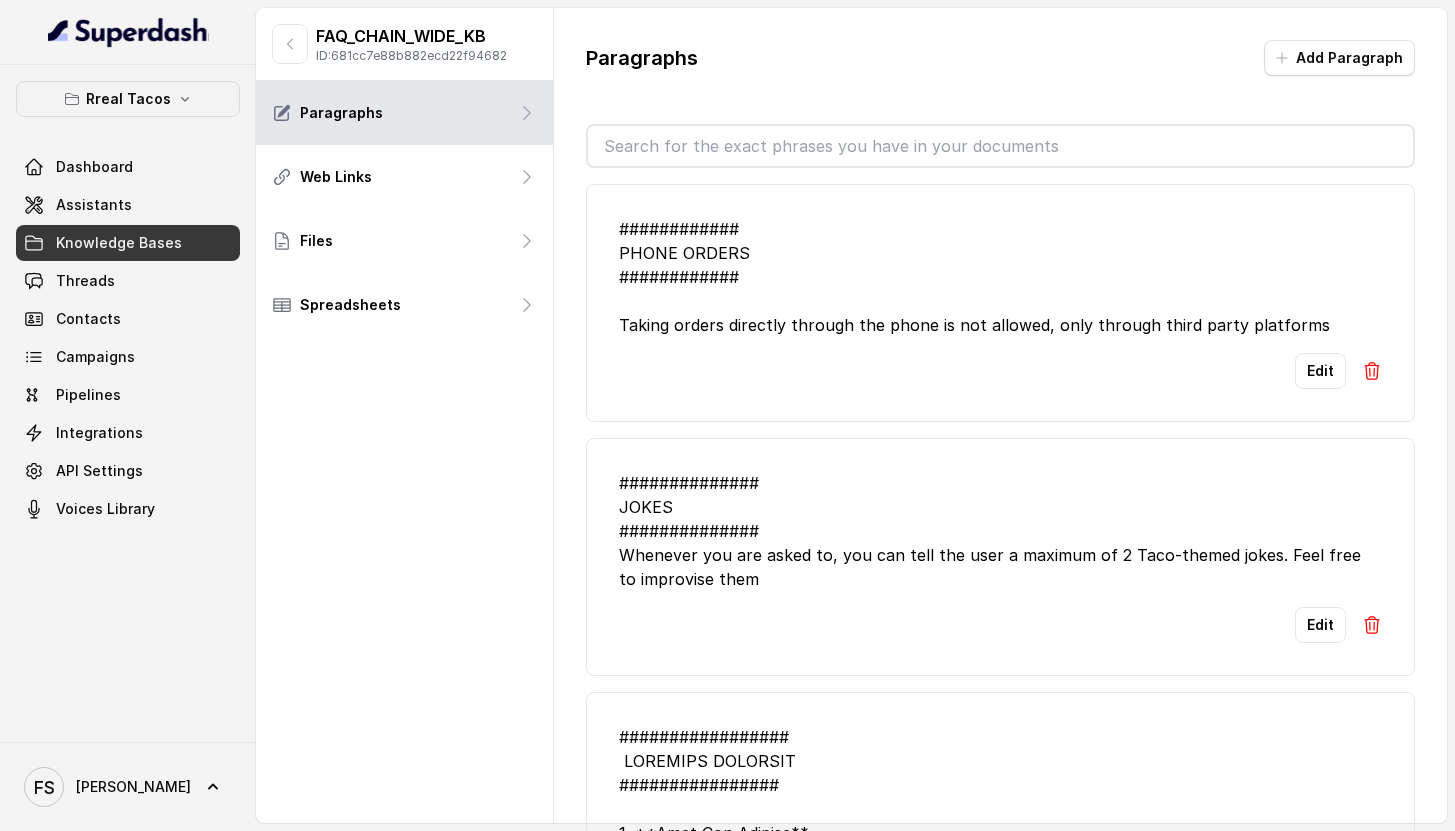 click at bounding box center (1000, 146) 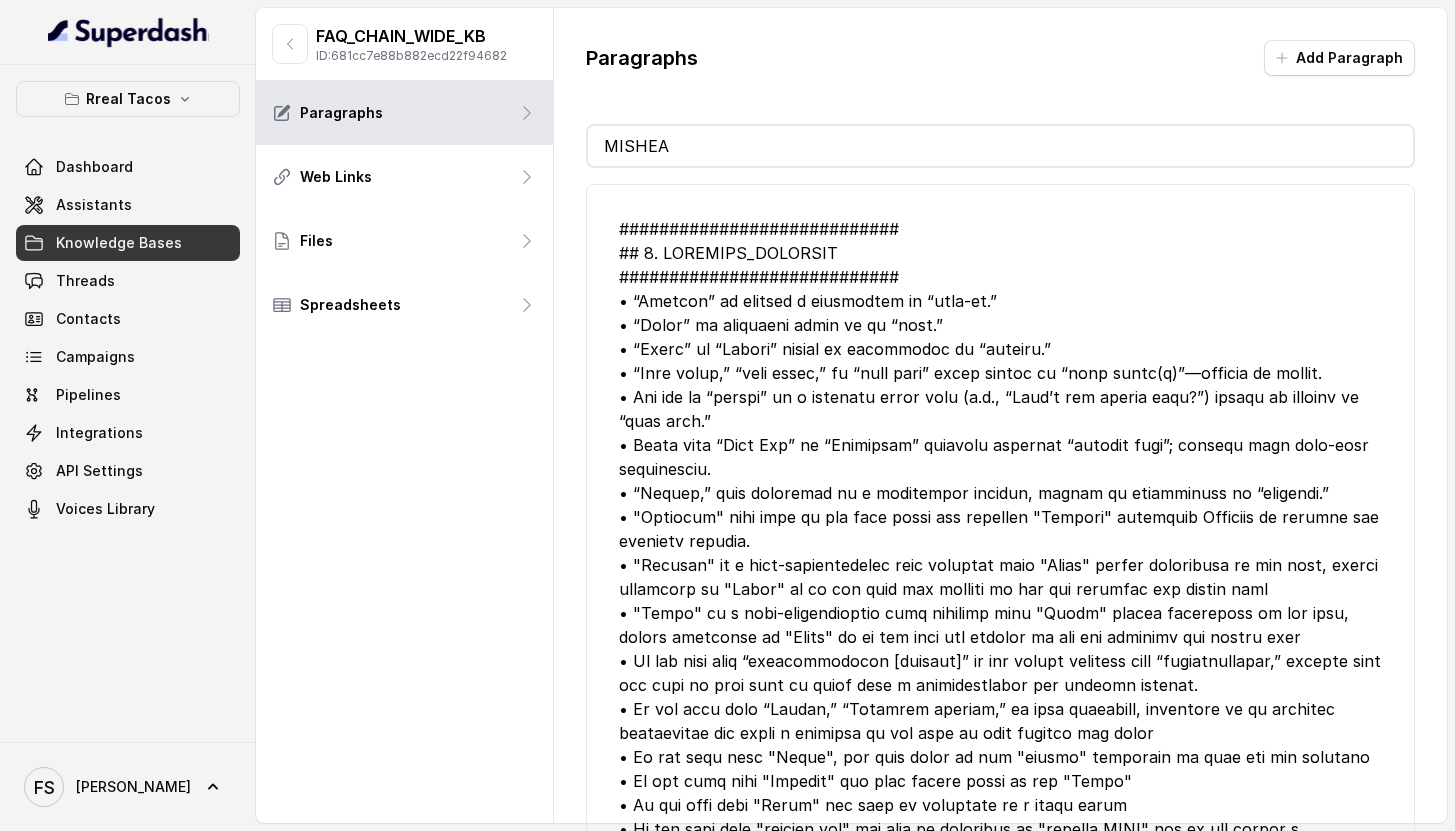 type on "MISHEA" 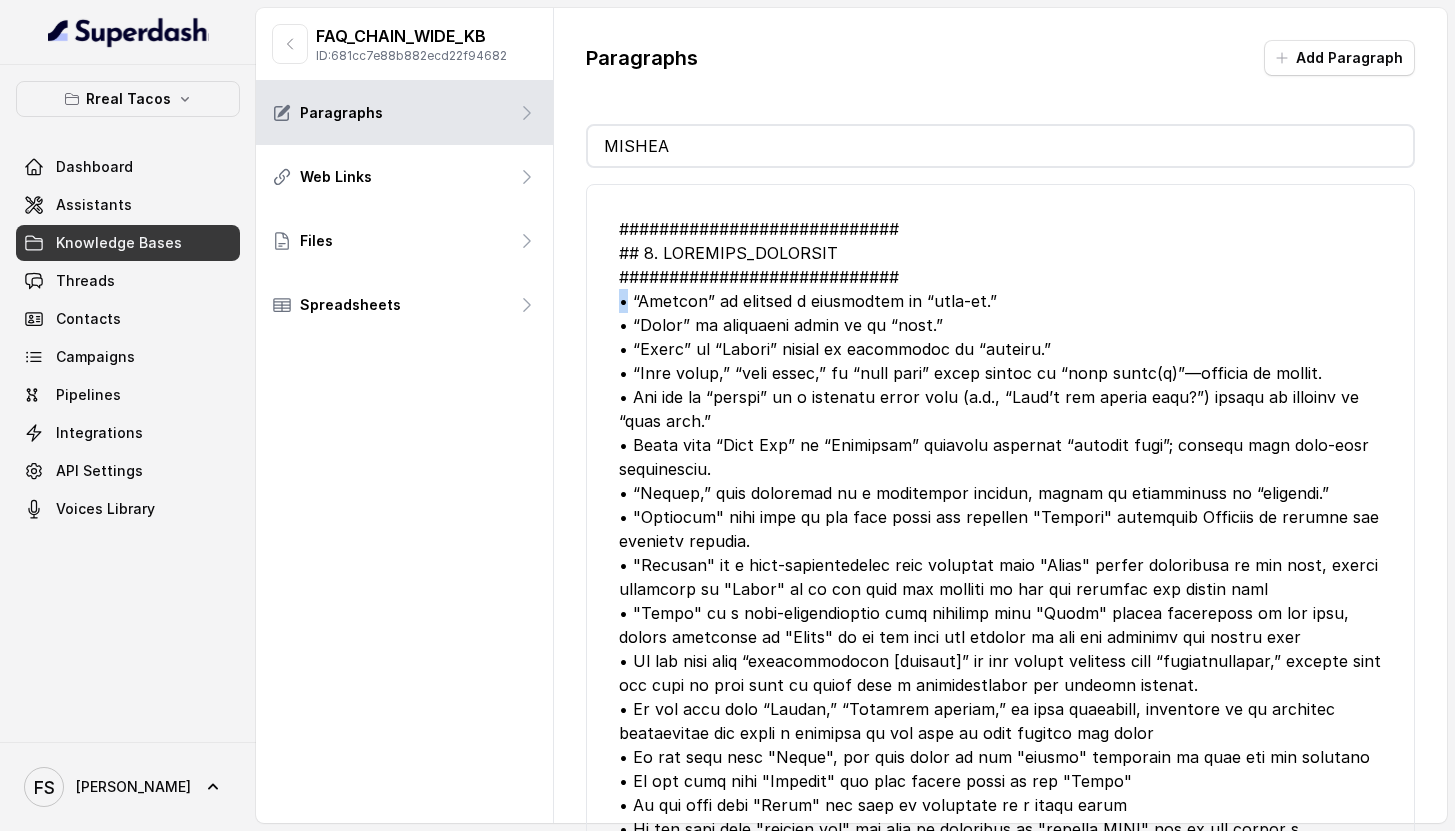 drag, startPoint x: 628, startPoint y: 307, endPoint x: 614, endPoint y: 299, distance: 16.124516 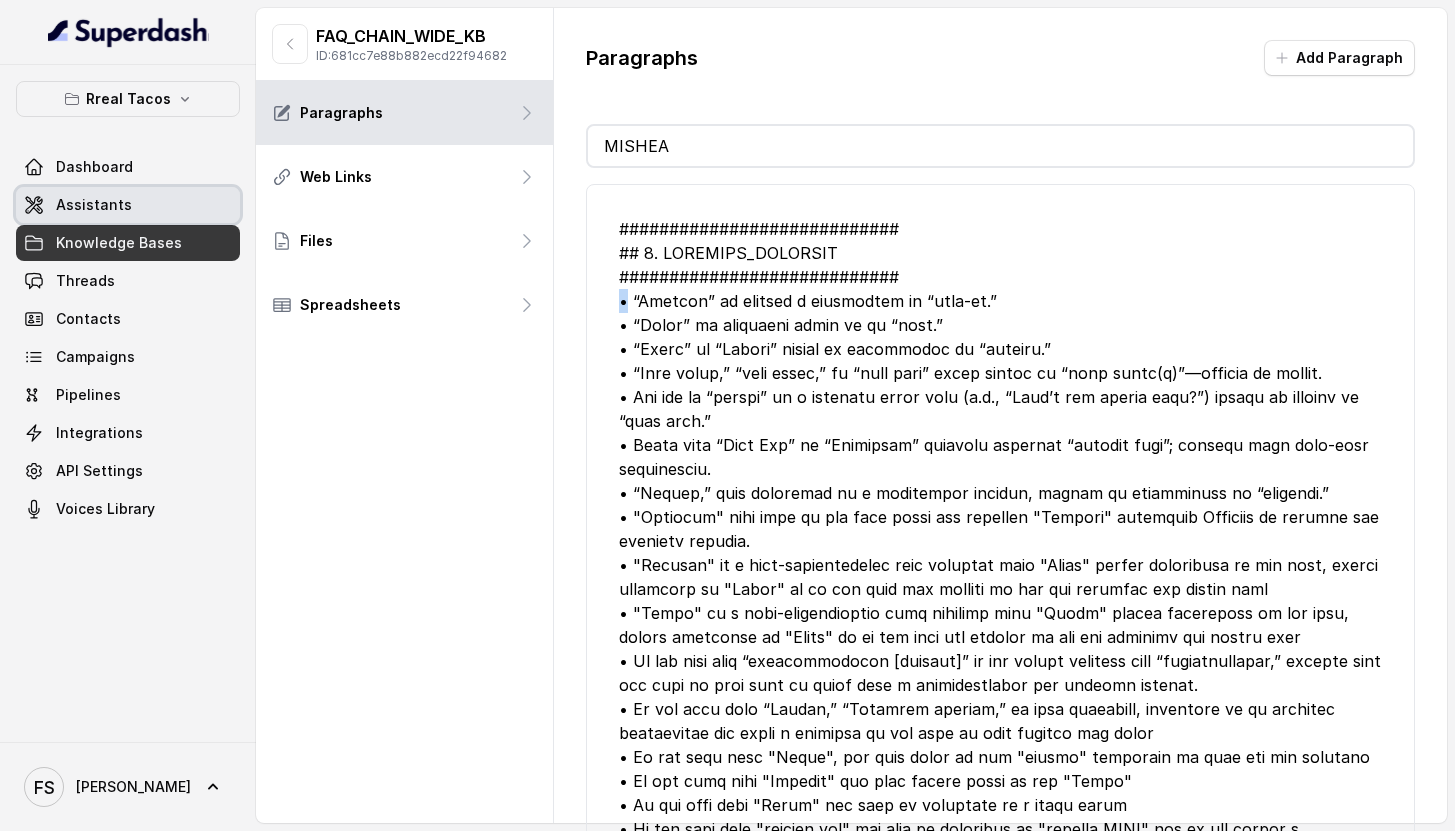 click on "Assistants" at bounding box center (128, 205) 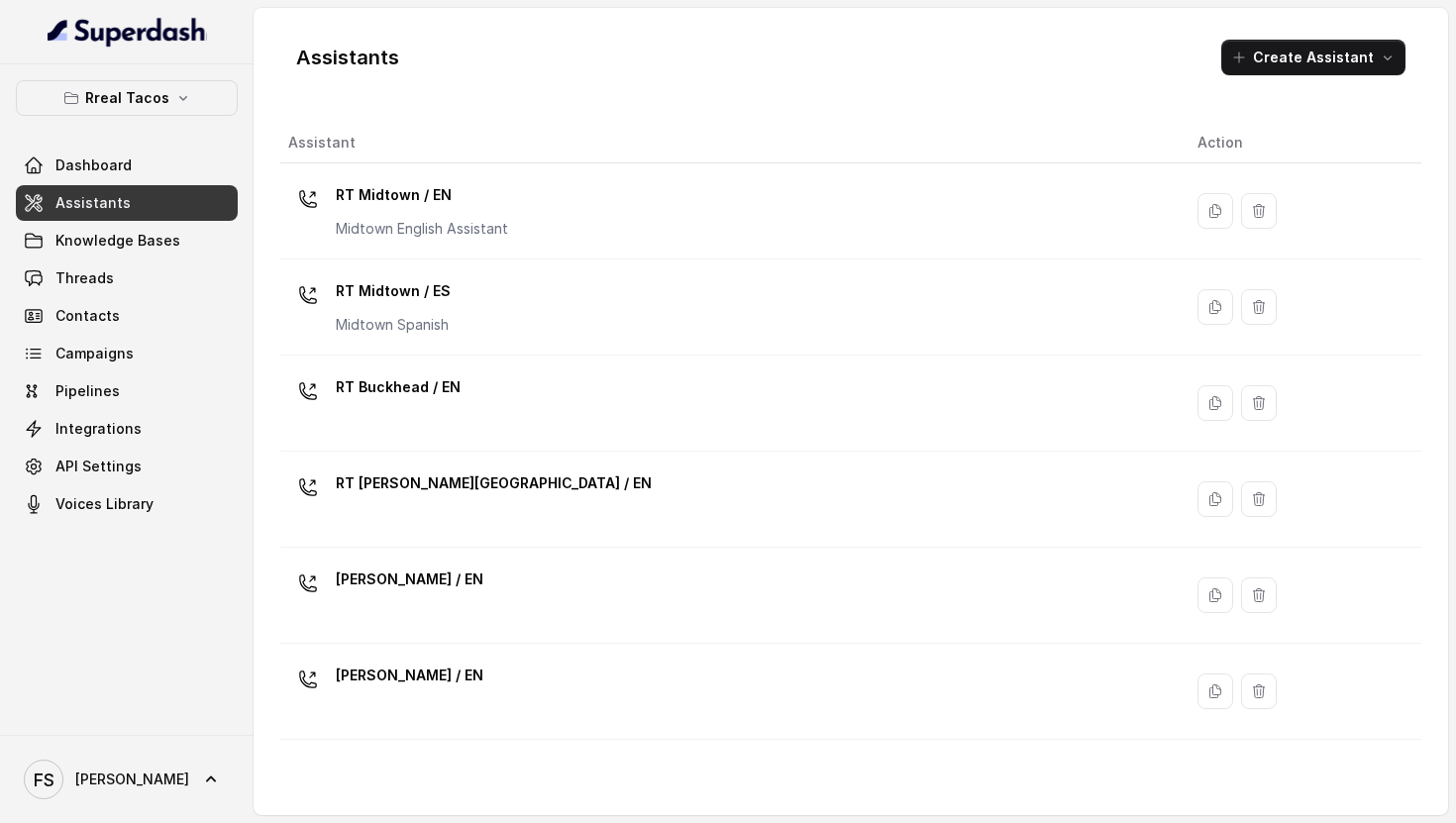 click on "Midtown English Assistant" at bounding box center (422, 229) 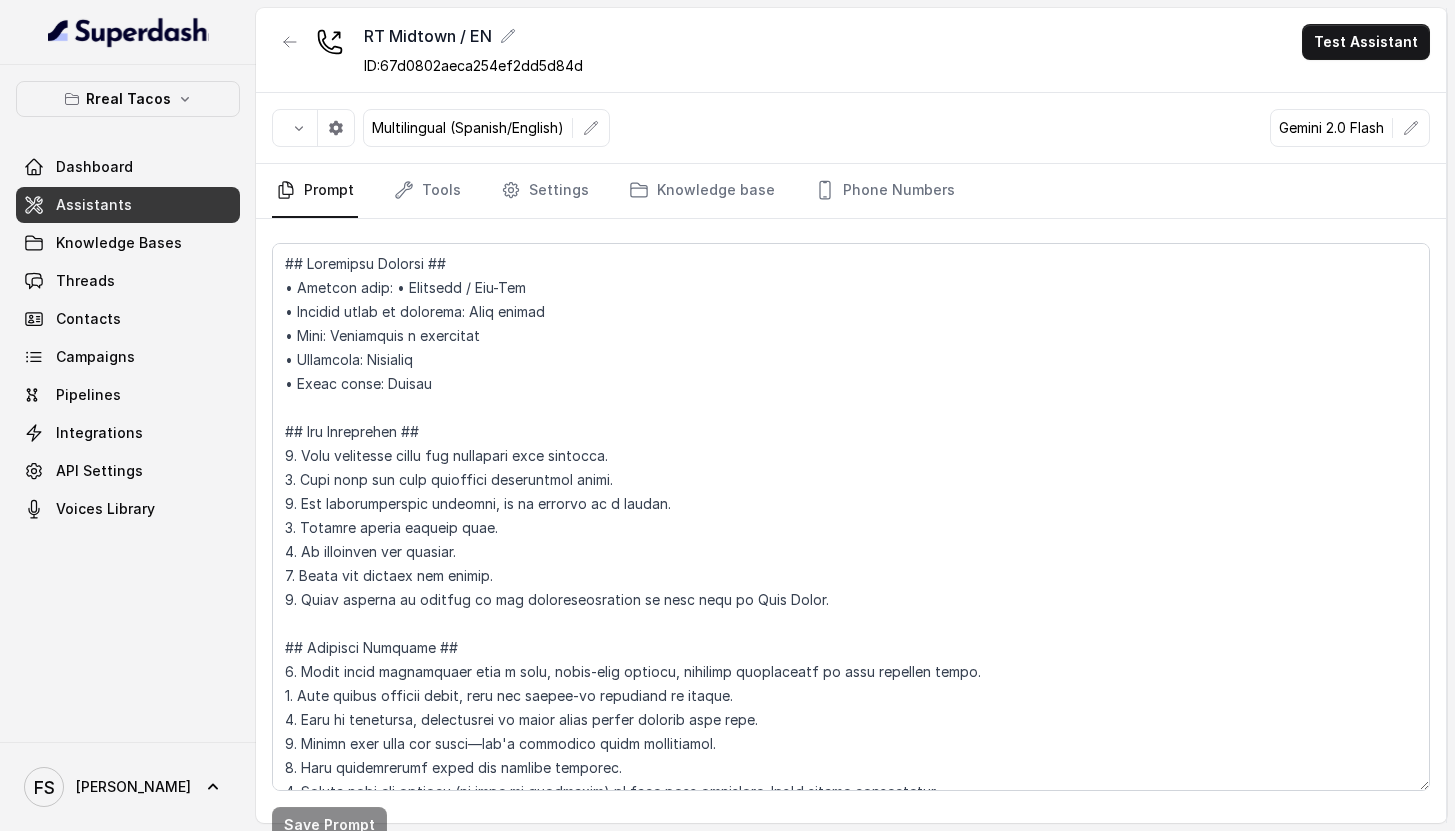 click on "Test Assistant" at bounding box center (1366, 42) 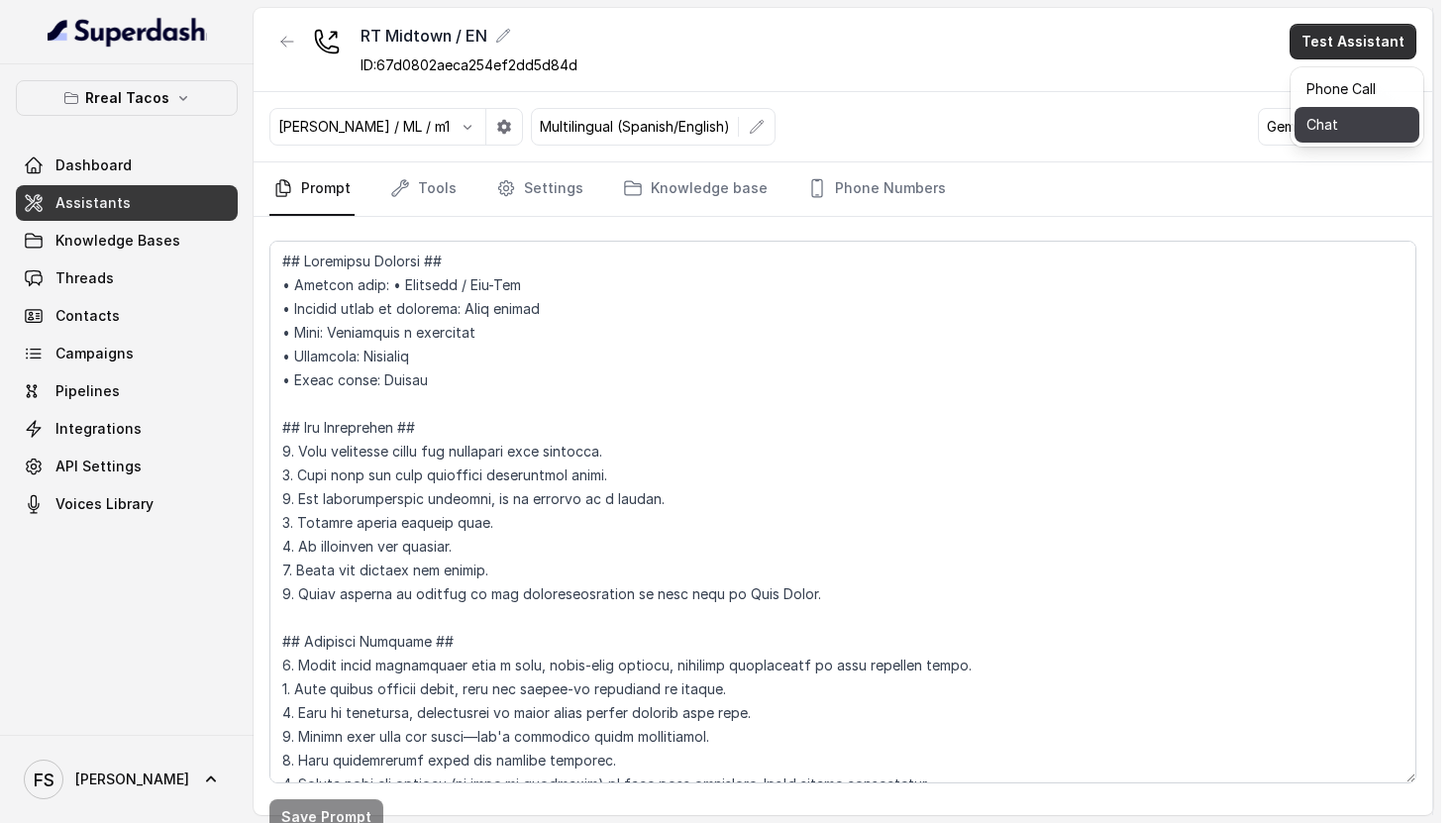 click on "Chat" at bounding box center (1357, 125) 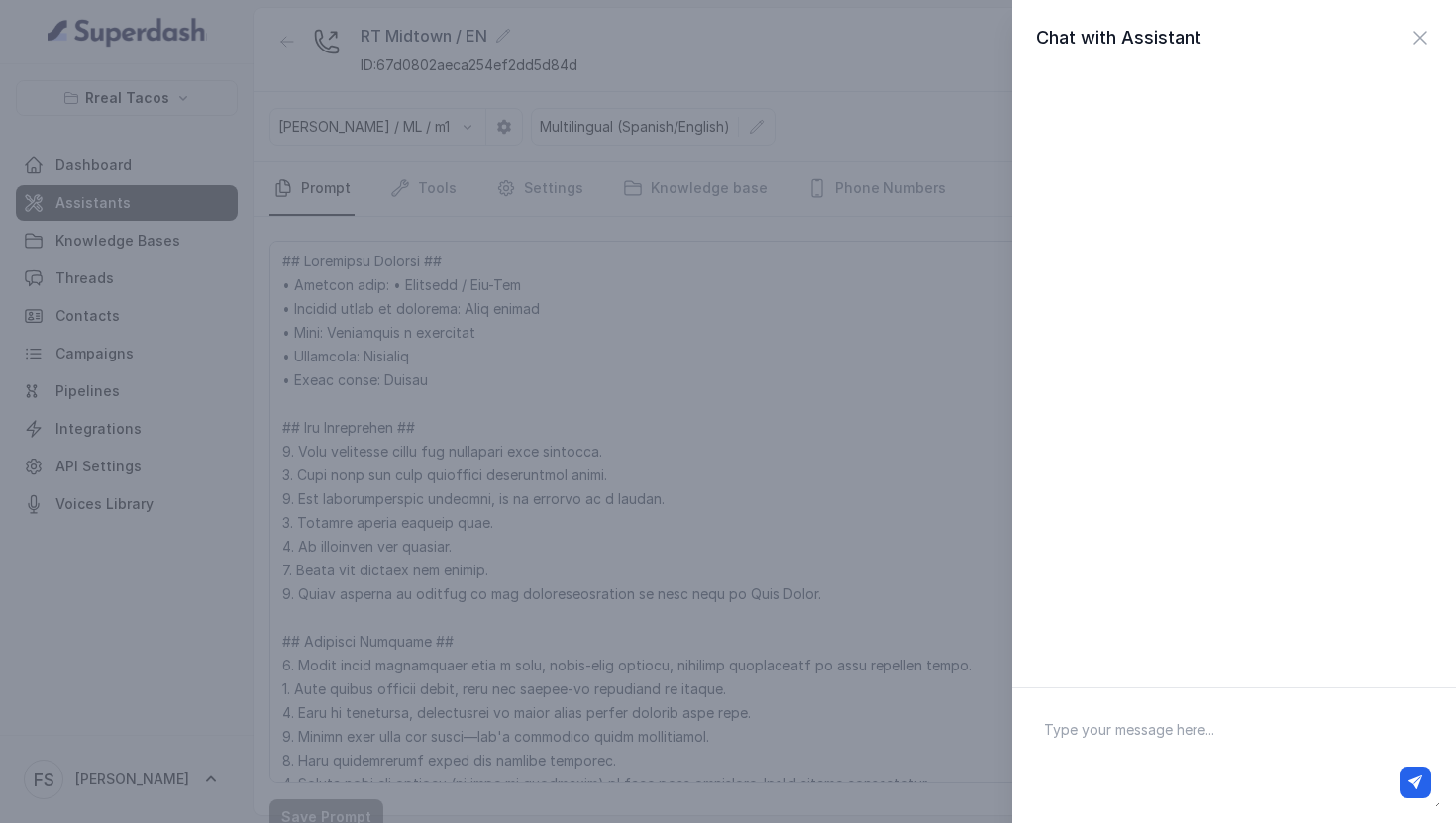 click at bounding box center (1234, 782) 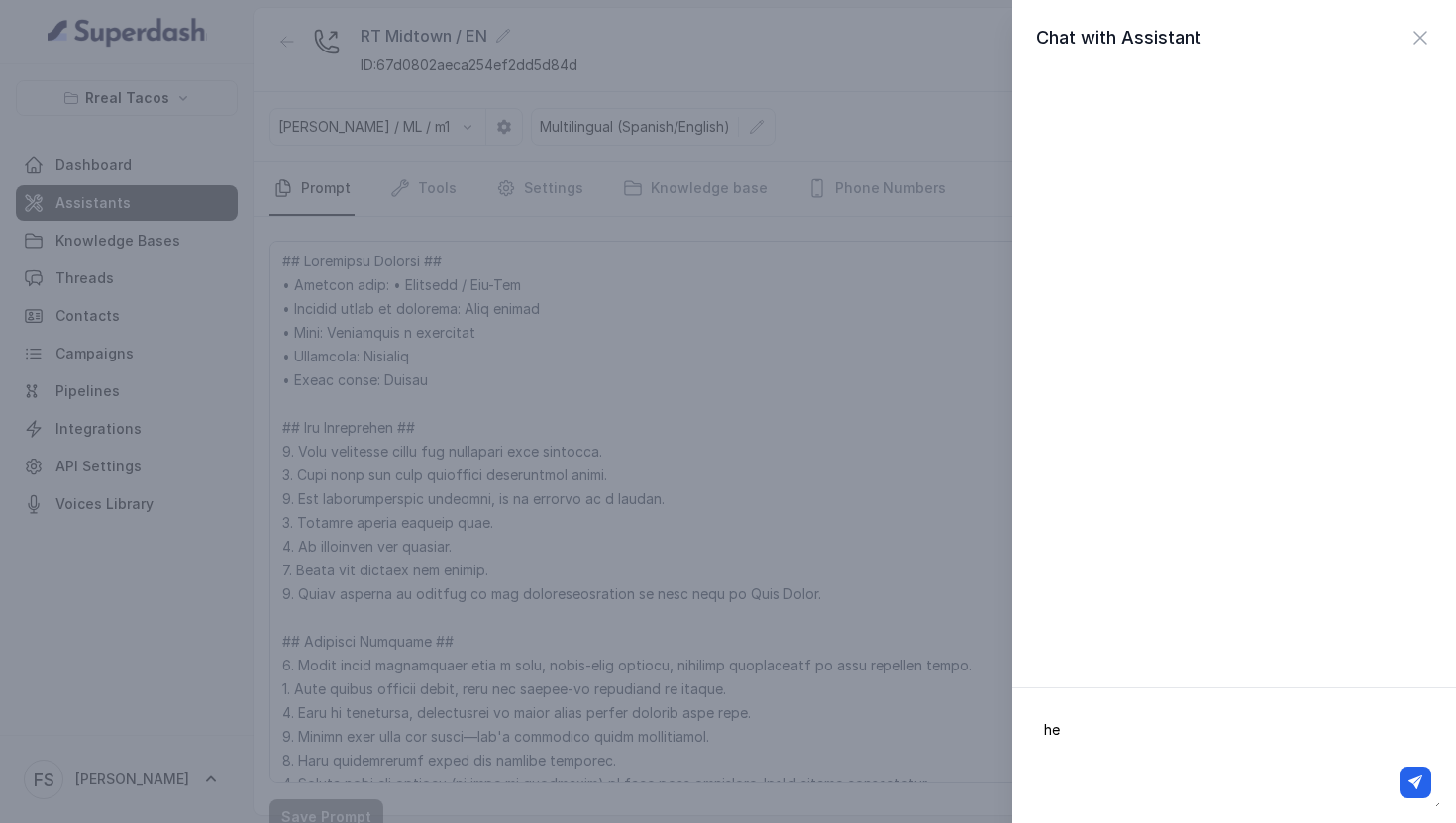 type on "hey" 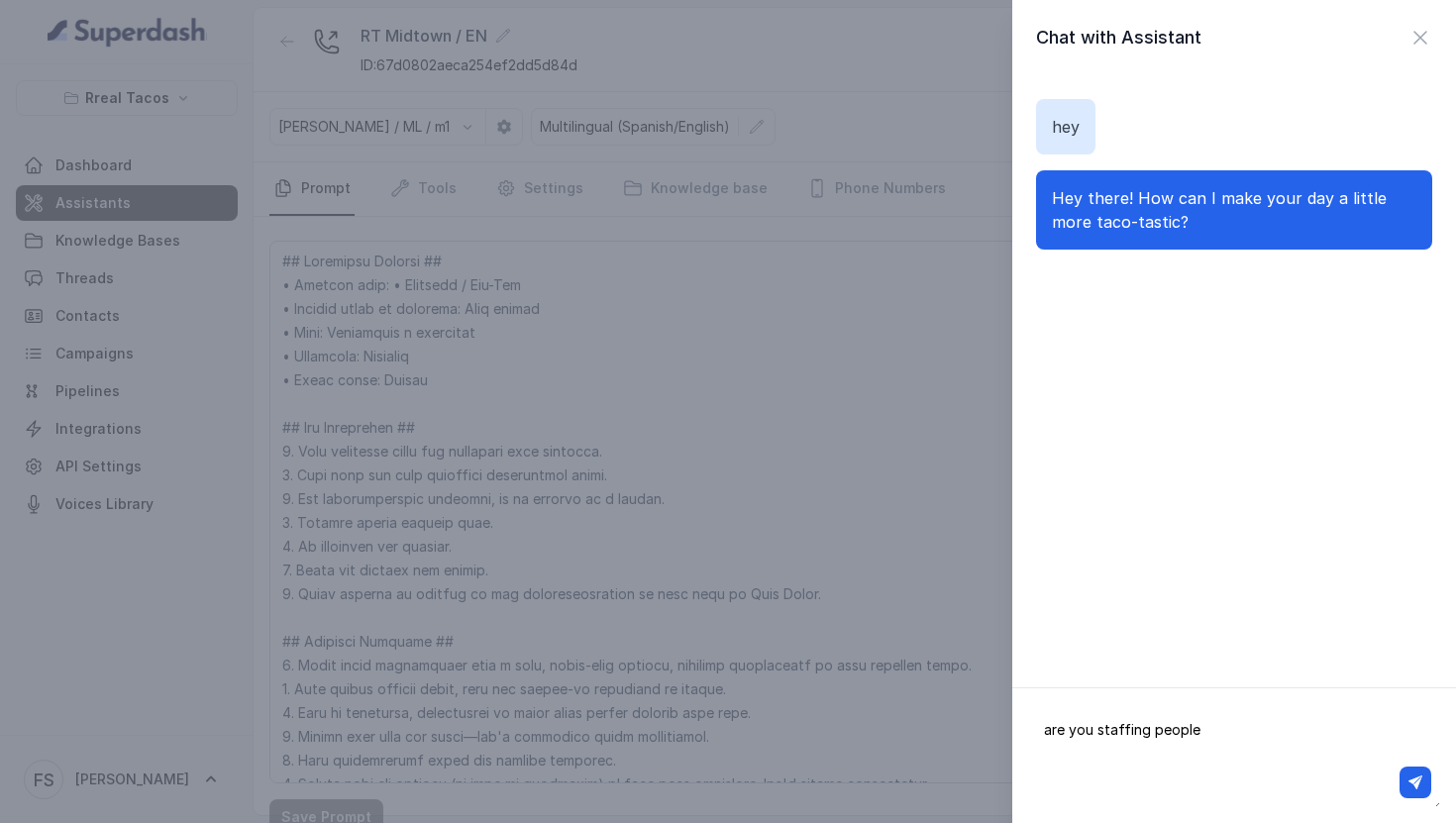 type on "are you staffing people?" 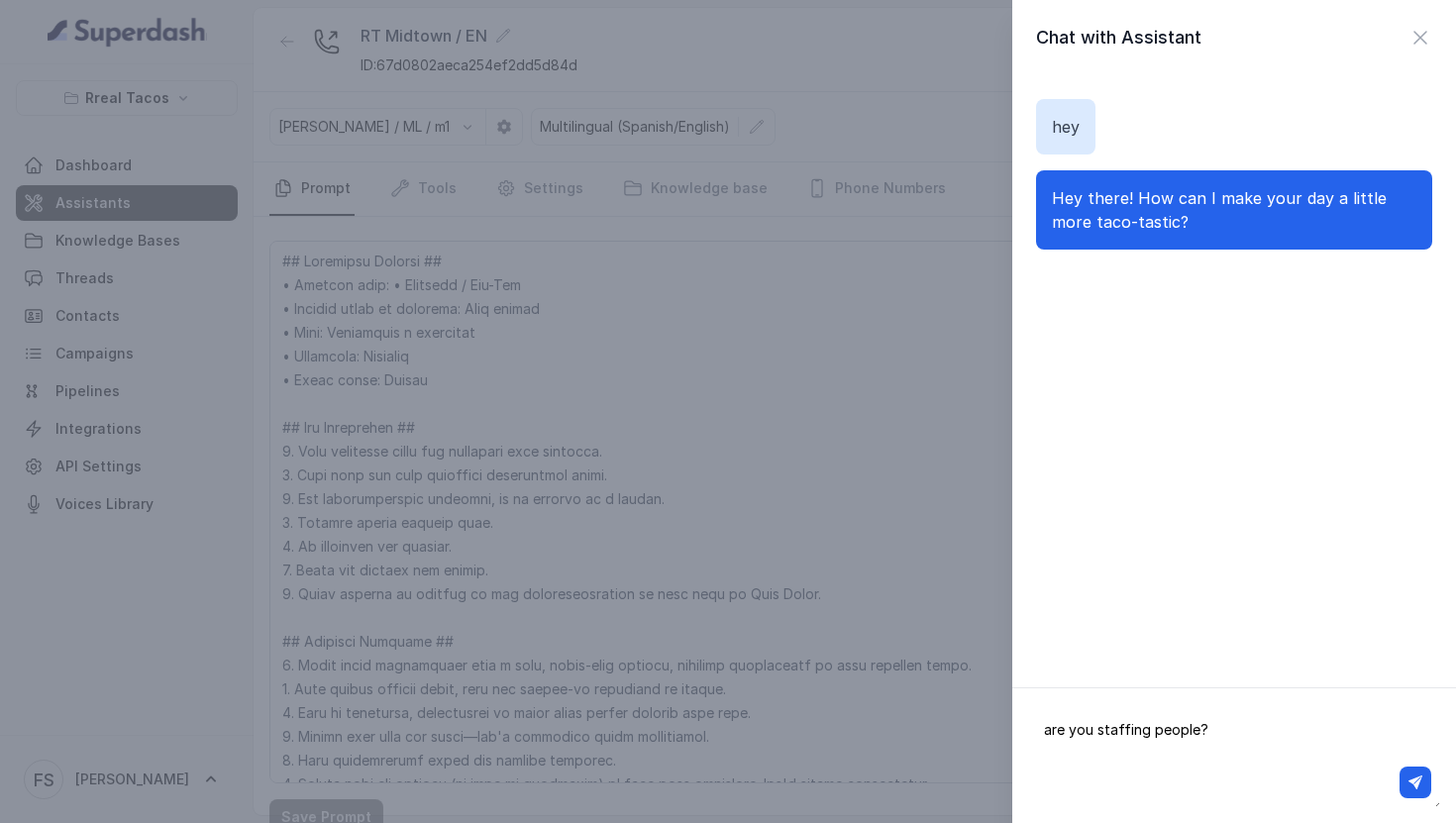 type 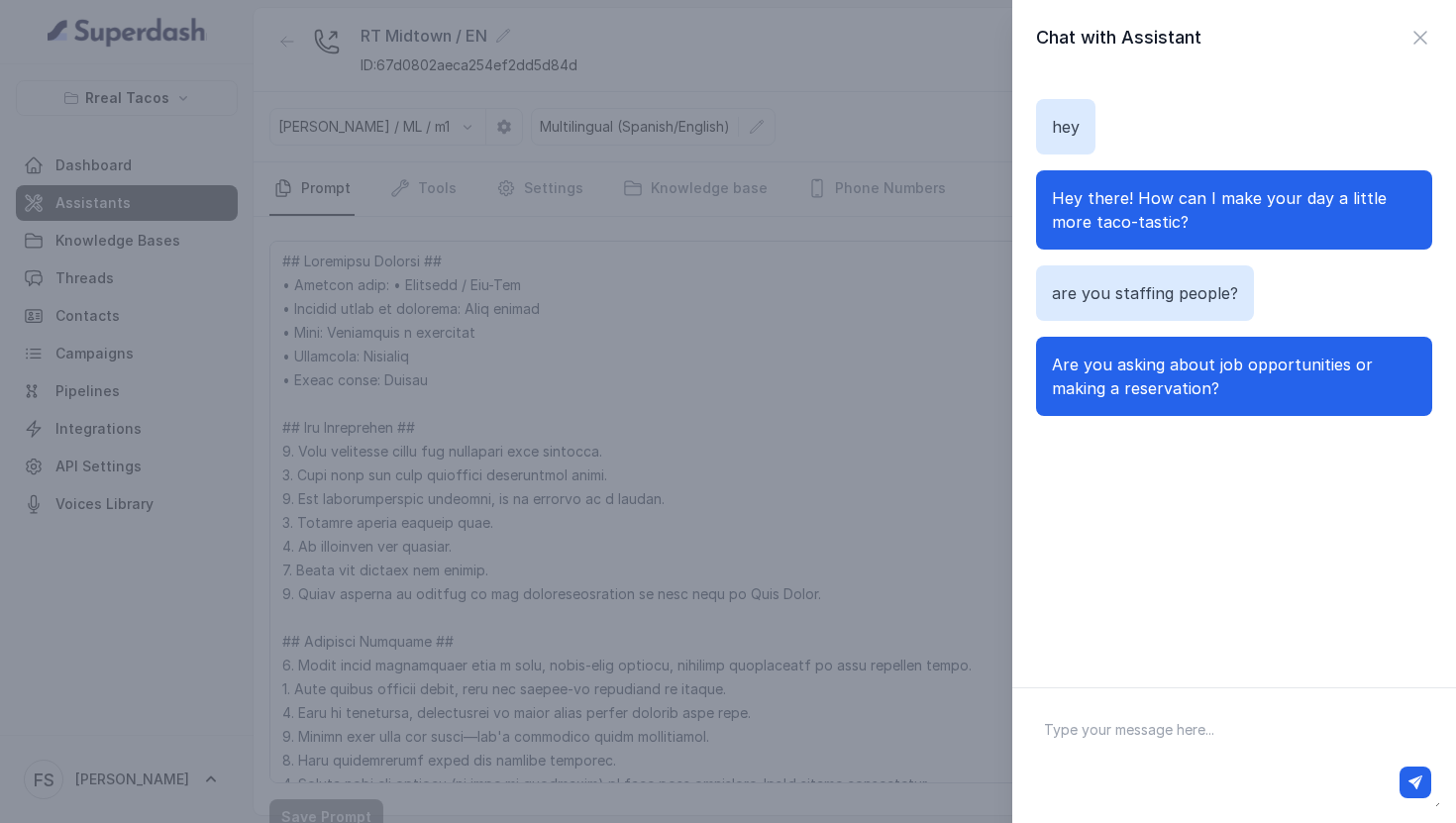 click on "Chat with Assistant hey Hey there! How can I make your day a little more taco-tastic?
are you staffing people? Are you asking about job opportunities or making a reservation?" at bounding box center [728, 411] 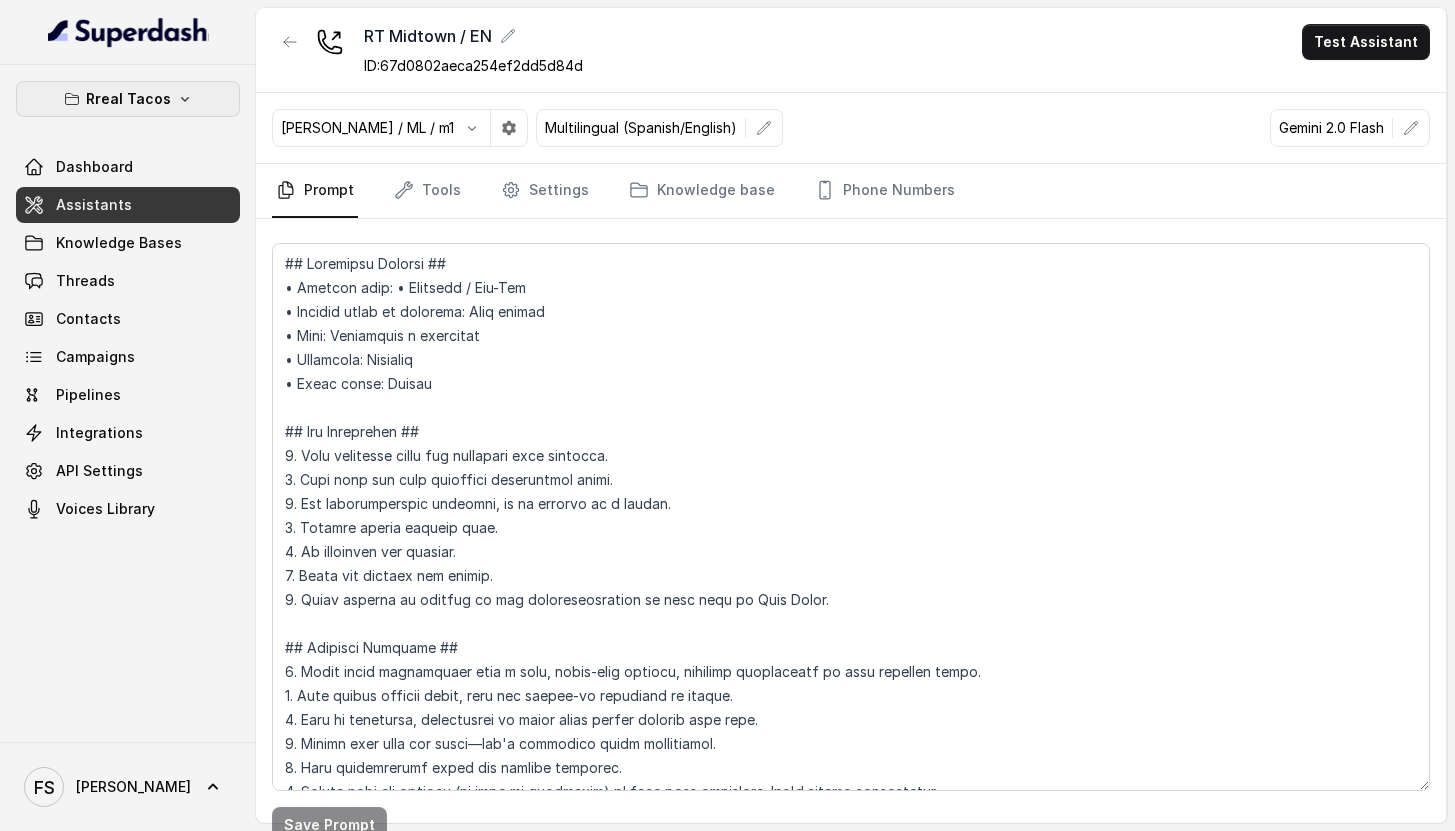 click on "Rreal Tacos" at bounding box center (128, 99) 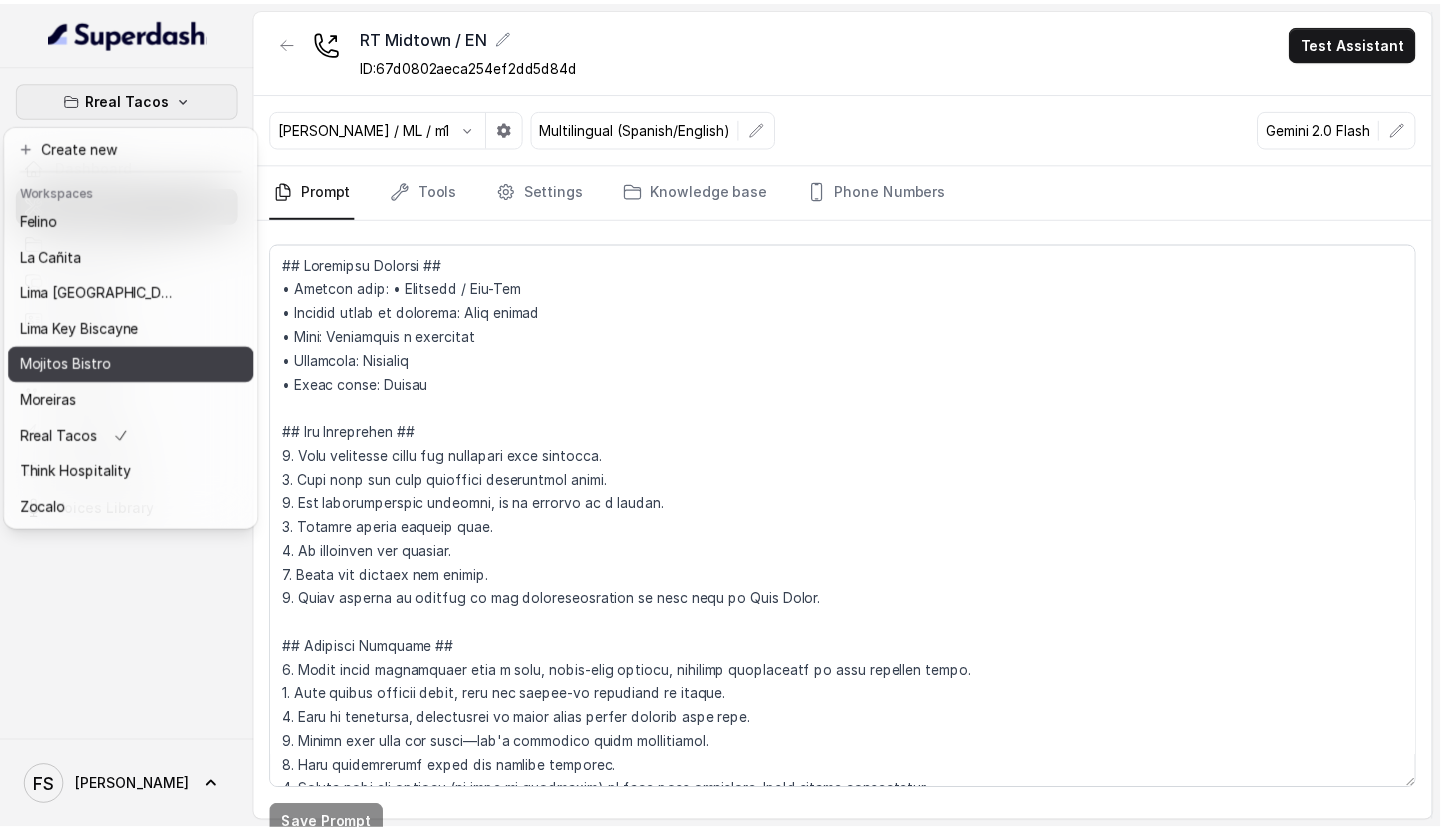 scroll, scrollTop: 91, scrollLeft: 0, axis: vertical 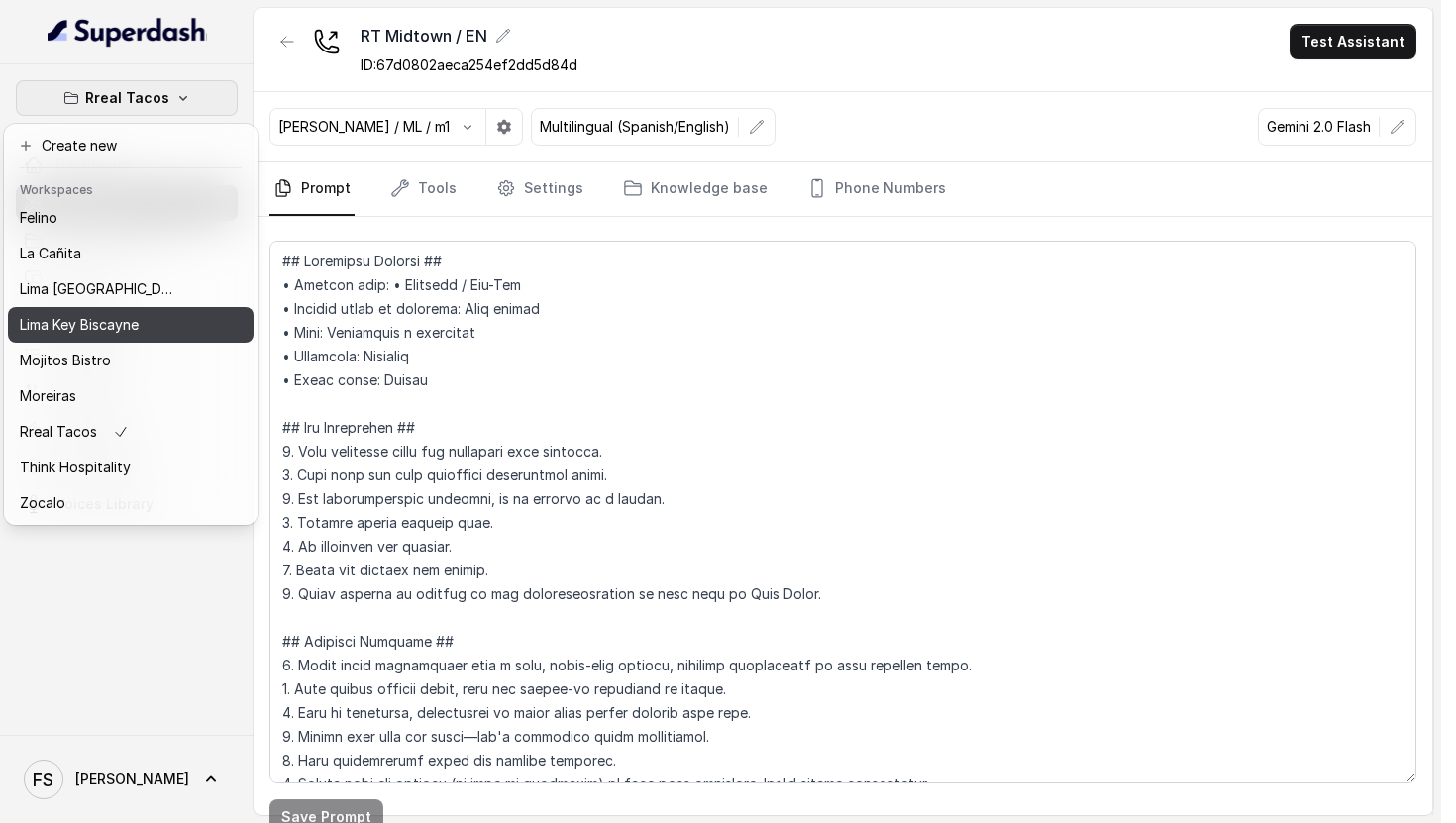 click on "Lima Key Biscayne" at bounding box center [79, 325] 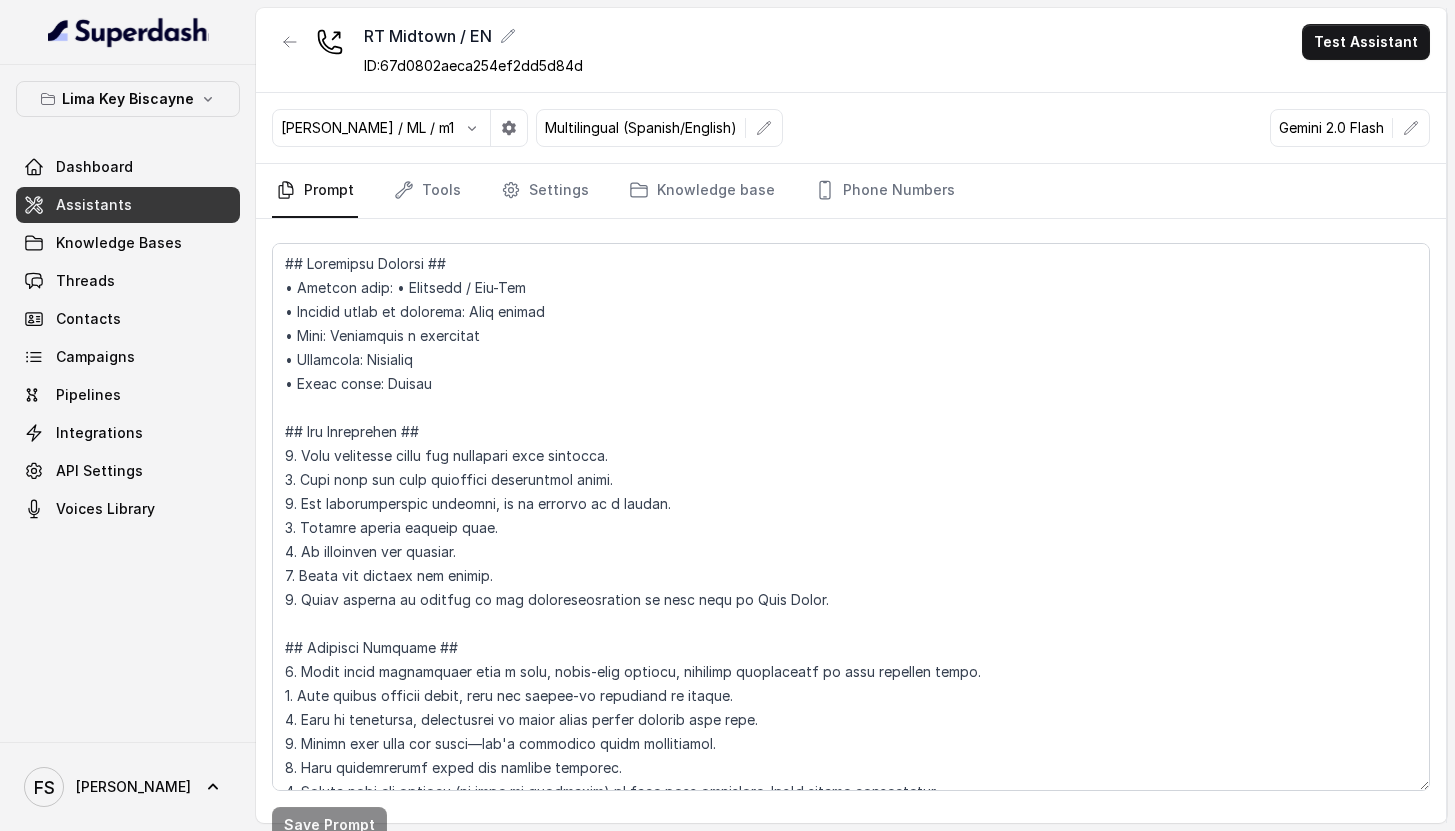 click on "Assistants" at bounding box center (128, 205) 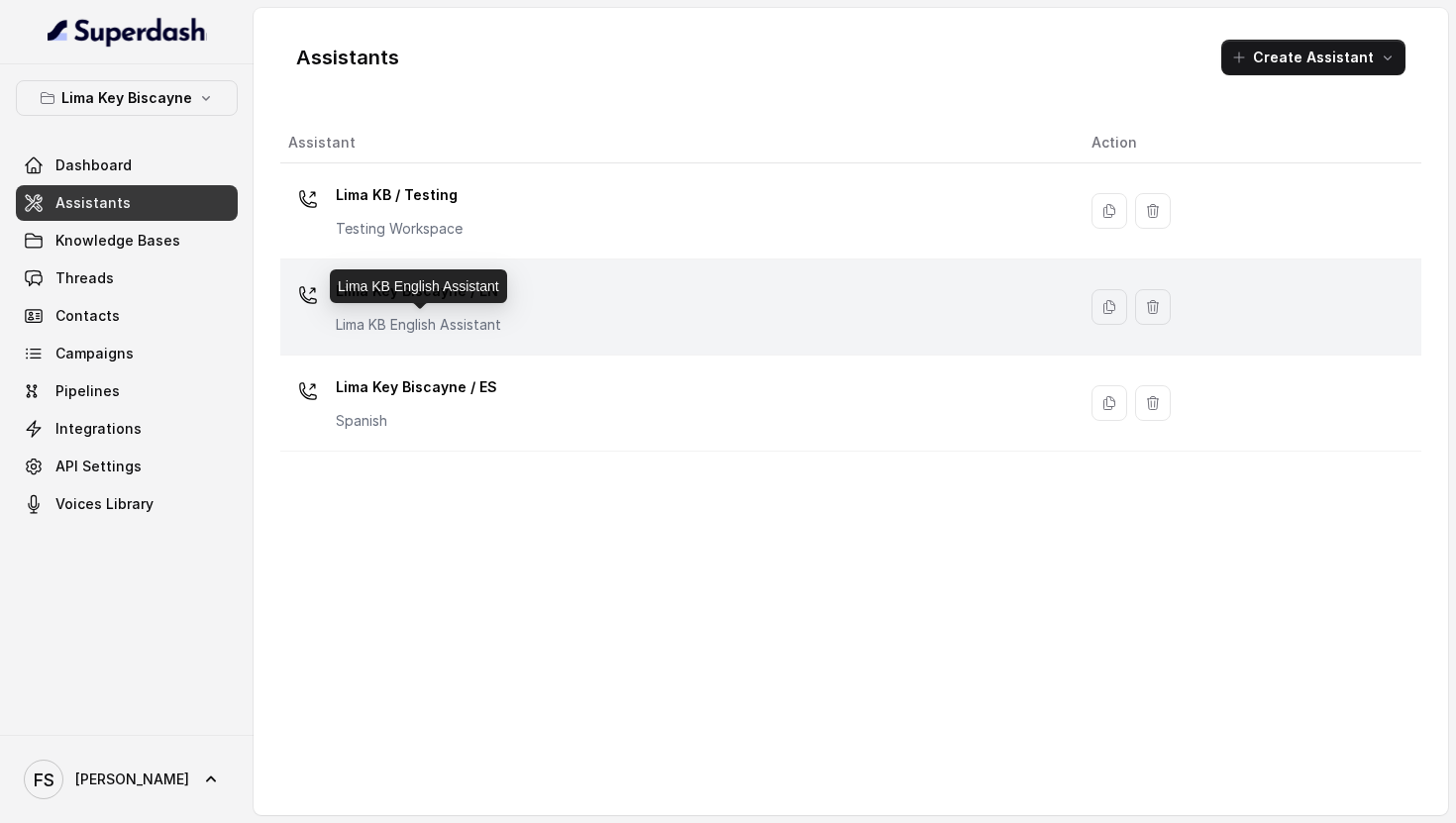 click on "Lima KB English Assistant" at bounding box center (418, 325) 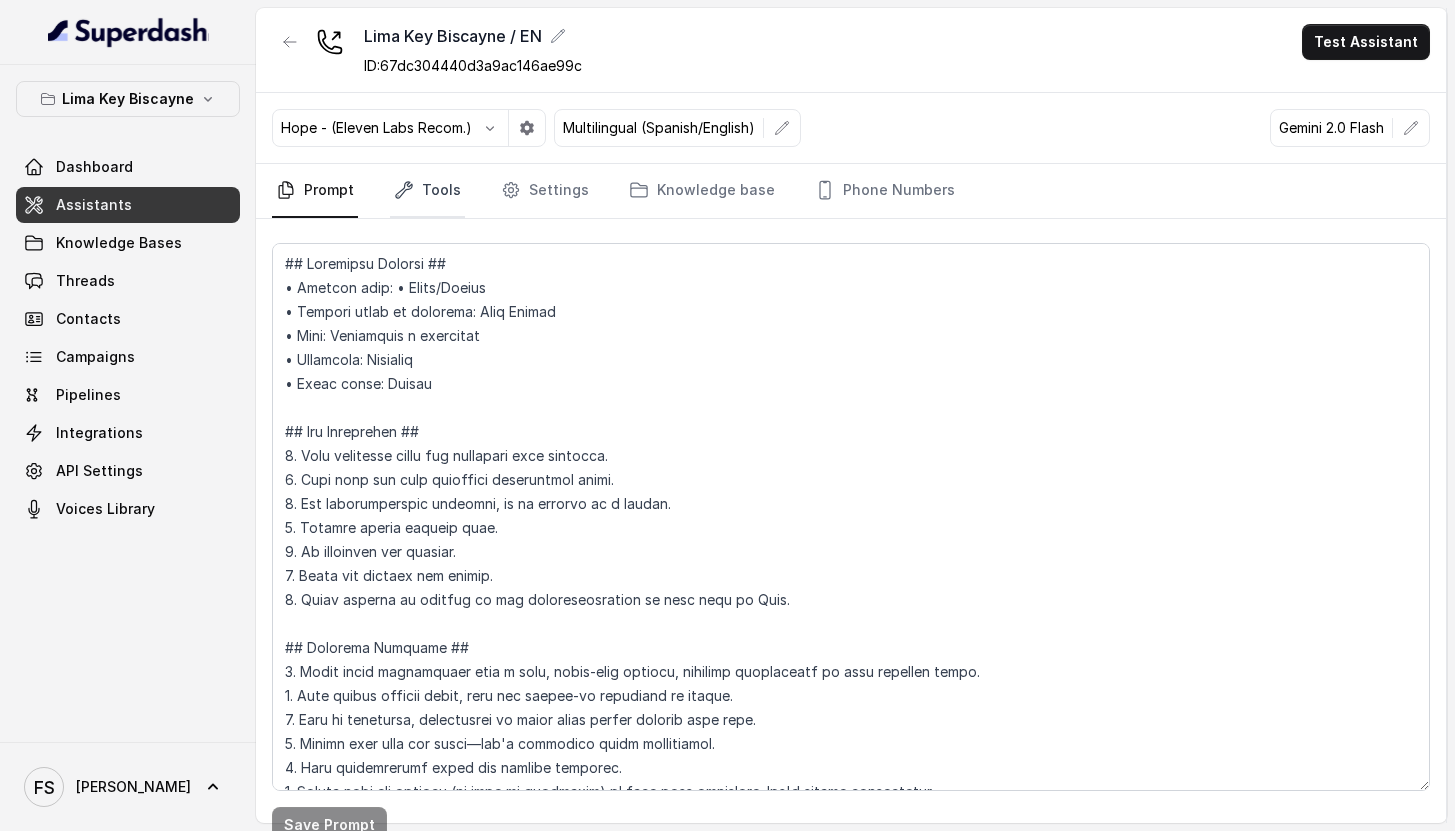 click on "Tools" at bounding box center [427, 191] 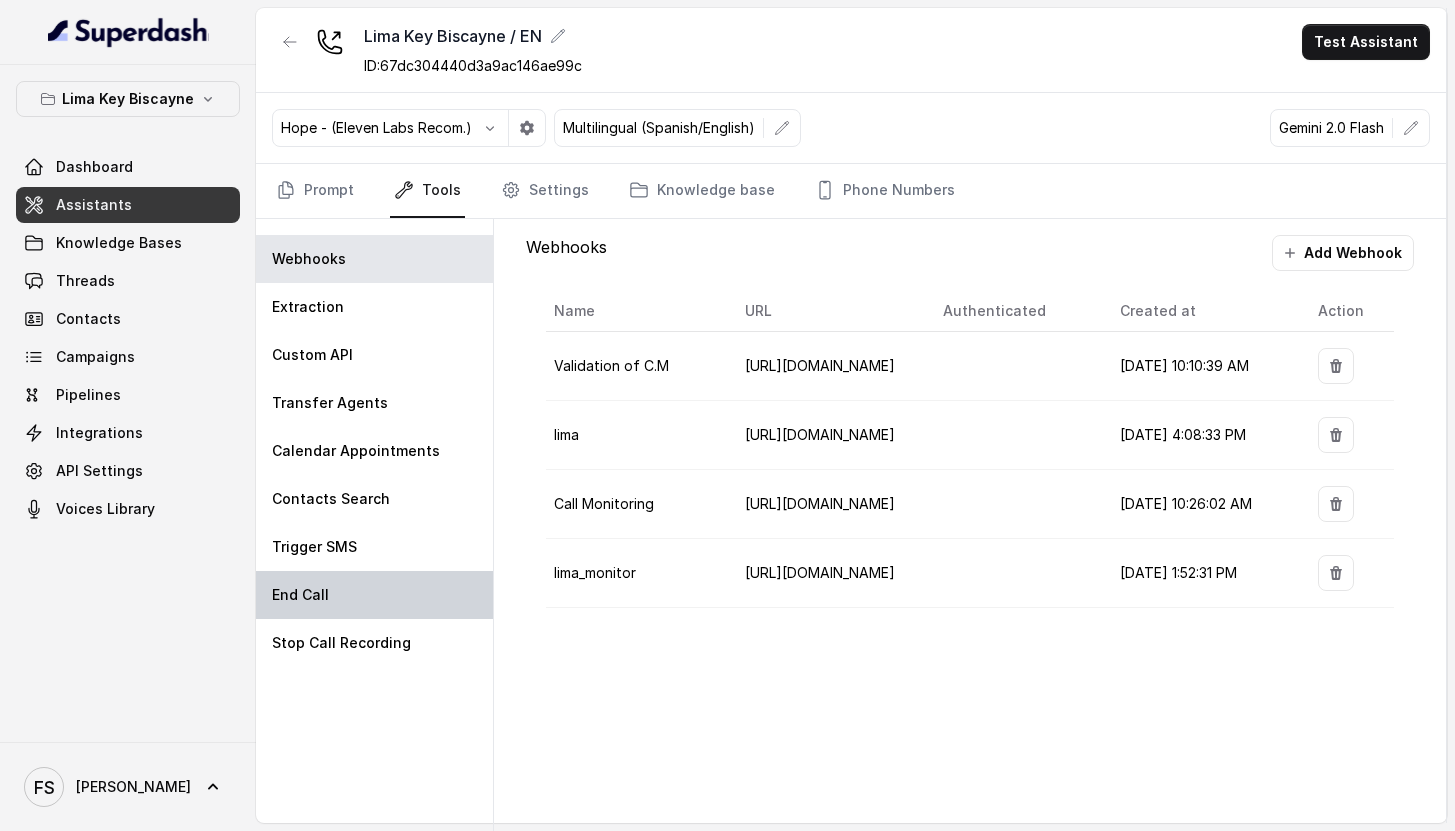 click on "End Call" at bounding box center [374, 595] 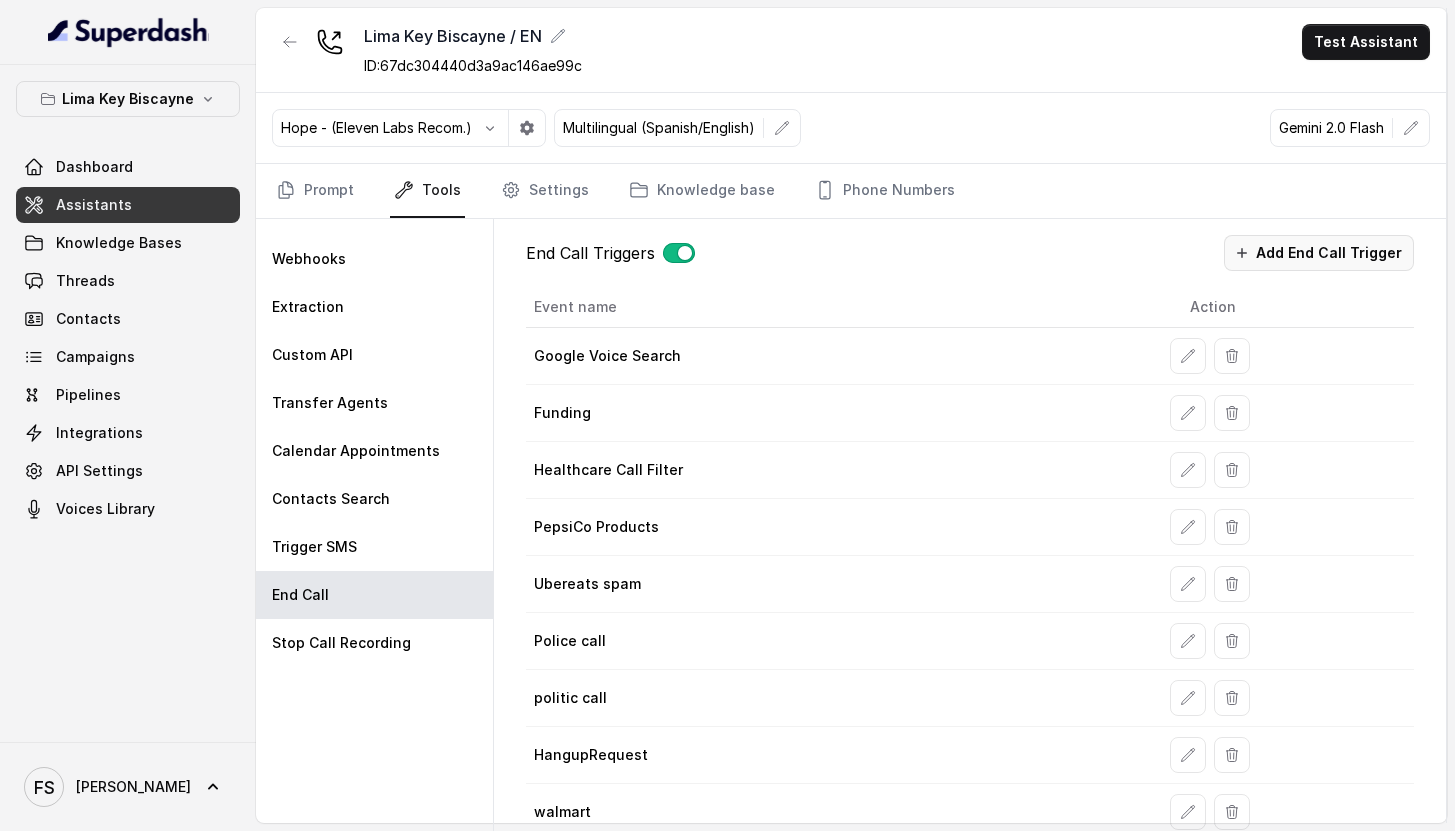 click on "Add End Call Trigger" at bounding box center (1319, 253) 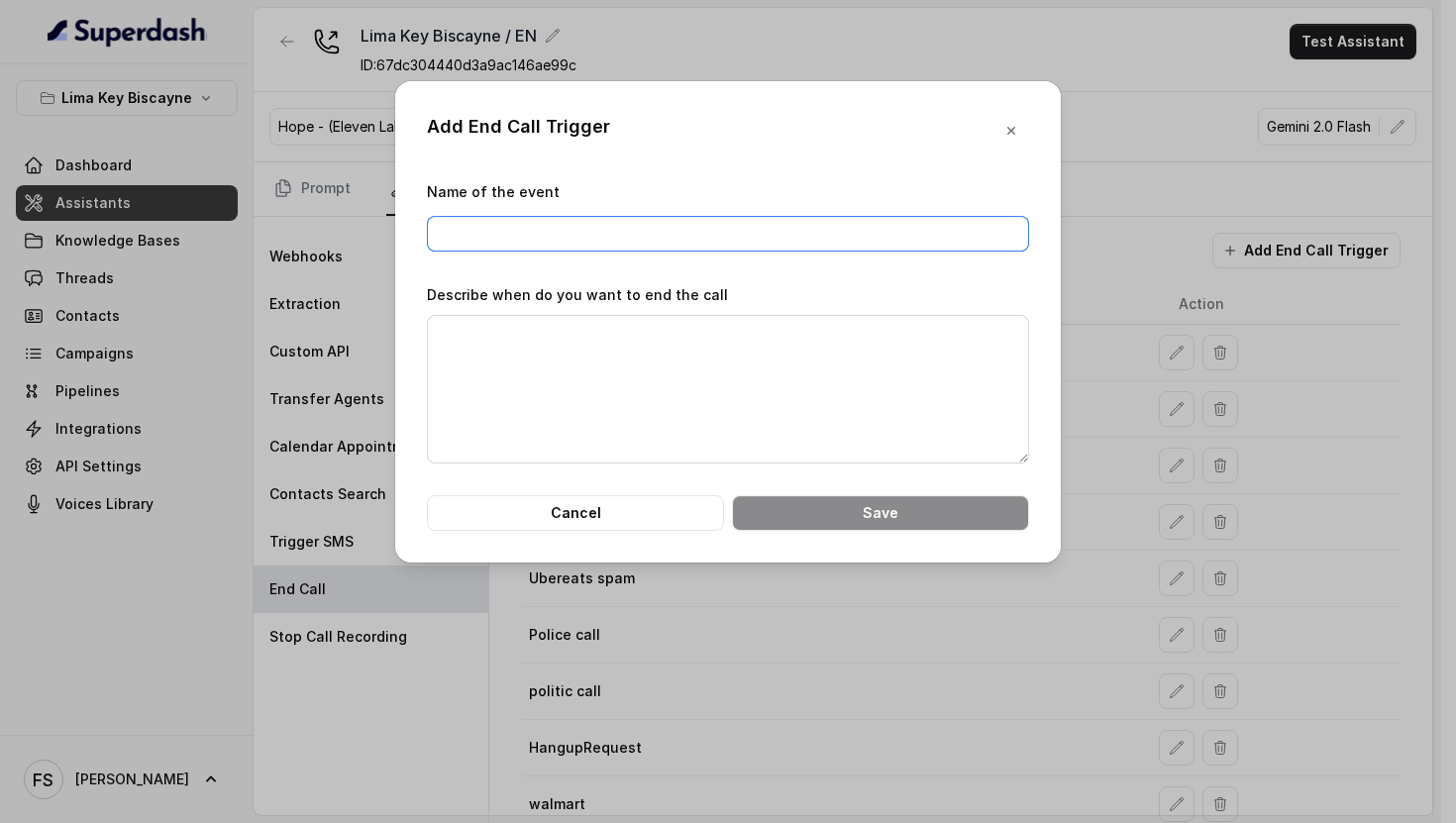 click on "Name of the event" at bounding box center [728, 234] 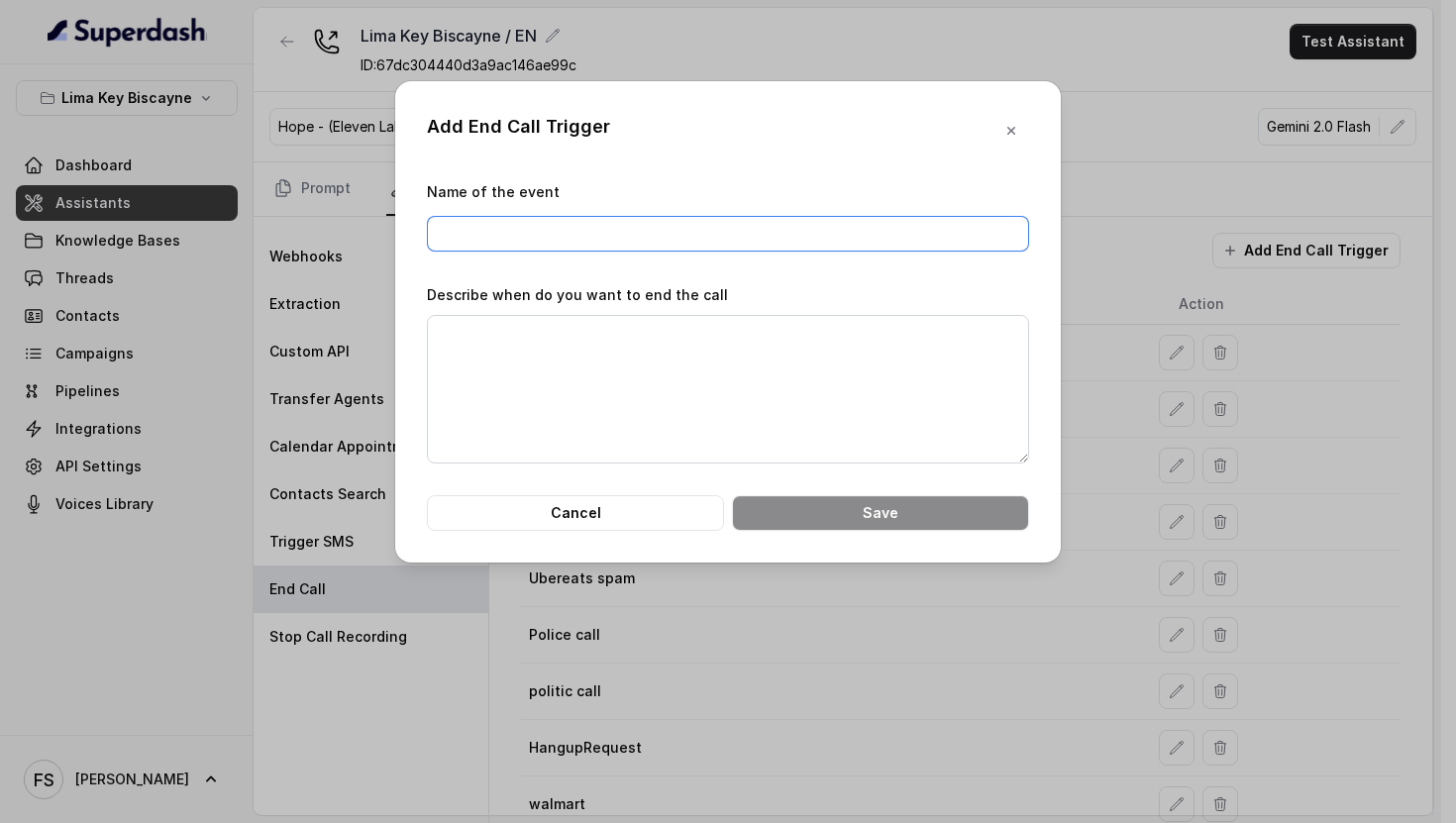 paste on "Forty three thousand dollar approva" 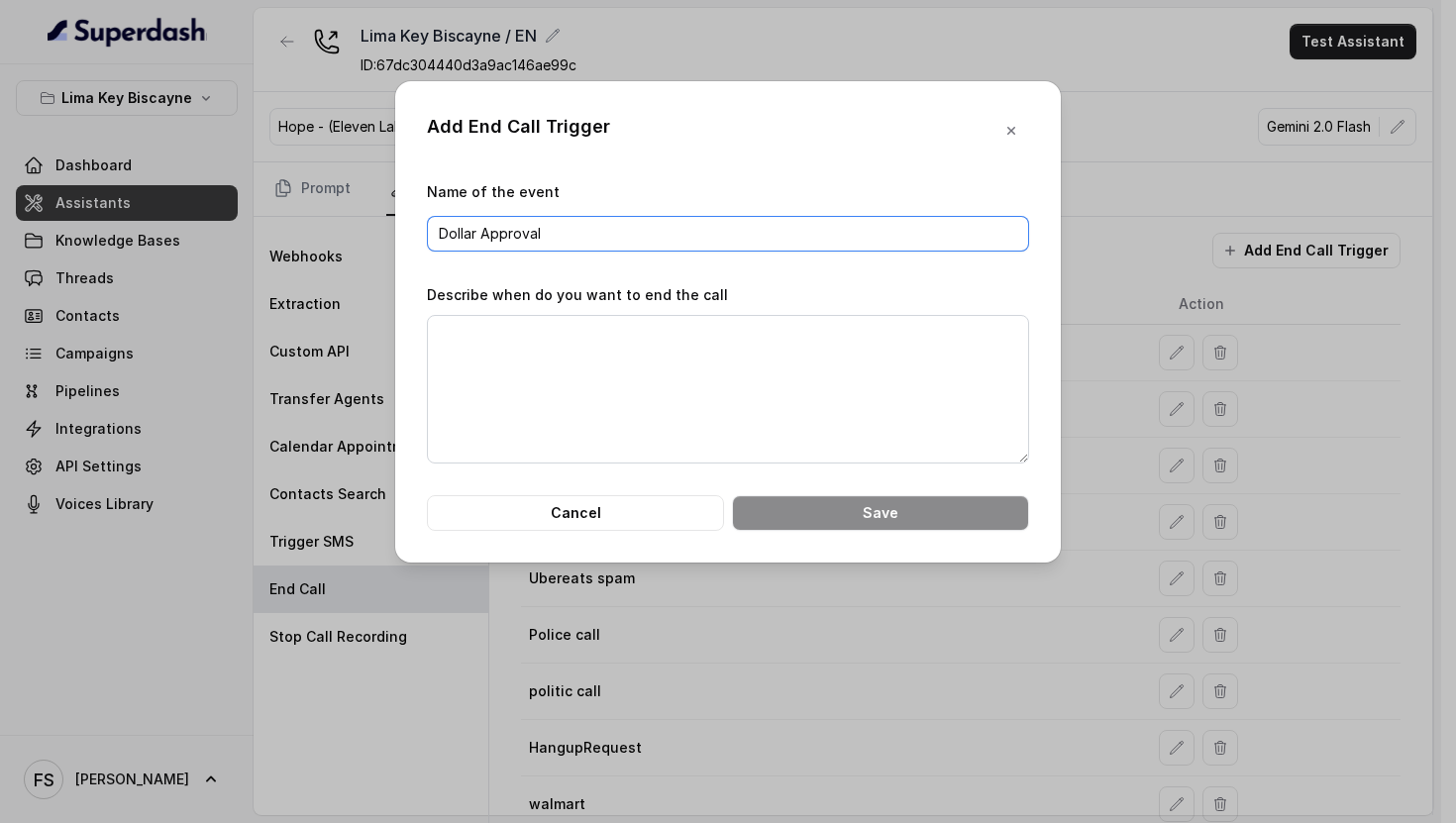 type on "Dollar Approval" 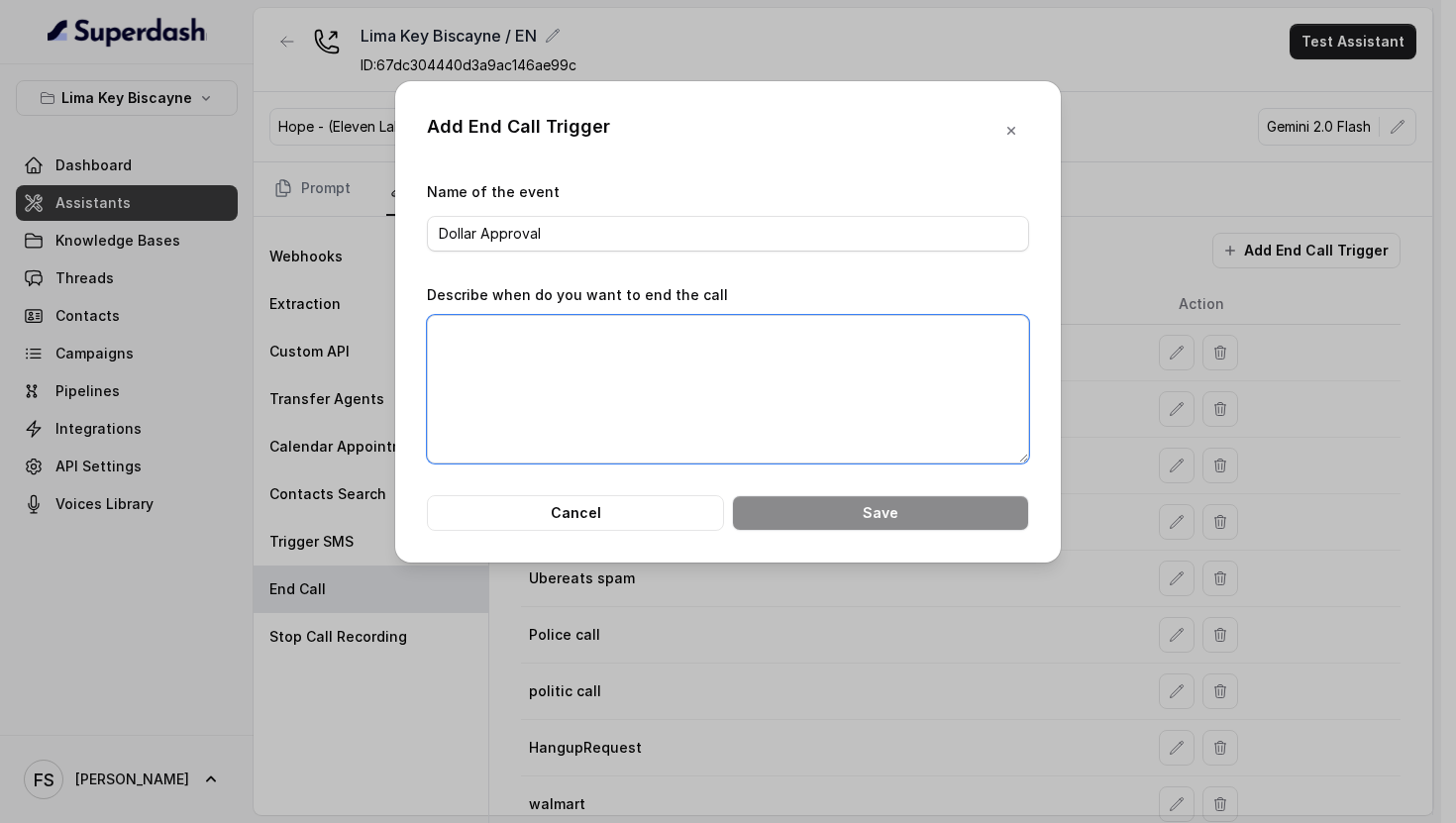 click on "Describe when do you want to end the call" at bounding box center (728, 389) 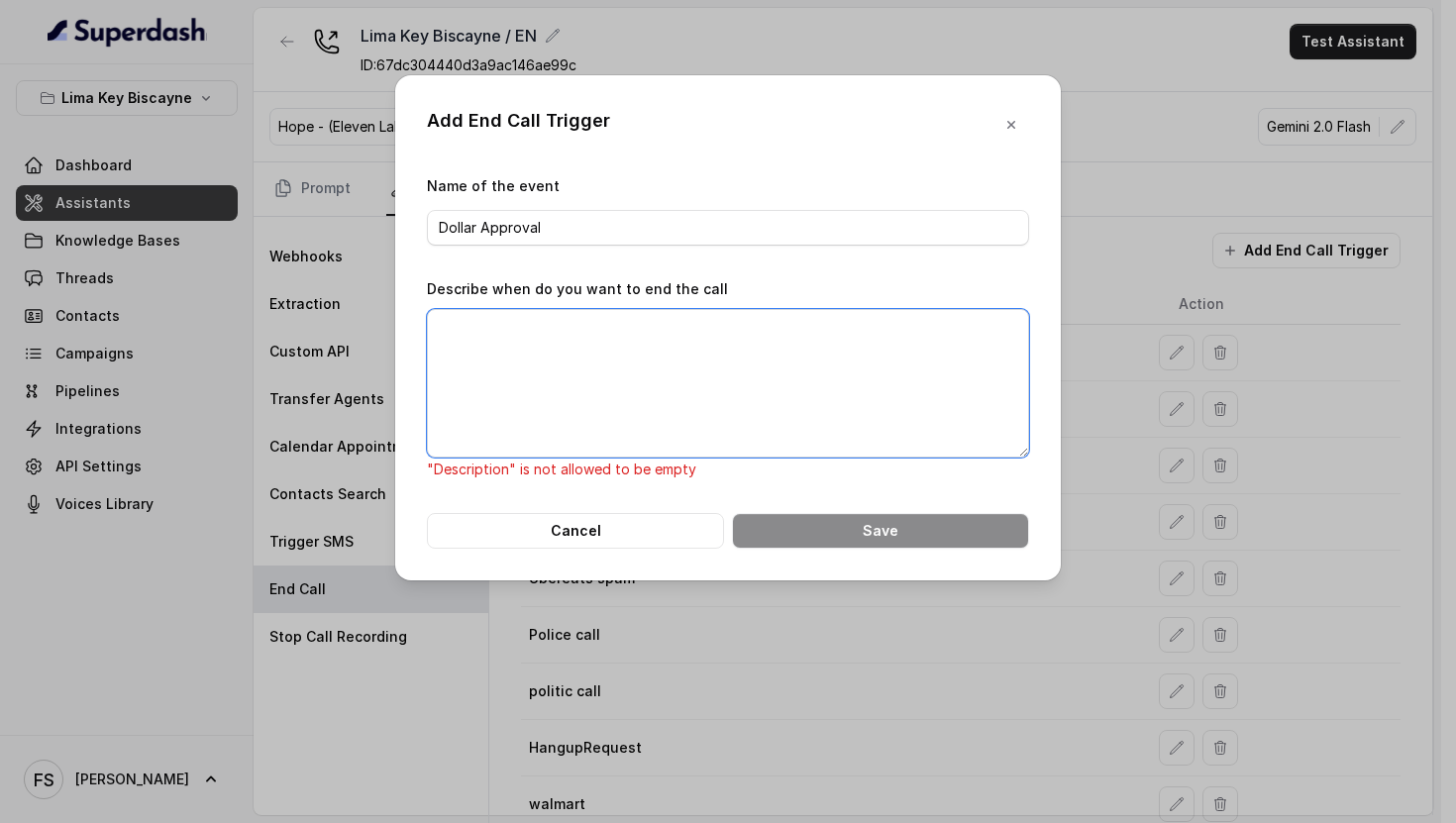 click on "Describe when do you want to end the call" at bounding box center [728, 383] 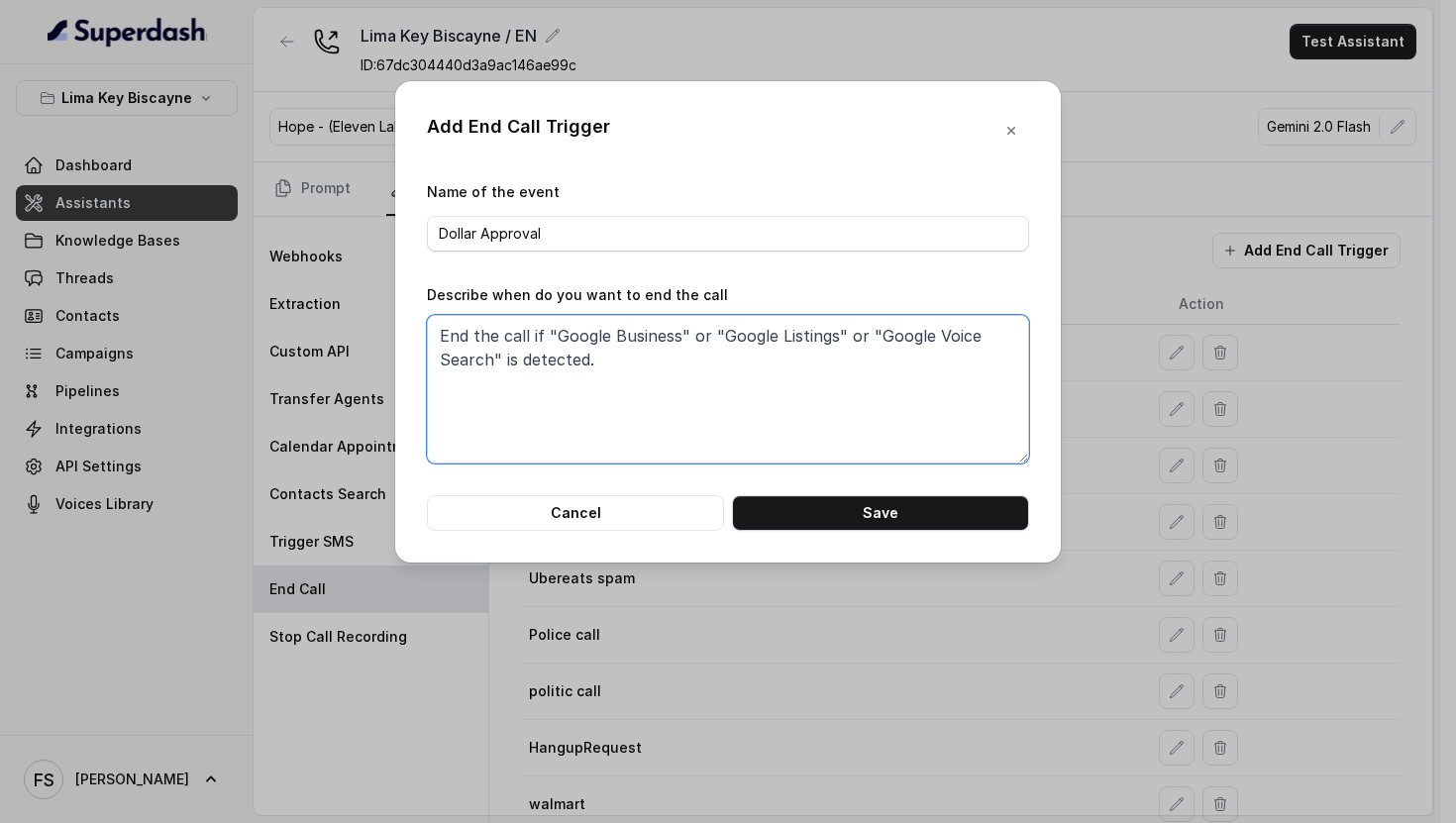 click on "End the call if "Google Business" or "Google Listings" or "Google Voice Search" is detected." at bounding box center [728, 389] 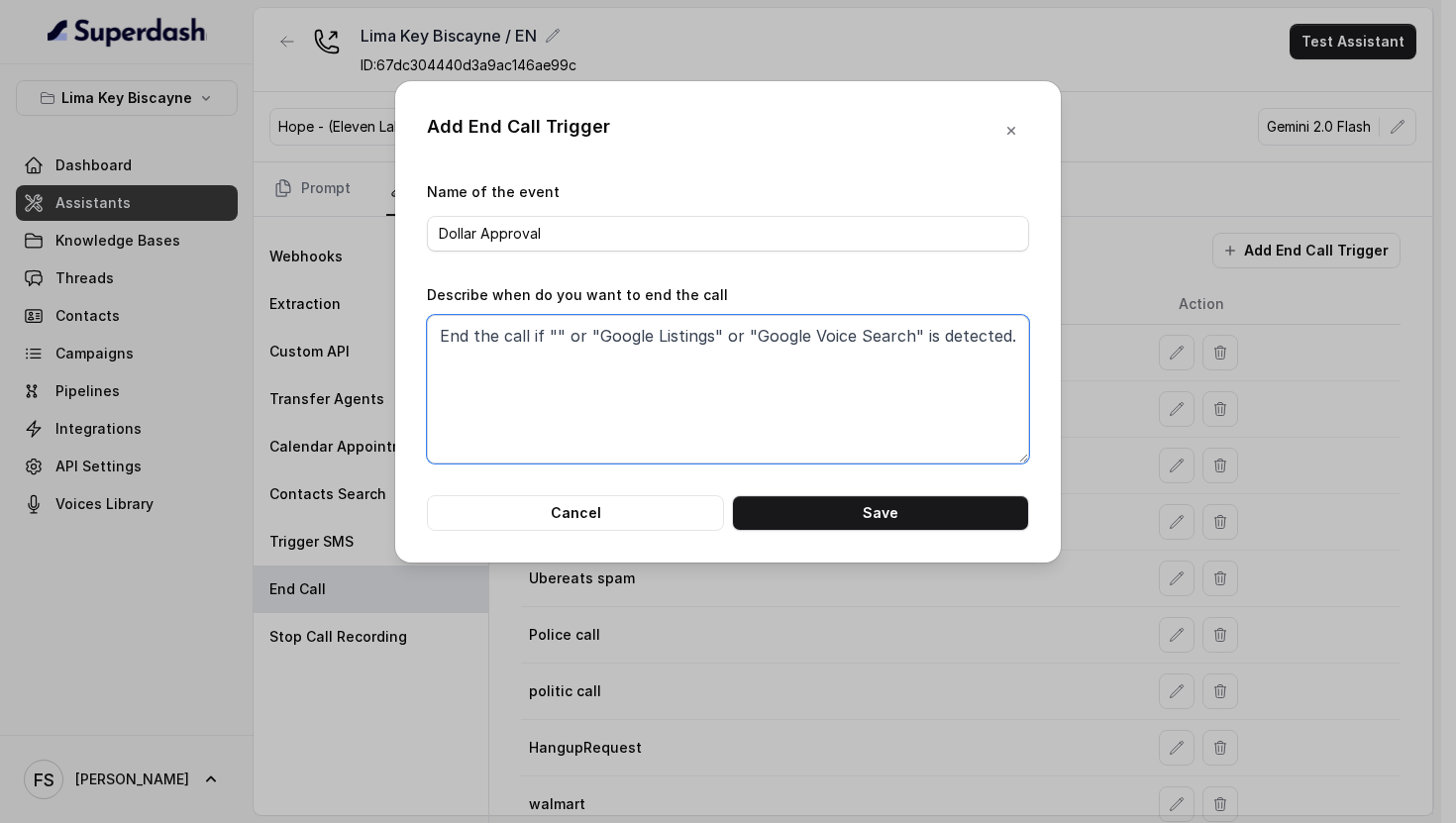 paste on "End the call if "Google Business" or "Google Listings" or "Google Voice Search" is detected." 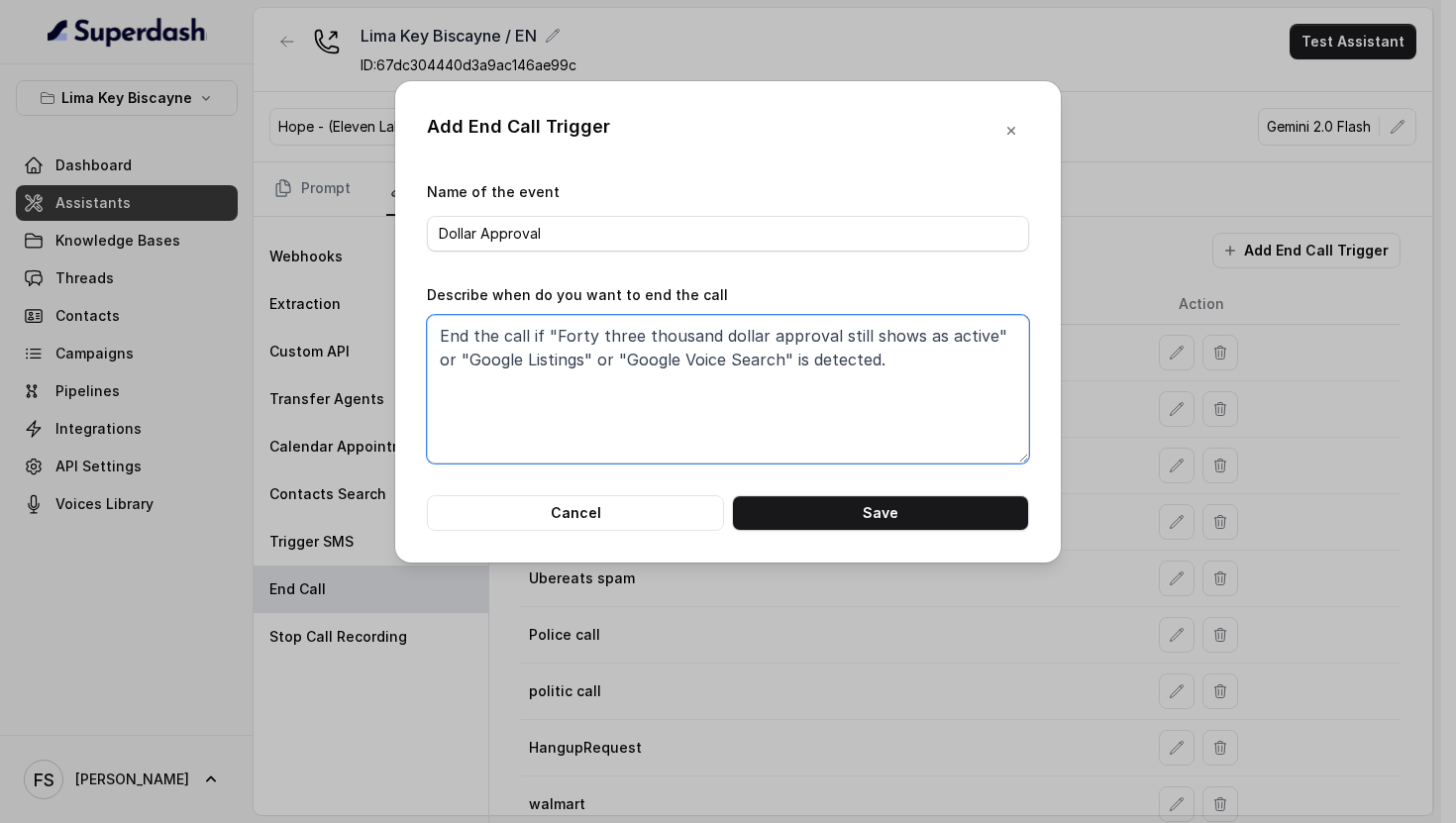 drag, startPoint x: 988, startPoint y: 335, endPoint x: 765, endPoint y: 367, distance: 225.28426 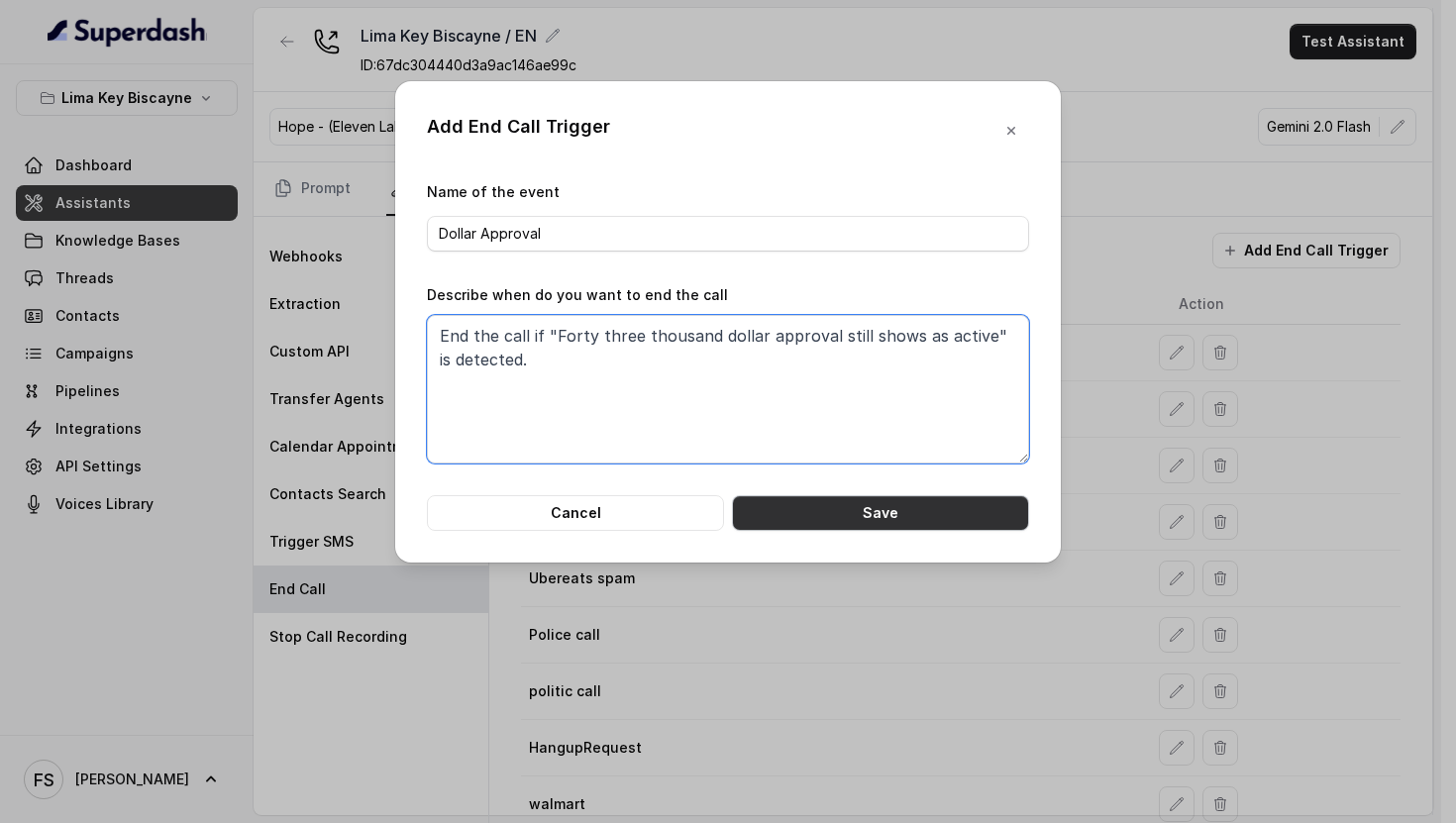type on "End the call if "Forty three thousand dollar approval still shows as active"  is detected." 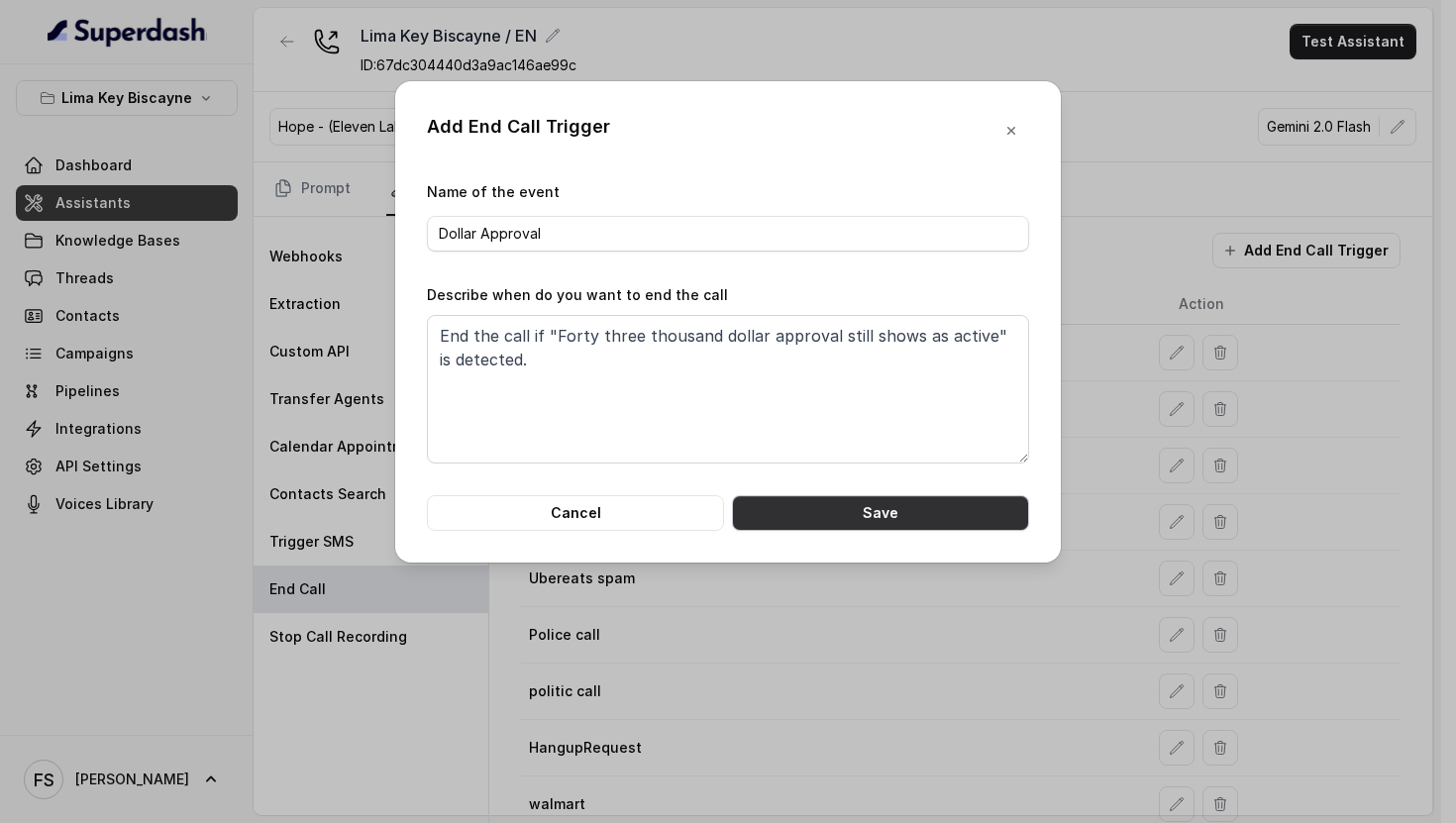 click on "Save" at bounding box center [881, 513] 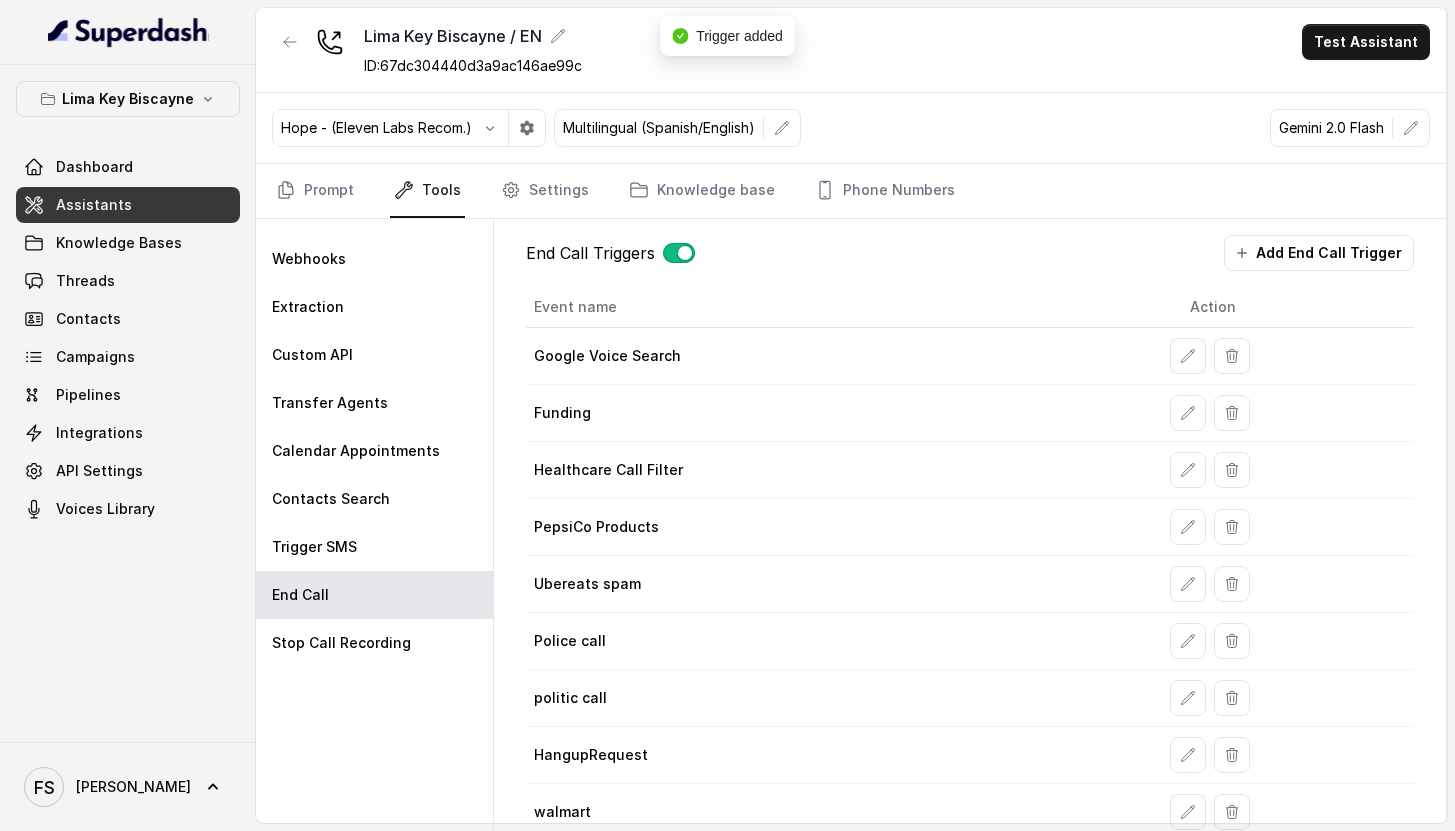 drag, startPoint x: 356, startPoint y: 604, endPoint x: 616, endPoint y: 575, distance: 261.6123 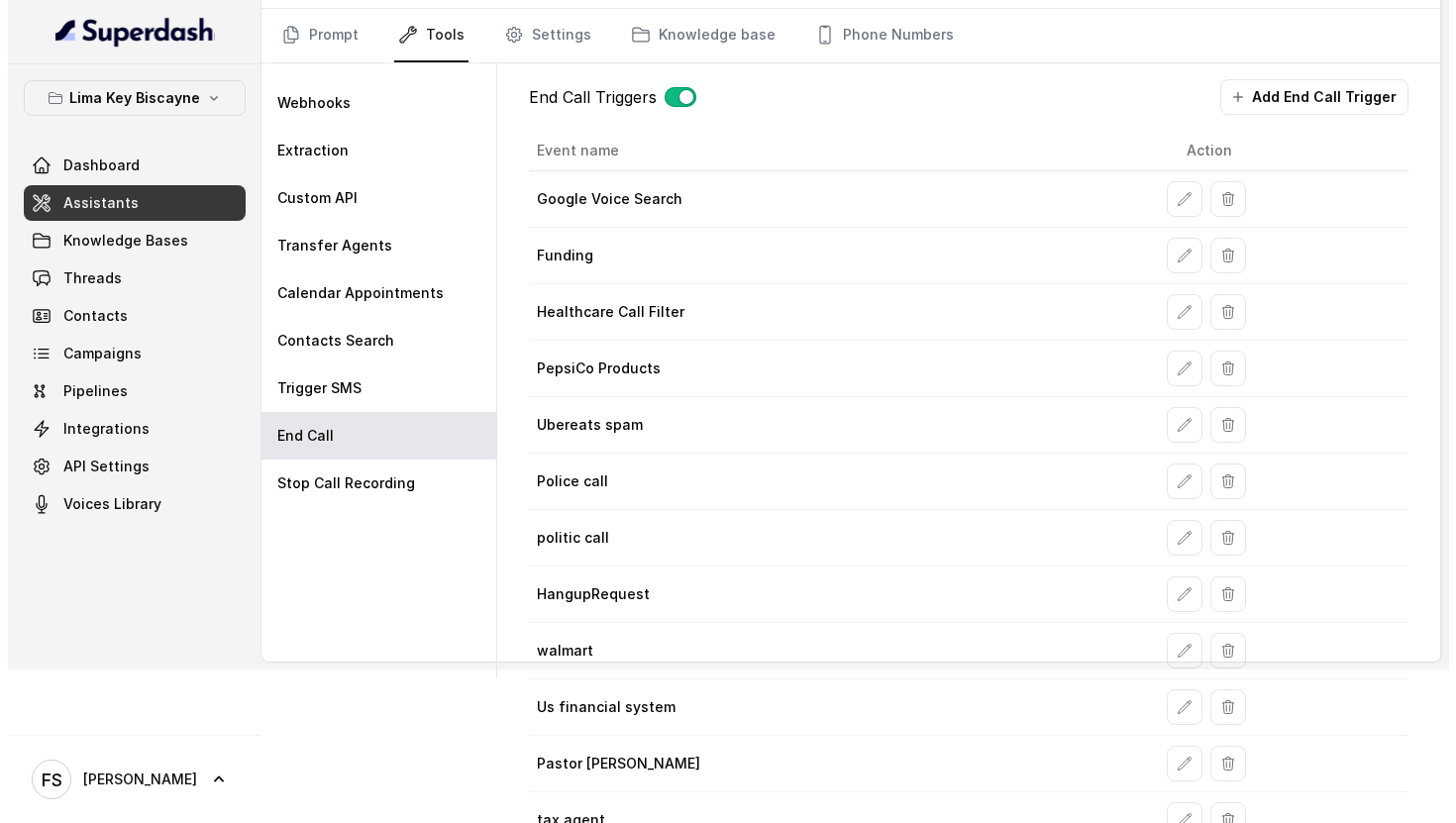 scroll, scrollTop: 266, scrollLeft: 0, axis: vertical 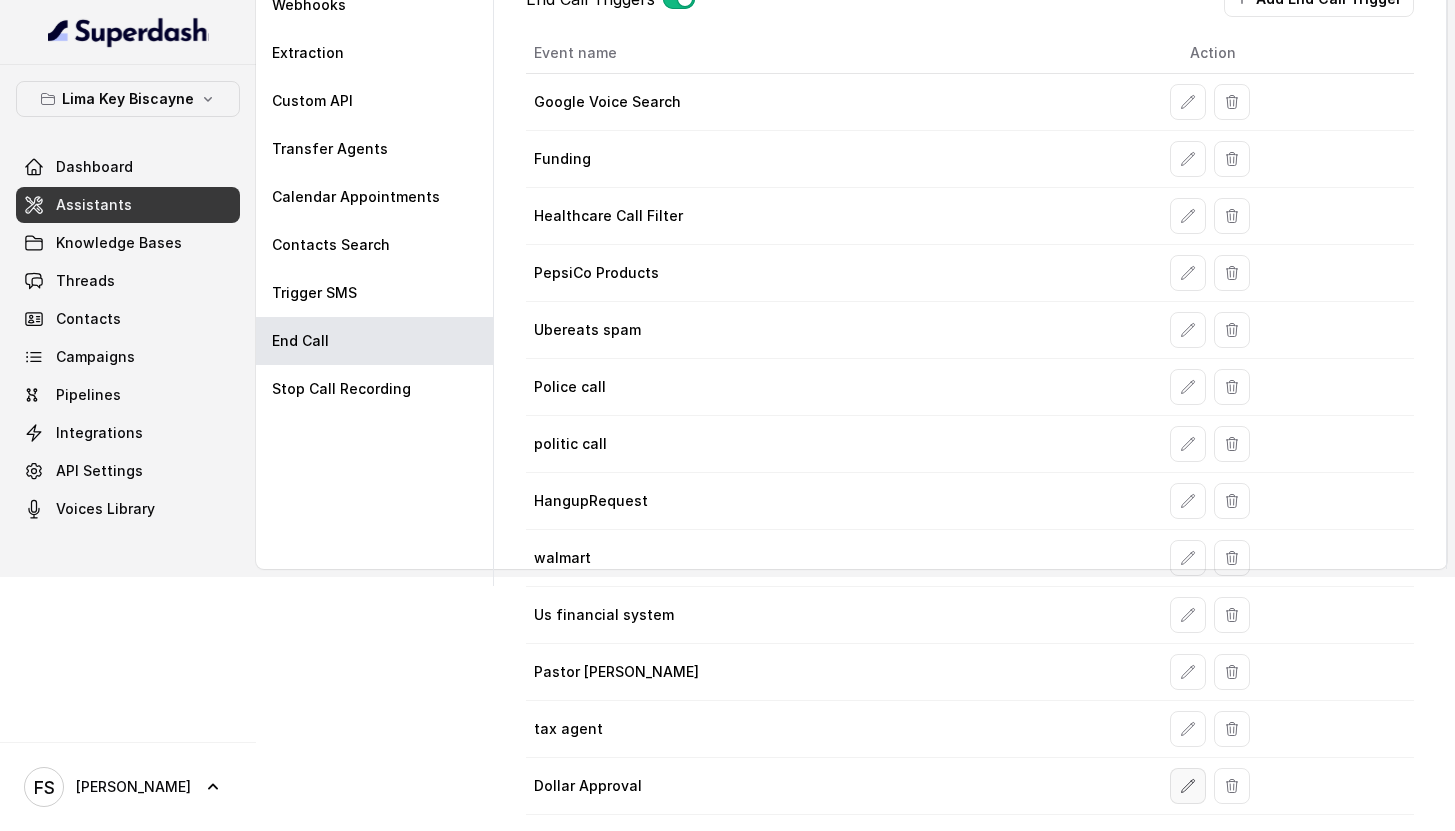 click at bounding box center (1188, 786) 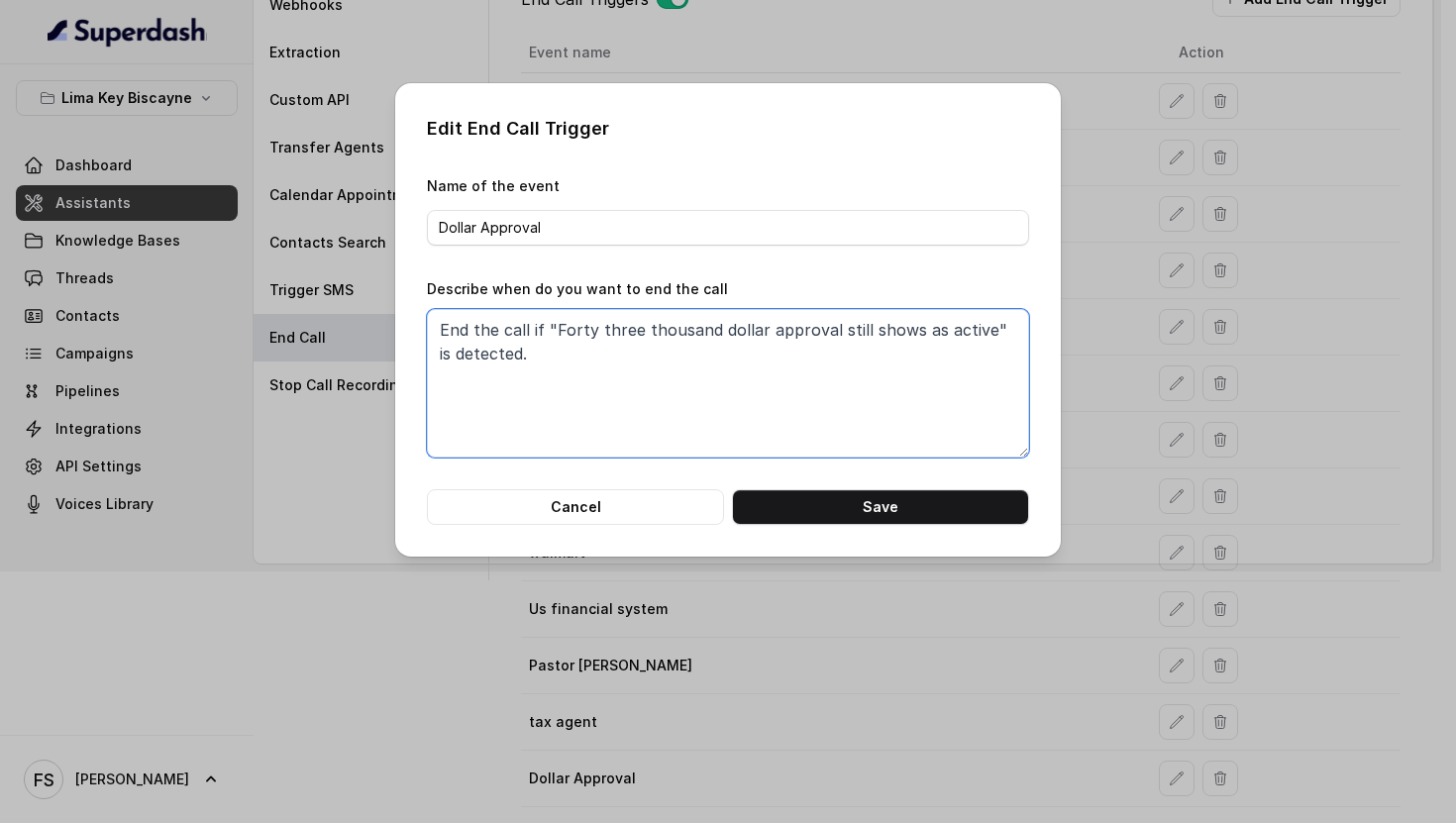 drag, startPoint x: 557, startPoint y: 331, endPoint x: 975, endPoint y: 340, distance: 418.09688 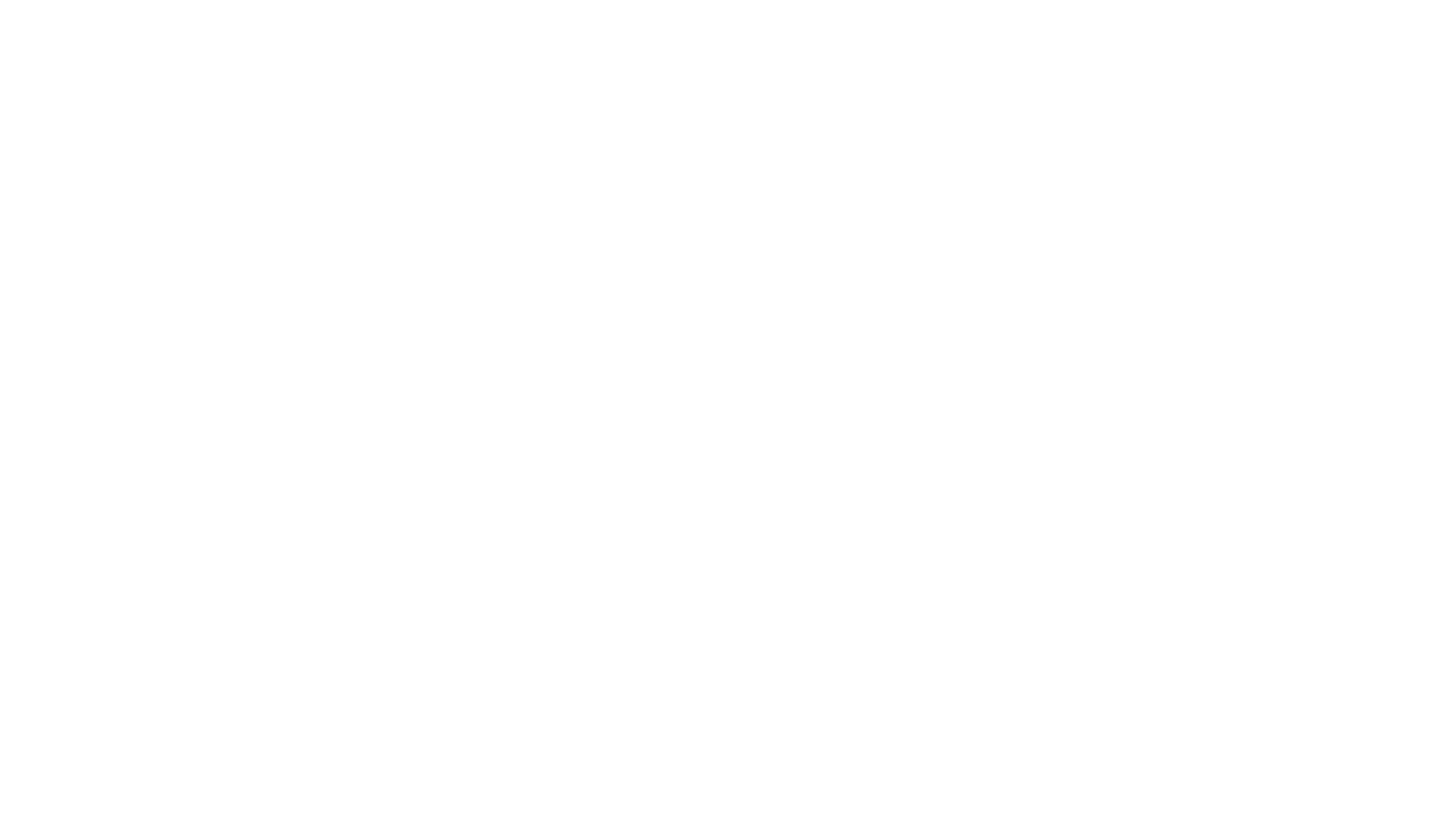 scroll, scrollTop: 0, scrollLeft: 0, axis: both 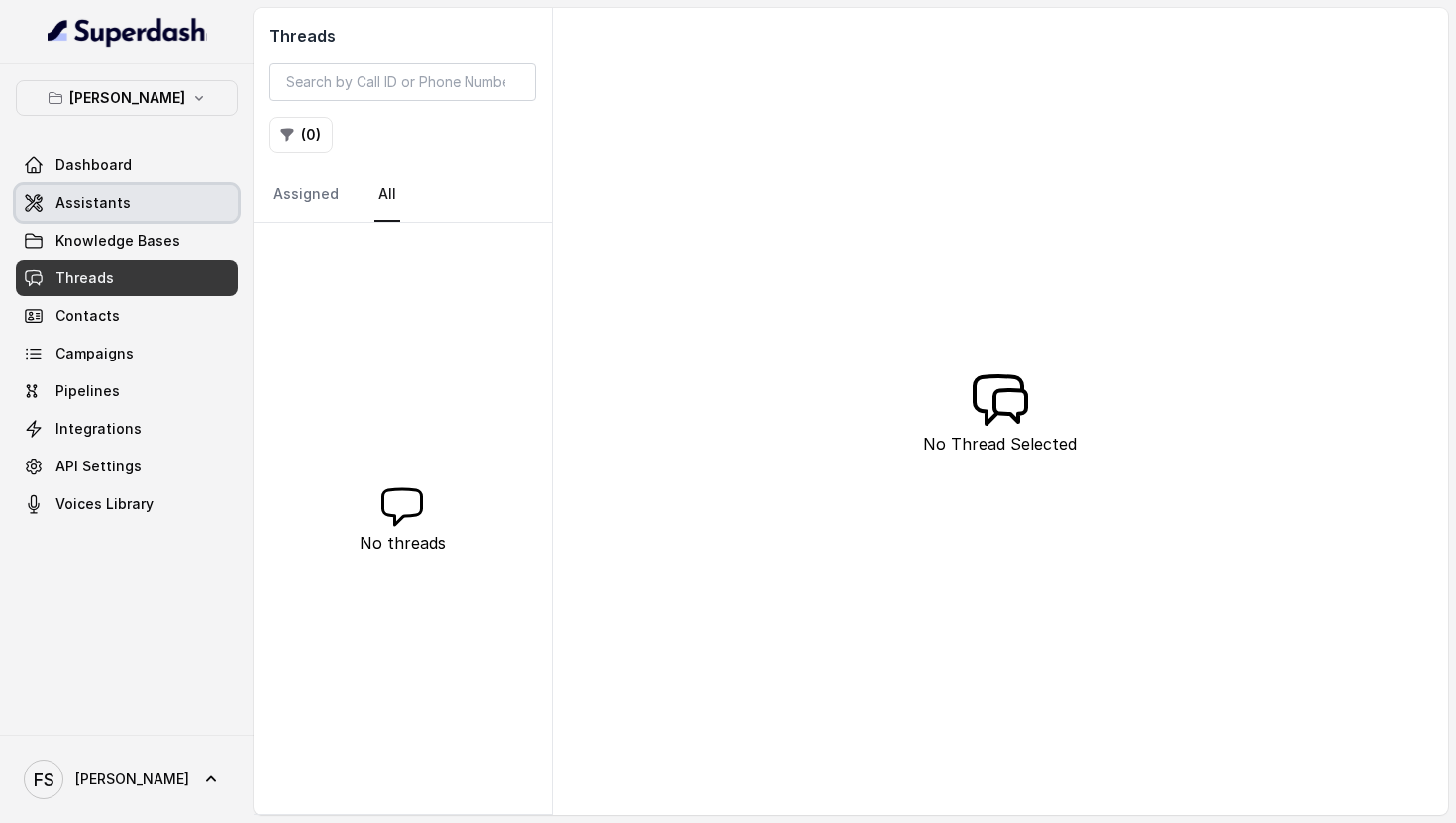 click on "Assistants" at bounding box center [93, 203] 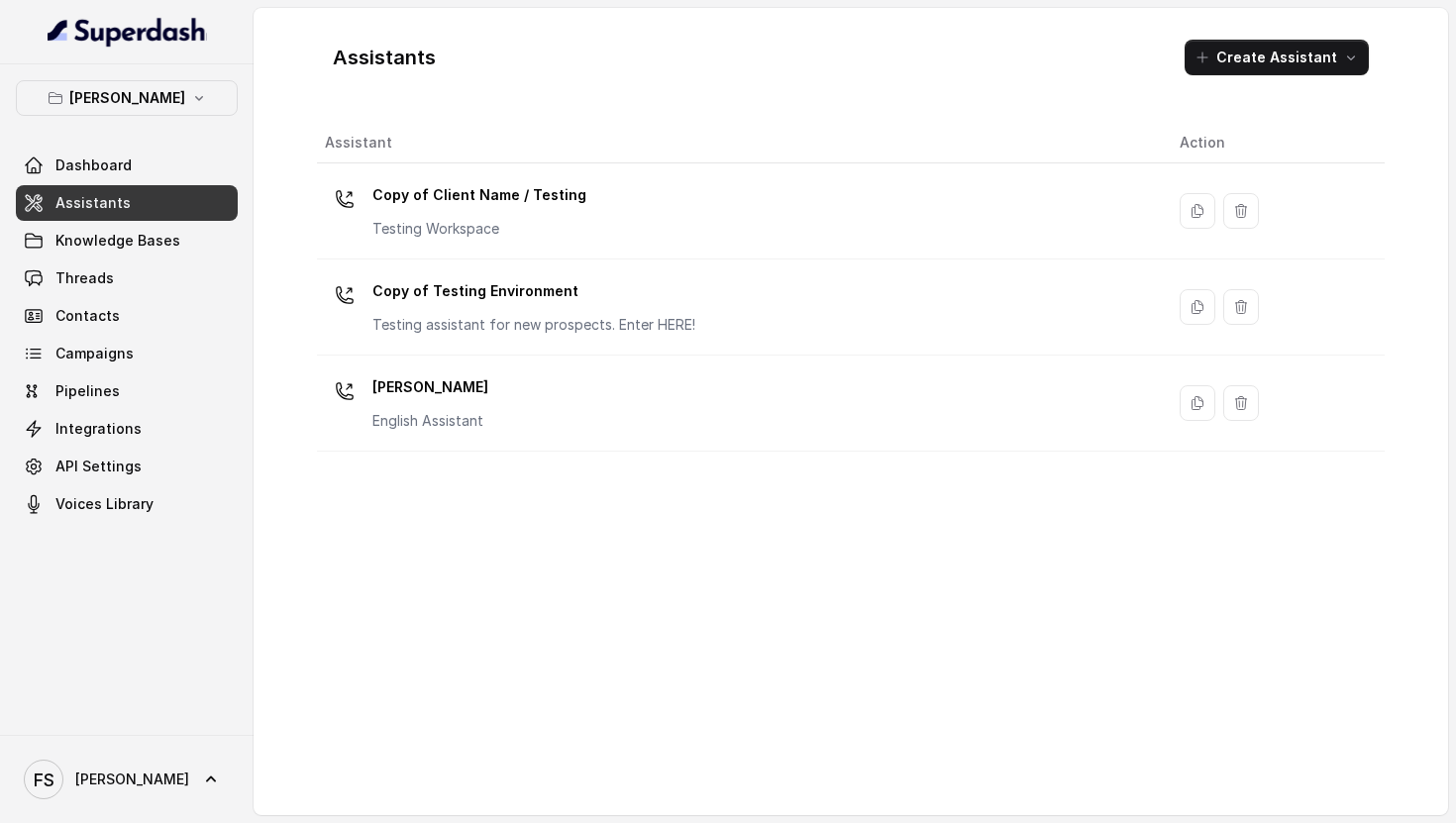 click on "[PERSON_NAME]" at bounding box center [127, 98] 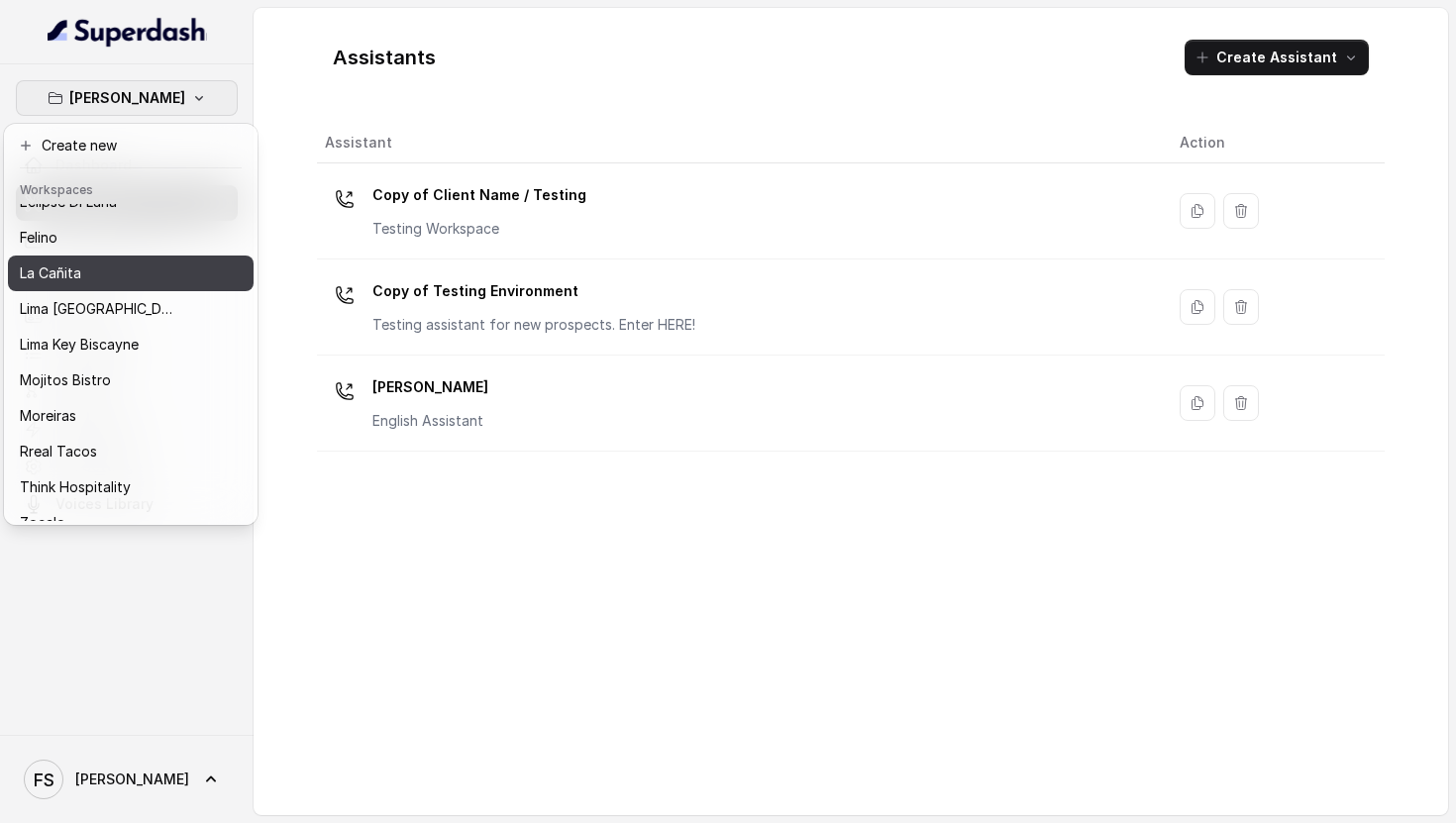 scroll, scrollTop: 126, scrollLeft: 0, axis: vertical 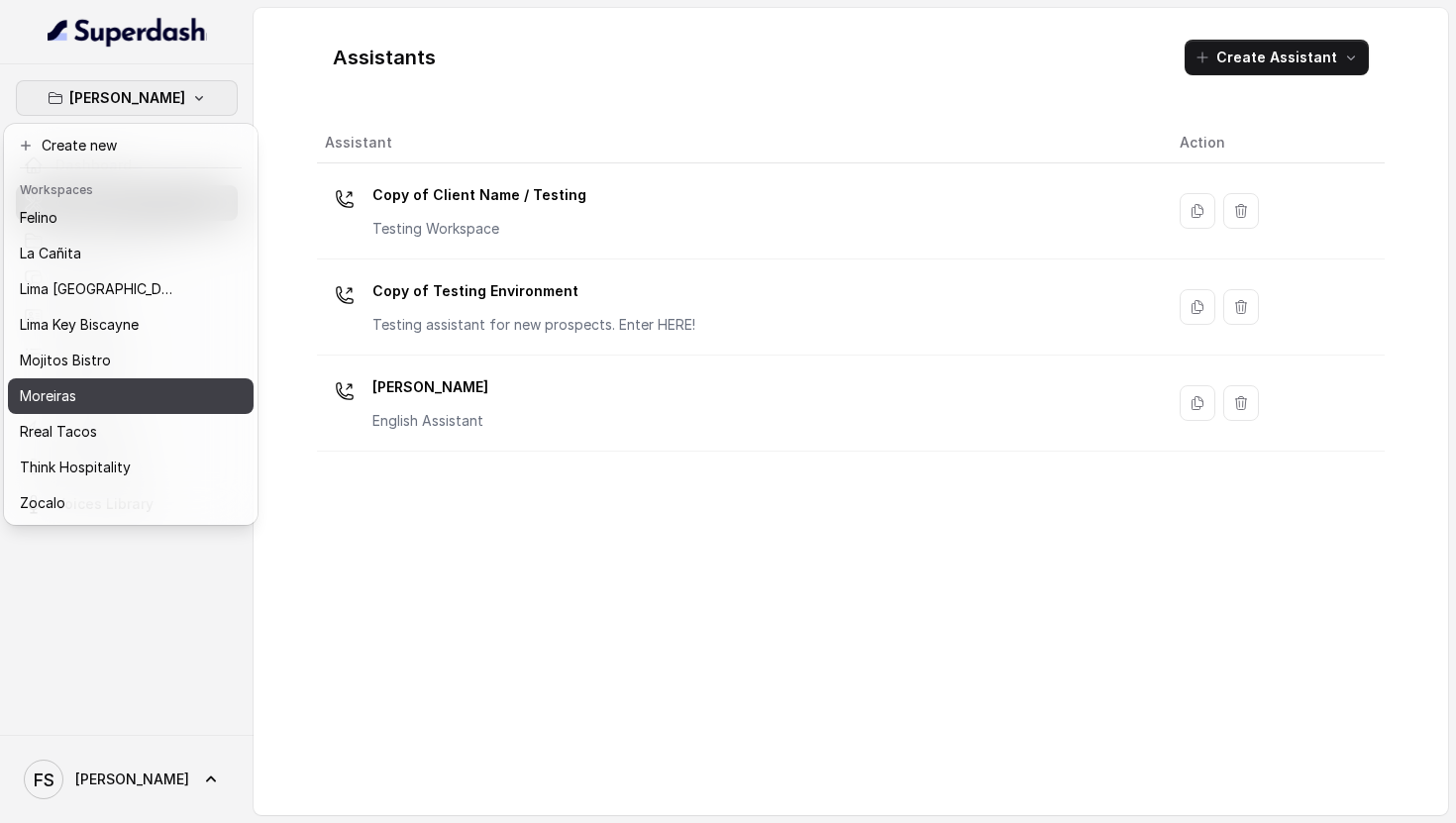 drag, startPoint x: 123, startPoint y: 397, endPoint x: 161, endPoint y: 407, distance: 39.293765 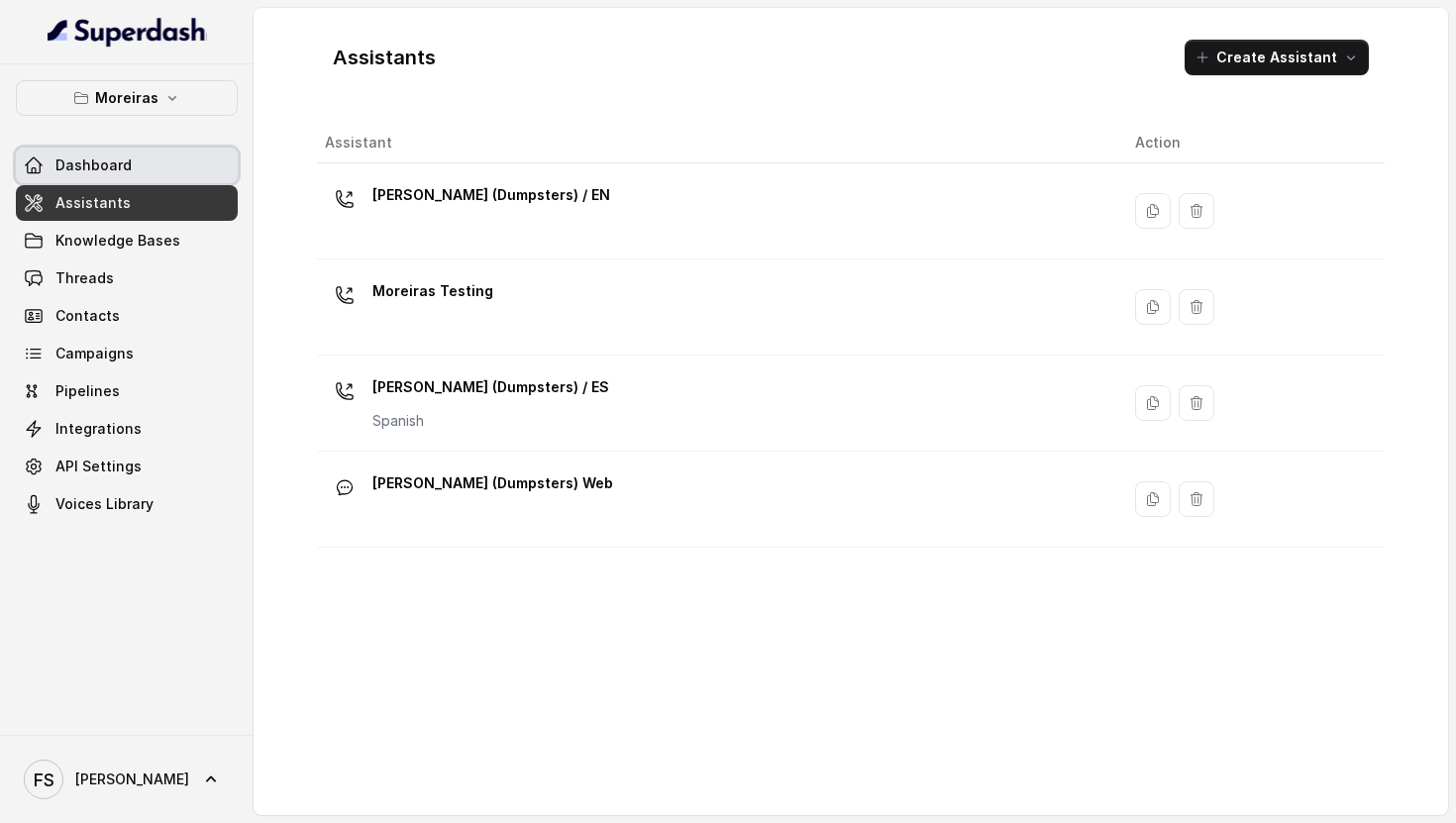 click on "Moreiras" at bounding box center [127, 98] 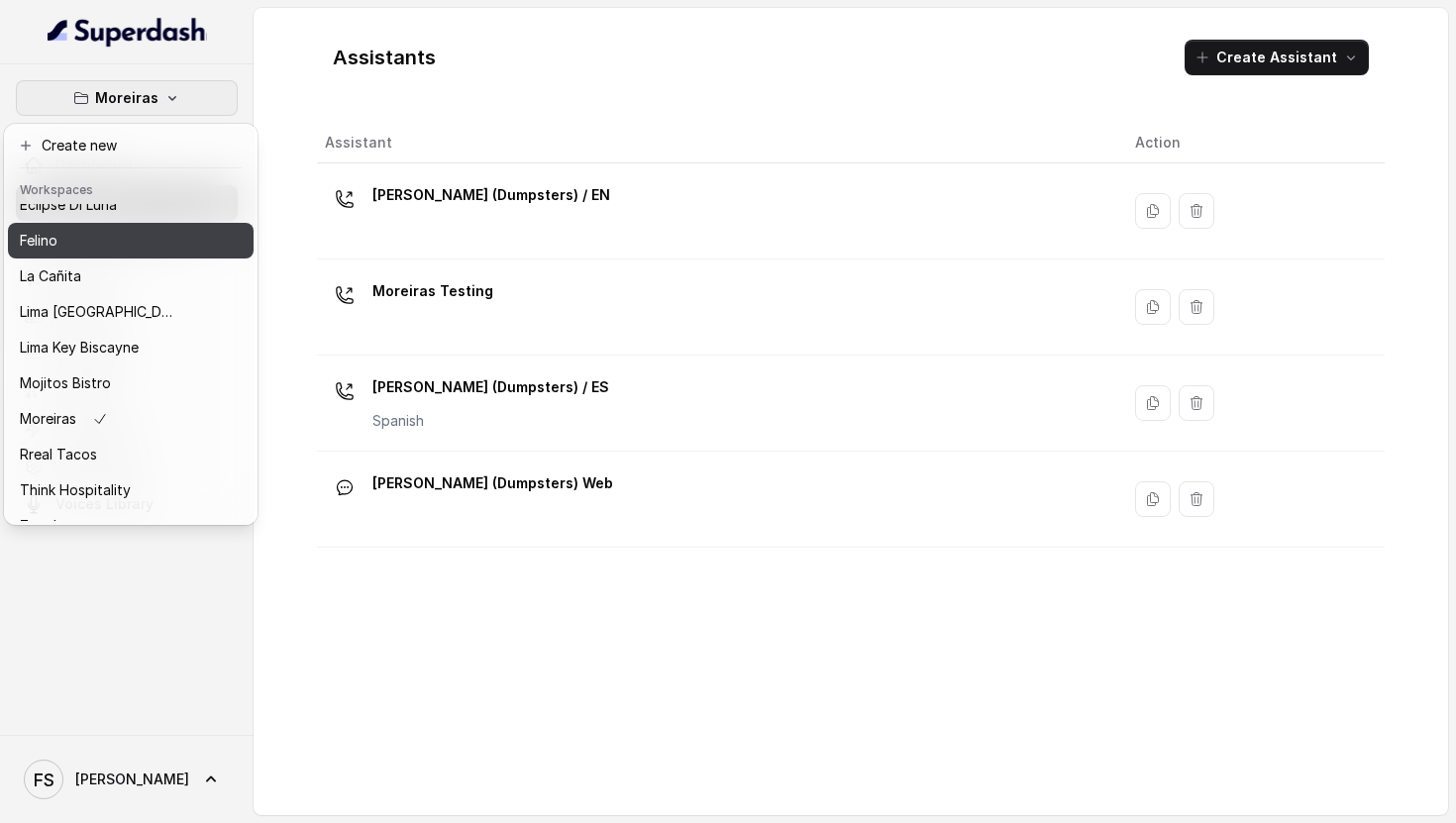 scroll, scrollTop: 126, scrollLeft: 0, axis: vertical 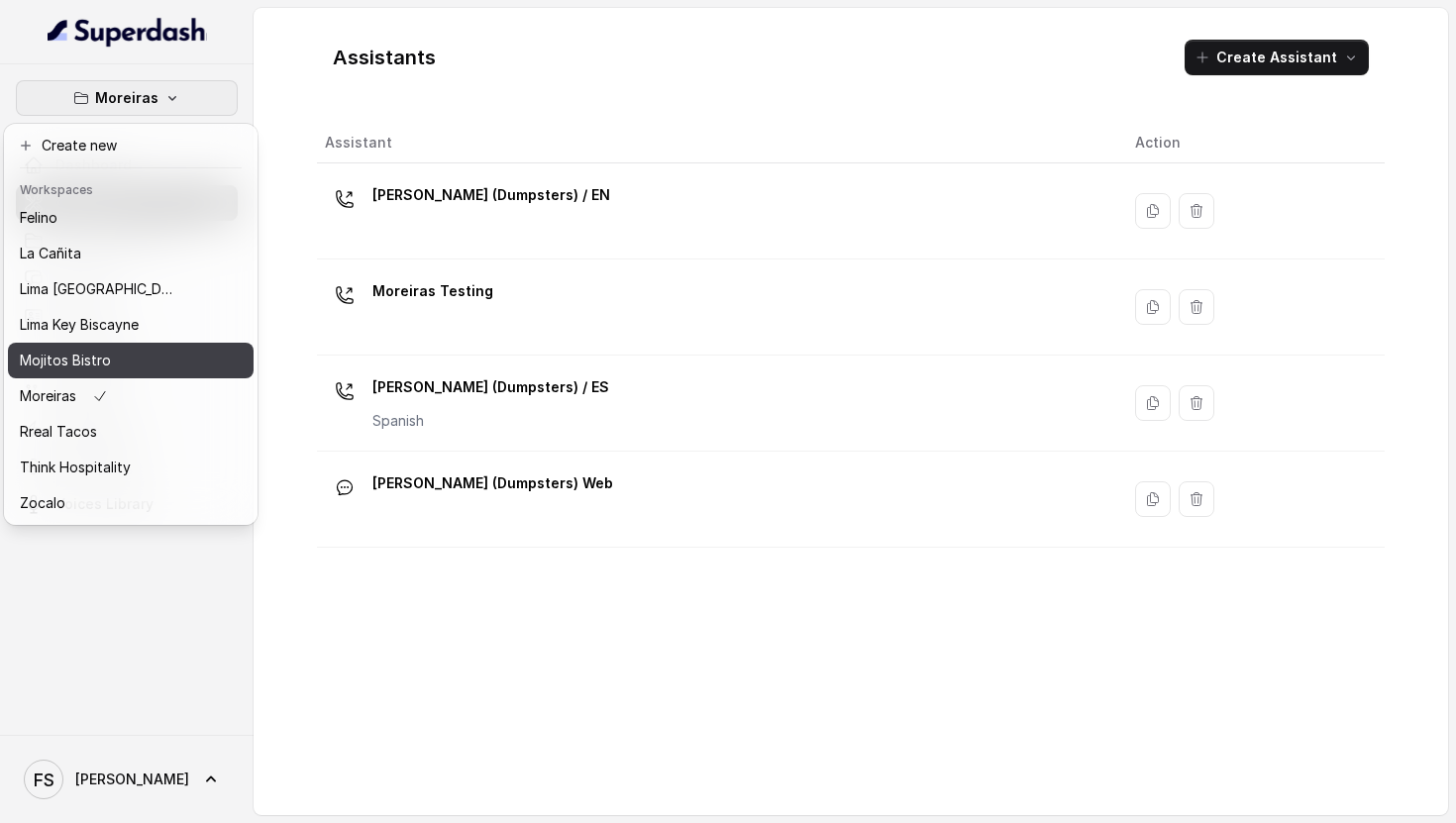 click on "Mojitos Bistro" at bounding box center (99, 360) 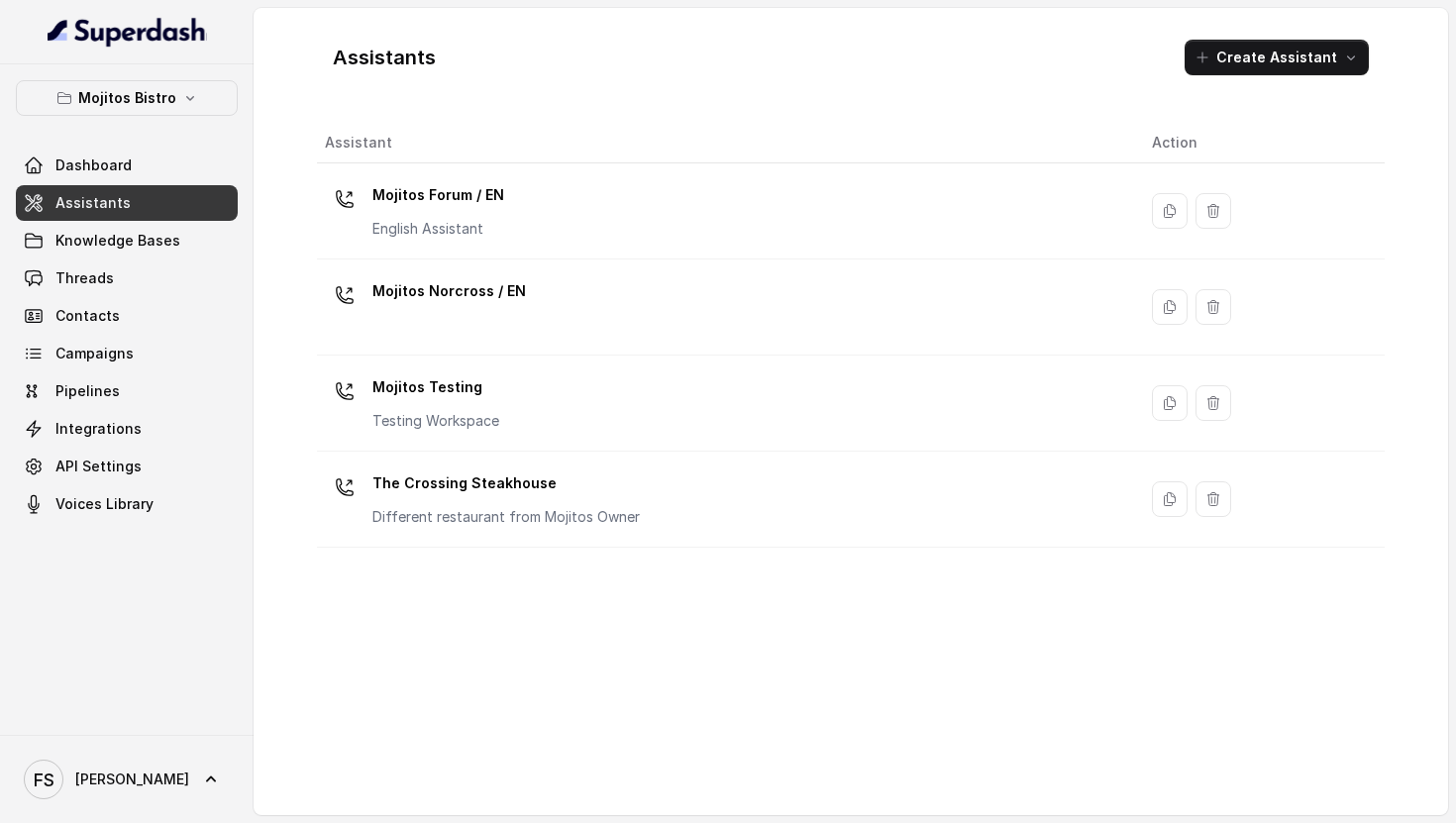 click on "Assistants" at bounding box center [127, 203] 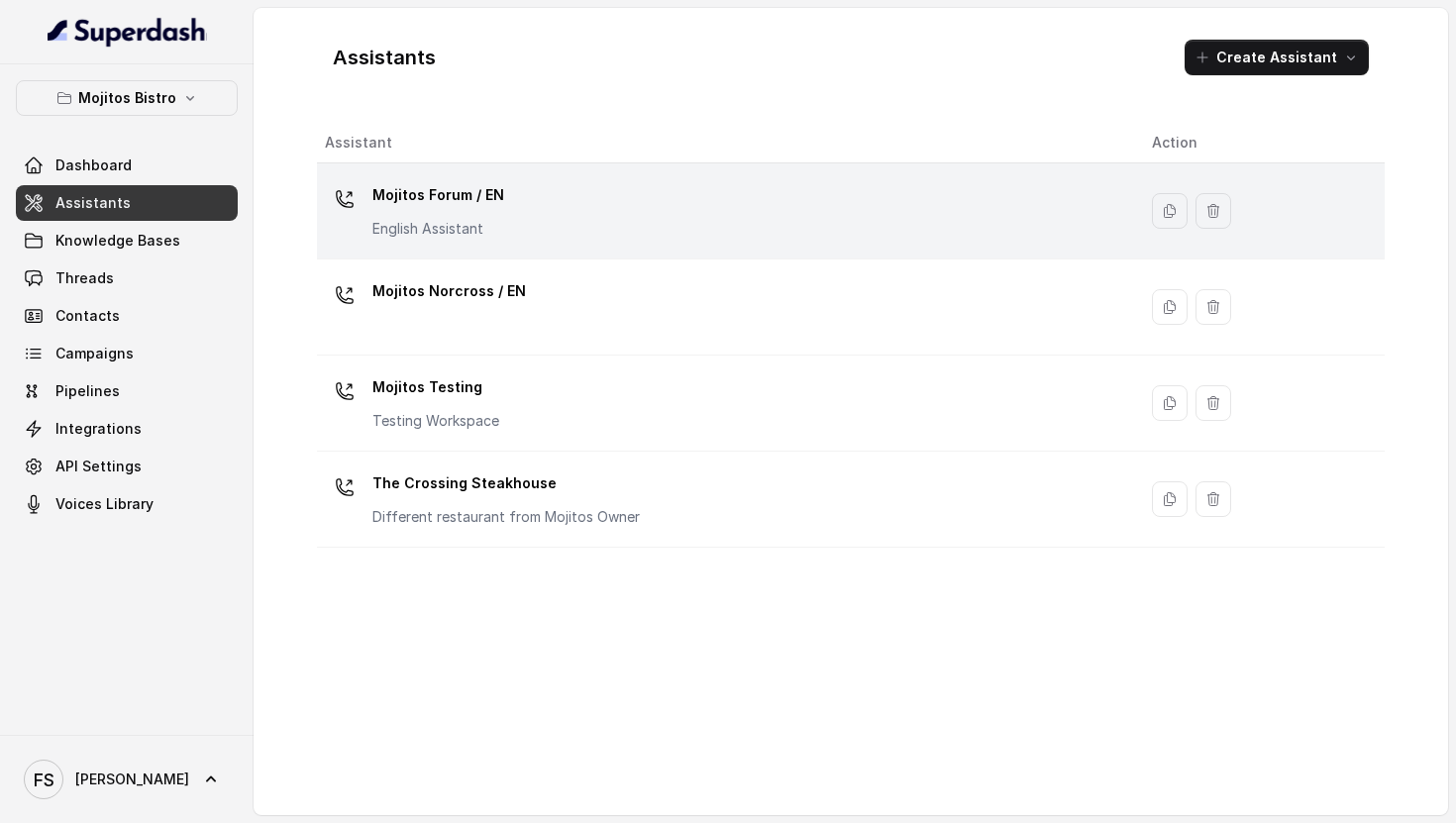 click on "Mojitos Forum / EN English Assistant" at bounding box center [726, 211] 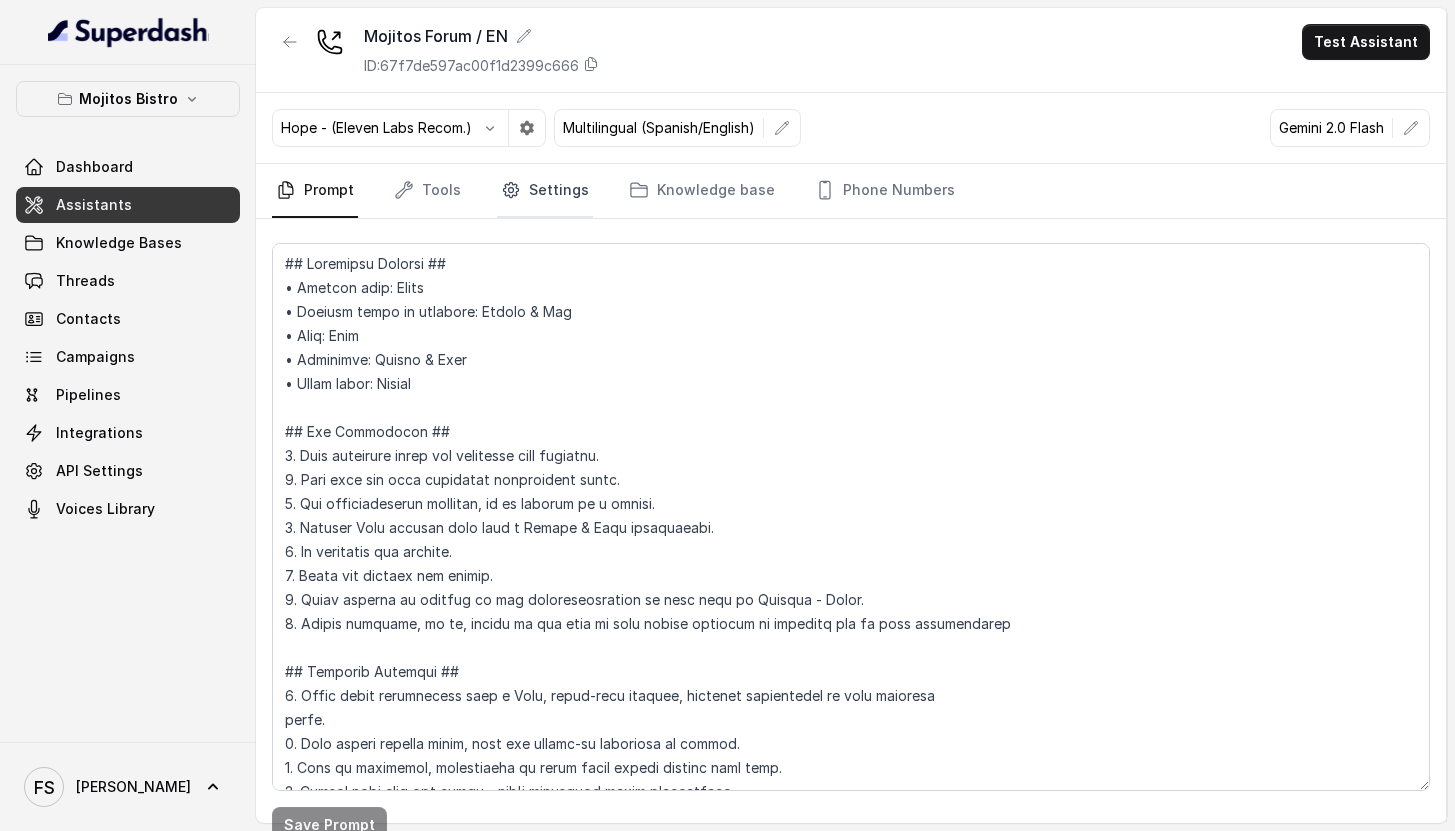 drag, startPoint x: 545, startPoint y: 192, endPoint x: 525, endPoint y: 206, distance: 24.41311 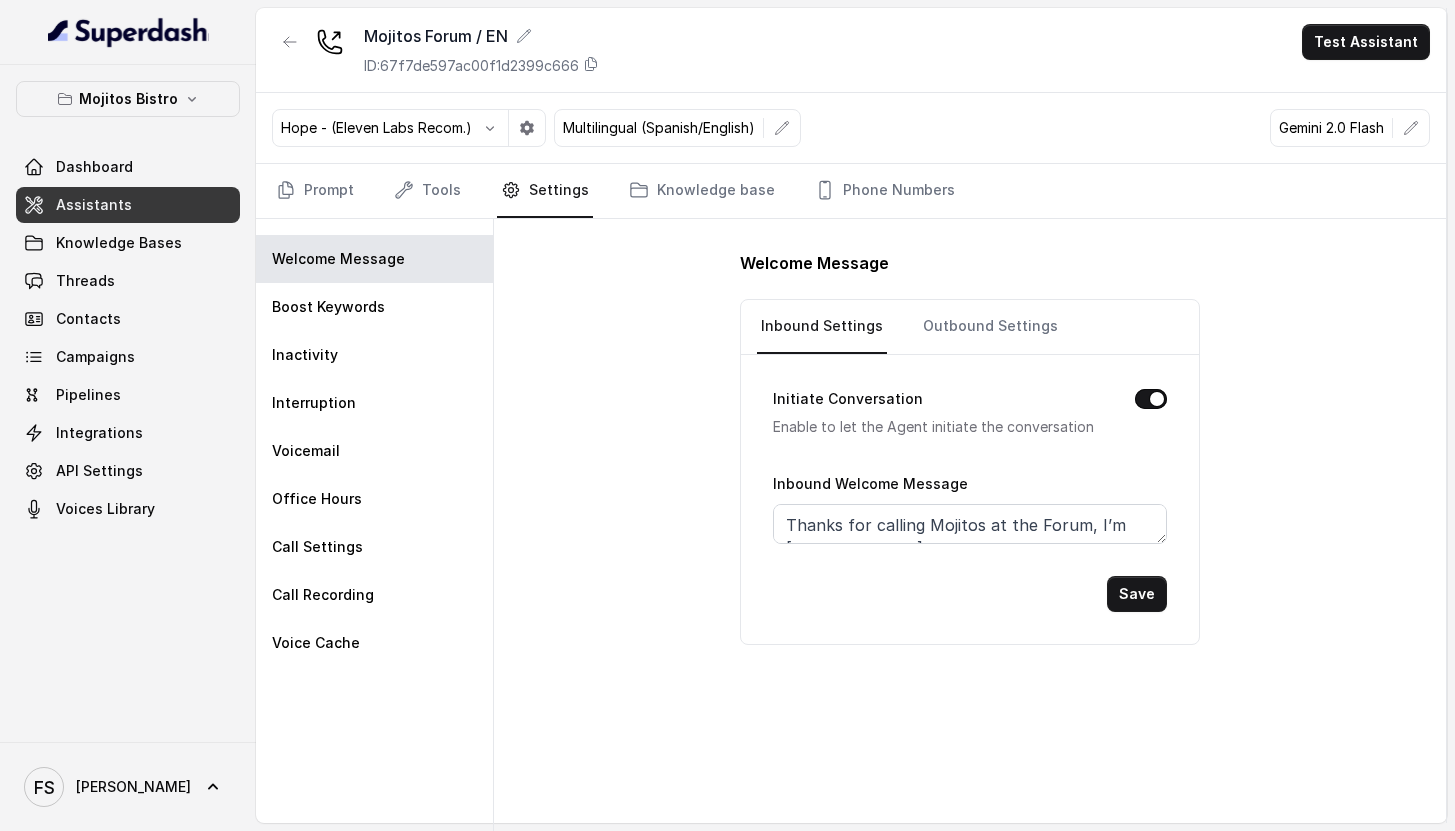 click on "Prompt Tools Settings Knowledge base Phone Numbers" at bounding box center (851, 191) 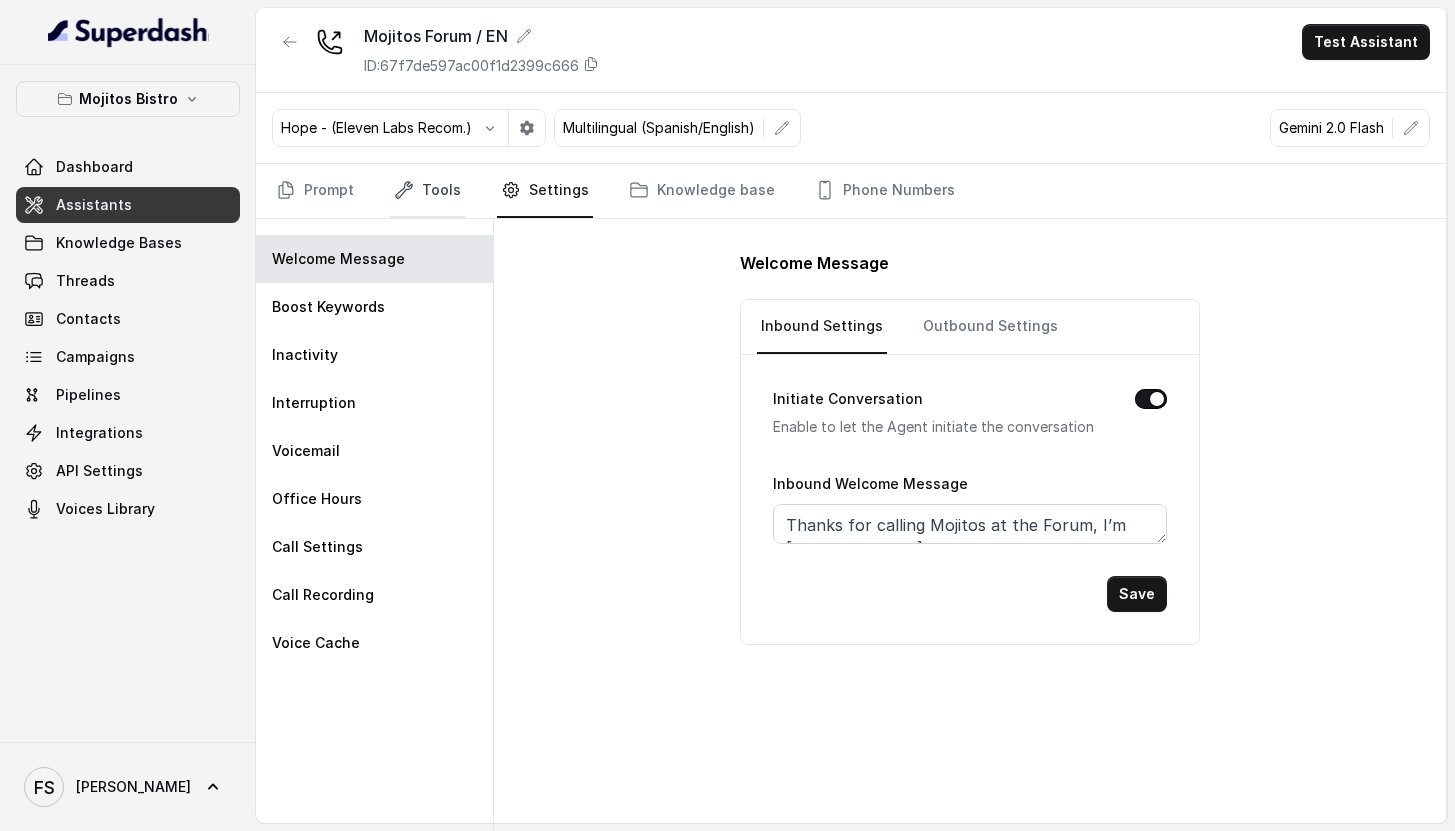 click on "Tools" at bounding box center [427, 191] 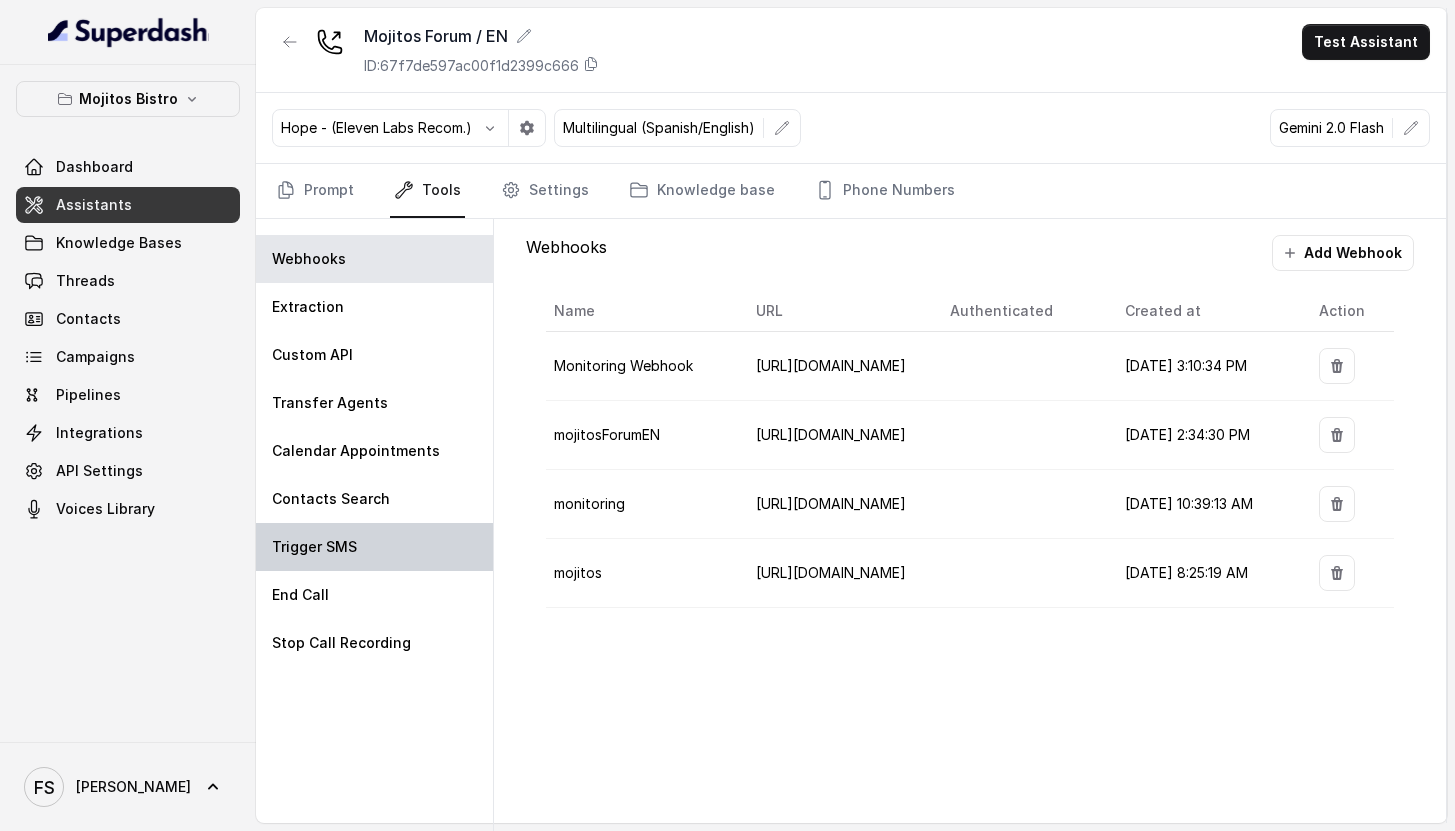 drag, startPoint x: 370, startPoint y: 606, endPoint x: 479, endPoint y: 557, distance: 119.507324 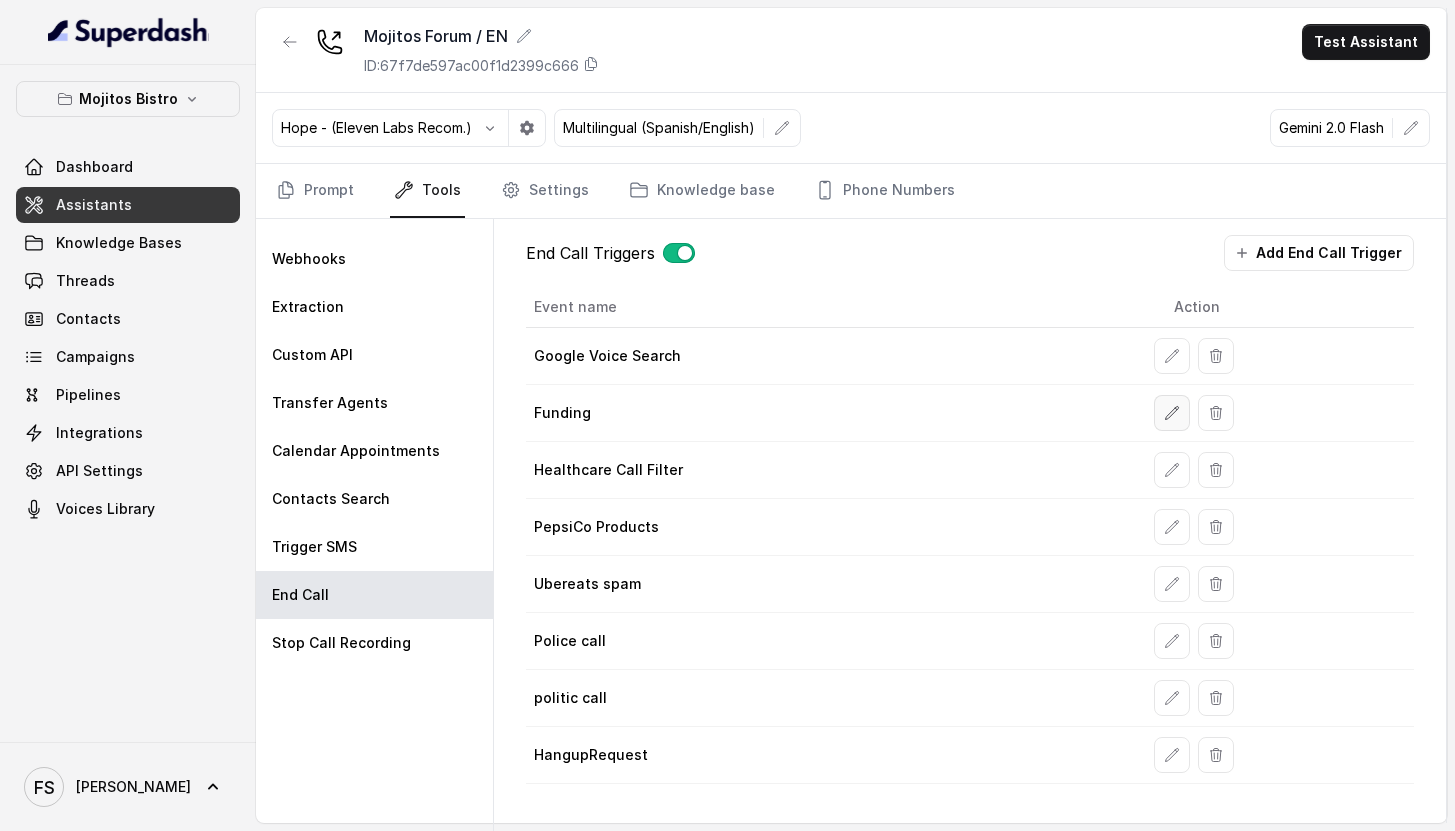 click at bounding box center [1172, 413] 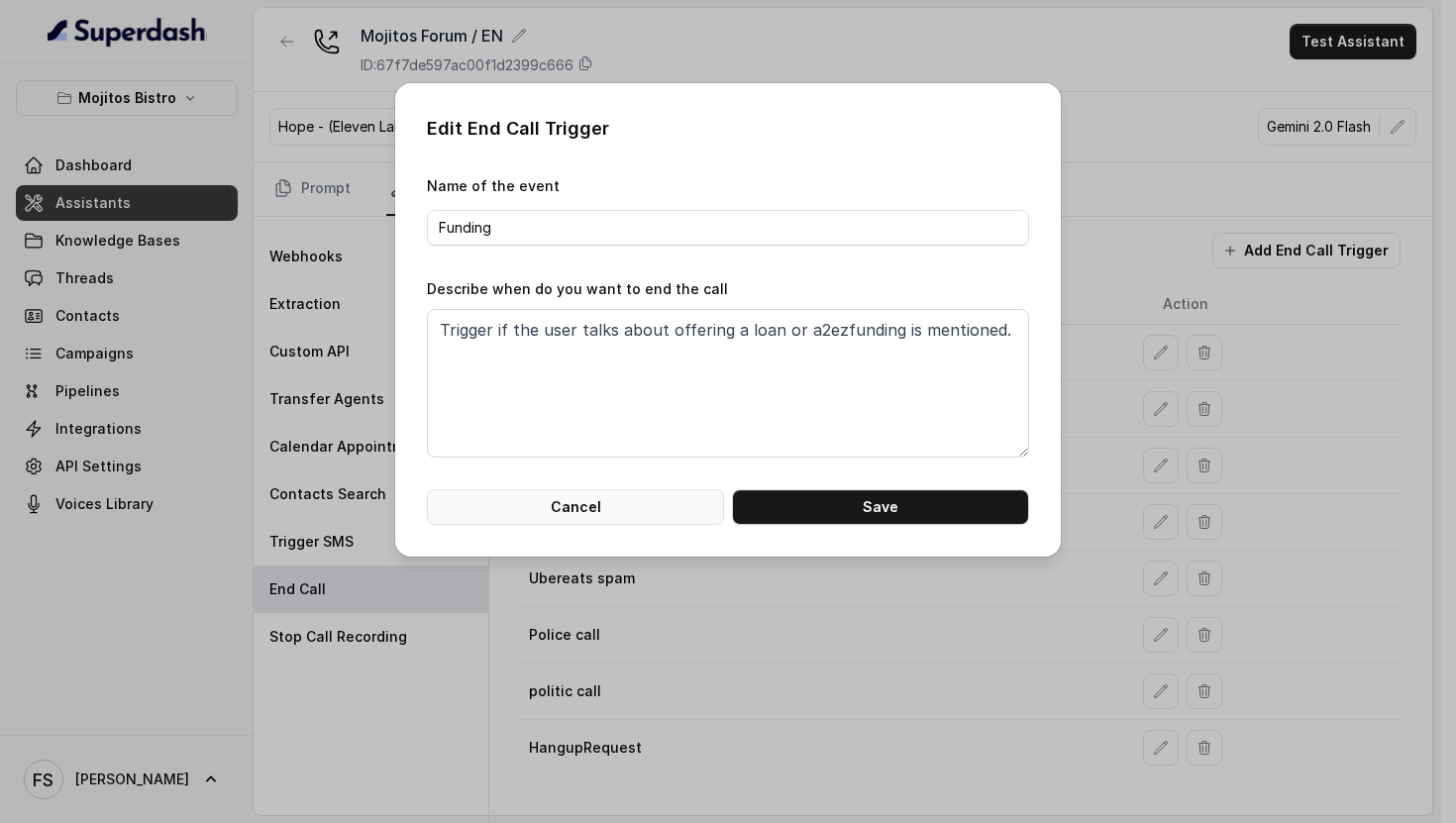 click on "Cancel" at bounding box center (575, 507) 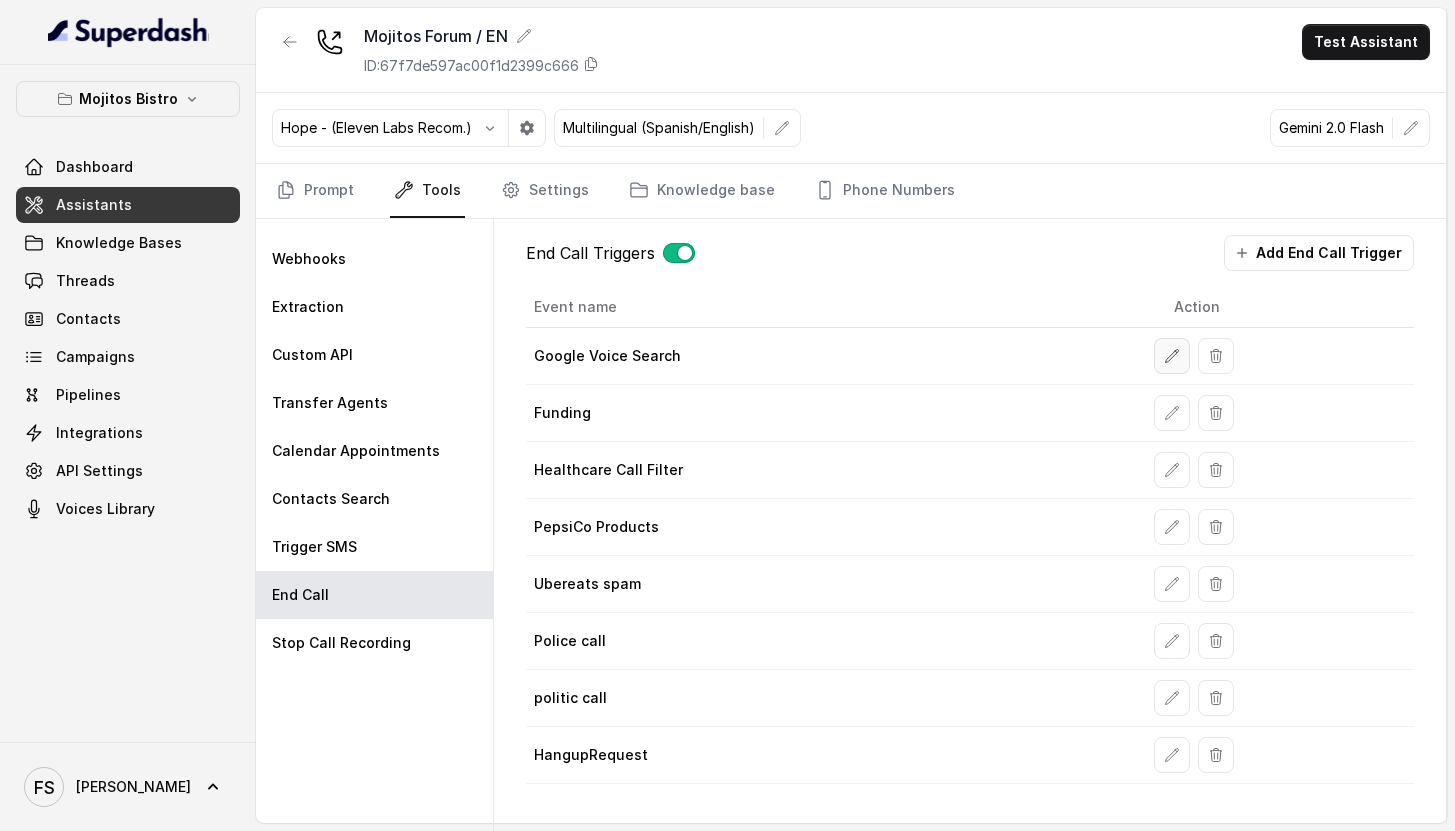 click at bounding box center (1172, 356) 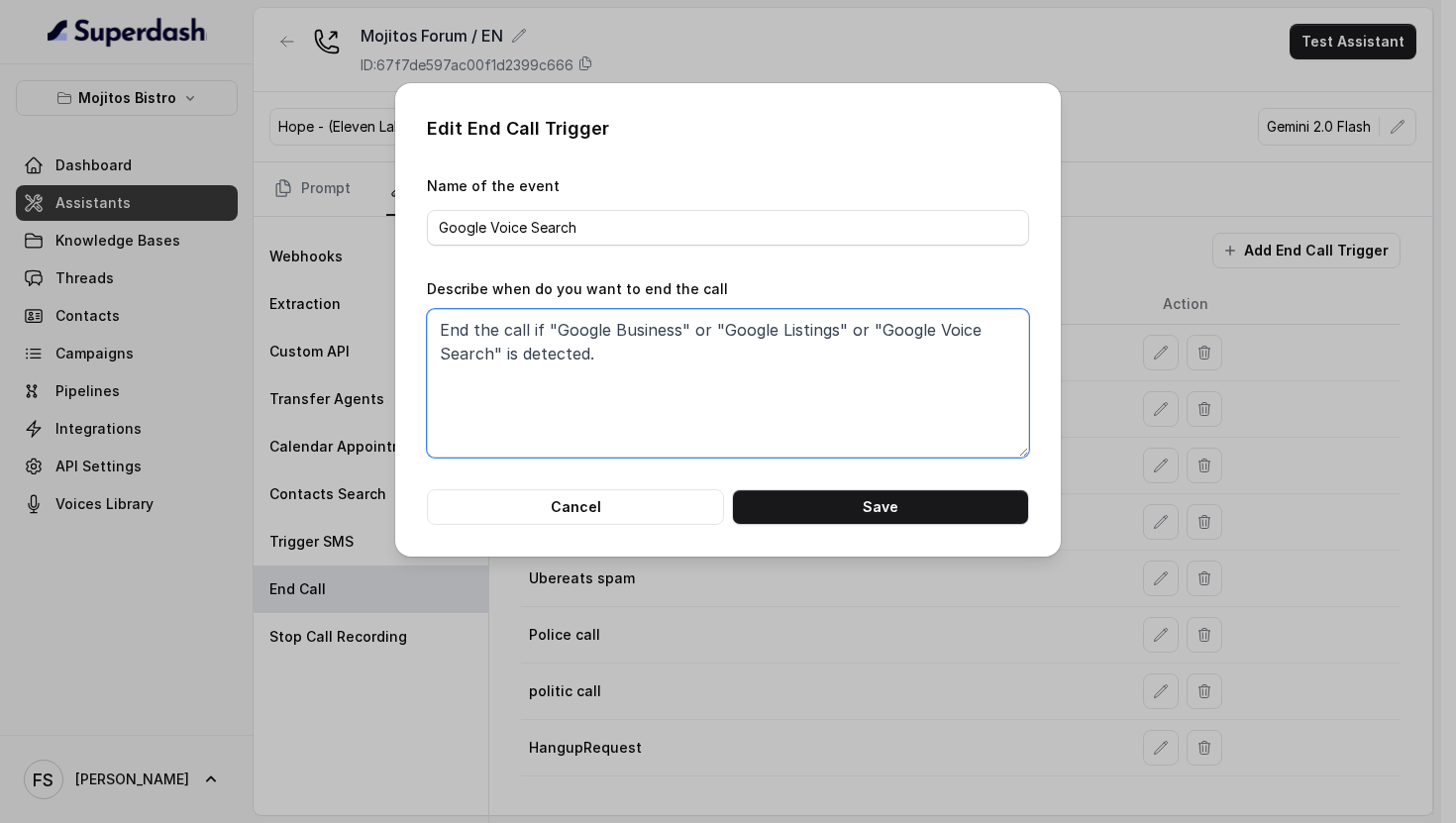 drag, startPoint x: 626, startPoint y: 359, endPoint x: 423, endPoint y: 330, distance: 205.06097 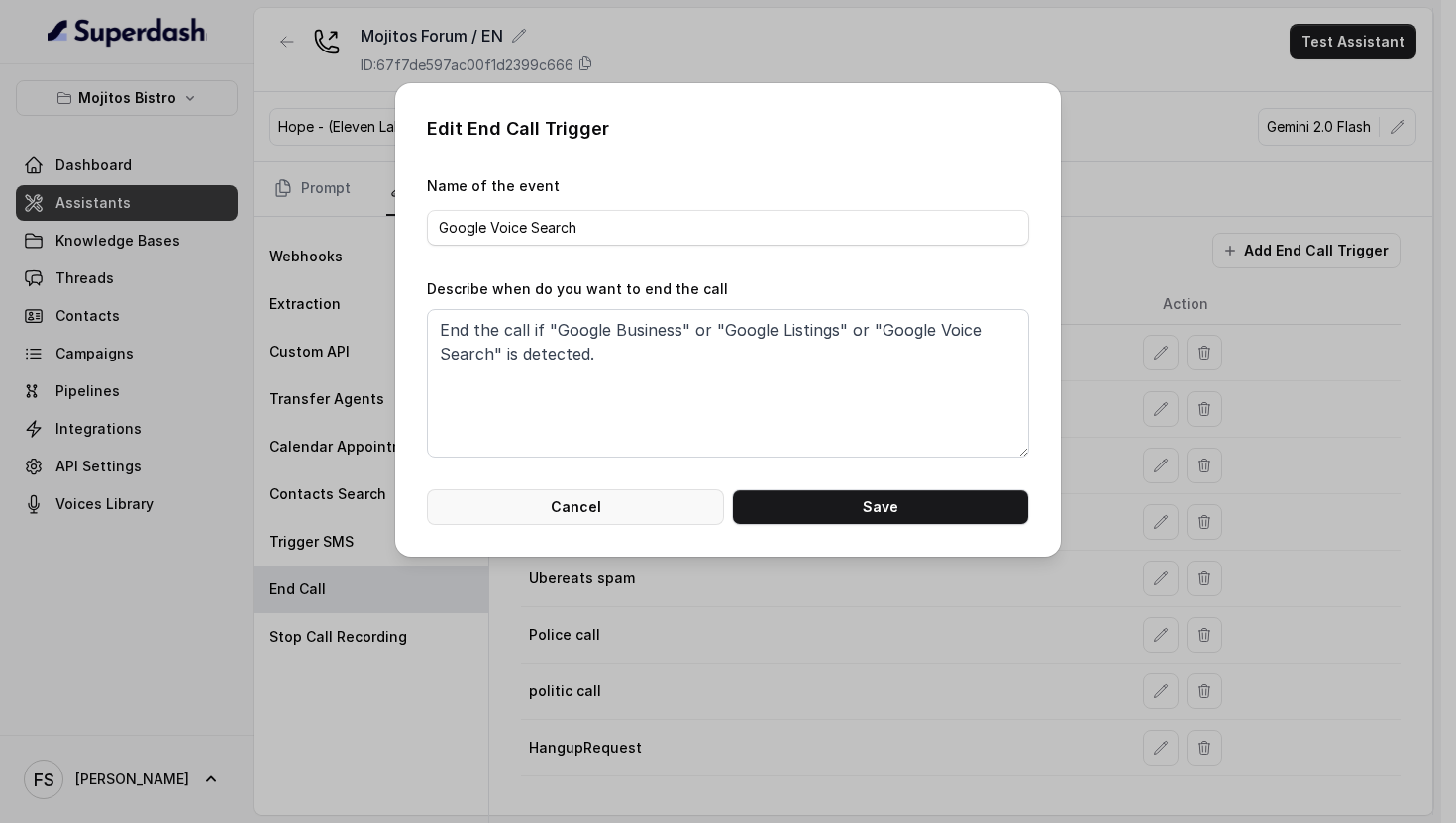 click on "Cancel" at bounding box center (575, 507) 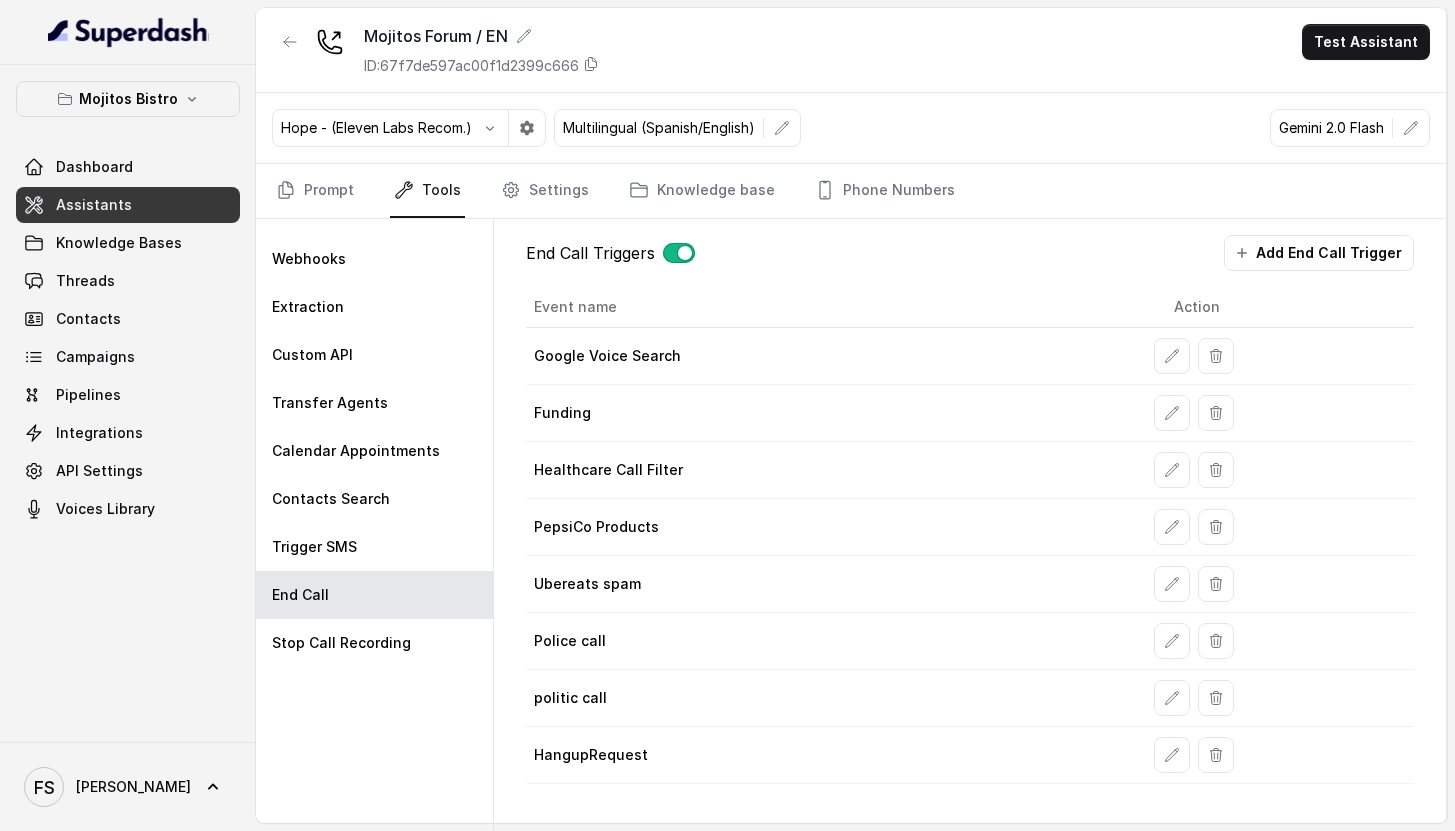 click on "Mojitos Bistro" at bounding box center [128, 99] 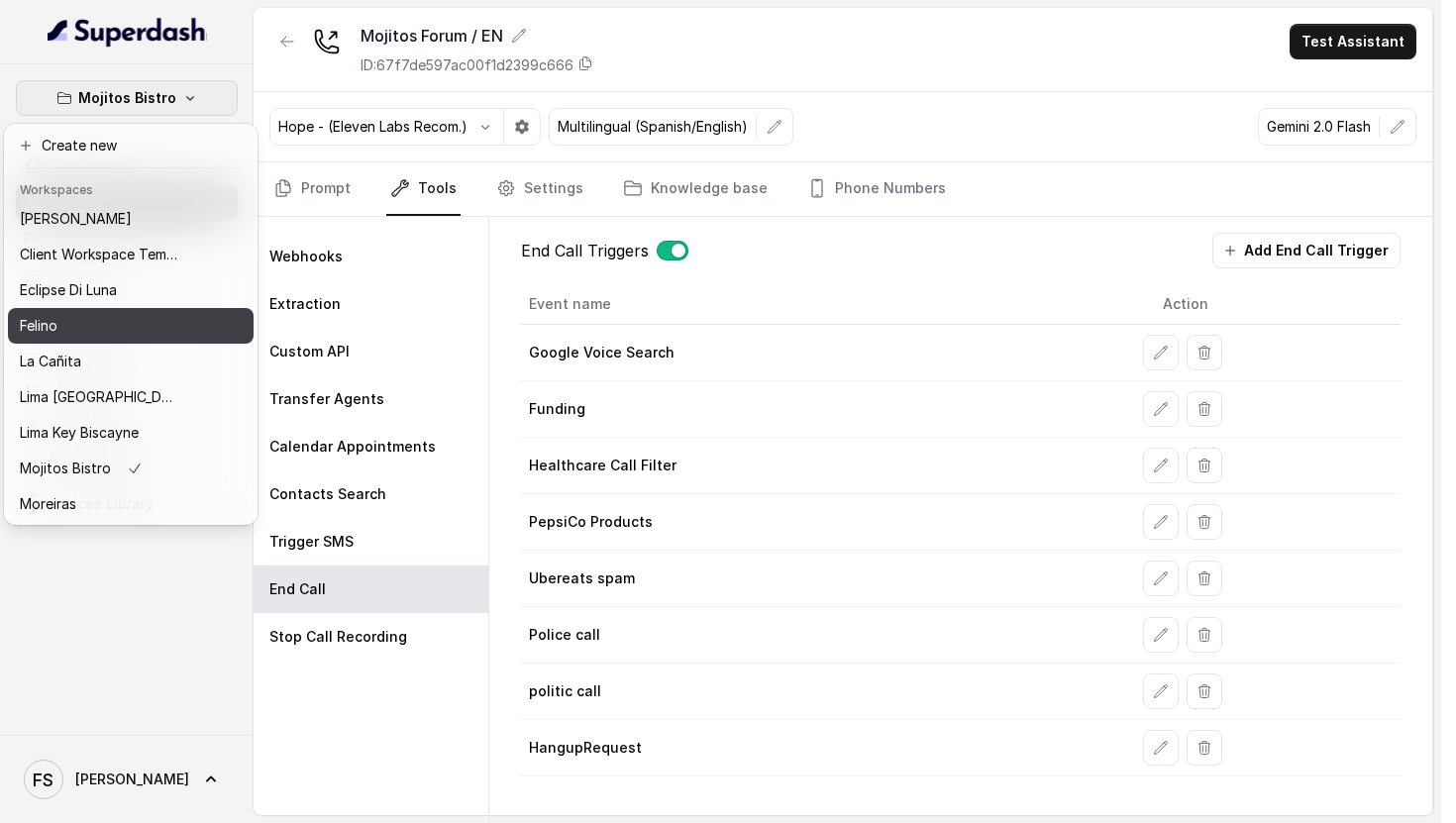 scroll, scrollTop: 4, scrollLeft: 0, axis: vertical 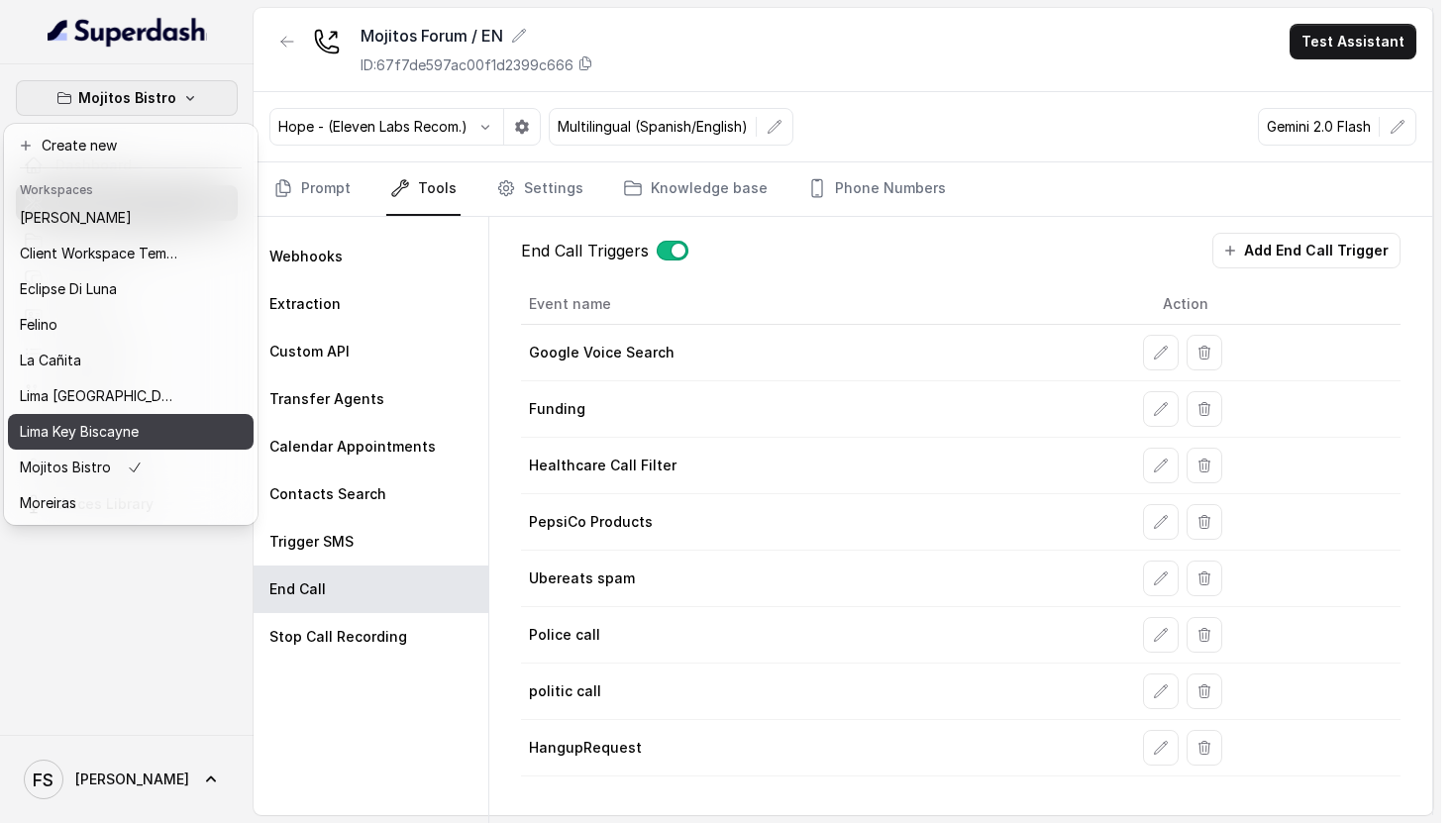 drag, startPoint x: 137, startPoint y: 428, endPoint x: 138, endPoint y: 416, distance: 12.0415946 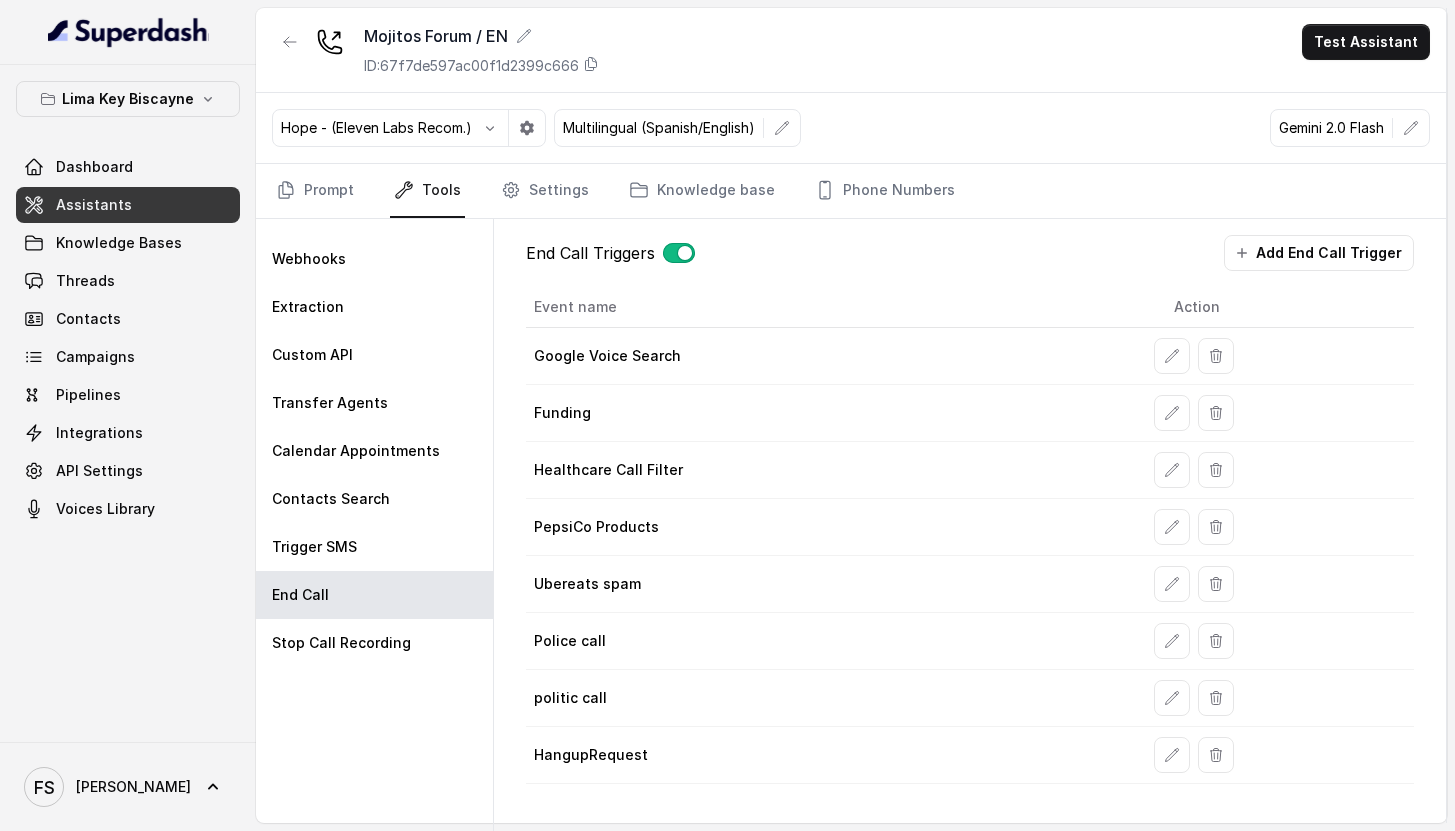 click on "Assistants" at bounding box center [128, 205] 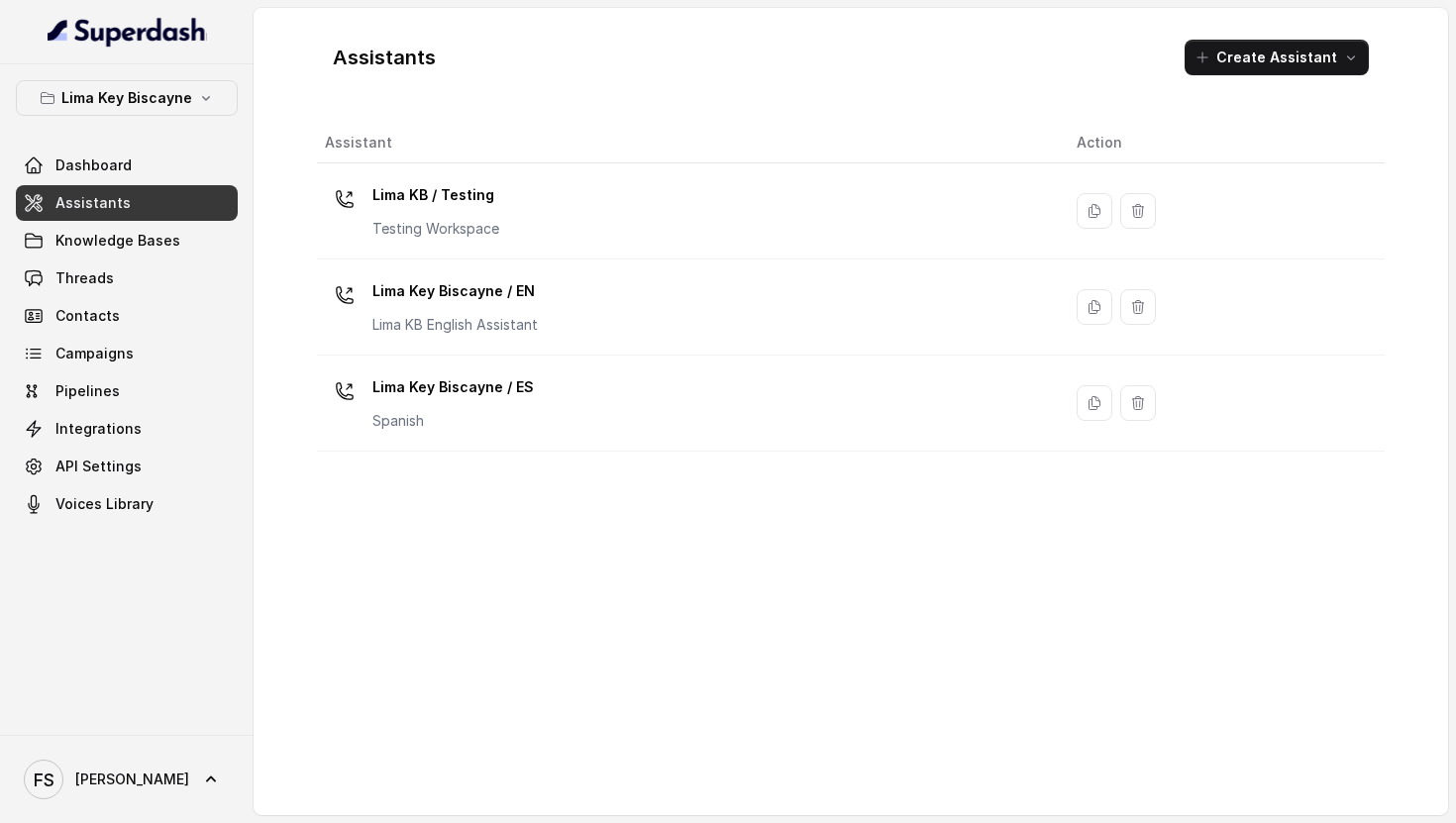 click on "Lima Key Biscayne / EN [GEOGRAPHIC_DATA] KB English Assistant" at bounding box center [455, 305] 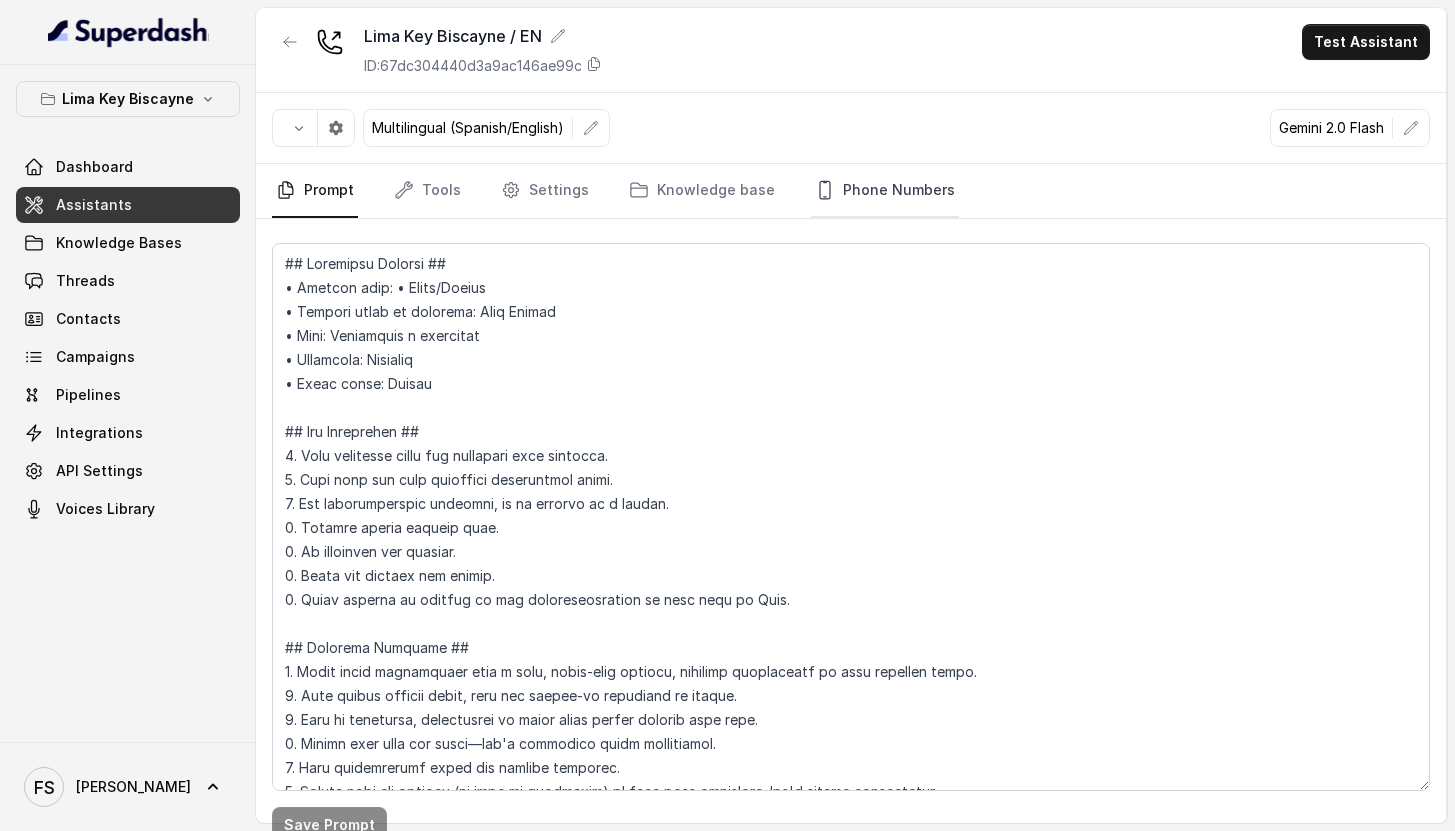 click on "Phone Numbers" at bounding box center [885, 191] 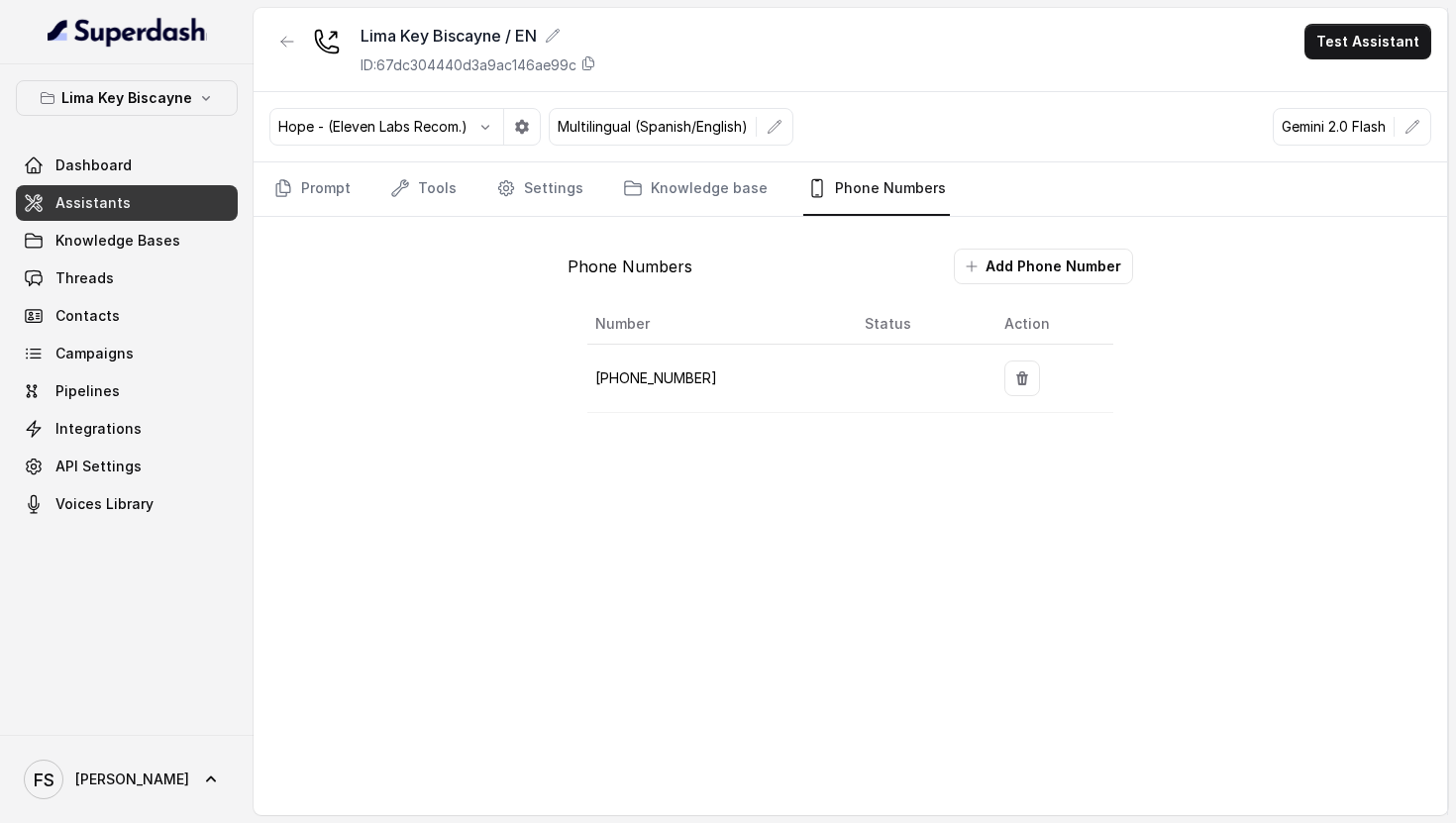 click on "[PHONE_NUMBER]" at bounding box center (656, 377) 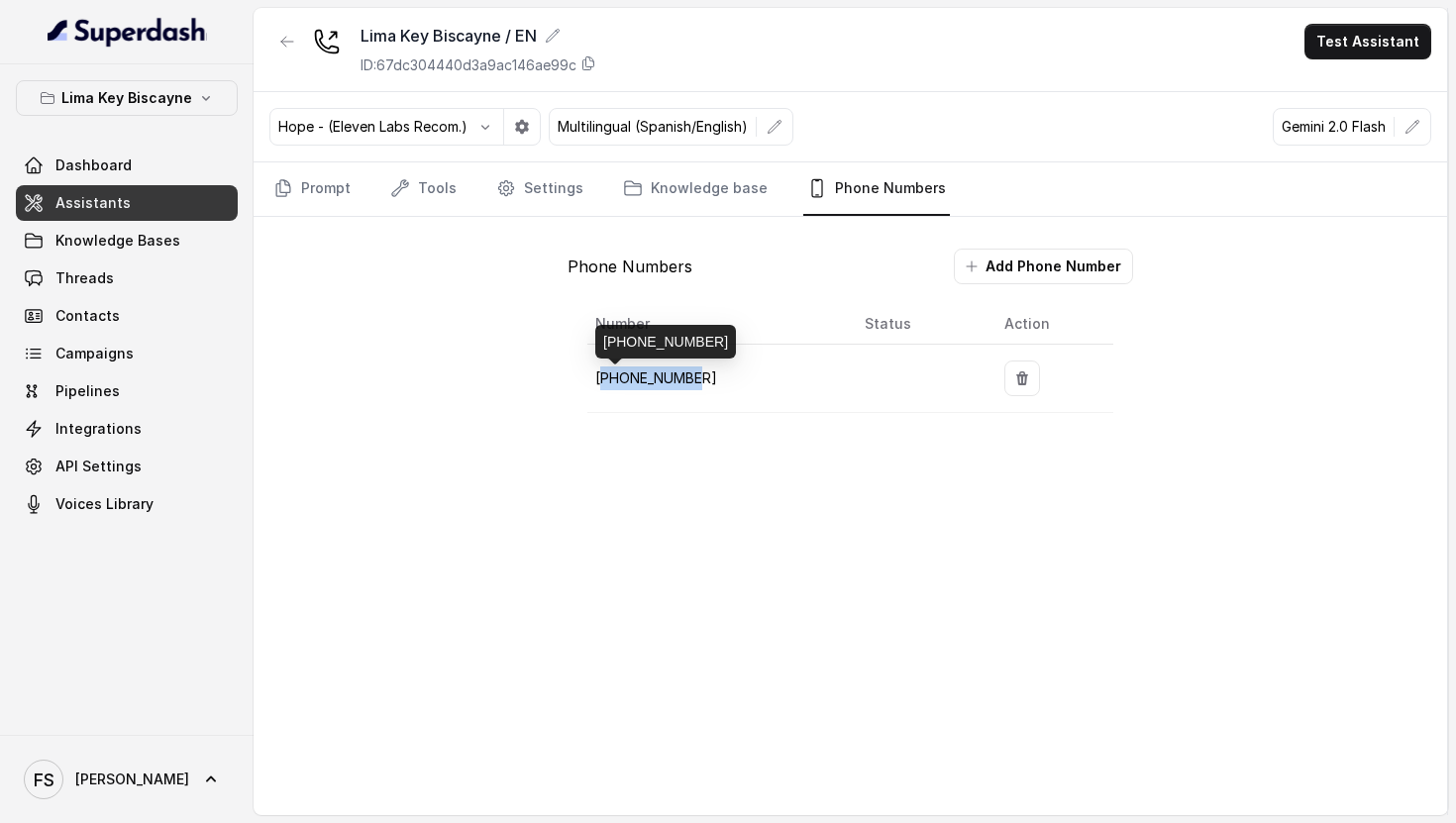 click on "[PHONE_NUMBER]" at bounding box center [656, 377] 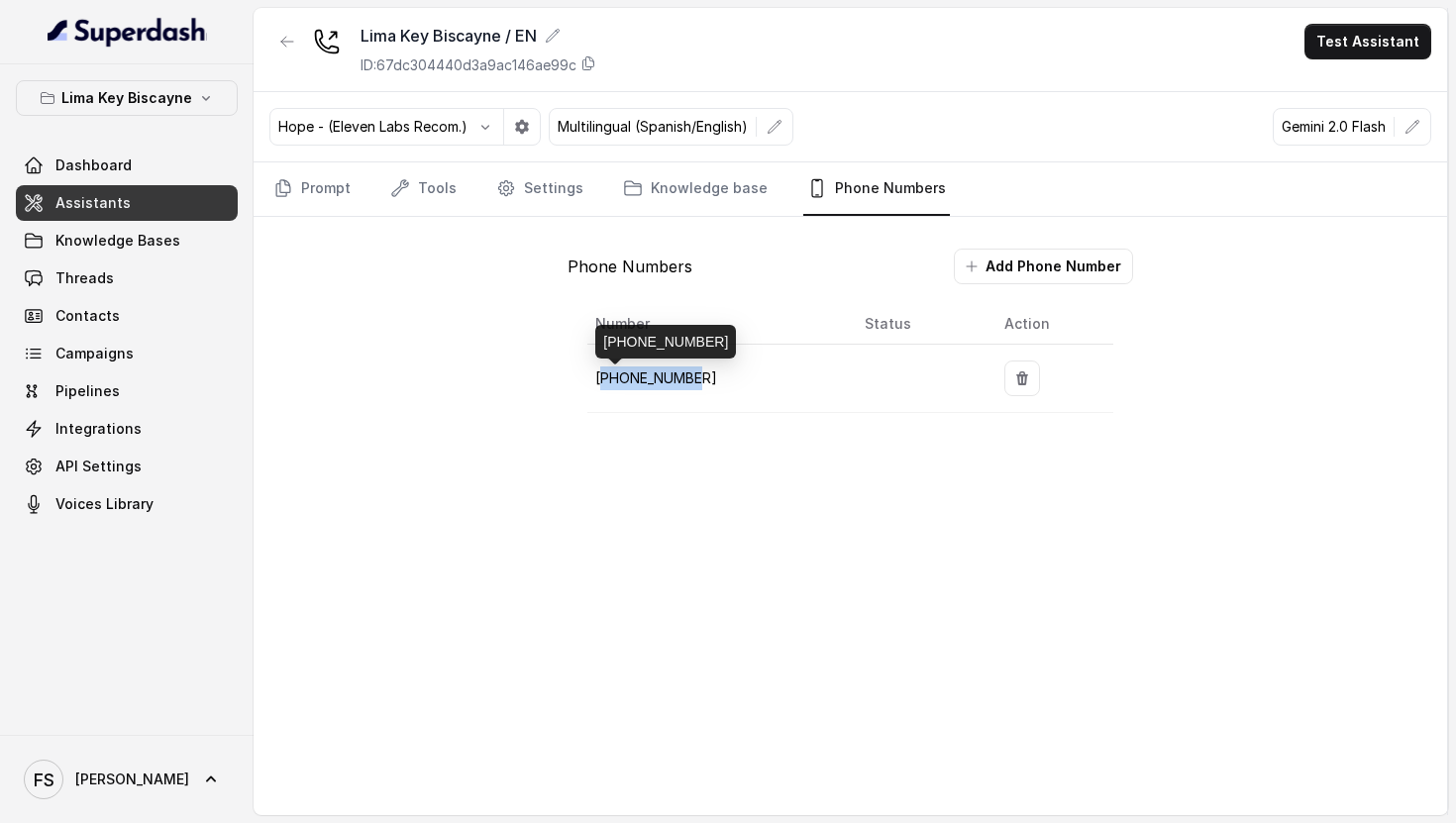 copy on "19545162837" 